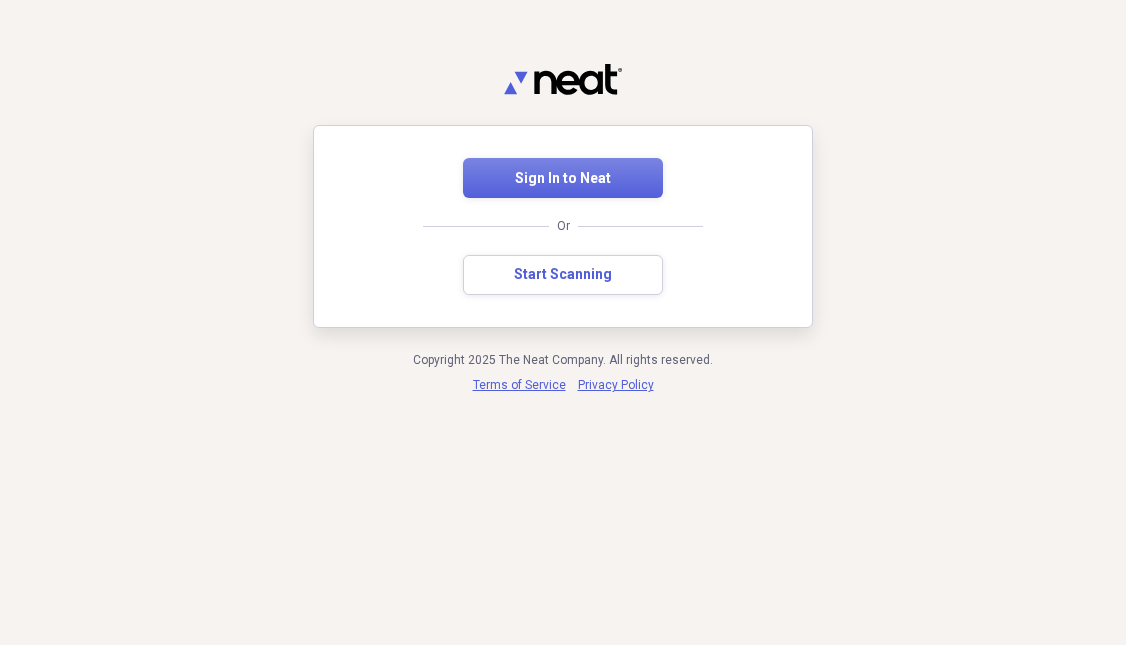 scroll, scrollTop: 0, scrollLeft: 0, axis: both 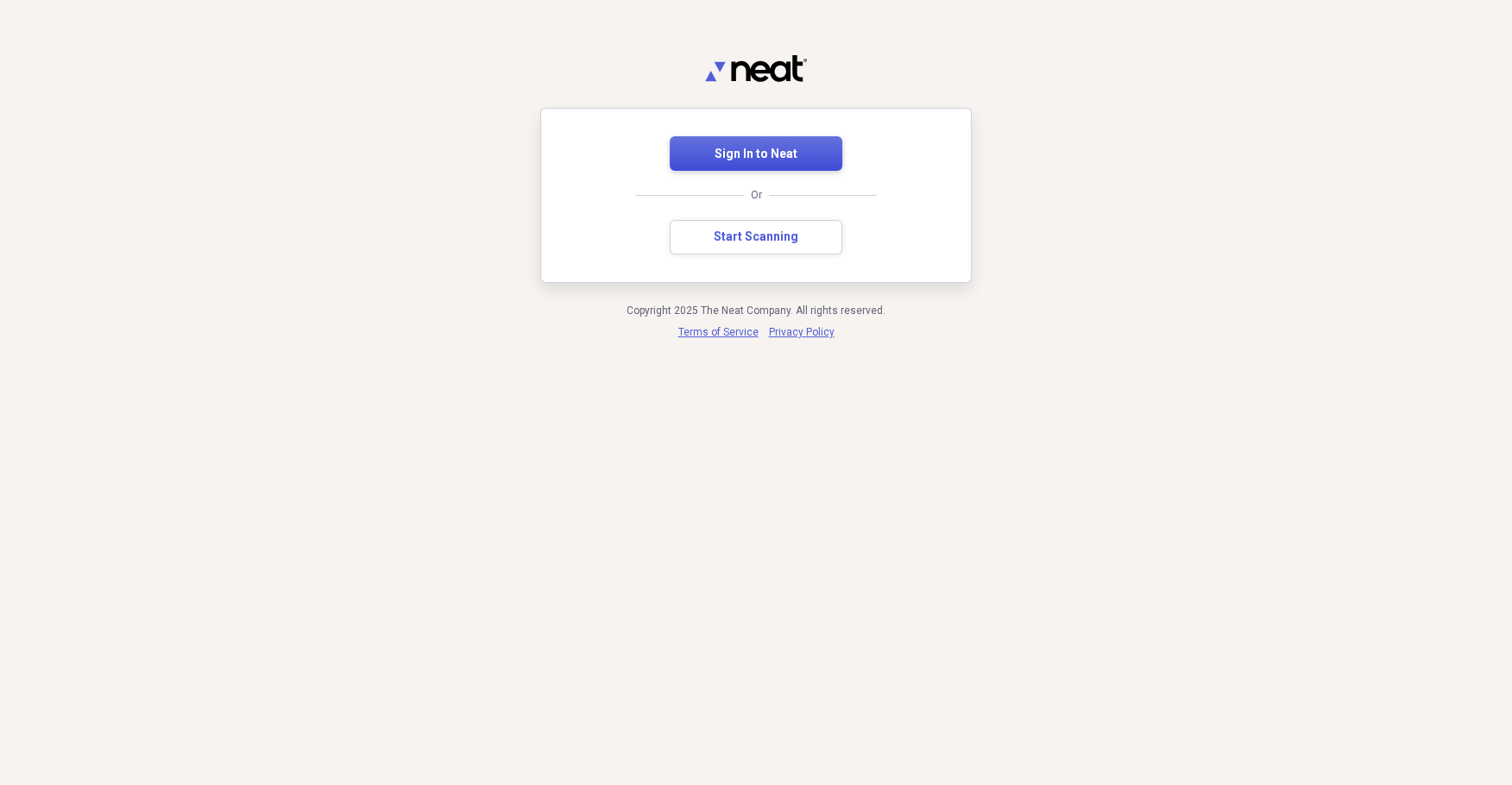 type 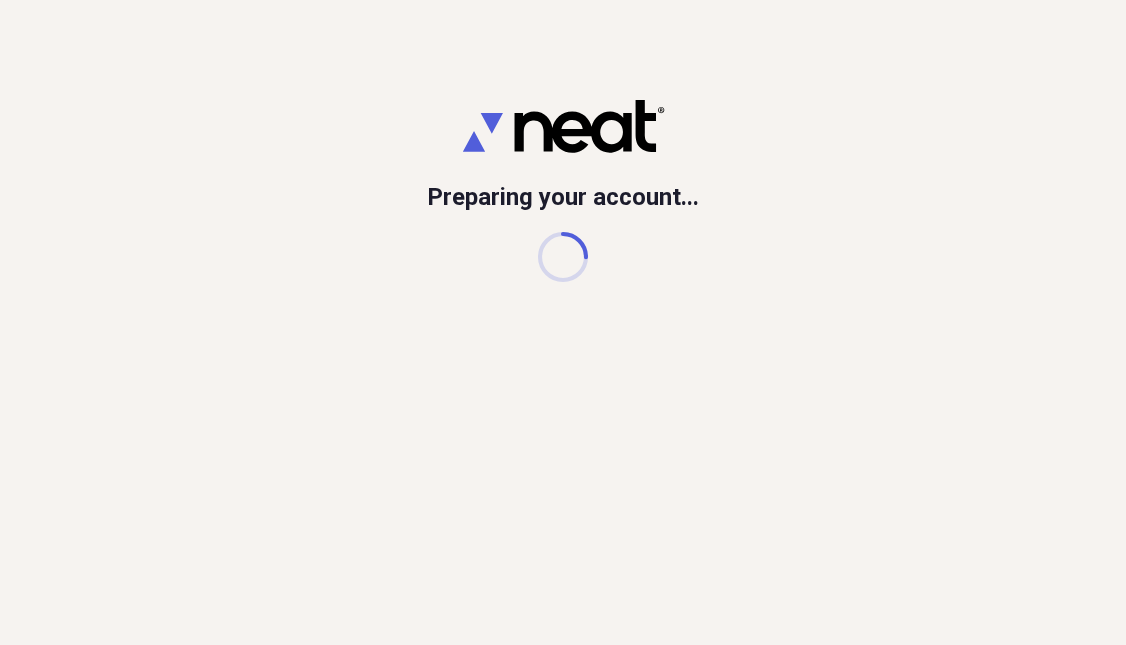 scroll, scrollTop: 0, scrollLeft: 0, axis: both 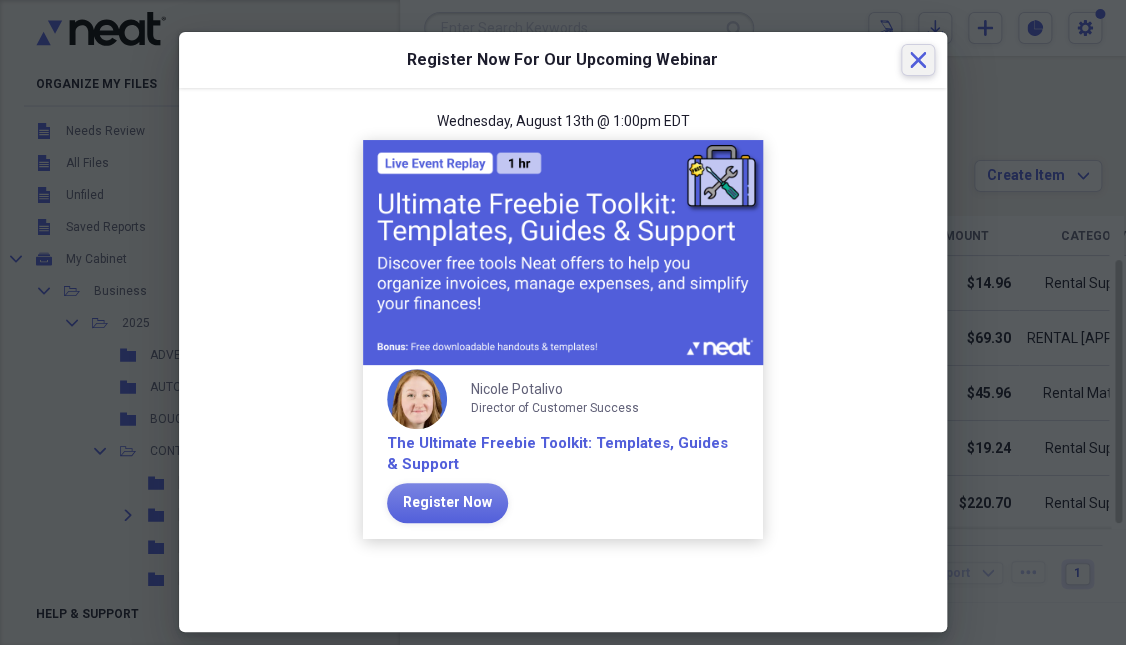 type 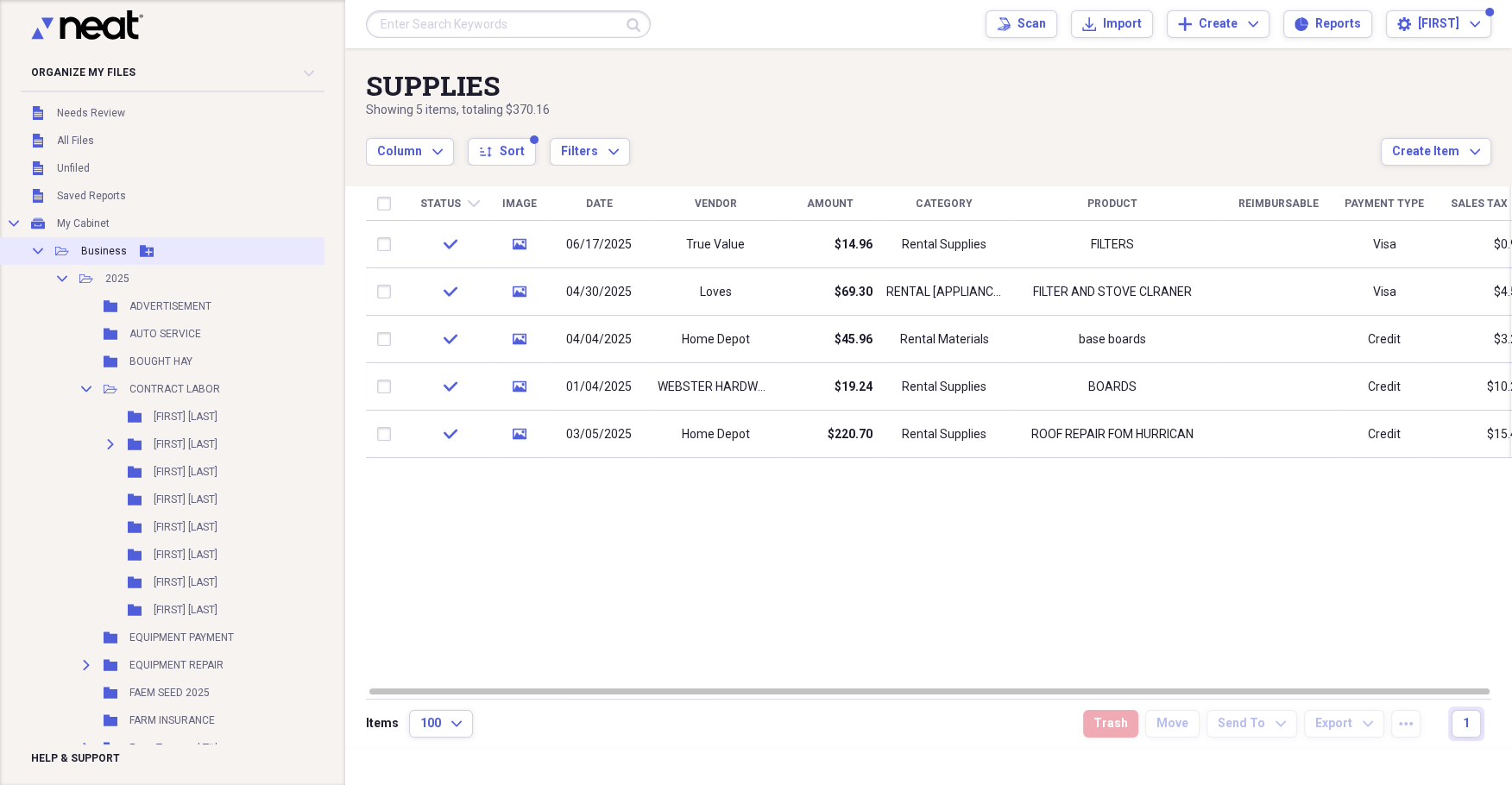 click on "Business" at bounding box center [104, 251] 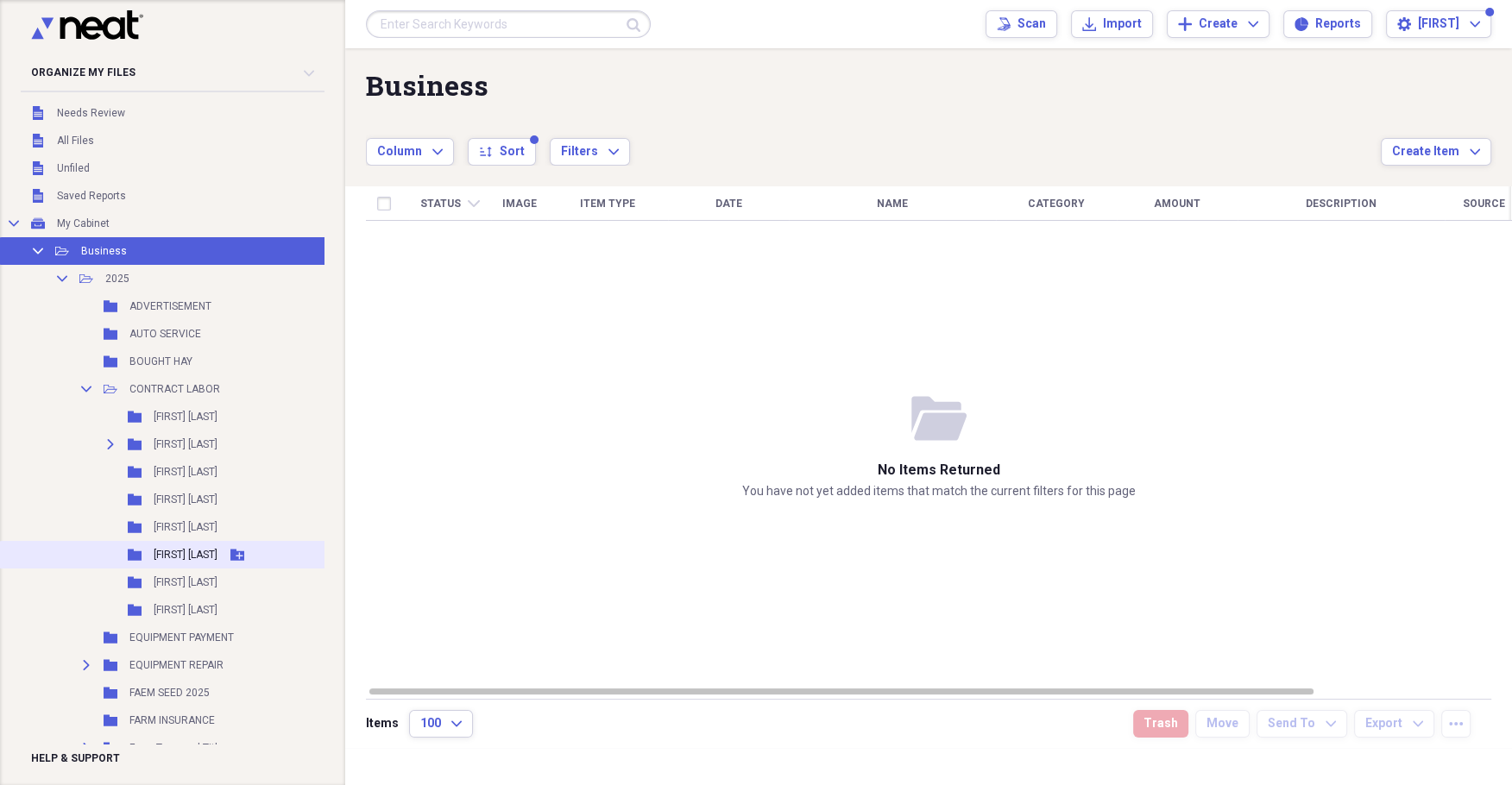 click on "[FIRST] [LAST]" at bounding box center (186, 555) 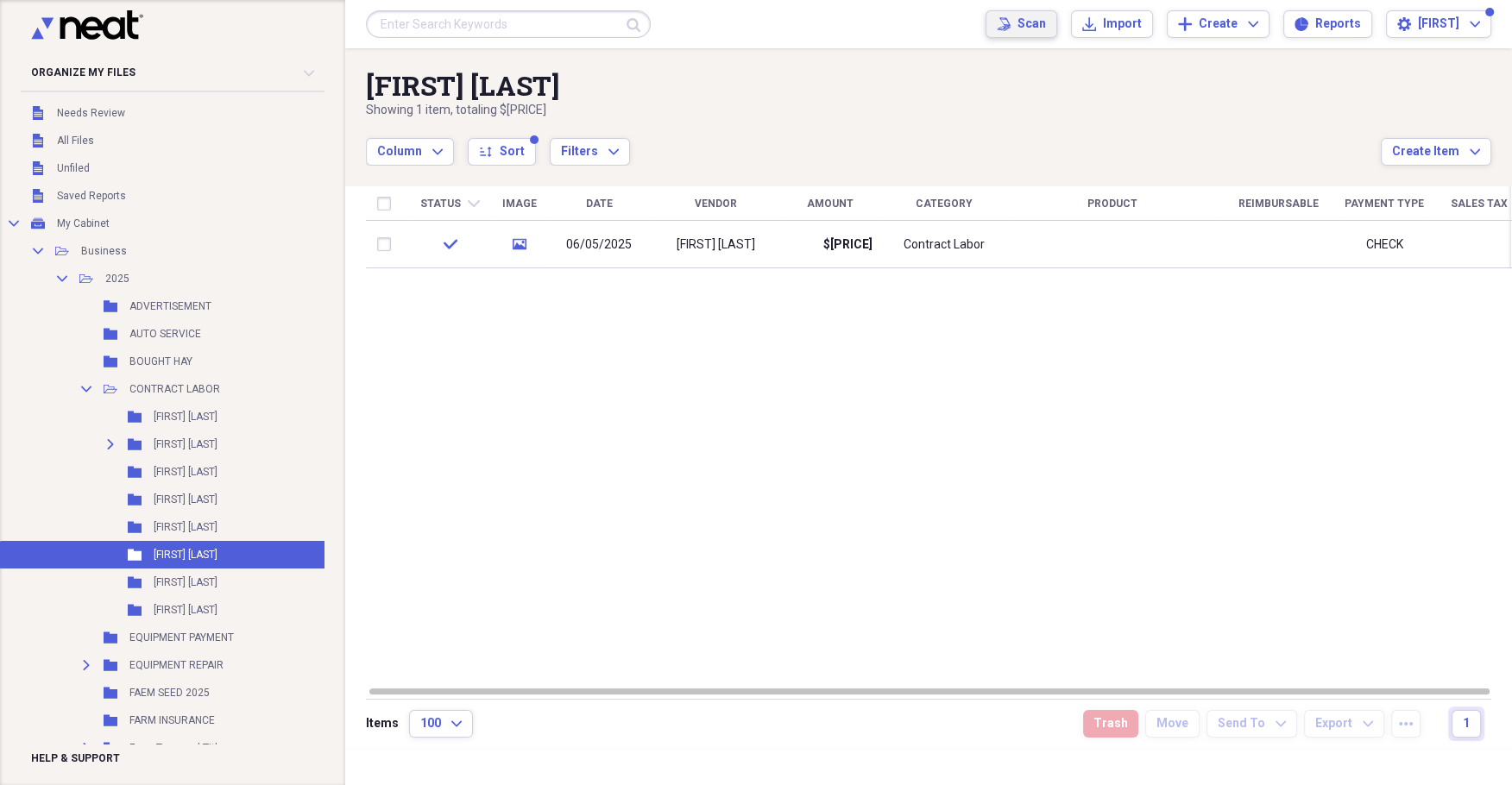 type 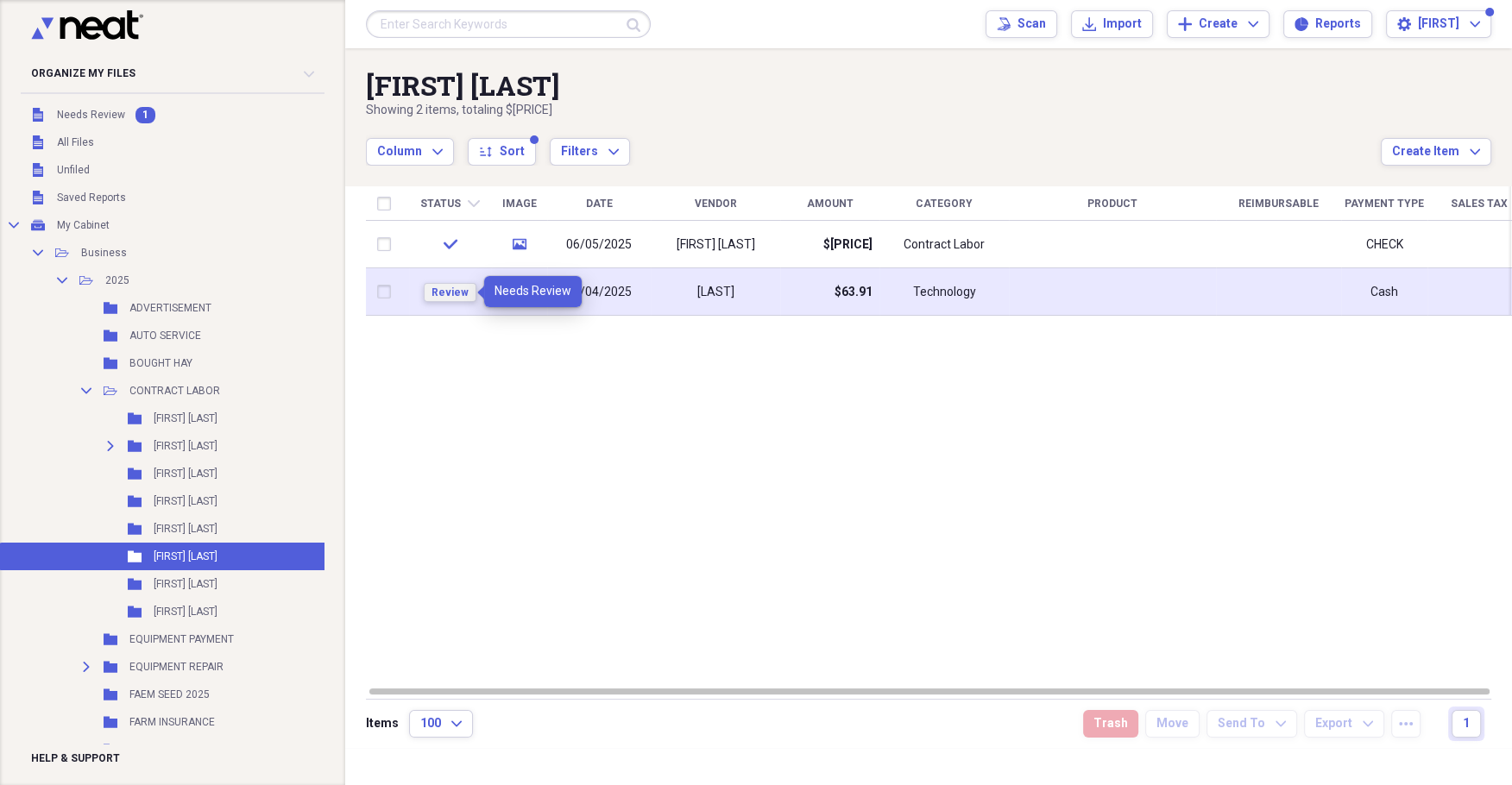 type 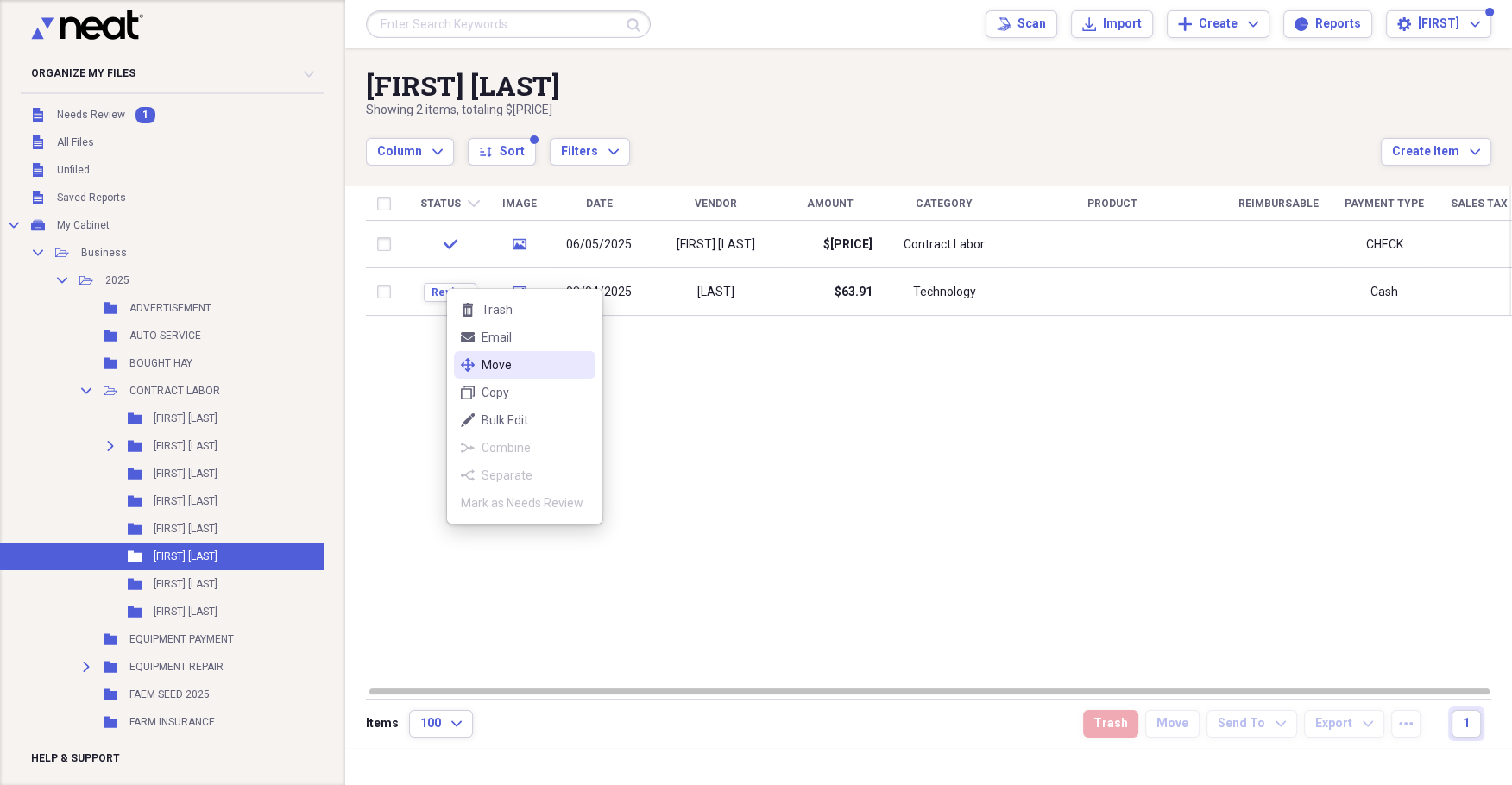 click on "Move" at bounding box center (535, 365) 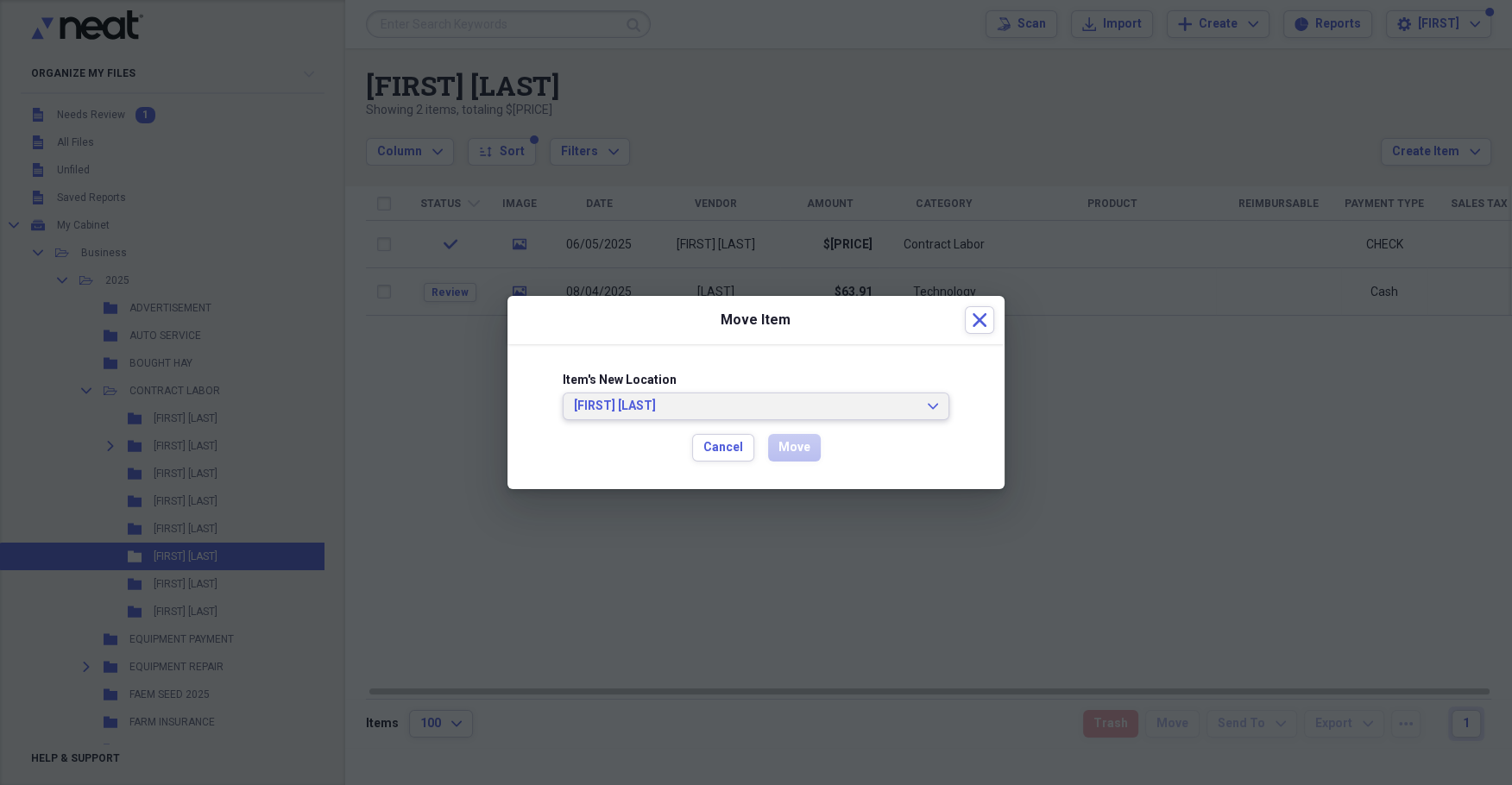 type 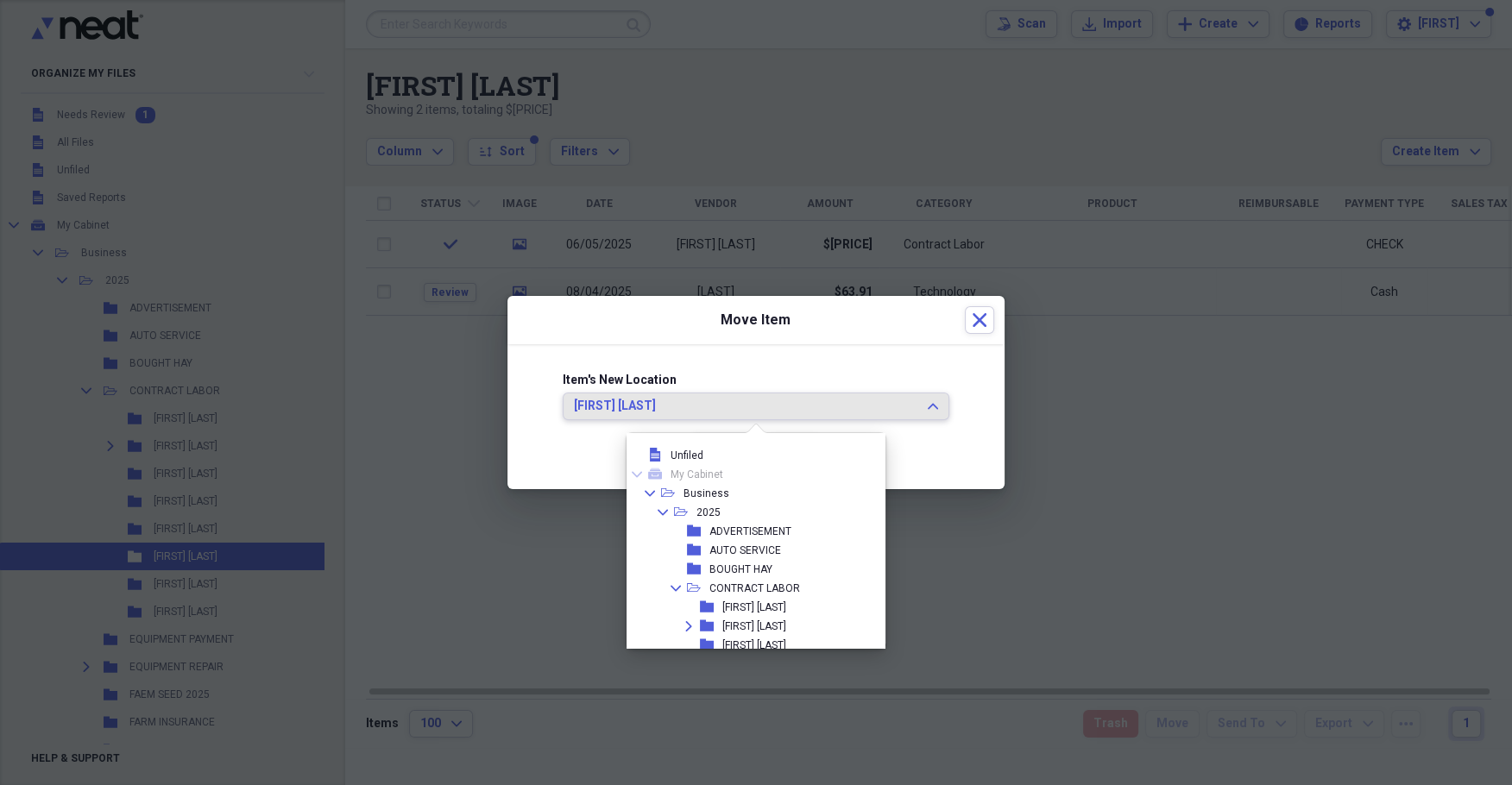 scroll, scrollTop: 161, scrollLeft: 0, axis: vertical 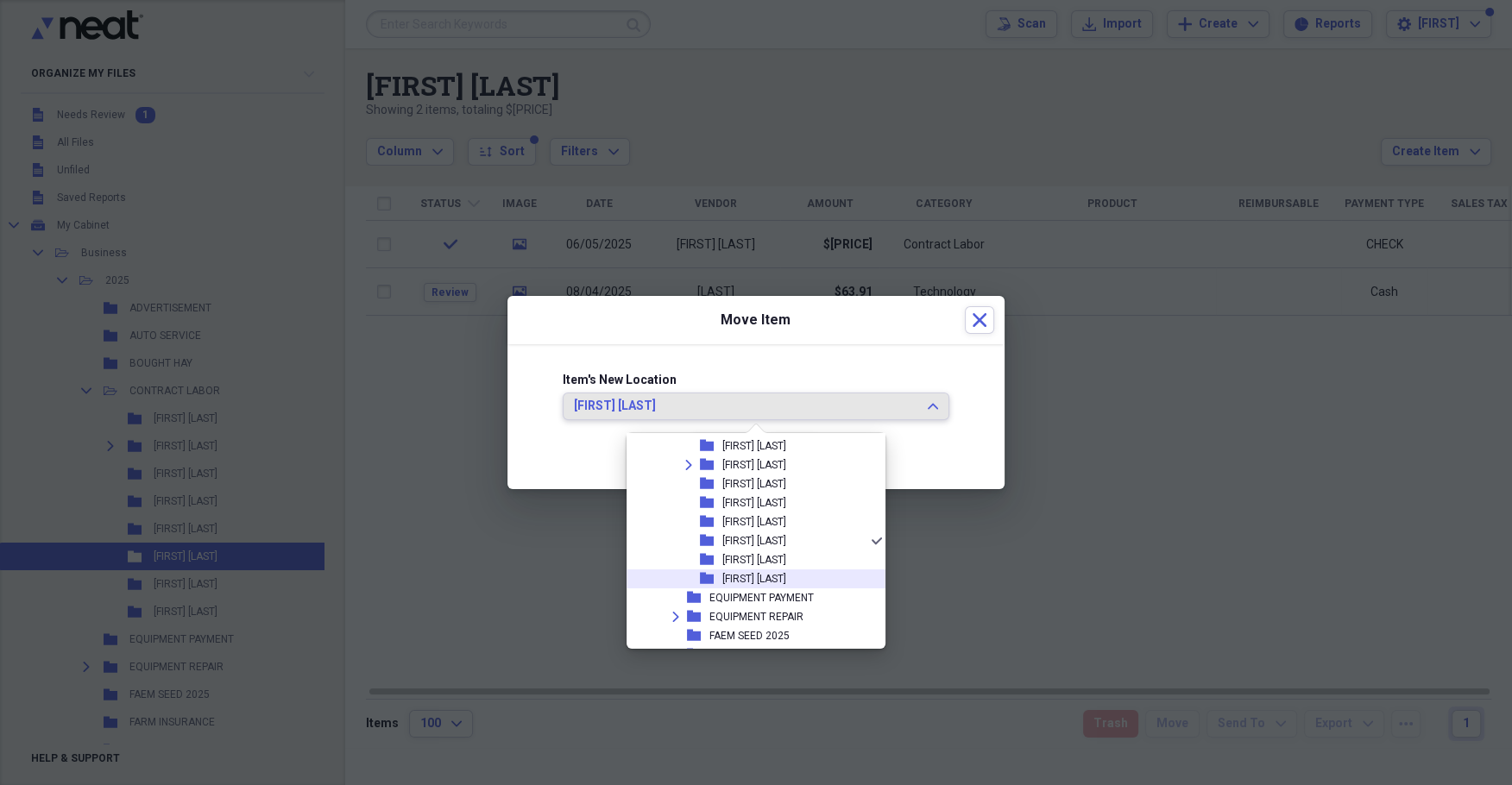 click on "[FIRST] [LAST]" at bounding box center [754, 579] 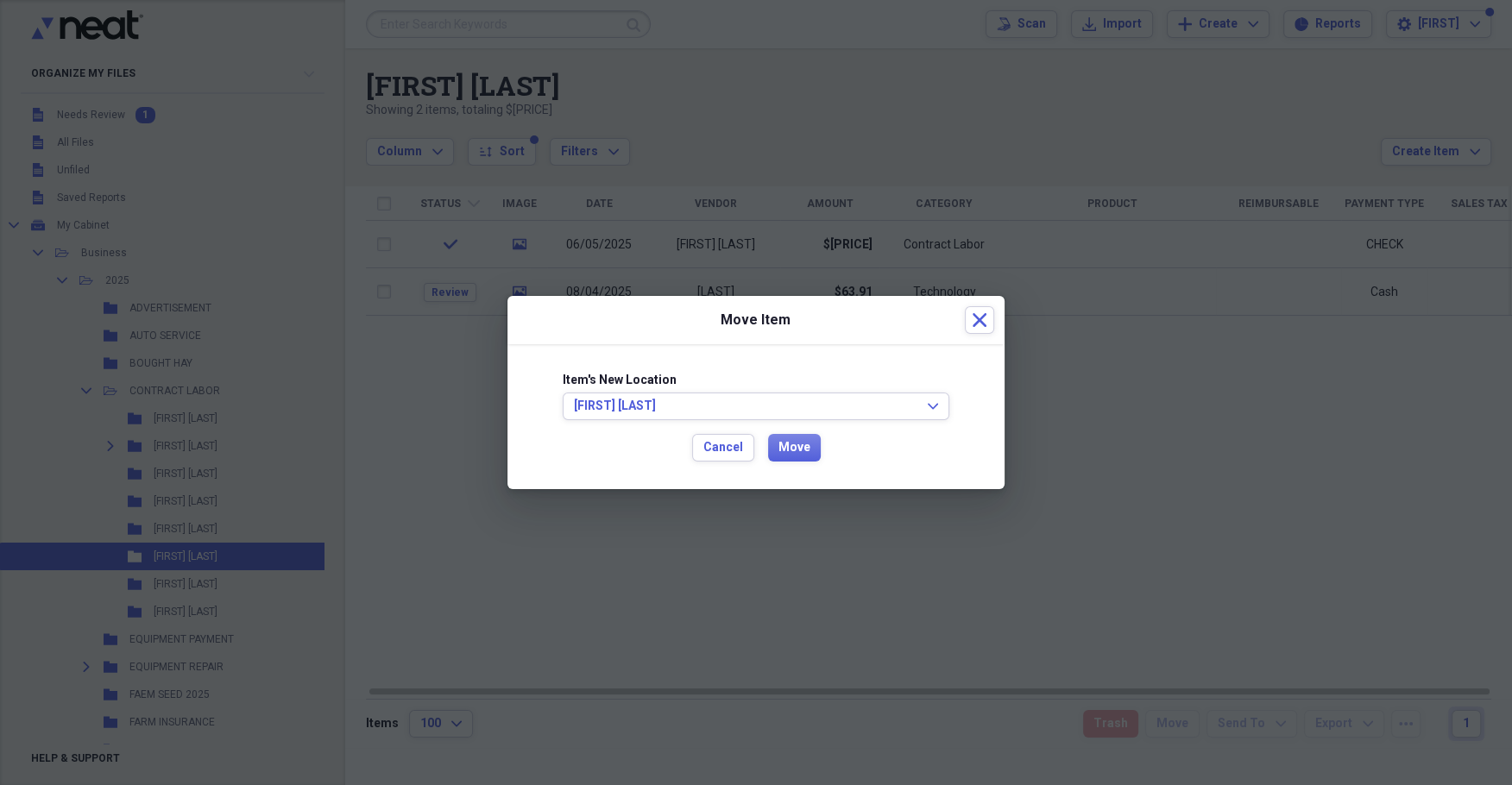 click at bounding box center [756, 392] 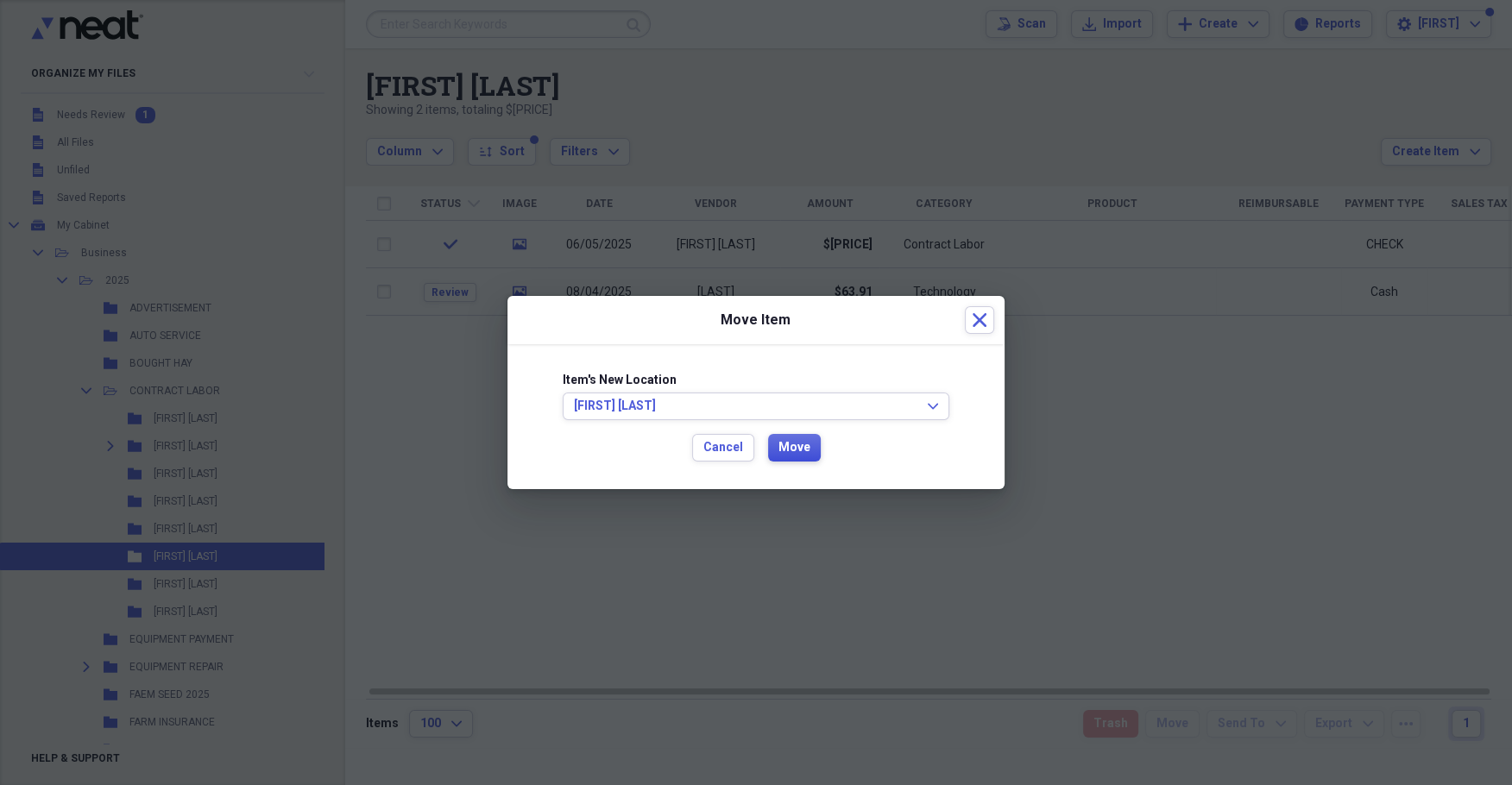 type 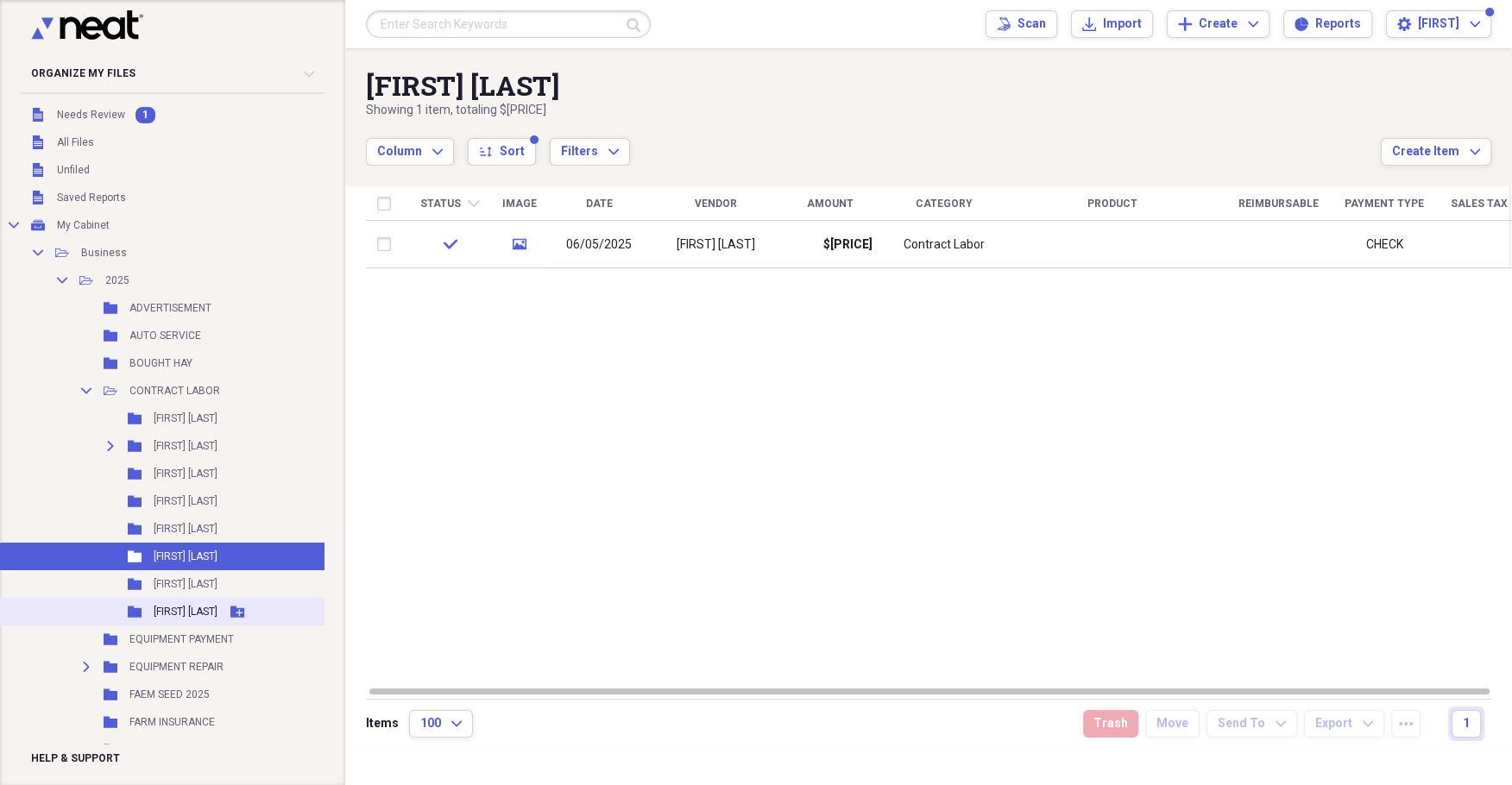 click on "[FIRST] [LAST]" at bounding box center [186, 612] 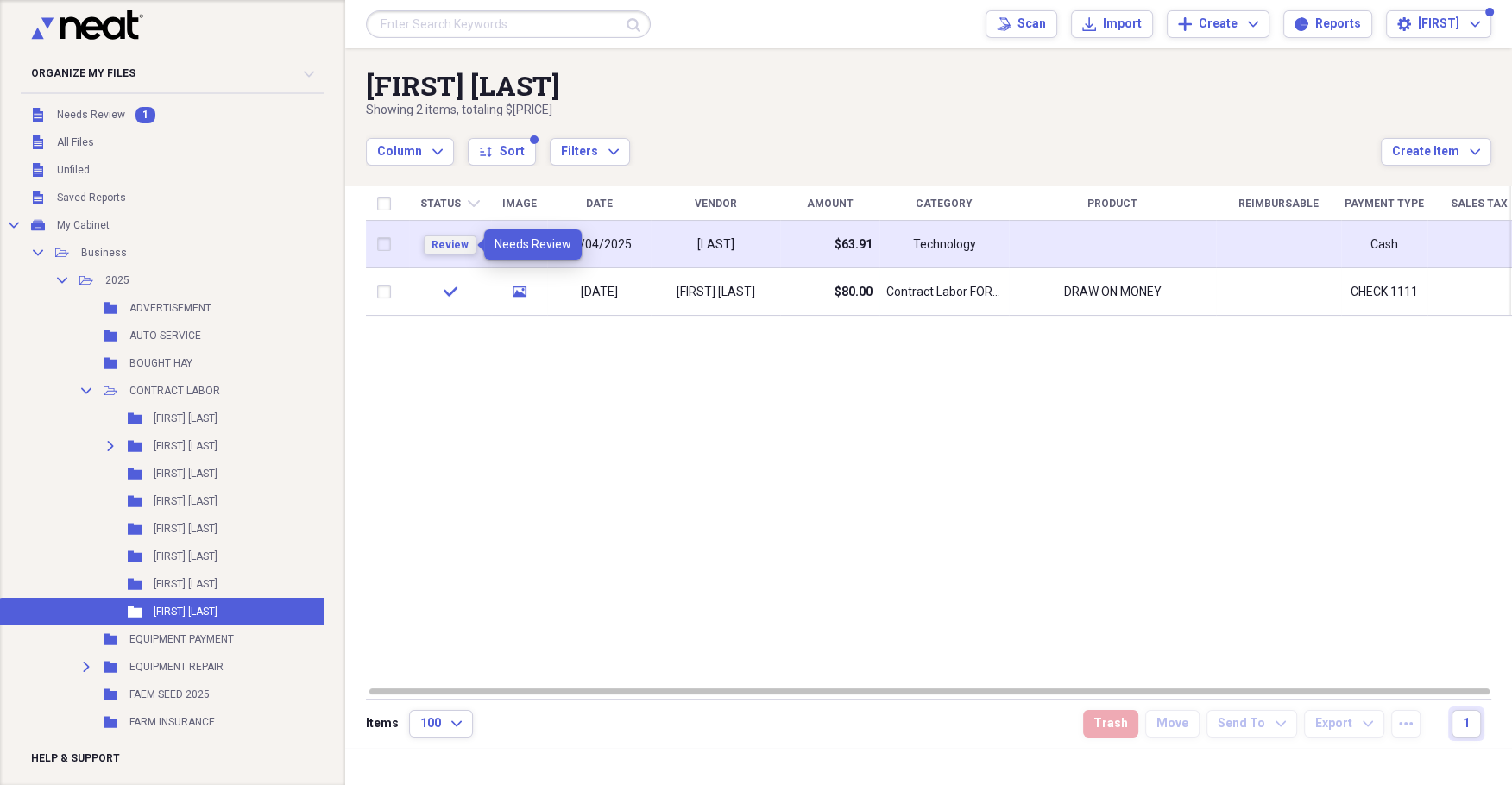 type 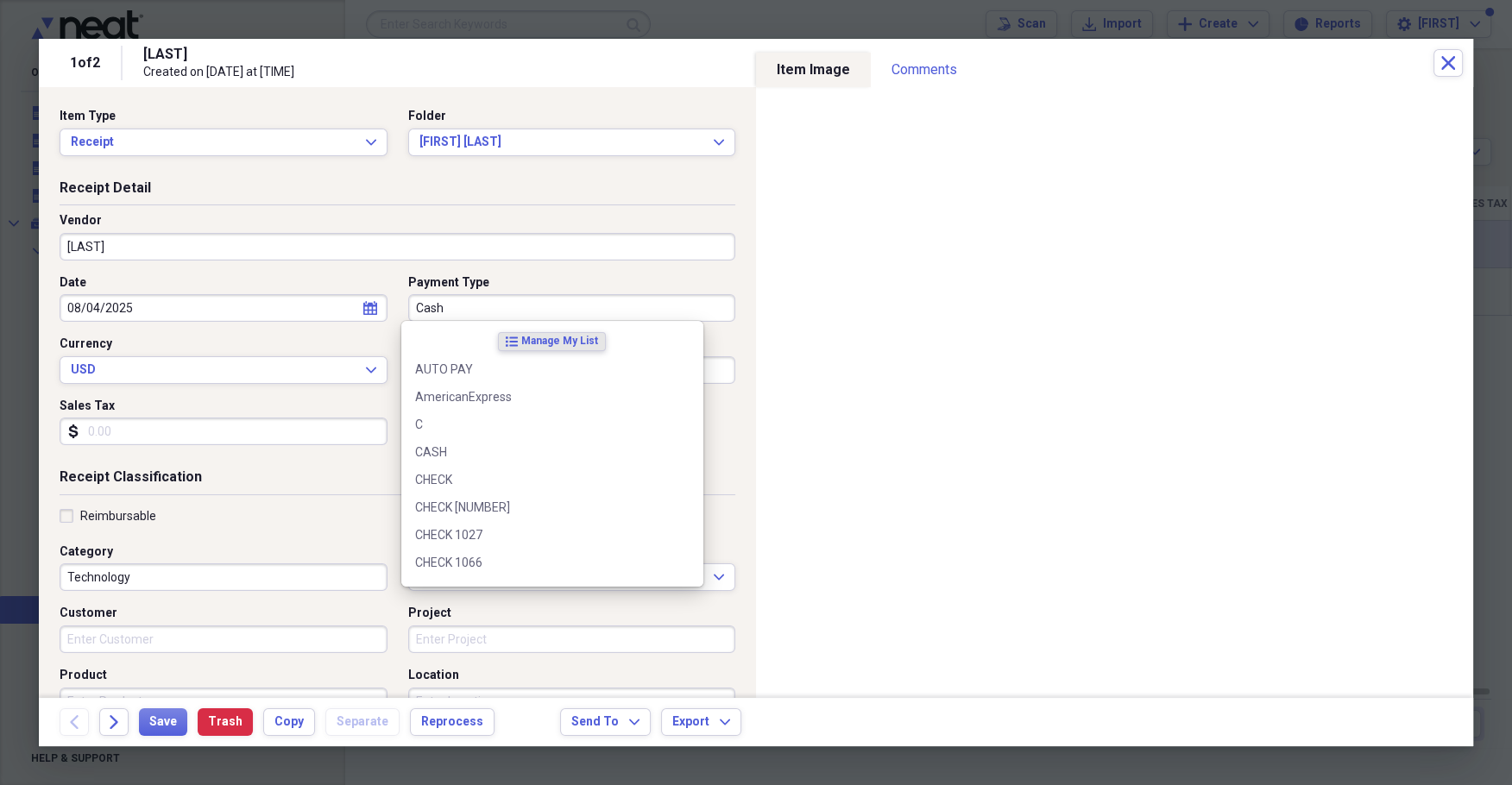 click on "Cash" at bounding box center (572, 308) 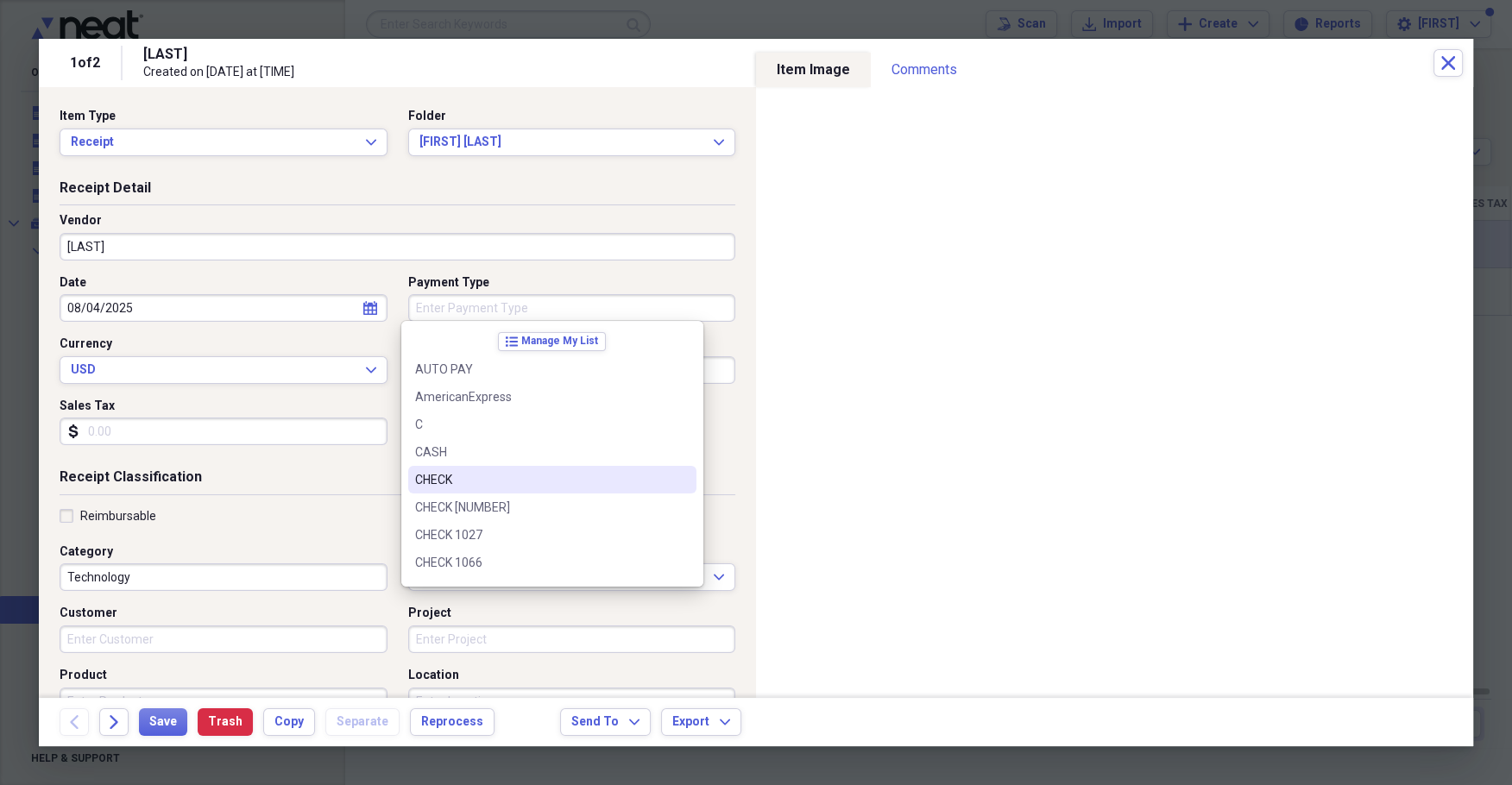 click on "CHECK" at bounding box center (542, 480) 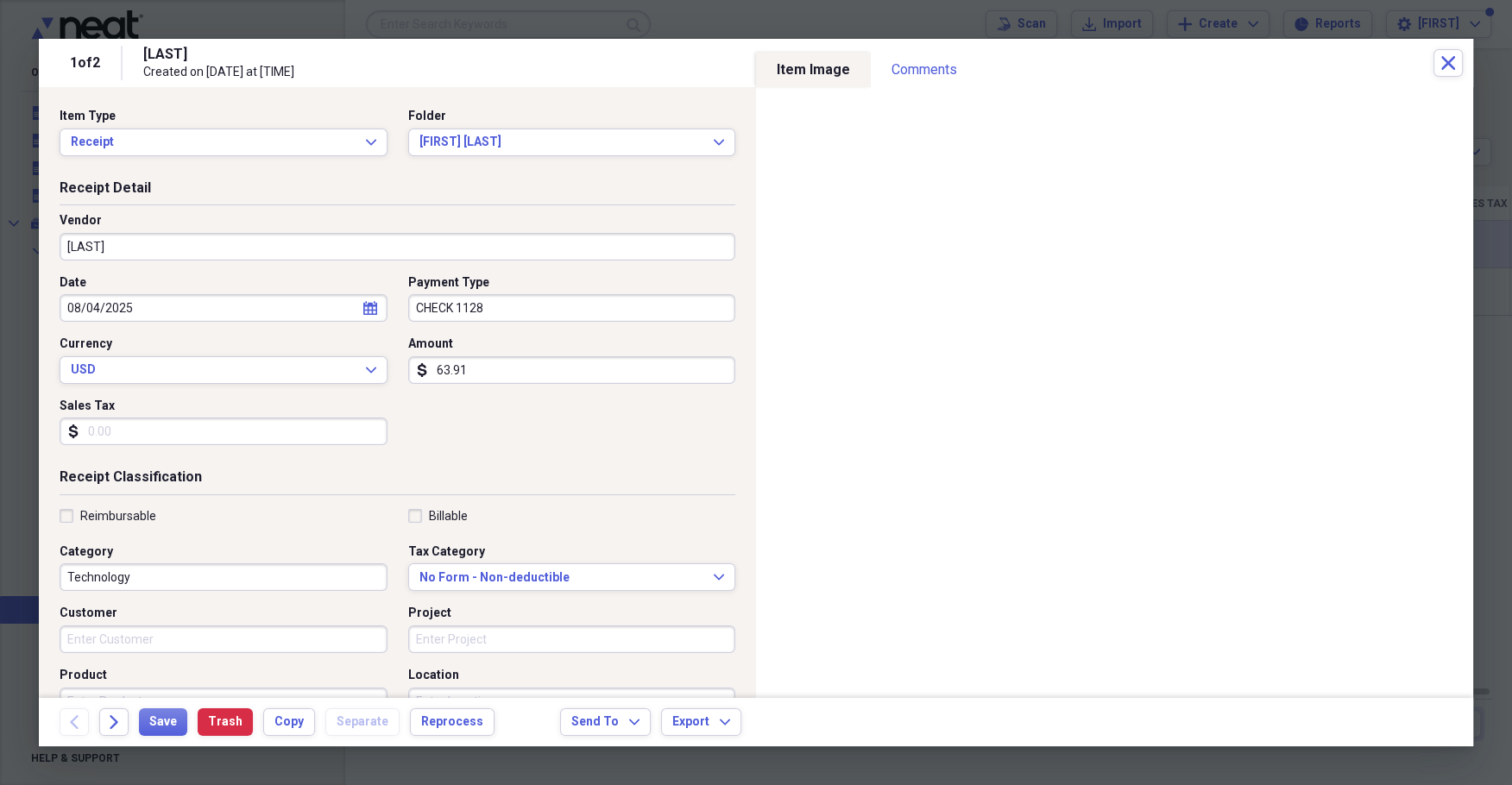 type on "CHECK 1128" 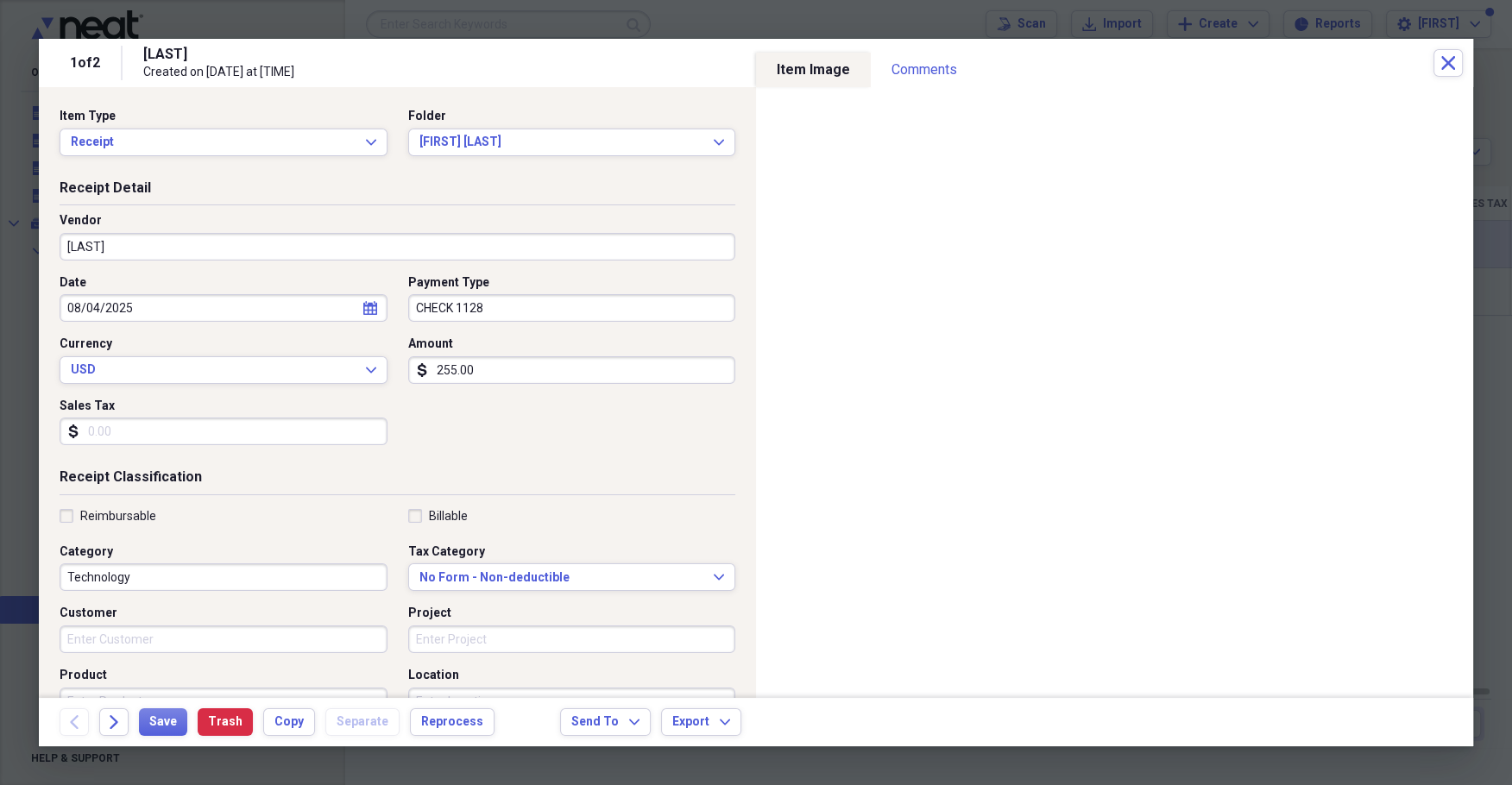 type on "255.00" 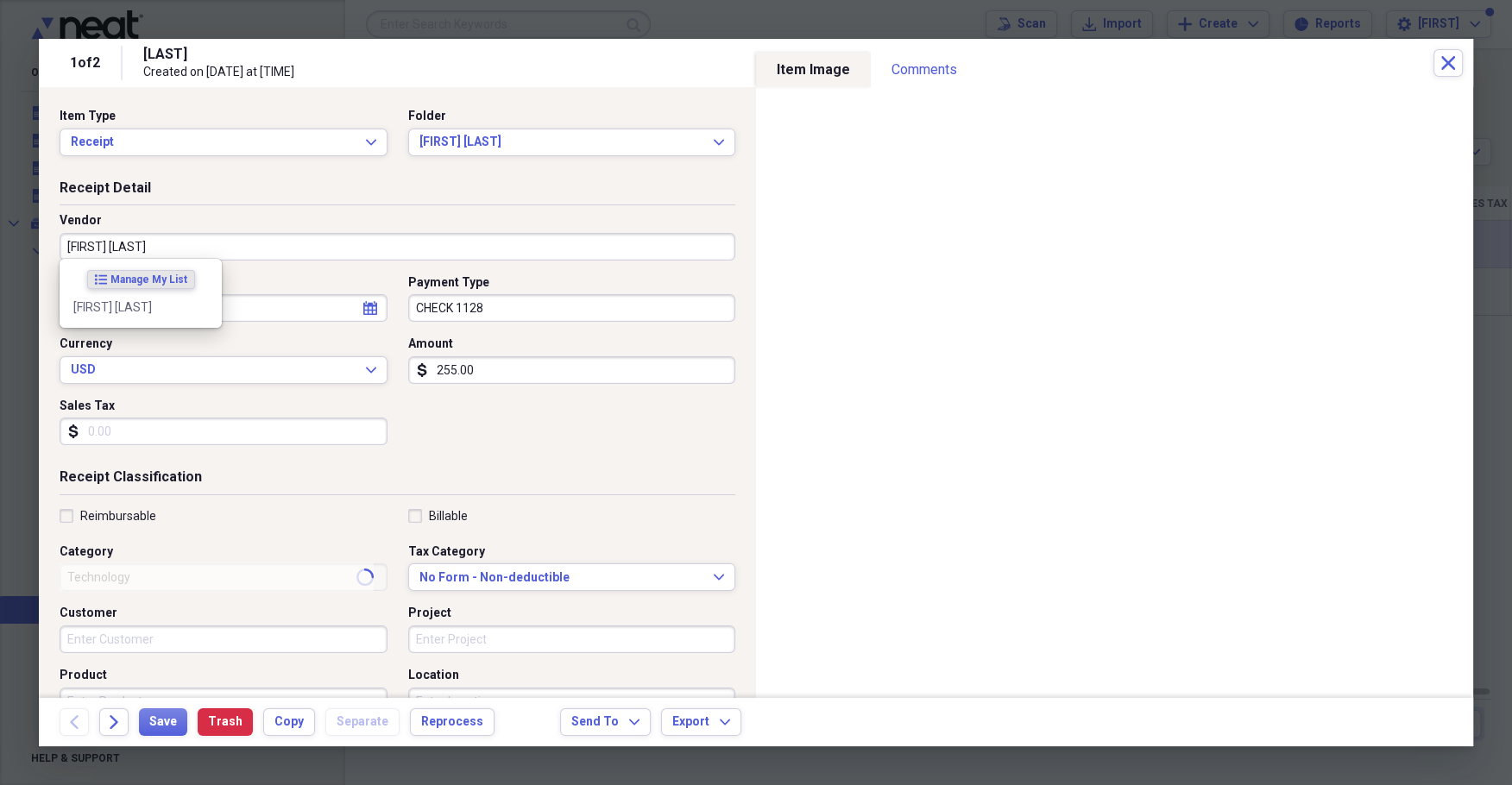 type on "[FIRST] [LAST]" 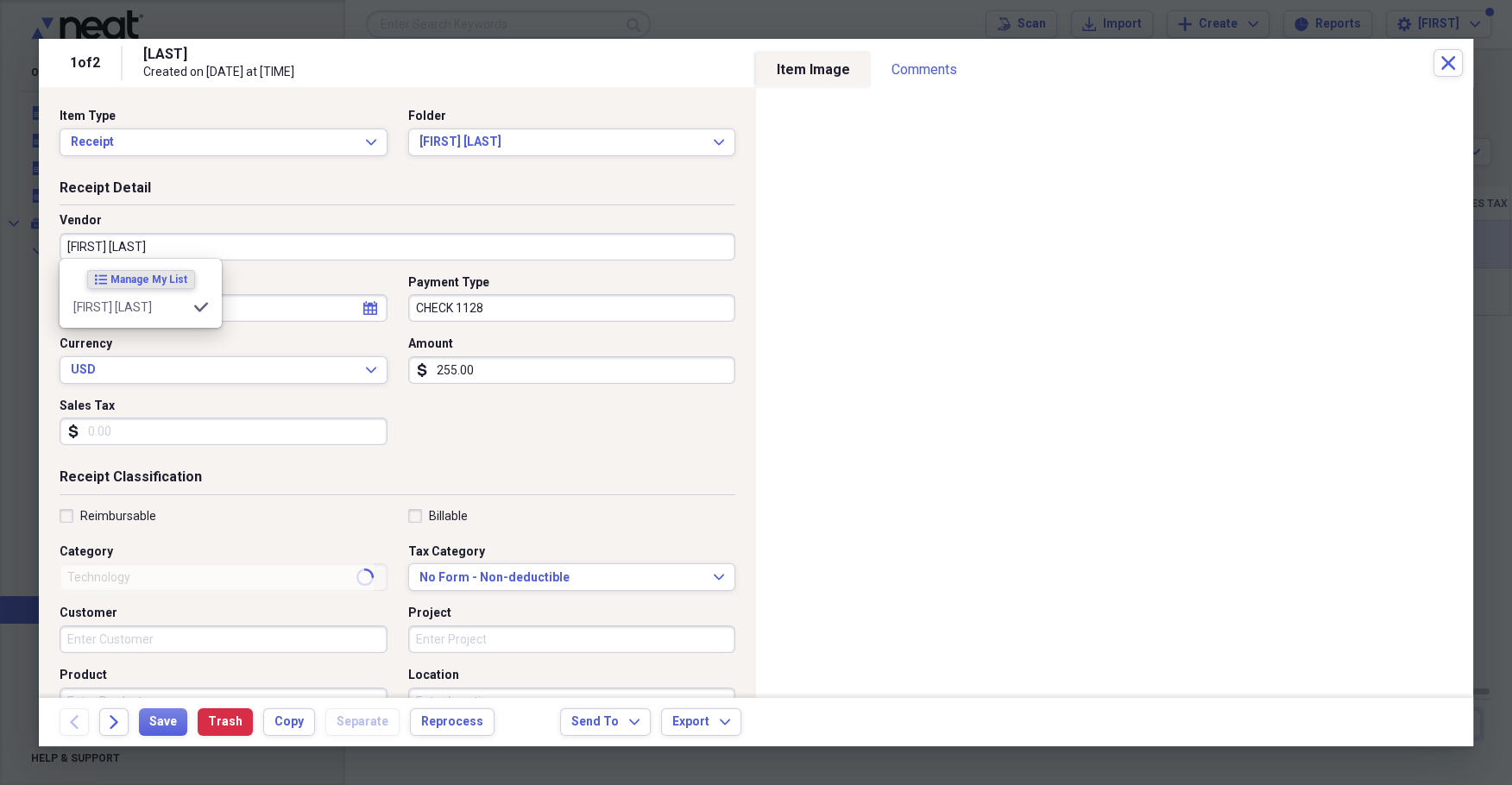 type on "Contract Labor FOR FARM" 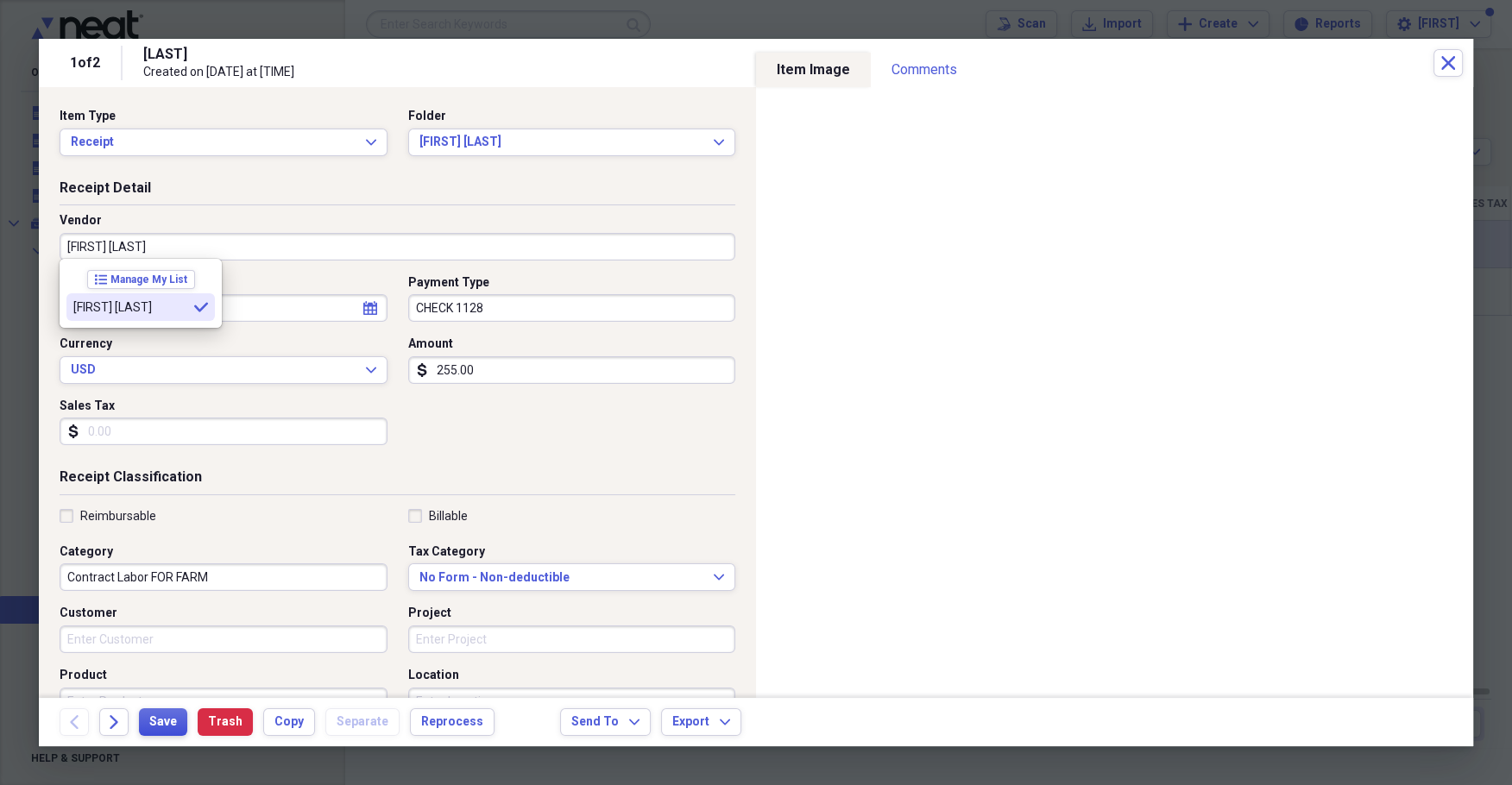 type on "[FIRST] [LAST]" 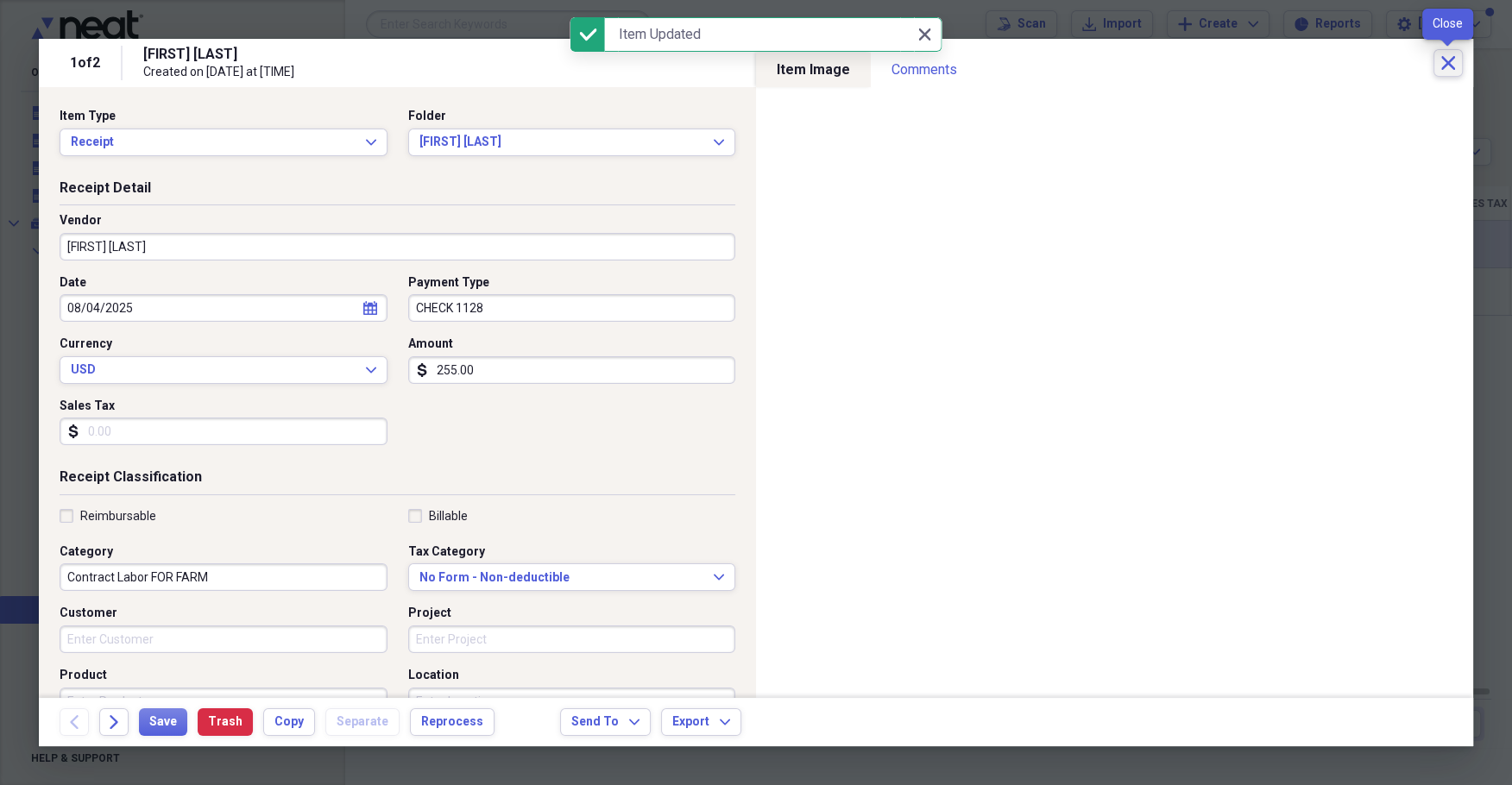 type 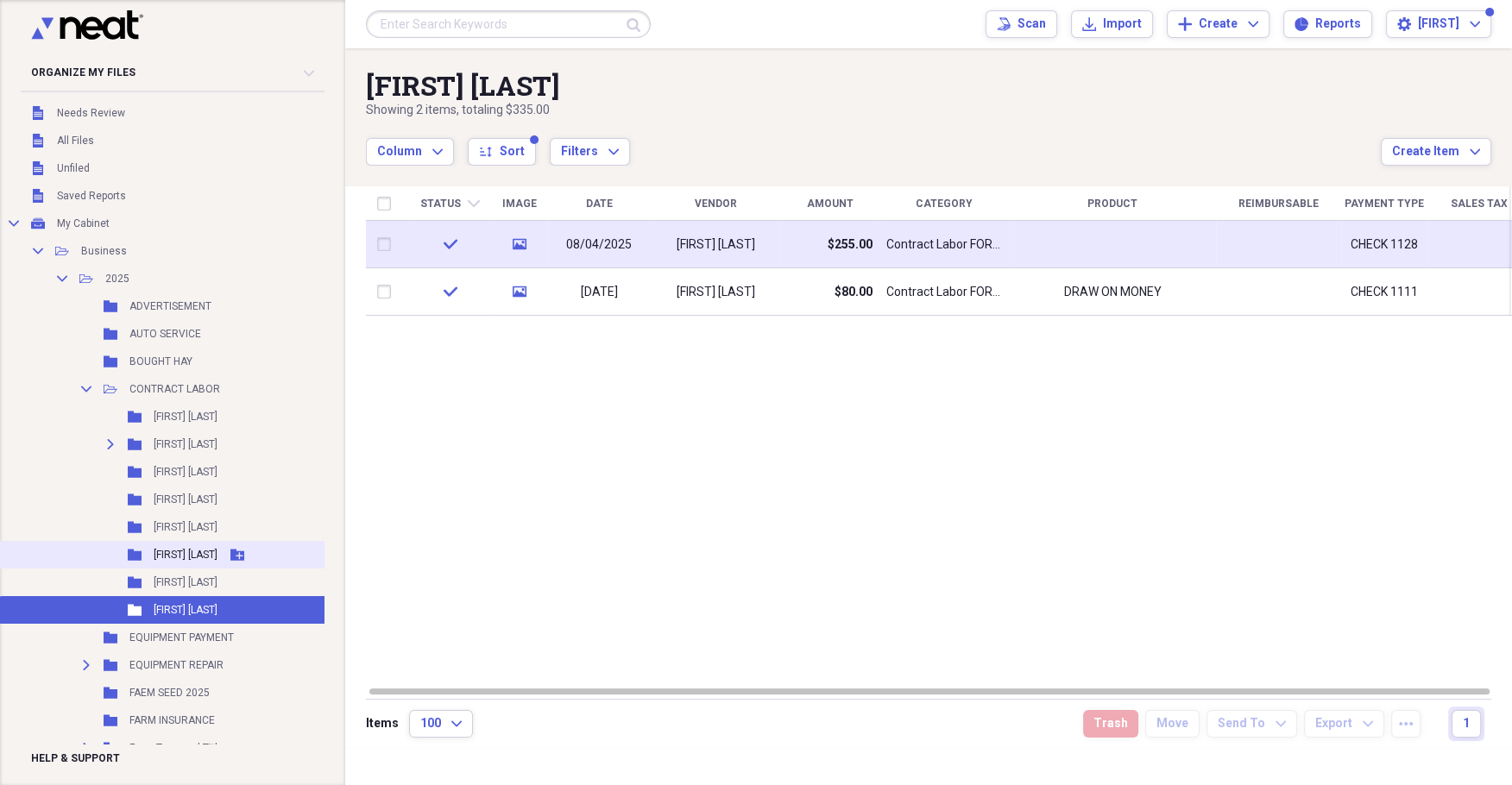 click on "[FIRST] [LAST]" at bounding box center [186, 555] 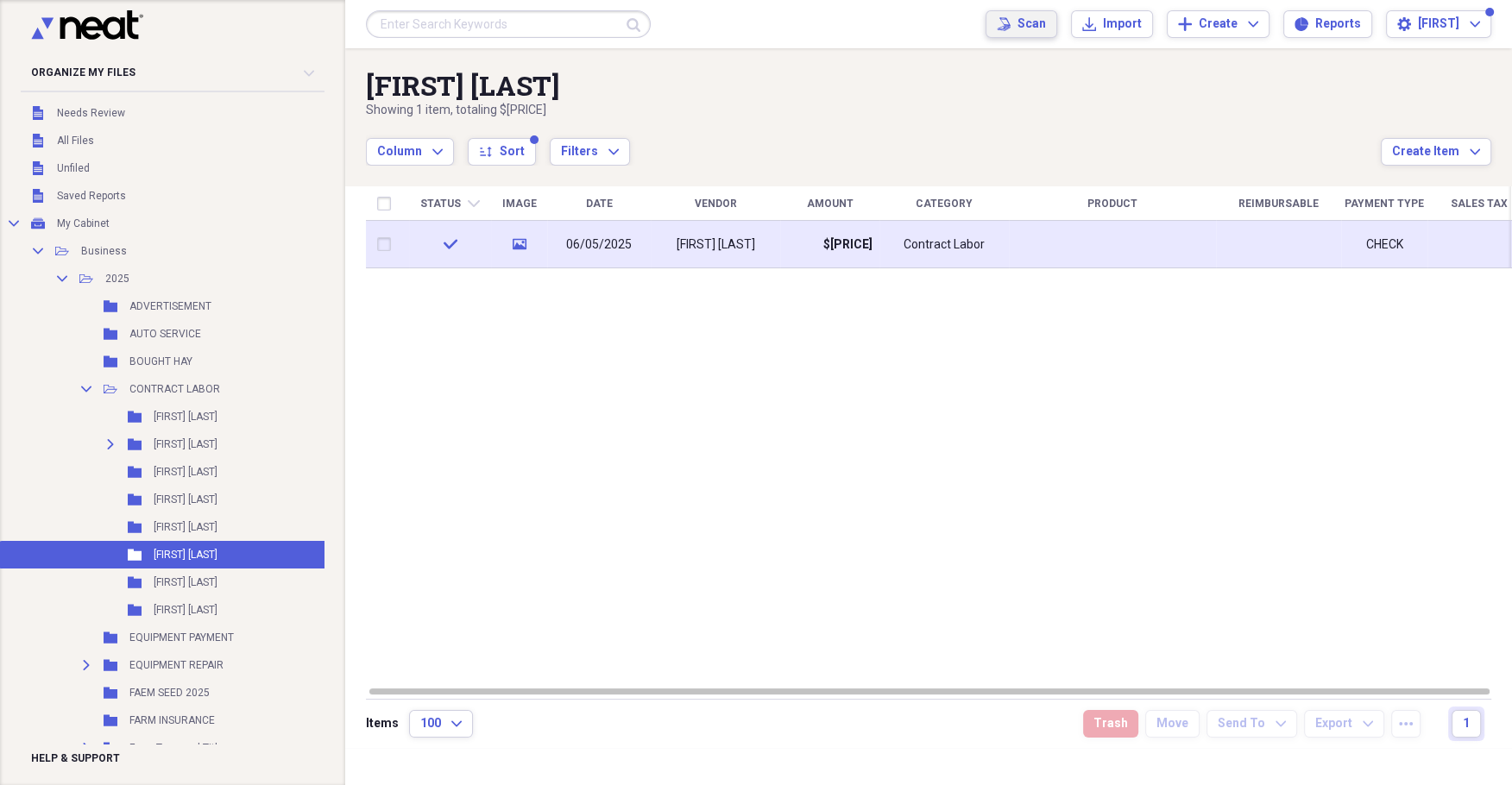 click on "Scan Scan" at bounding box center [1021, 24] 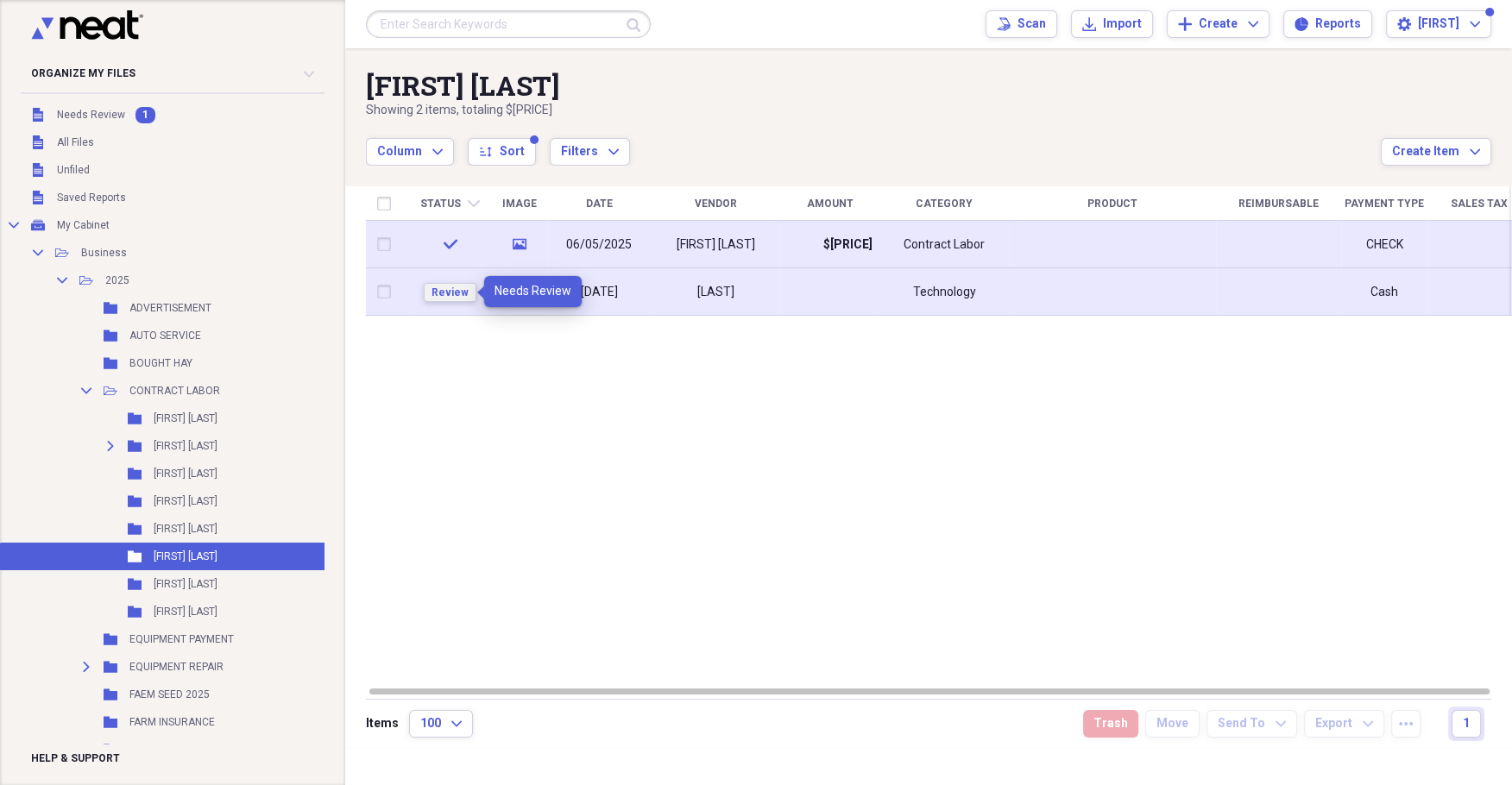 type 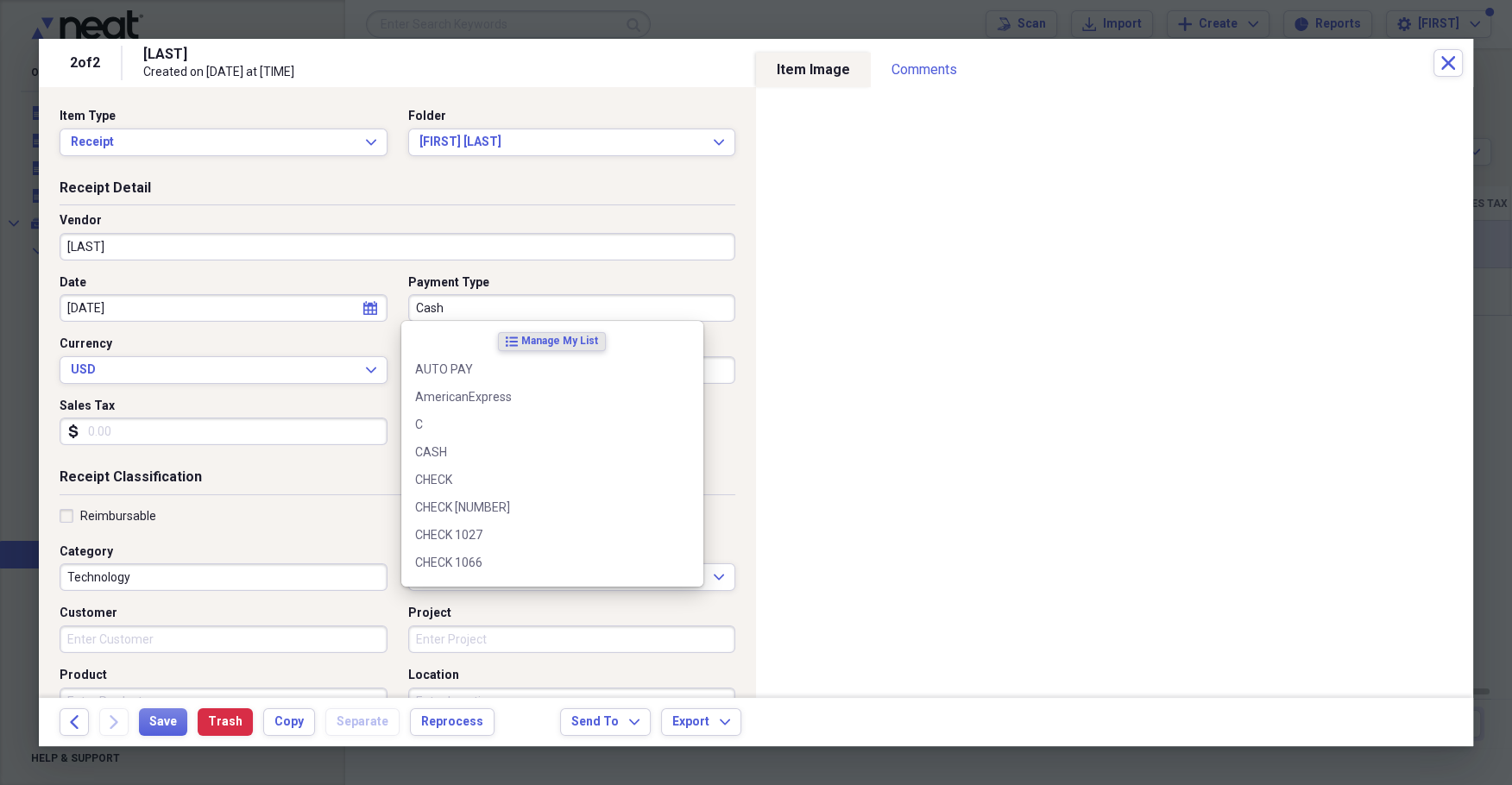 click on "Cash" at bounding box center [572, 308] 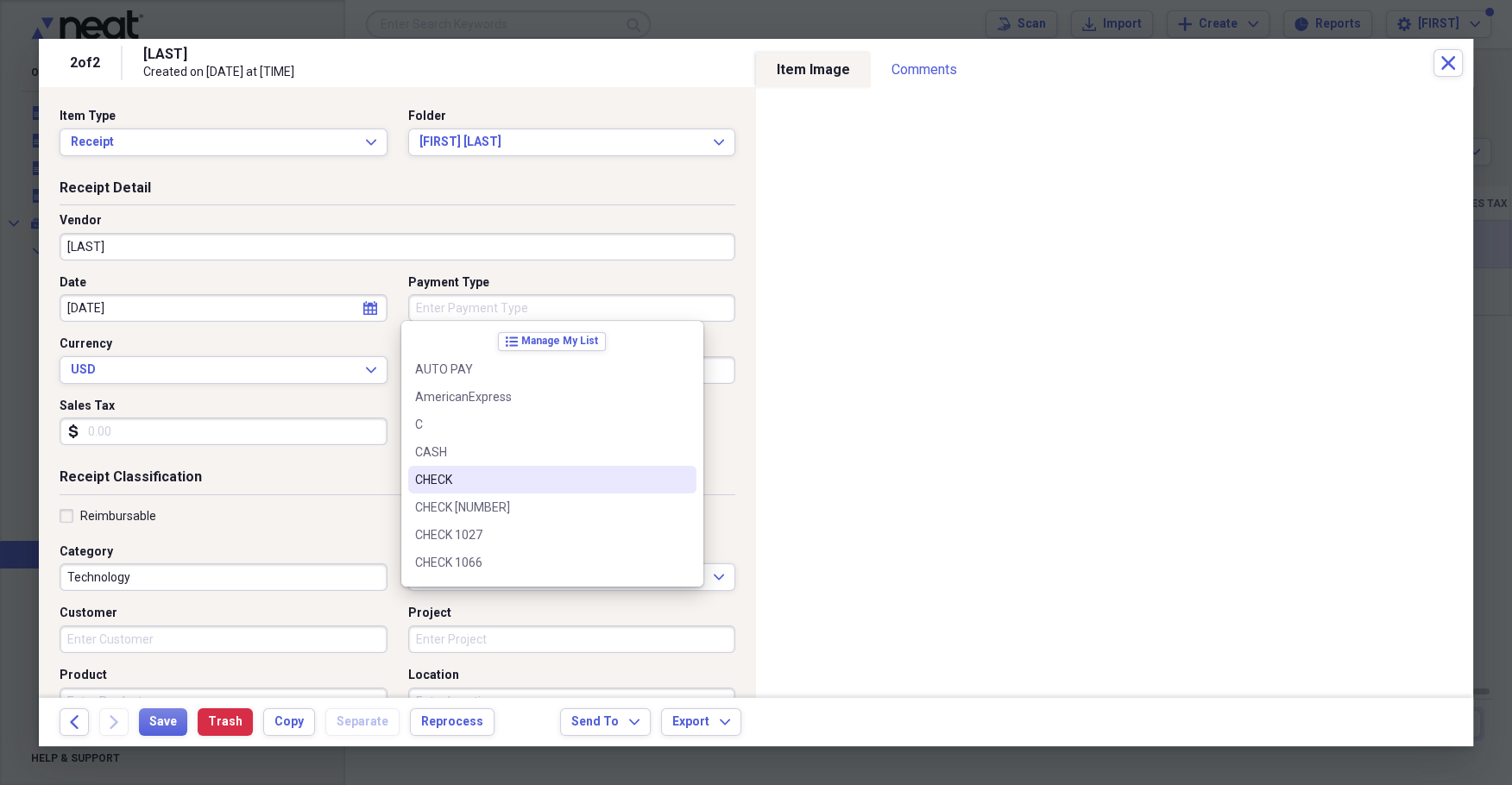 click on "CHECK" at bounding box center [542, 480] 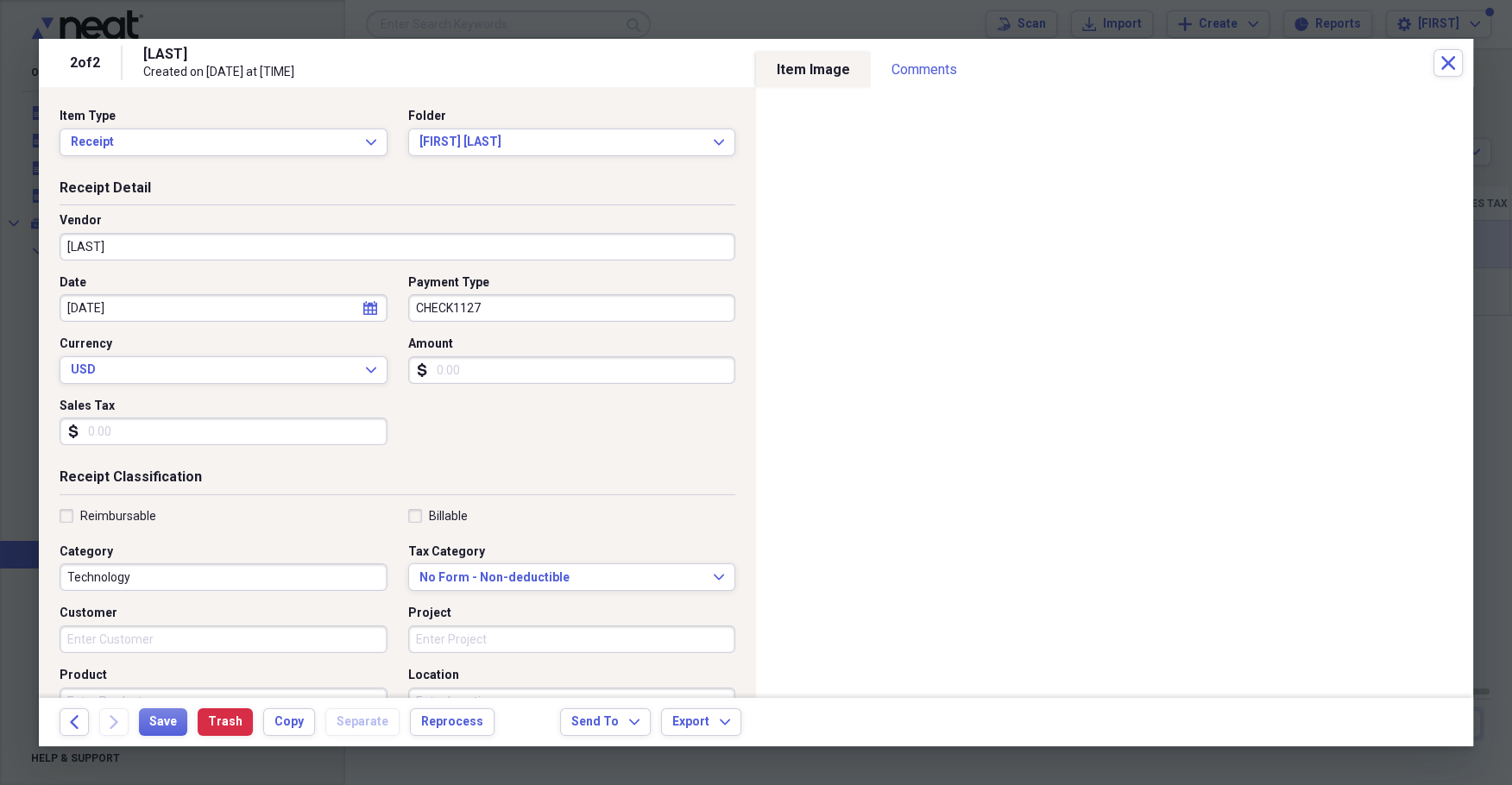 type on "CHECK1127" 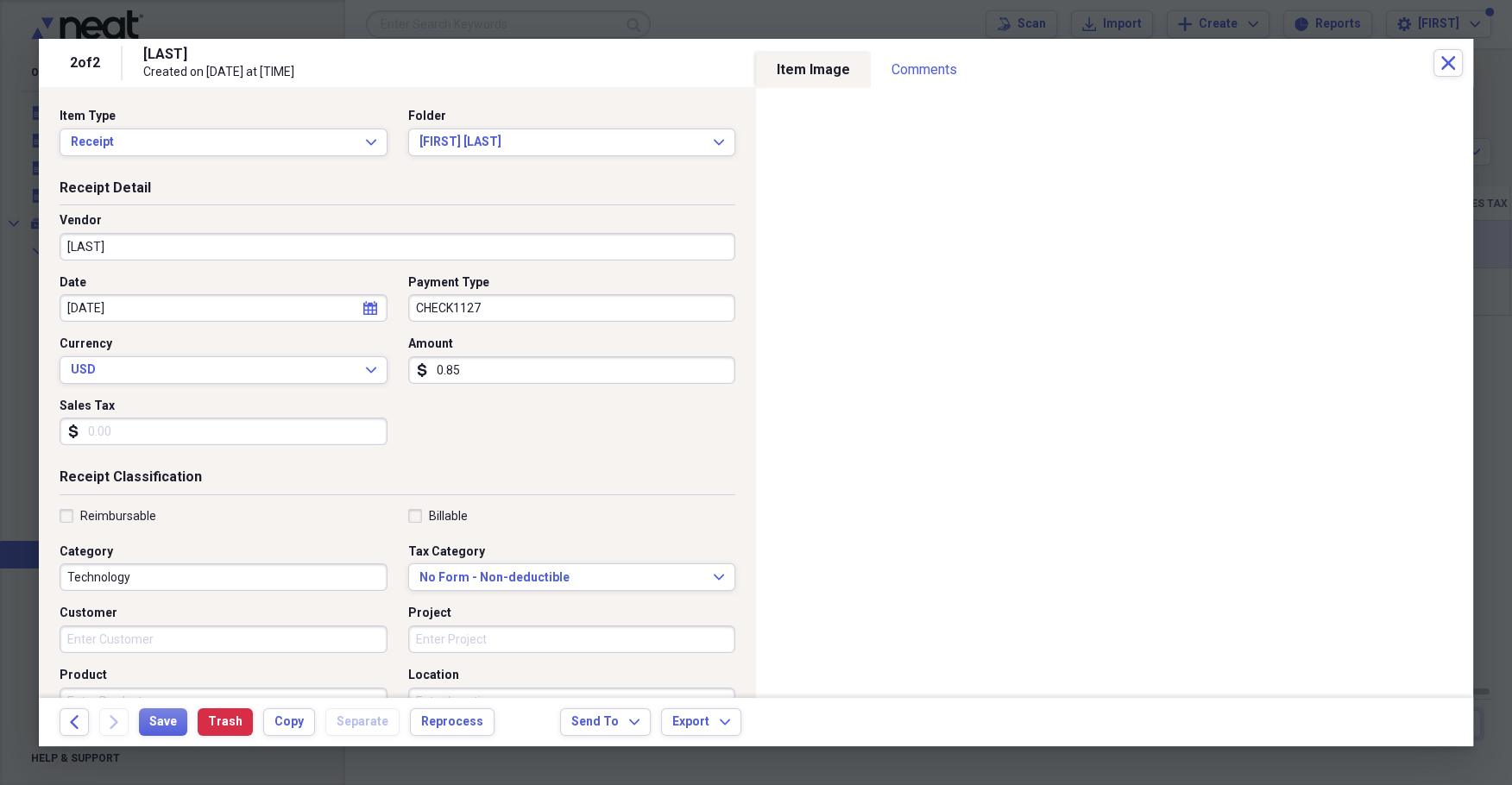 type on "0.08" 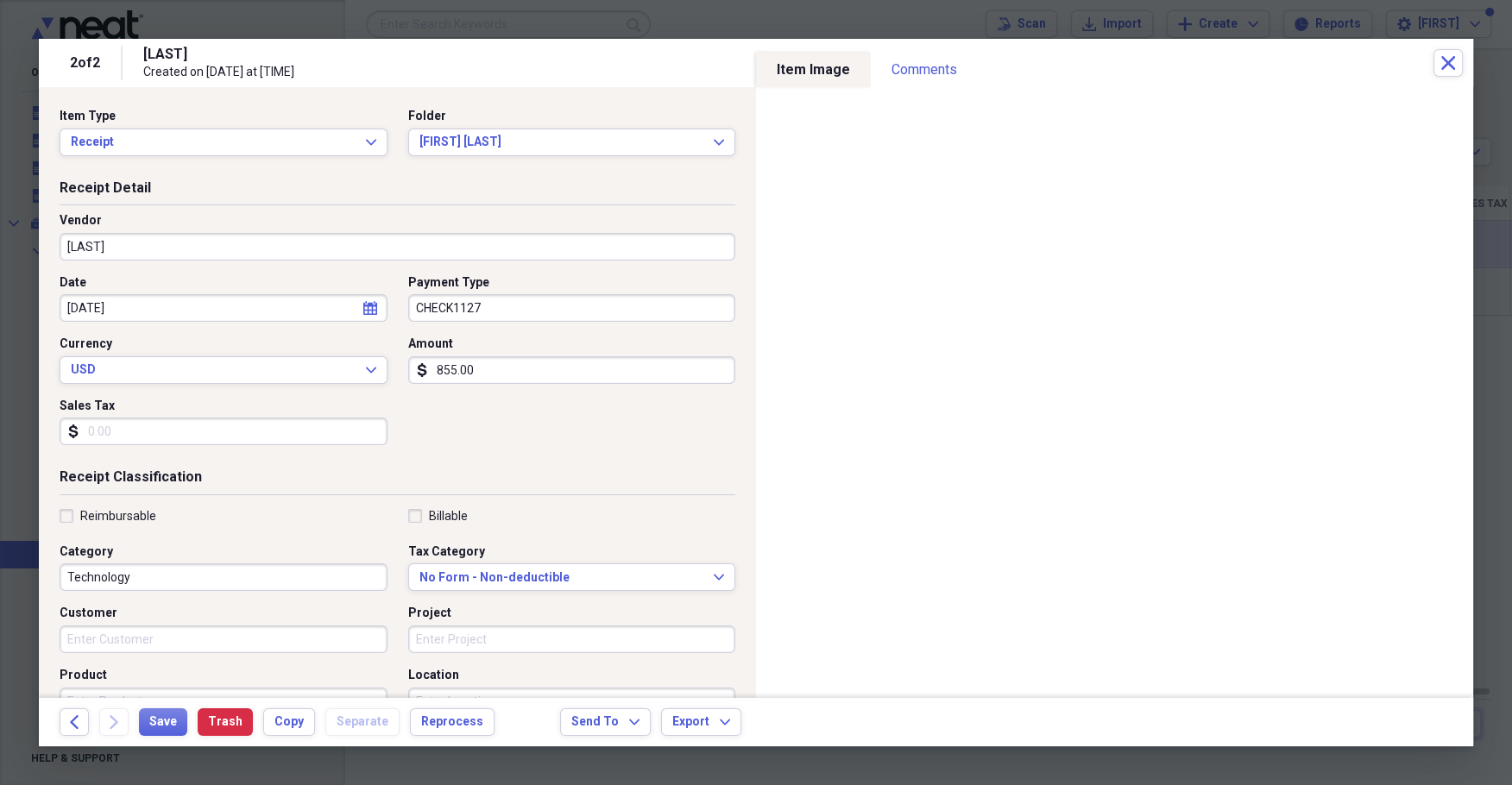 type on "855.00" 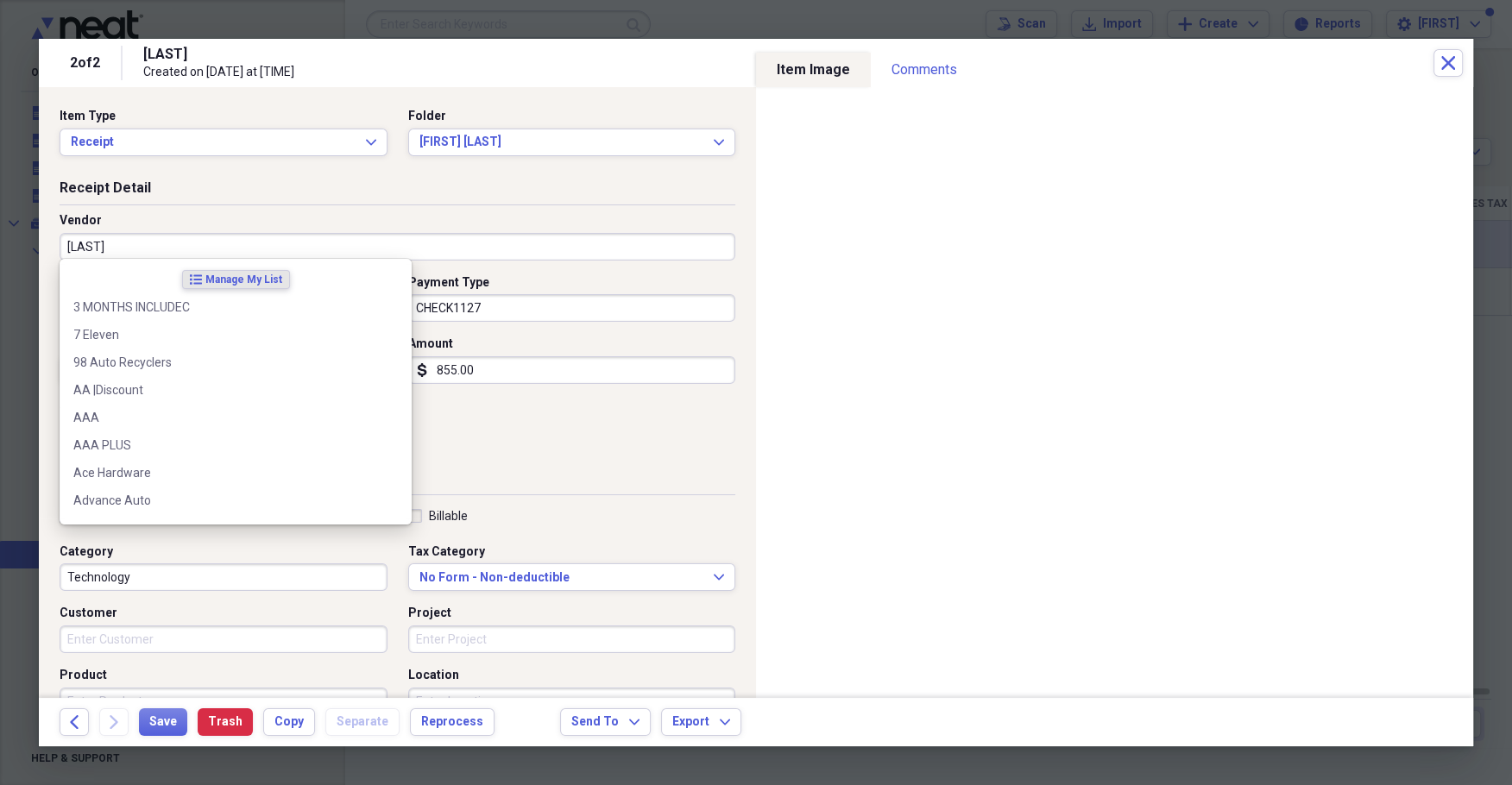 click on "[LAST]" at bounding box center [397, 247] 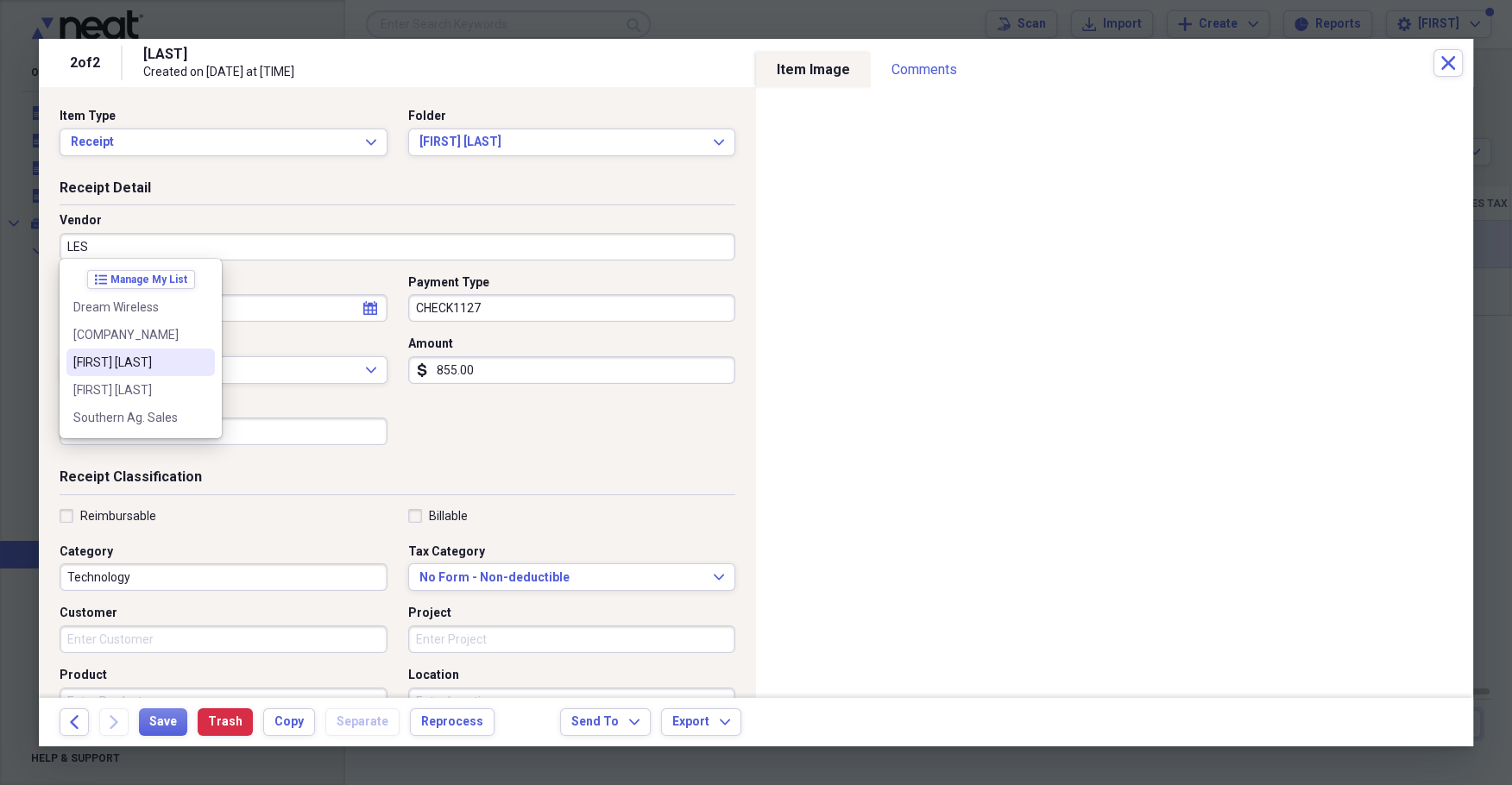 click on "[FIRST] [LAST]" at bounding box center [130, 362] 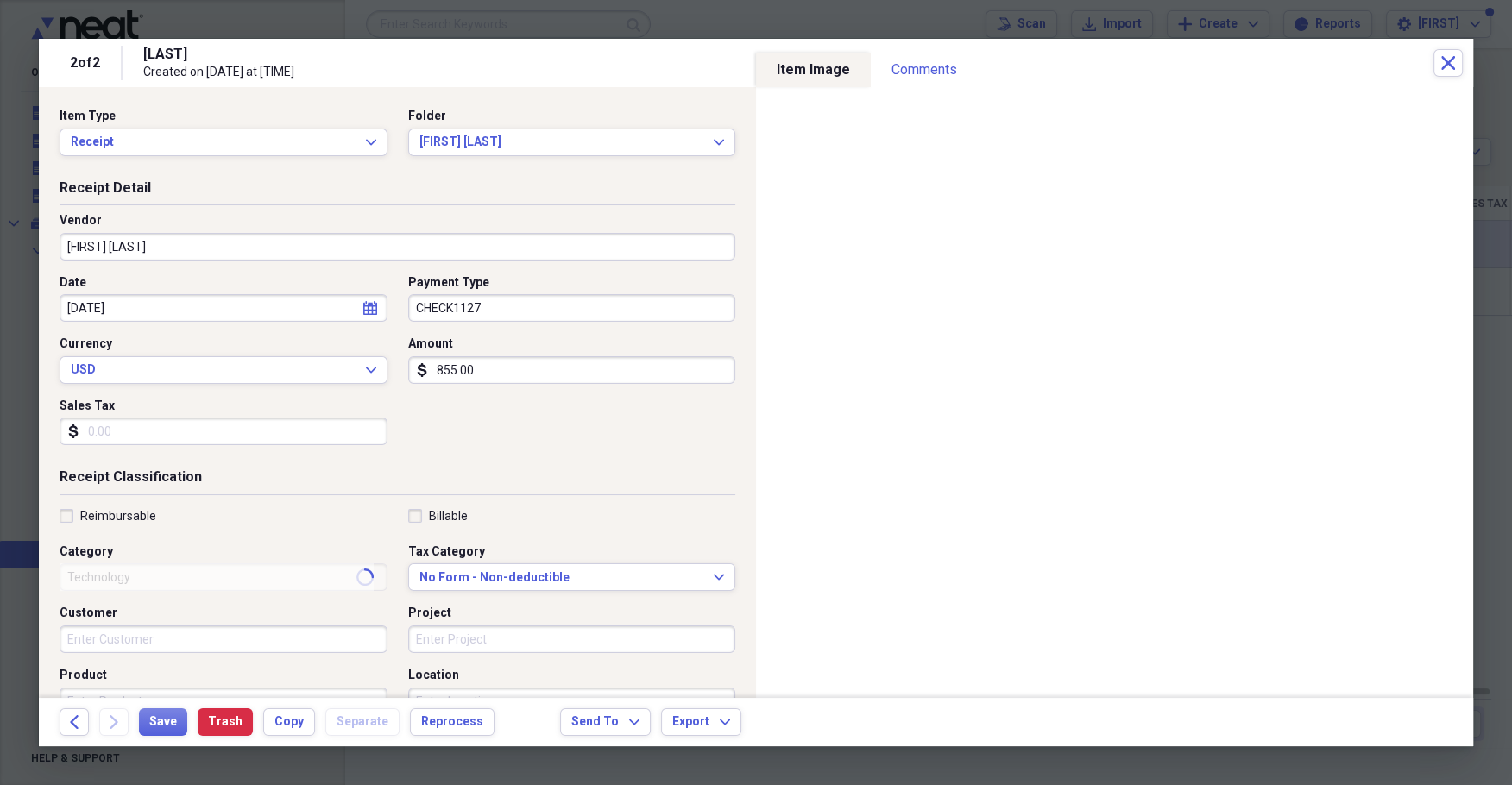 type on "Contract Labor" 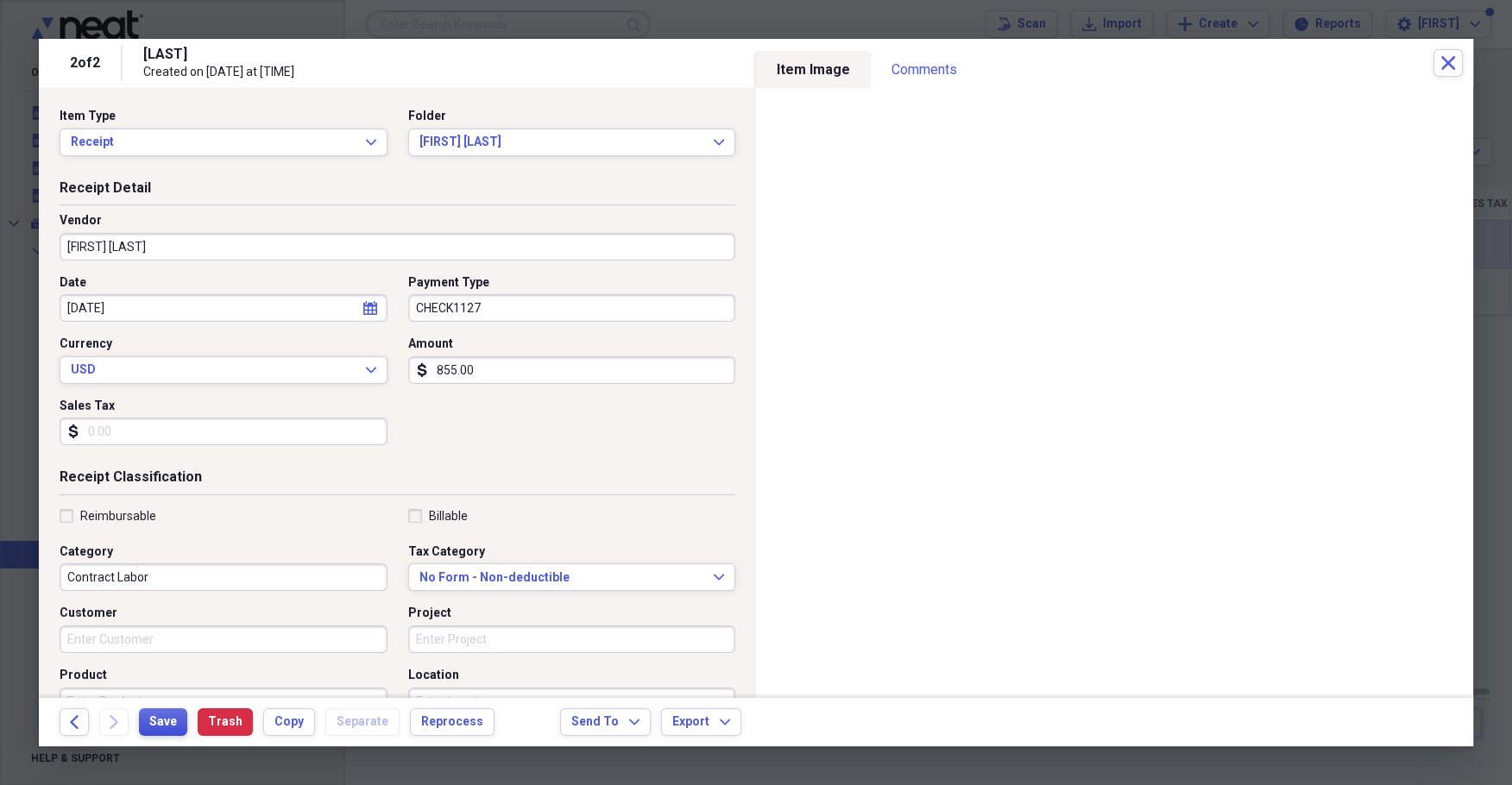 click on "Save" at bounding box center [163, 722] 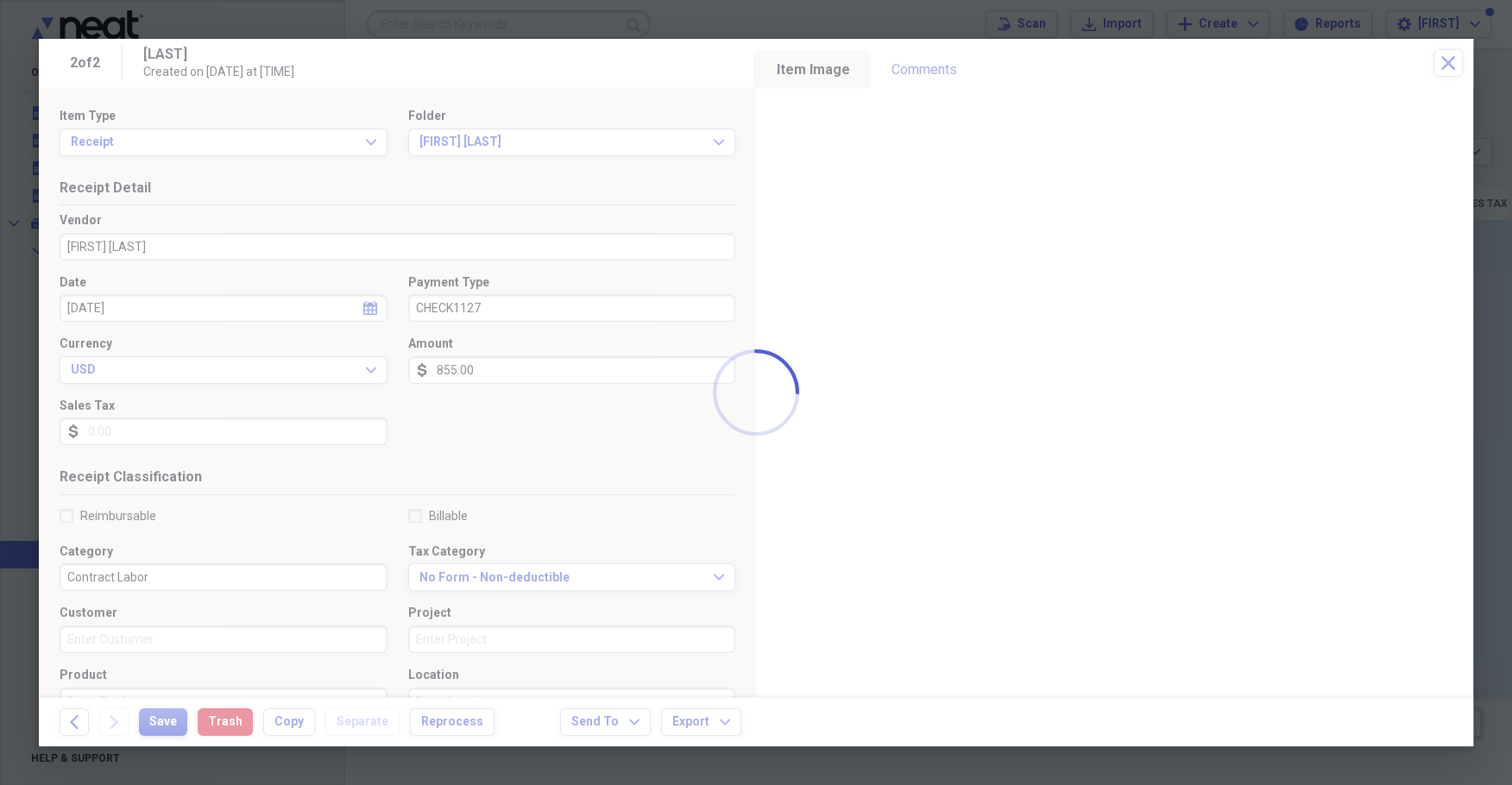 click at bounding box center [756, 392] 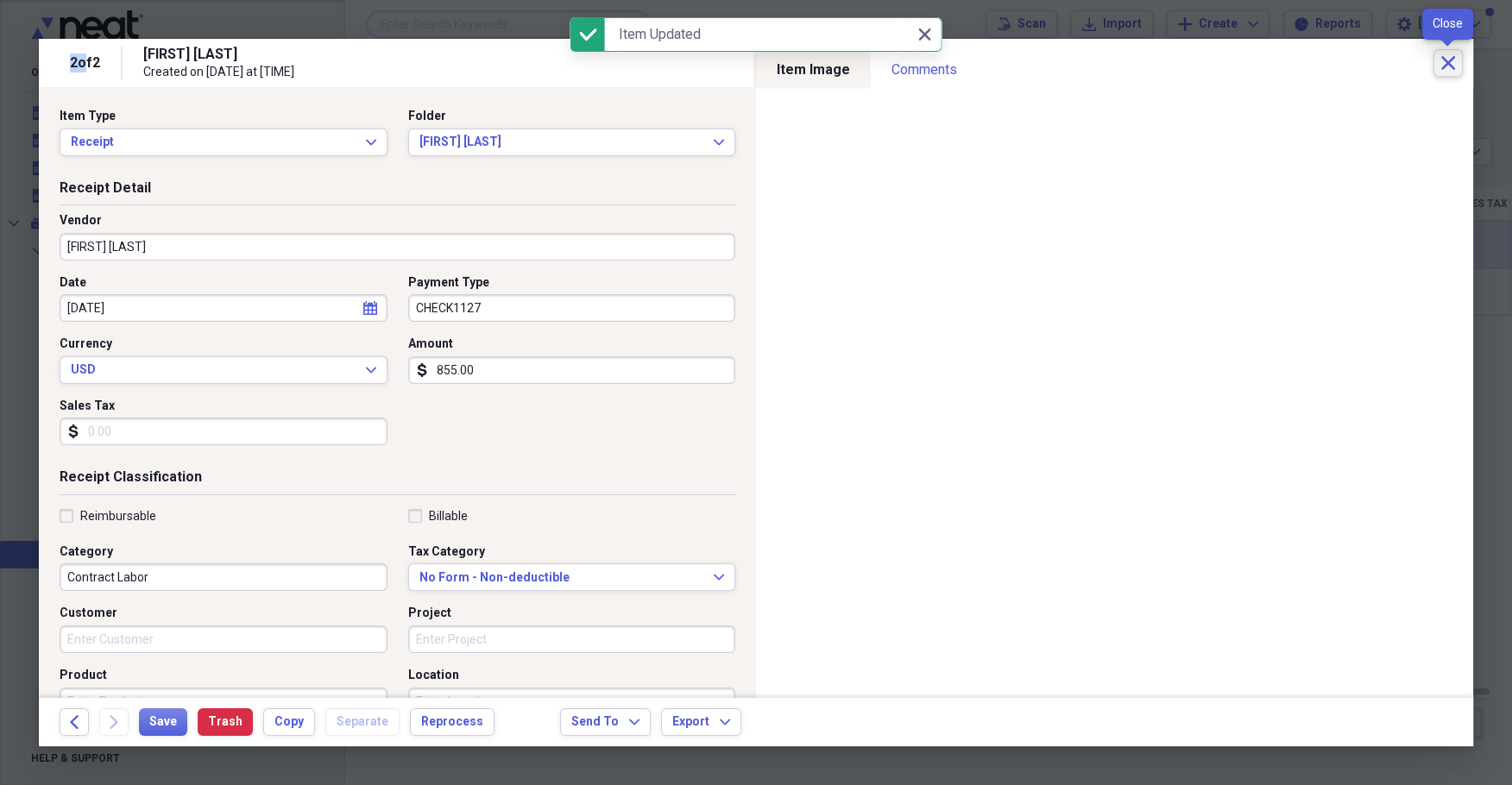 click 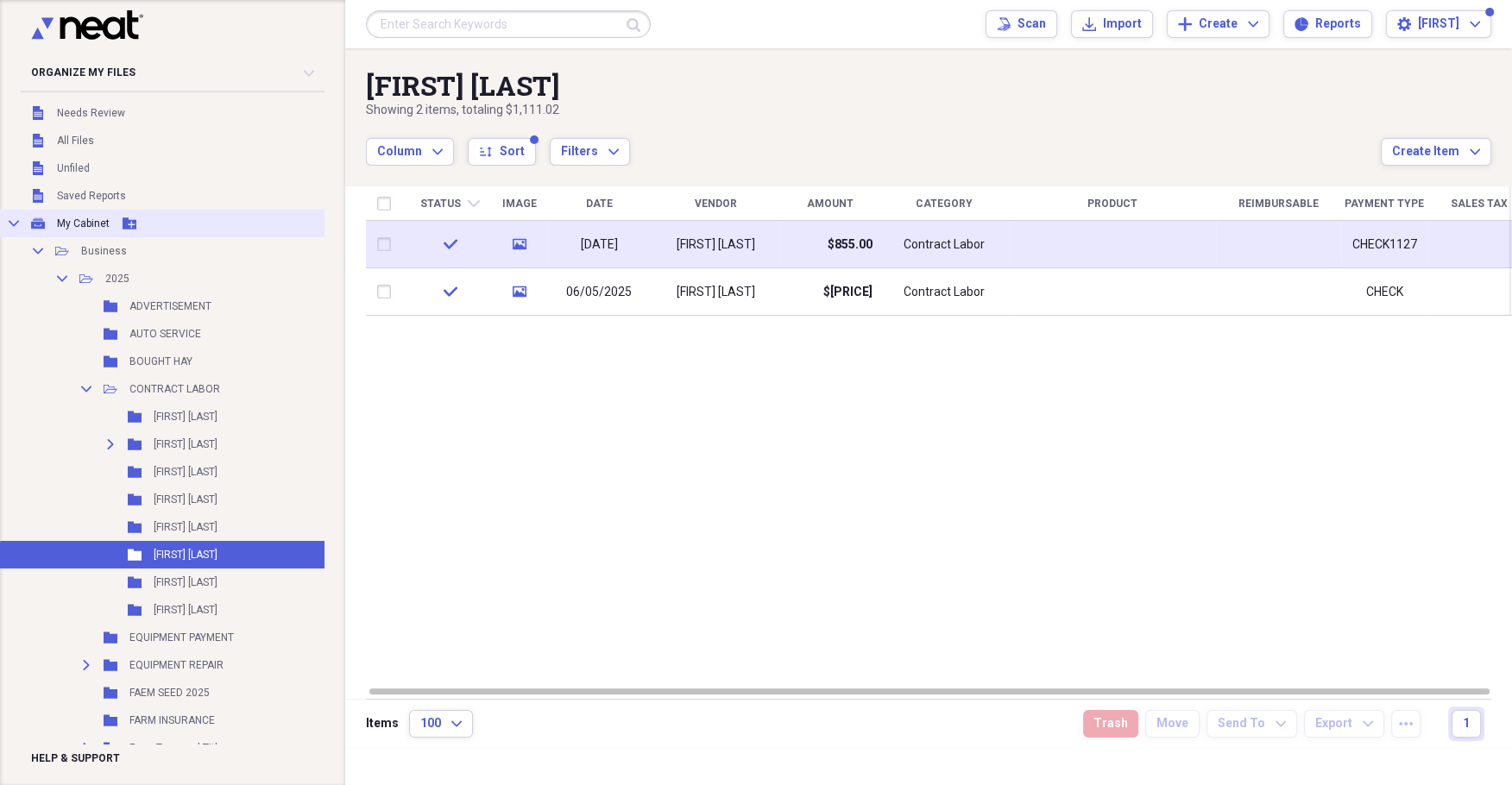 click on "My Cabinet" at bounding box center [83, 223] 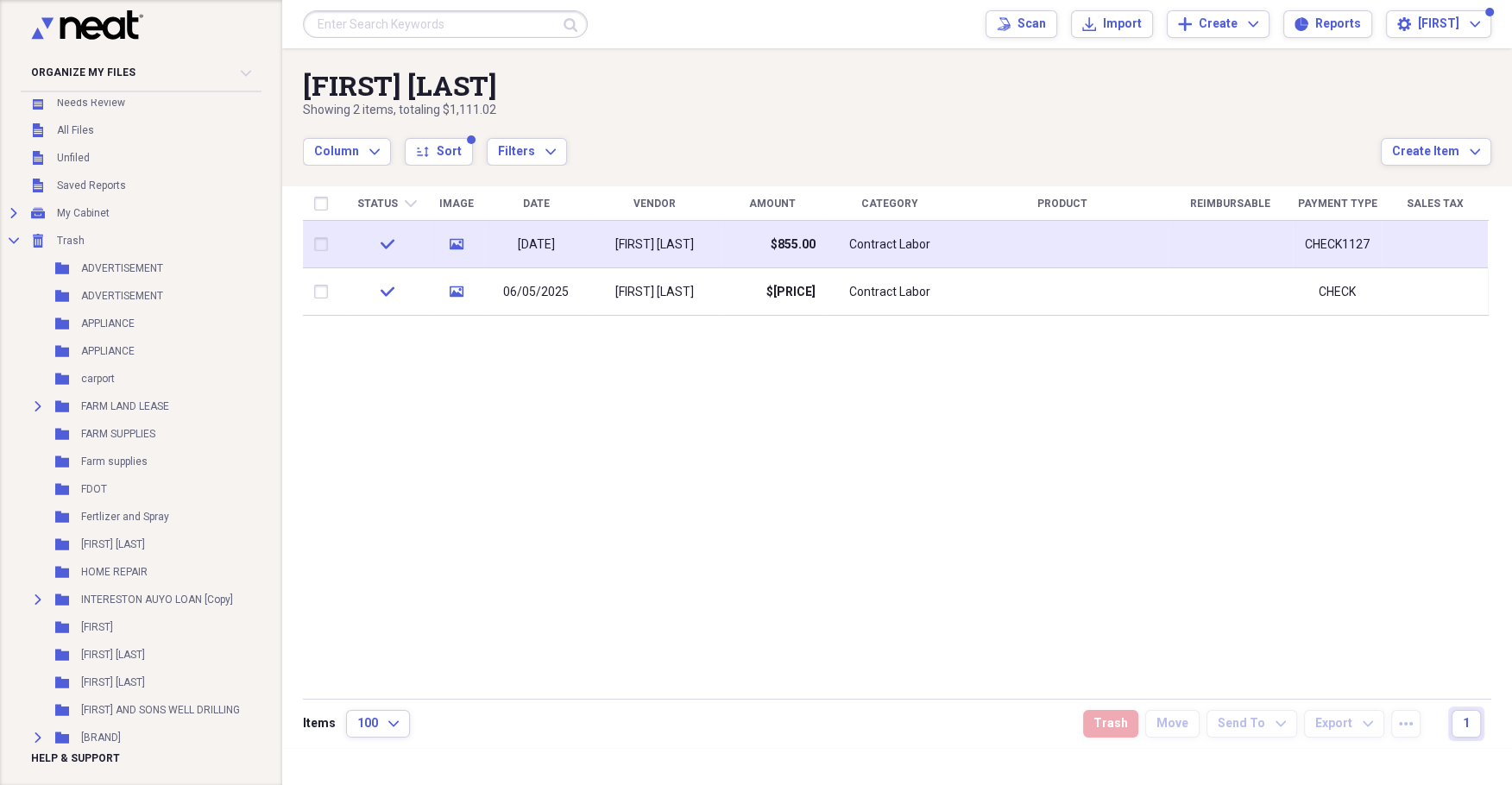 scroll, scrollTop: 0, scrollLeft: 0, axis: both 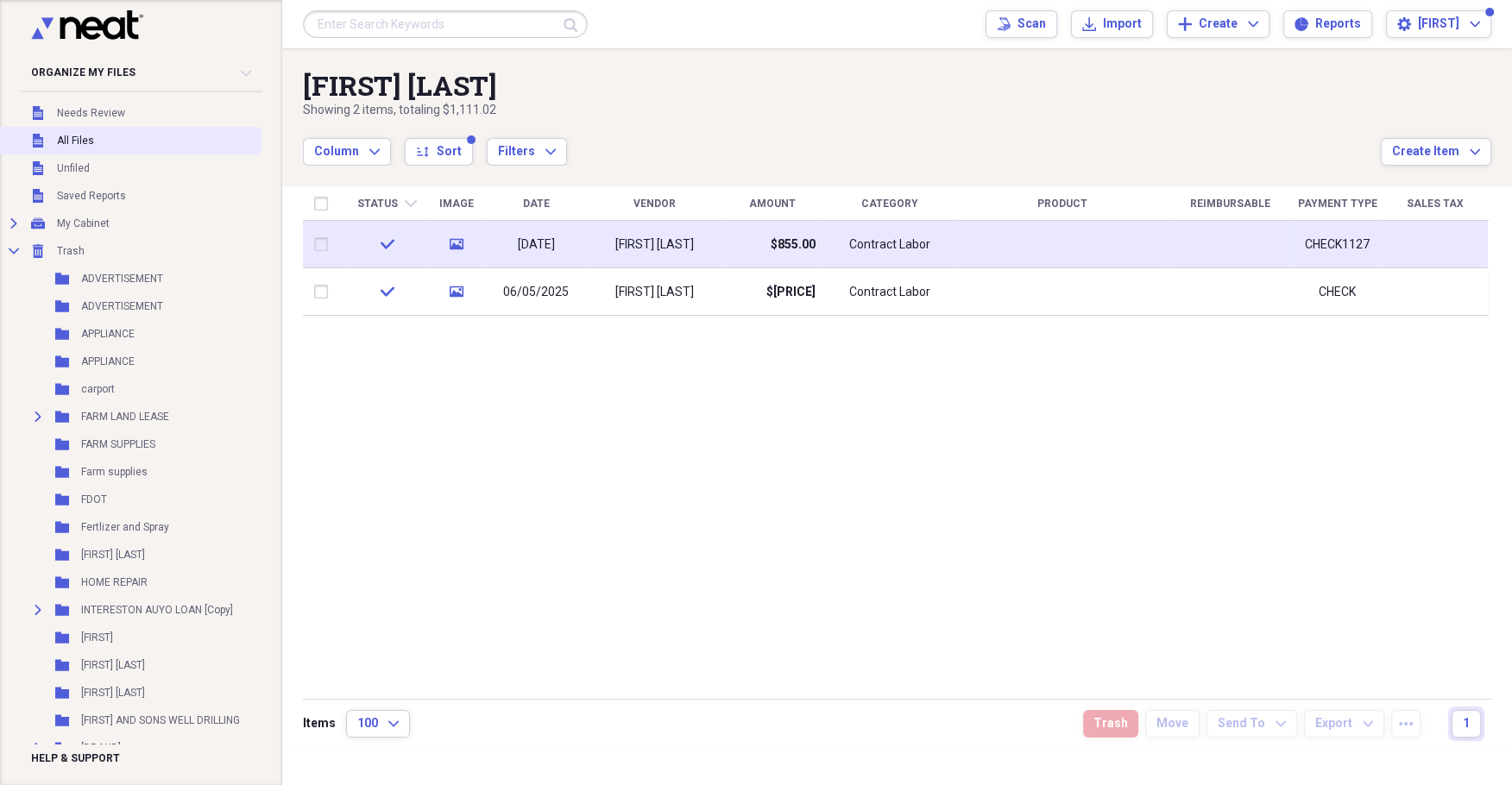 click on "Unfiled All Files" at bounding box center (129, 141) 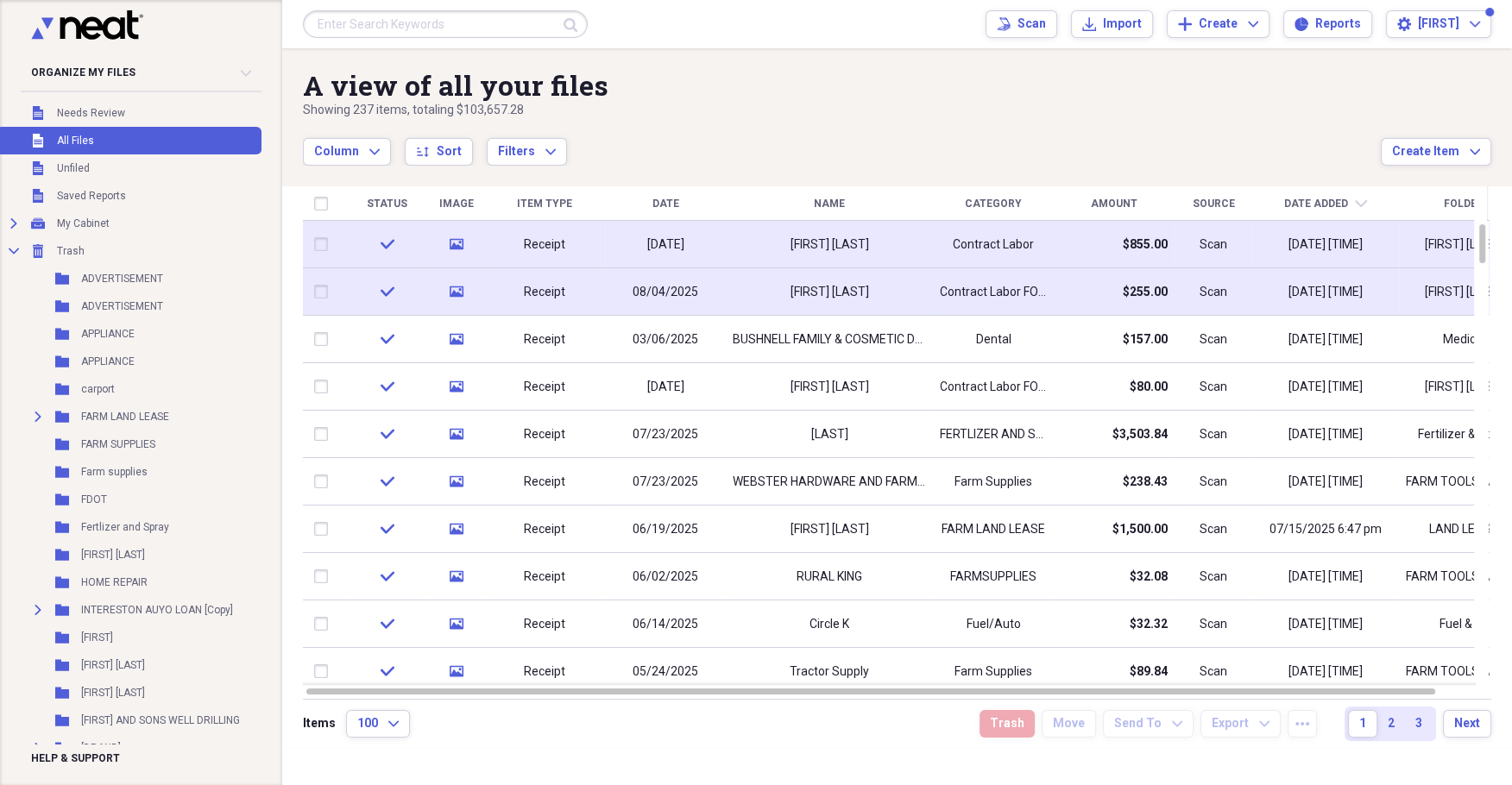 click at bounding box center (324, 292) 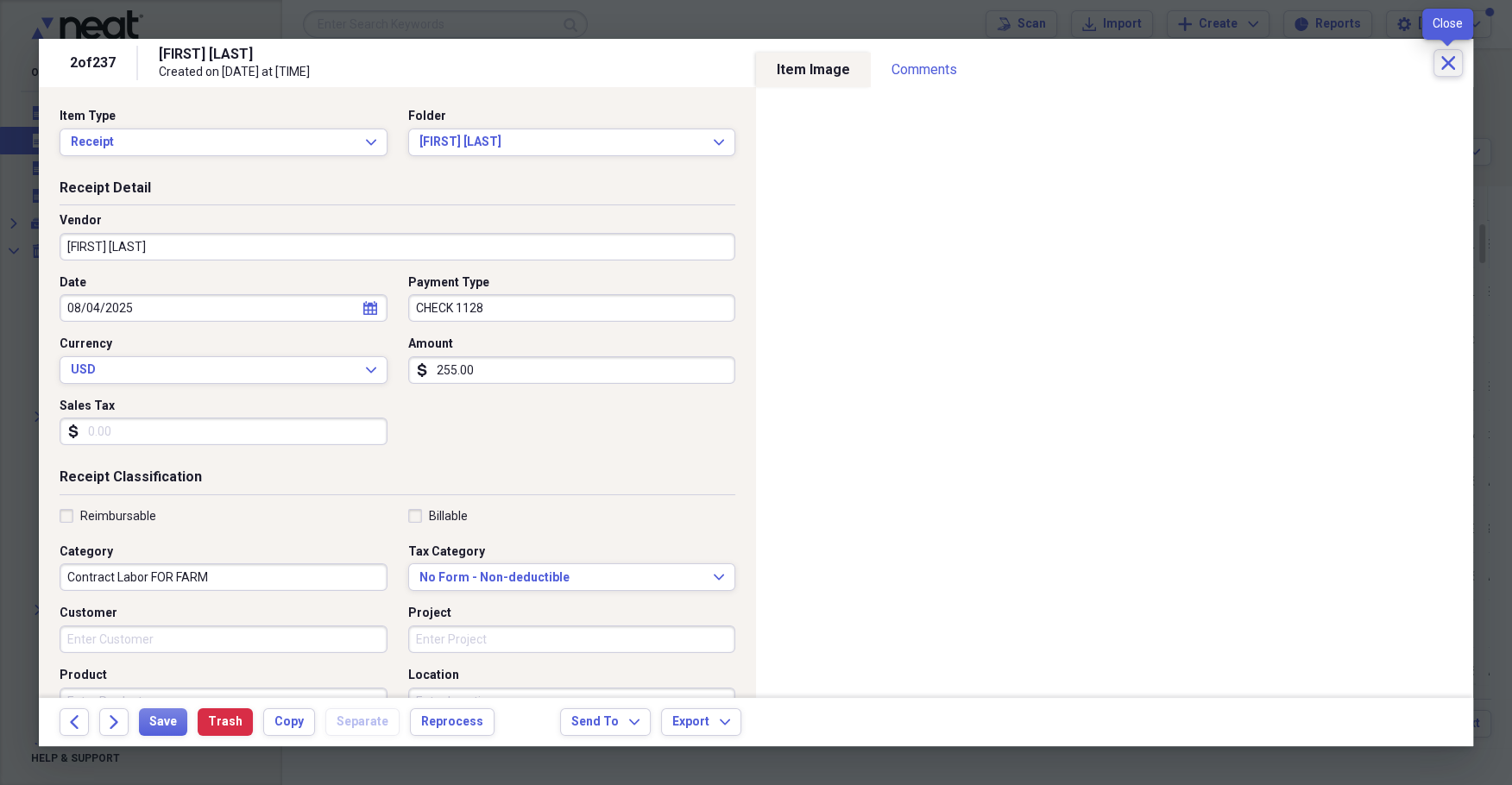 click on "Close" 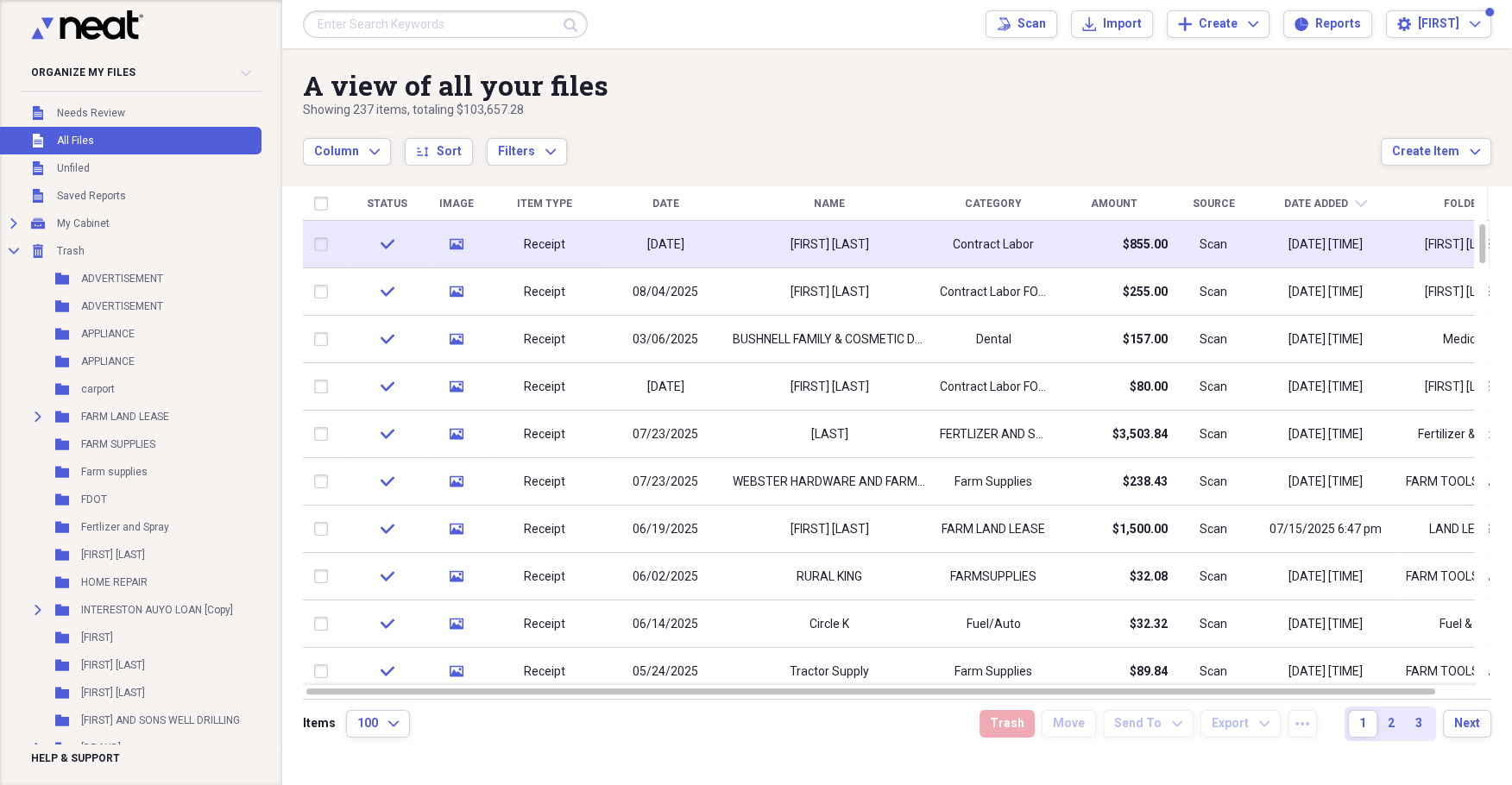 drag, startPoint x: 287, startPoint y: 559, endPoint x: 287, endPoint y: 577, distance: 18 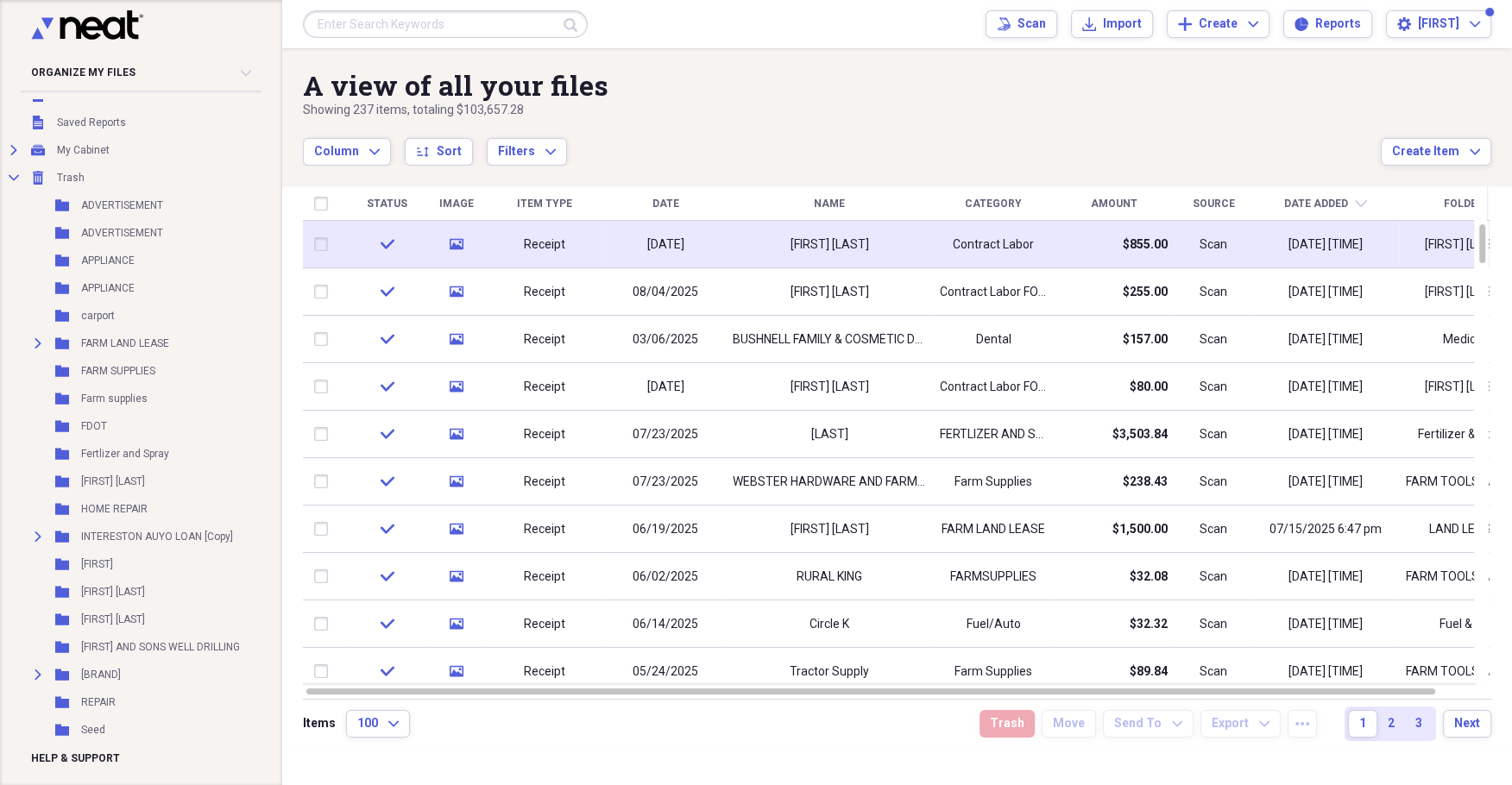 scroll, scrollTop: 66, scrollLeft: 0, axis: vertical 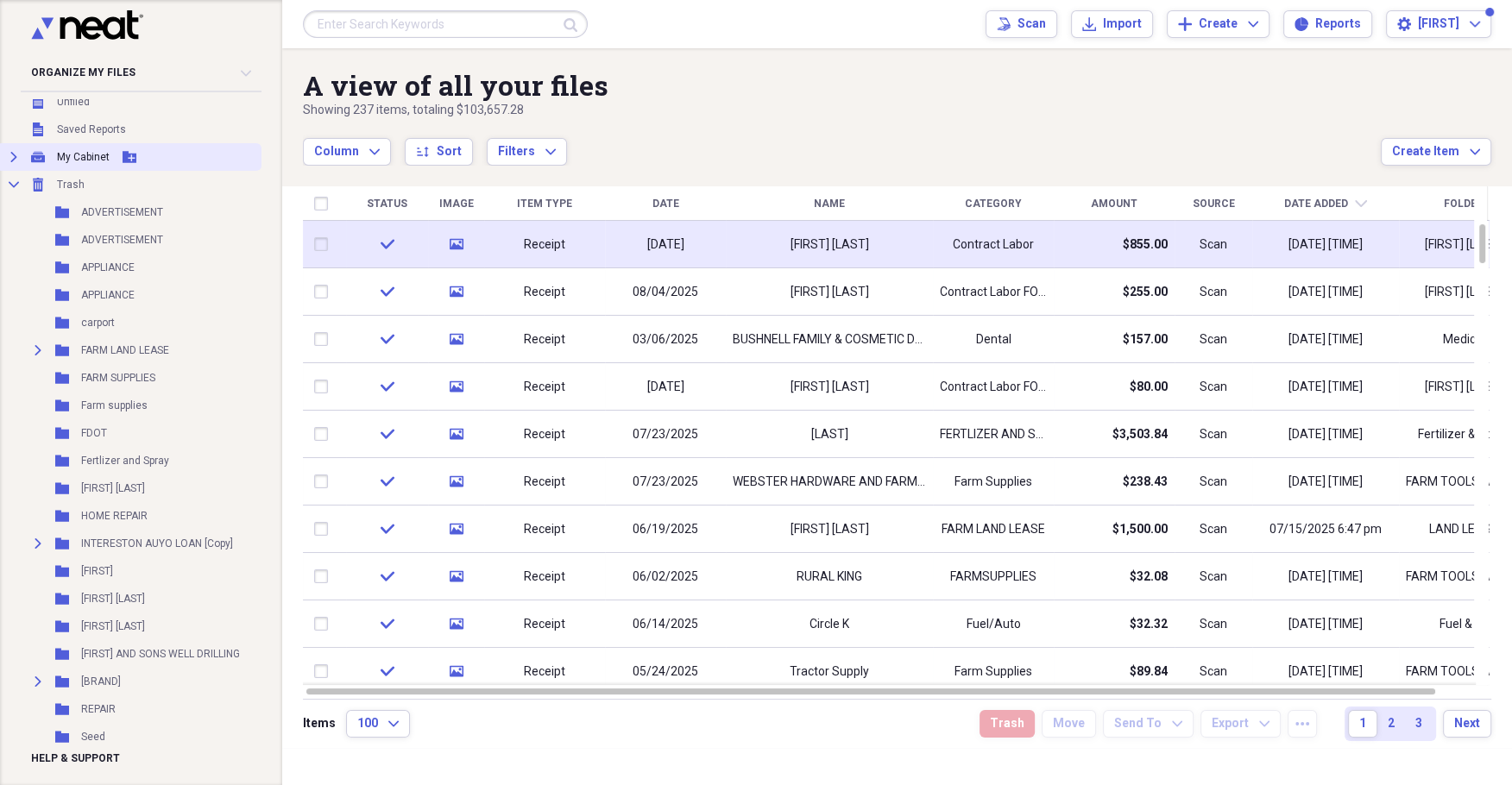 click on "My Cabinet" at bounding box center [83, 157] 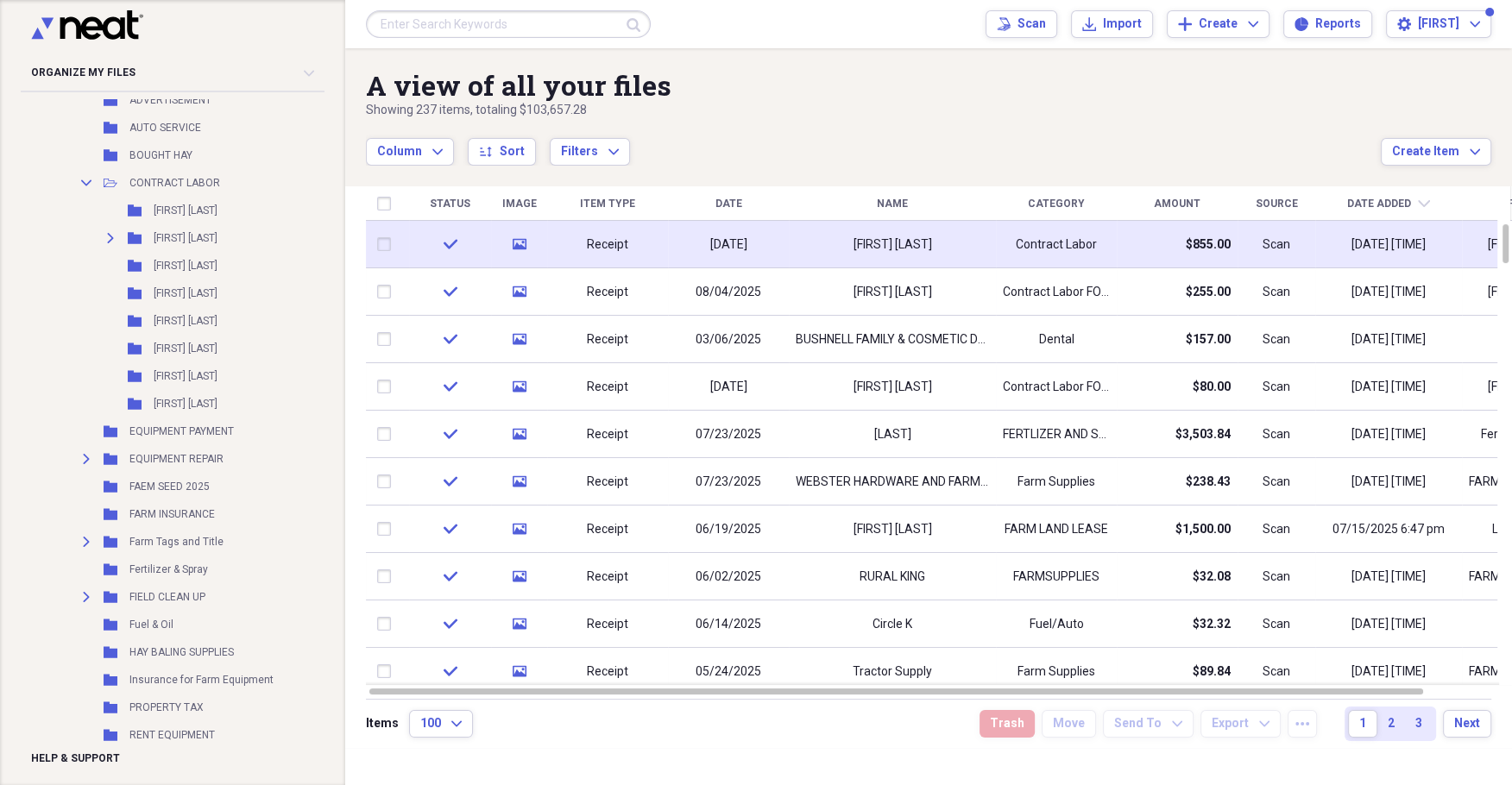 scroll, scrollTop: 259, scrollLeft: 0, axis: vertical 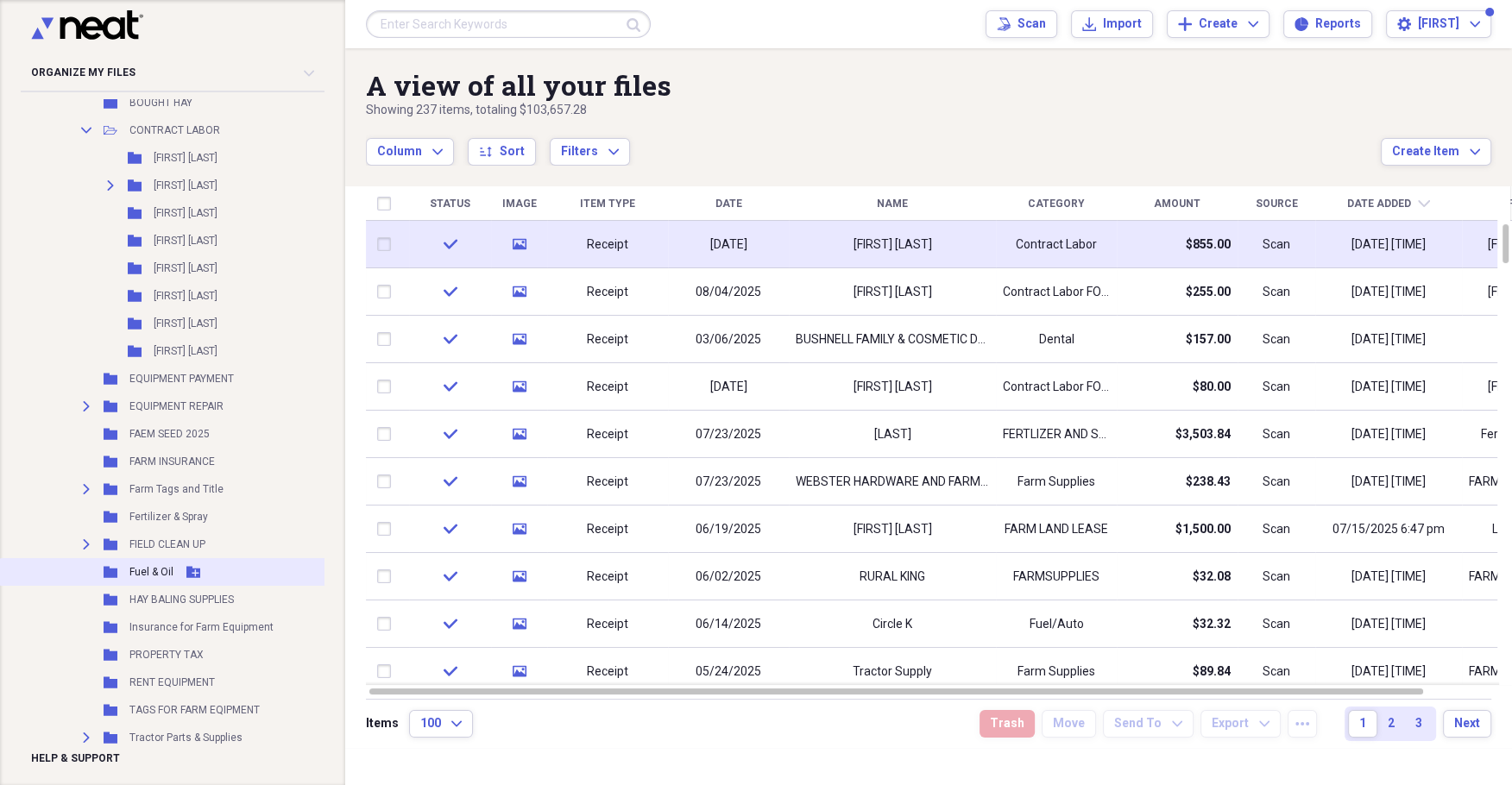 click on "Fuel & Oil" at bounding box center (151, 572) 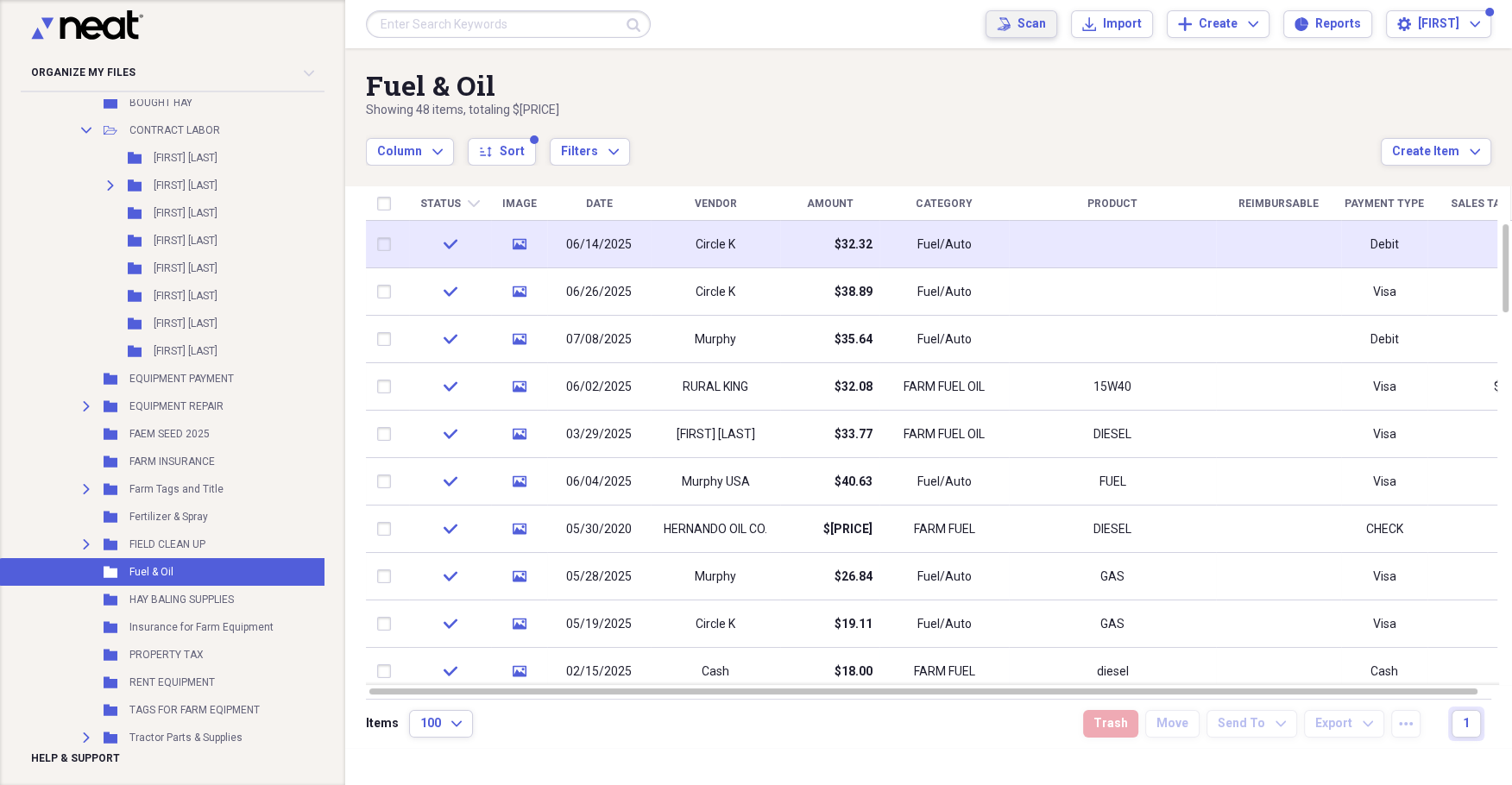 click on "Scan" at bounding box center [1031, 24] 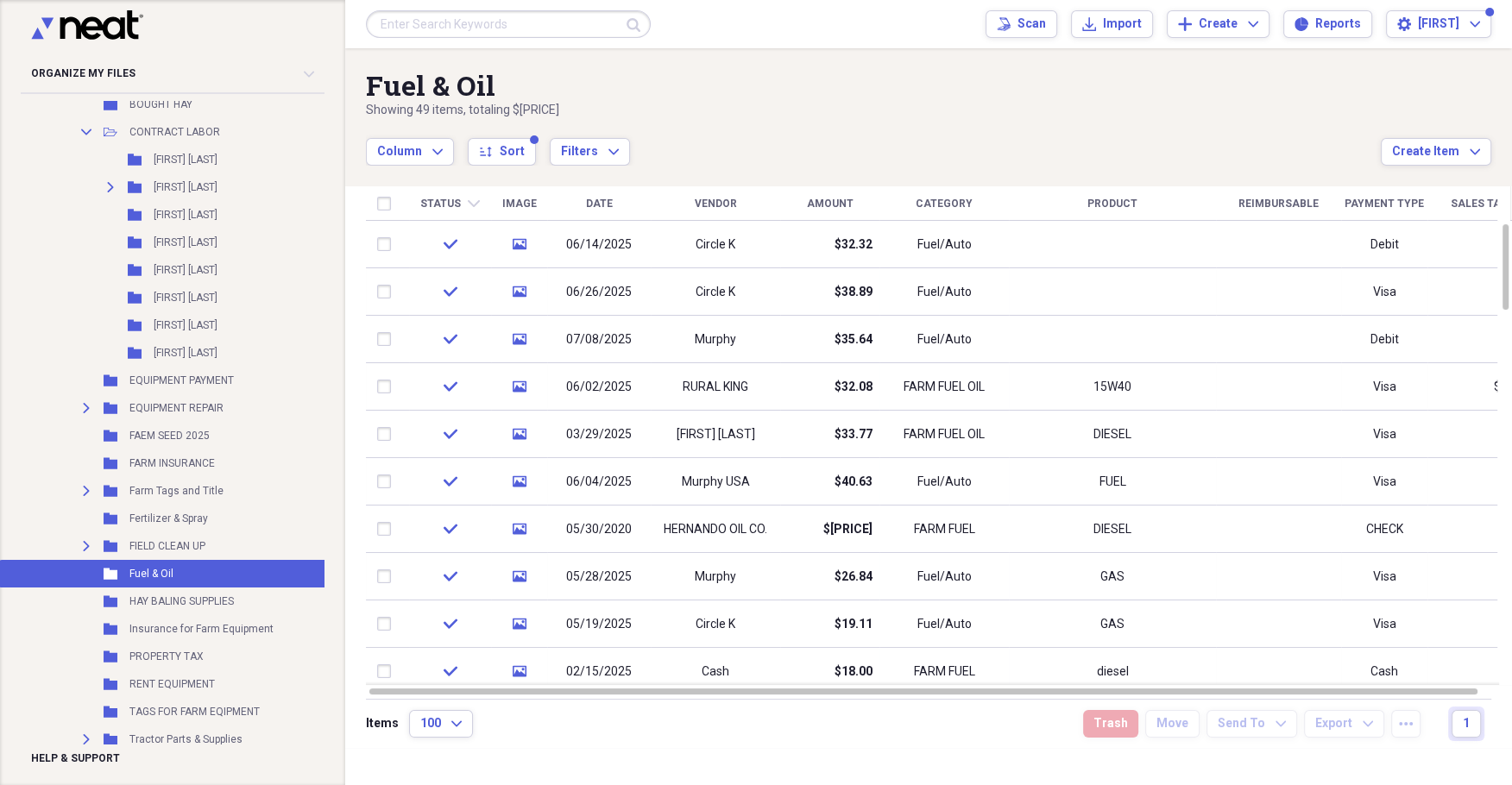 click on "Trash" at bounding box center [1111, 724] 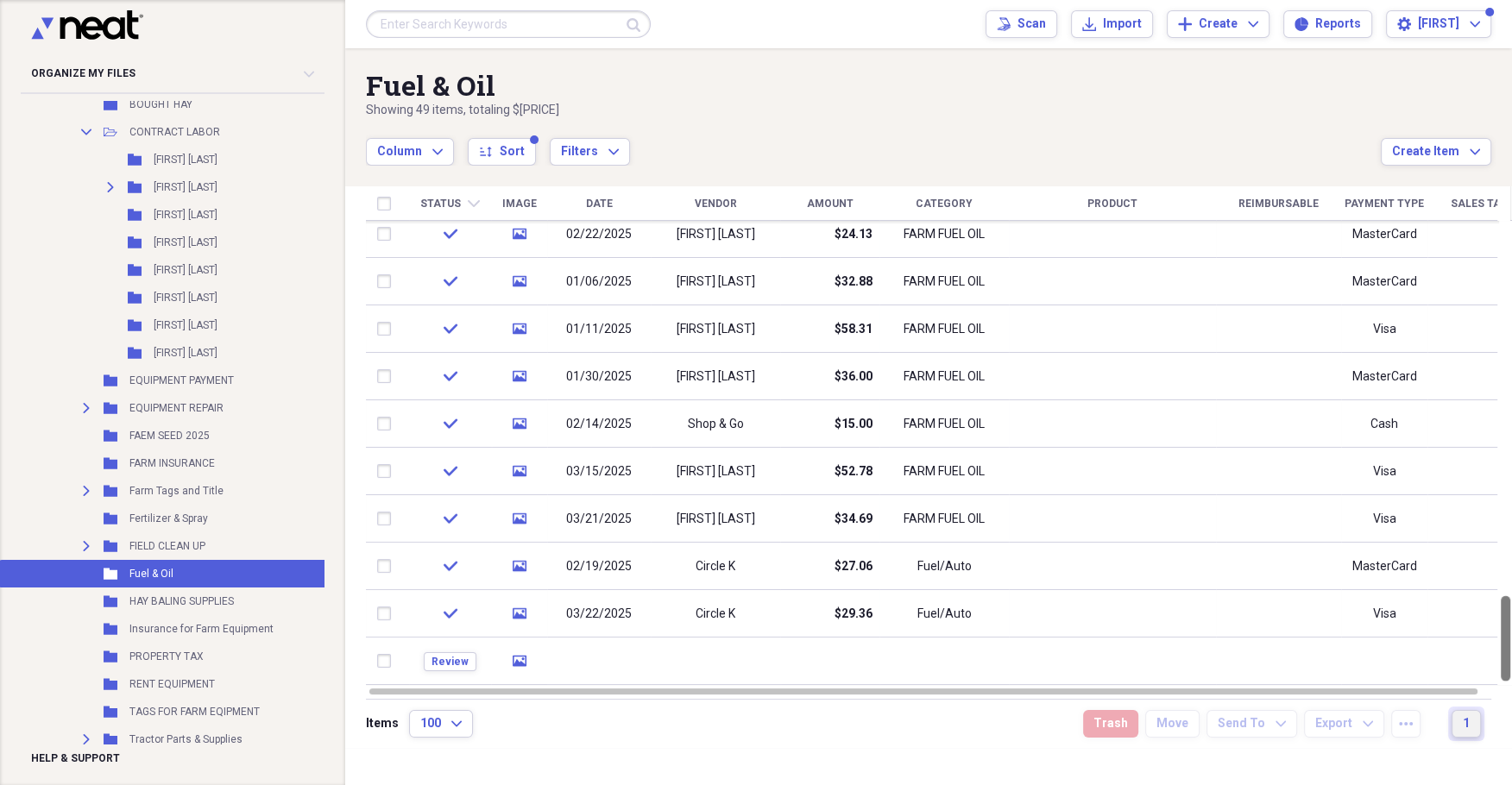 drag, startPoint x: 1503, startPoint y: 279, endPoint x: 1455, endPoint y: 713, distance: 436.64631 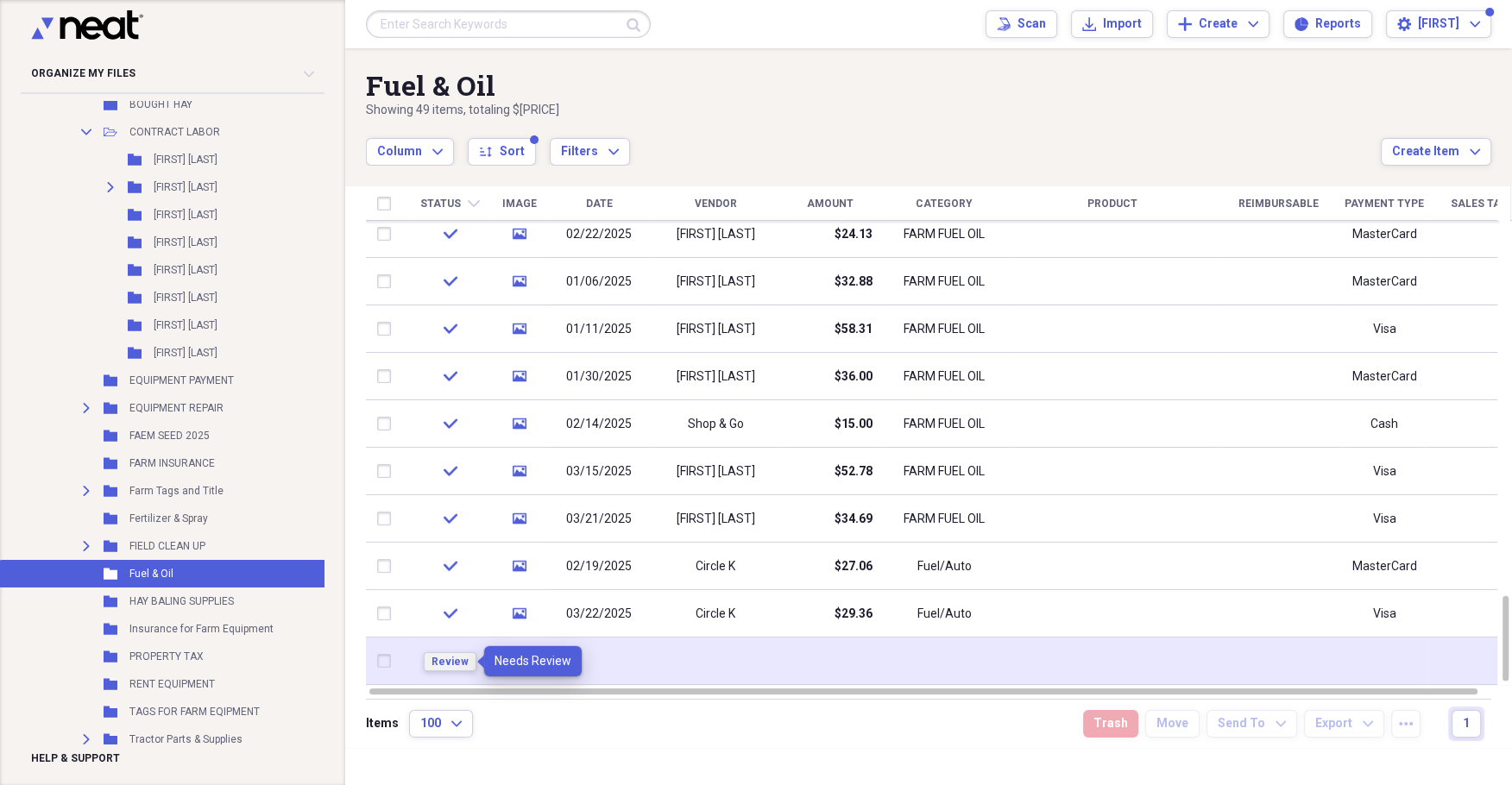 type 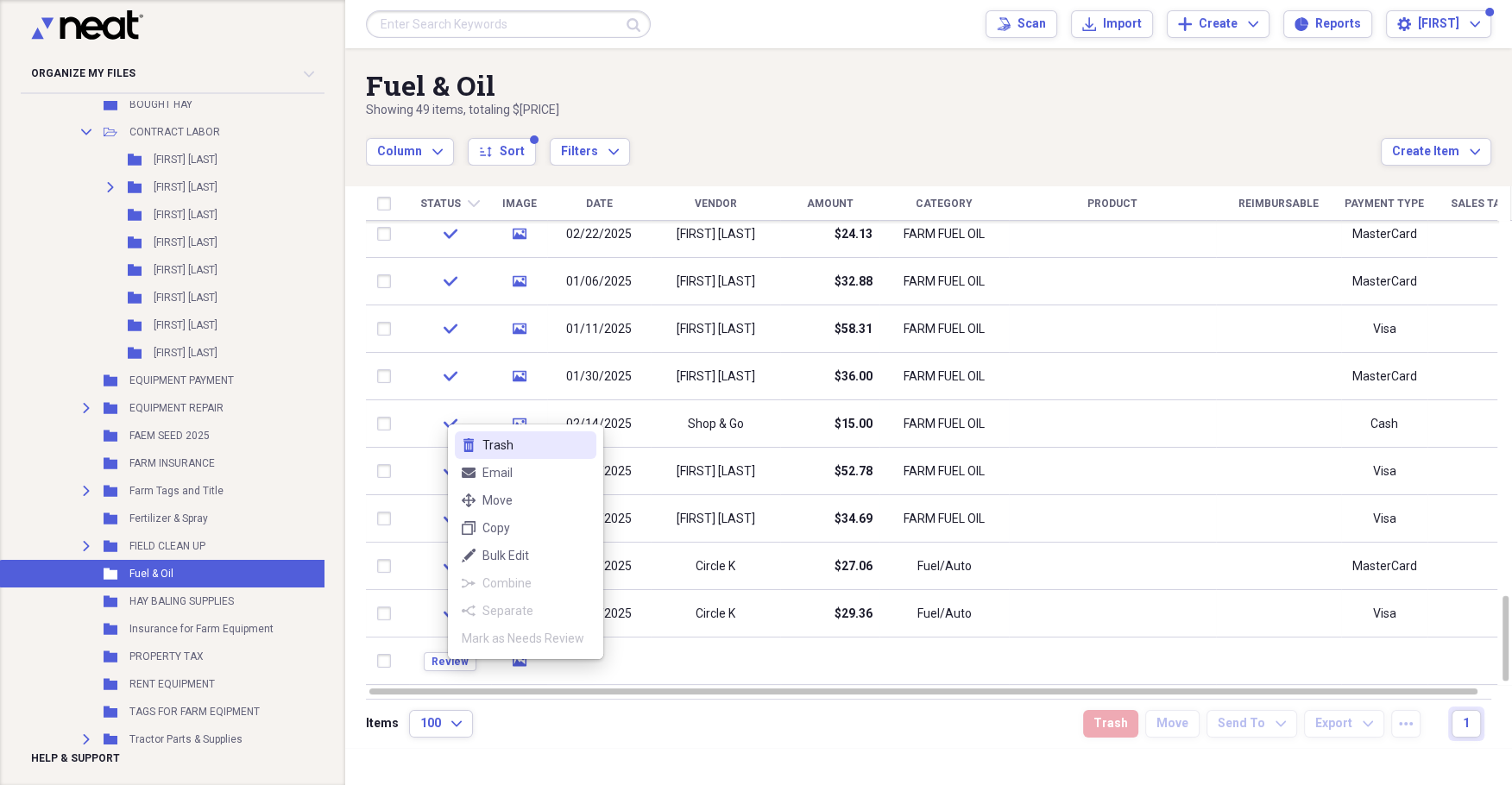 click on "Trash" at bounding box center [536, 445] 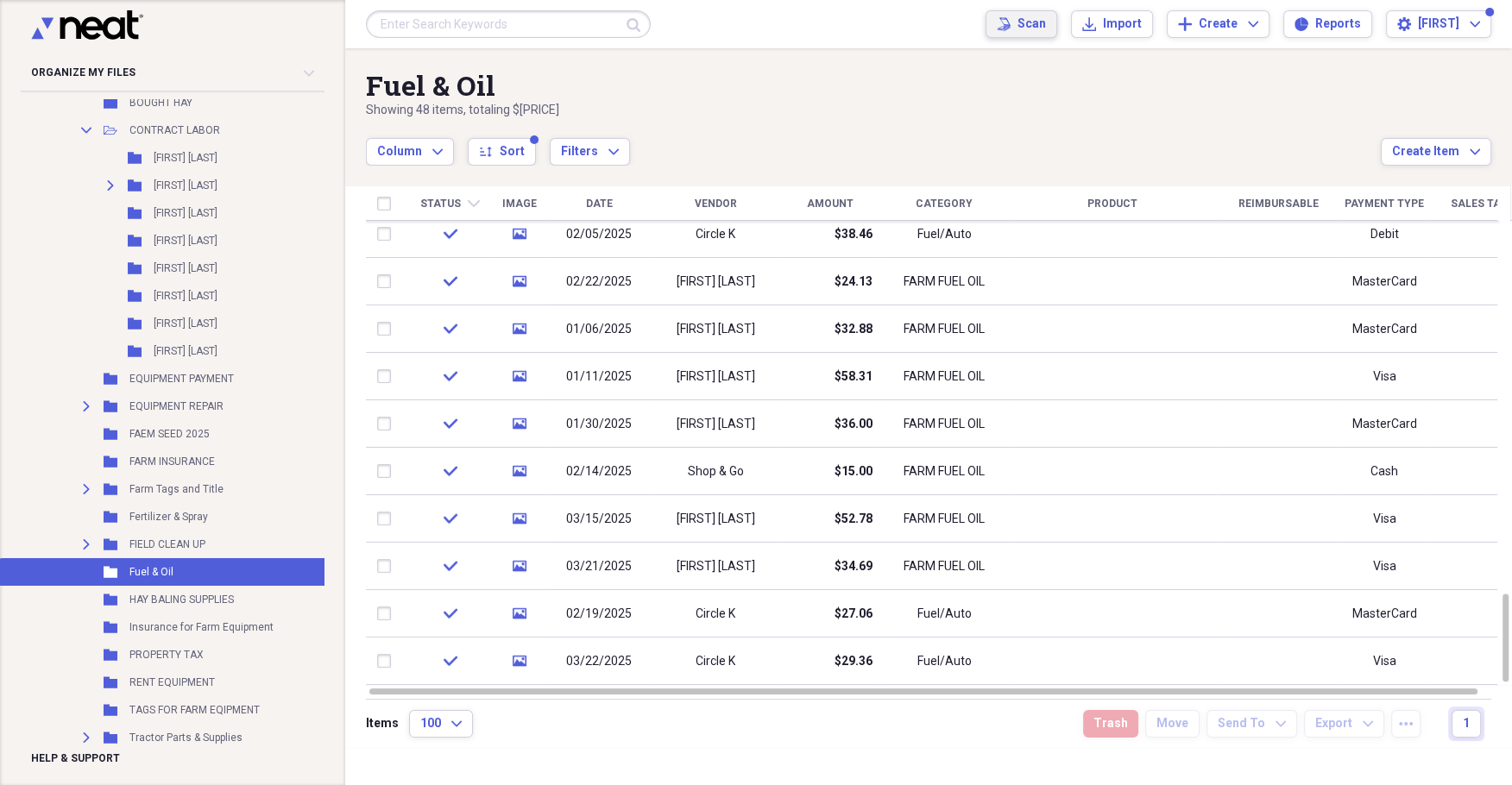 click on "Scan" at bounding box center [1031, 24] 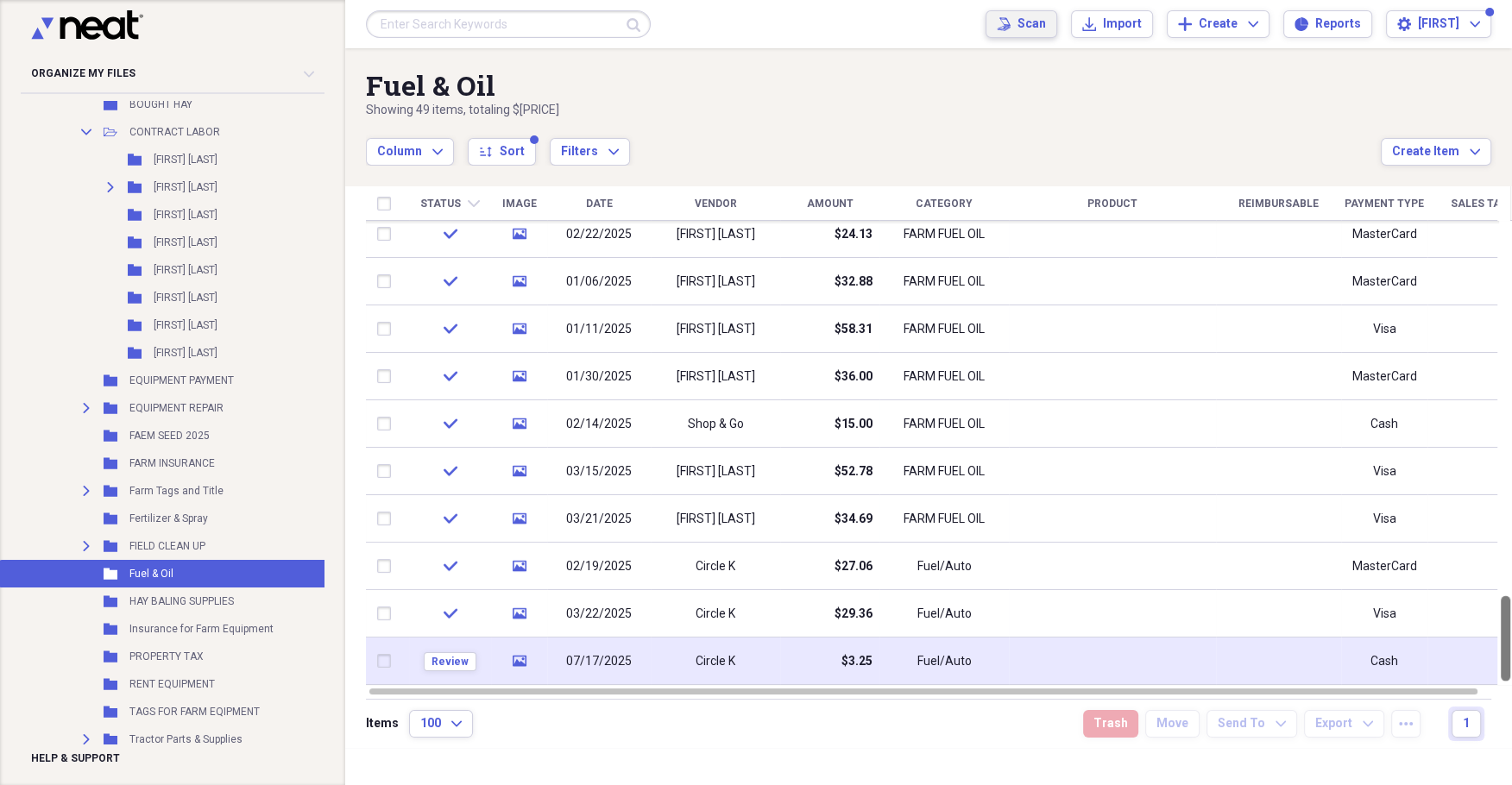 drag, startPoint x: 1506, startPoint y: 246, endPoint x: 1451, endPoint y: 675, distance: 432.5113 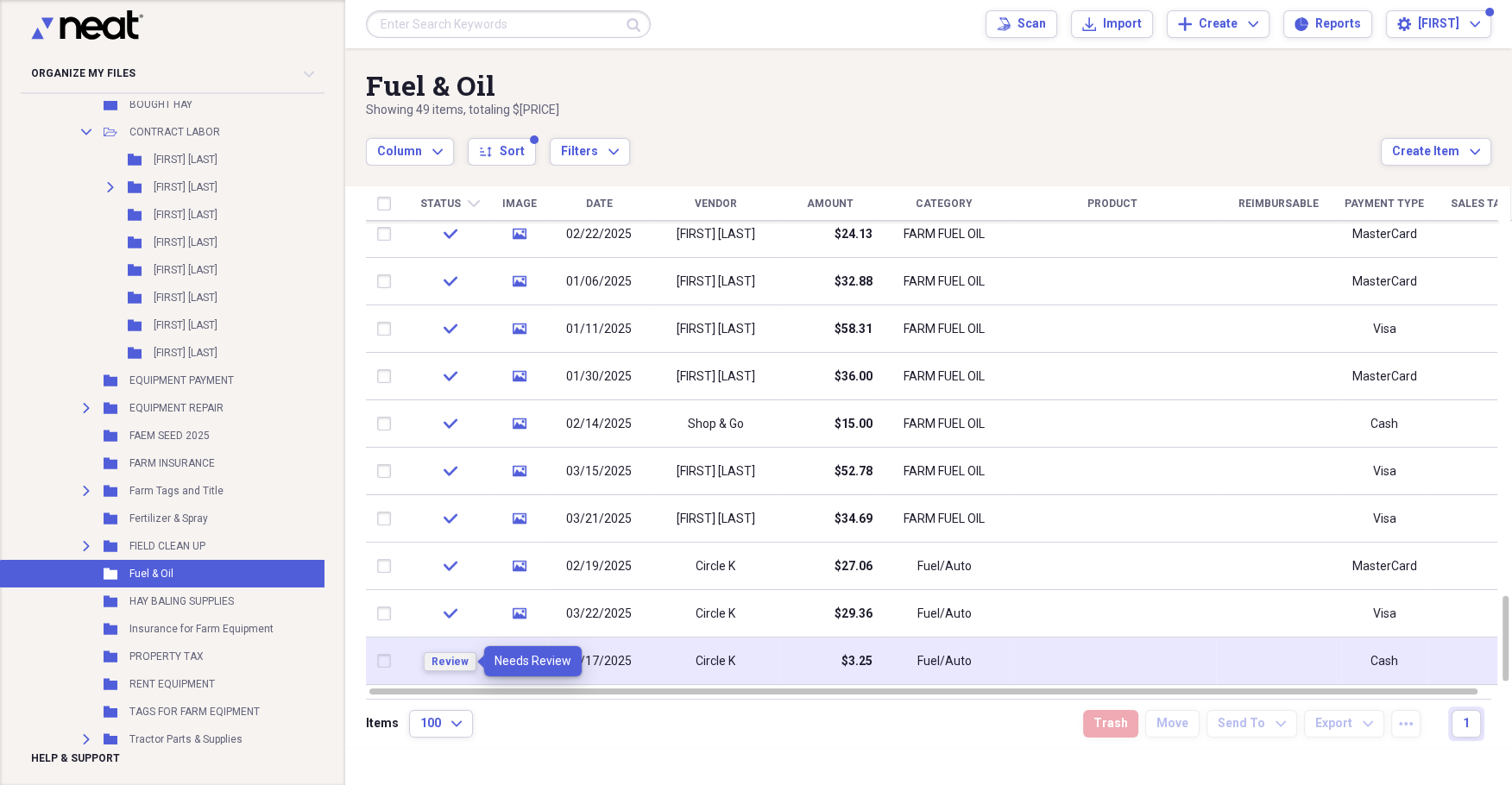 type 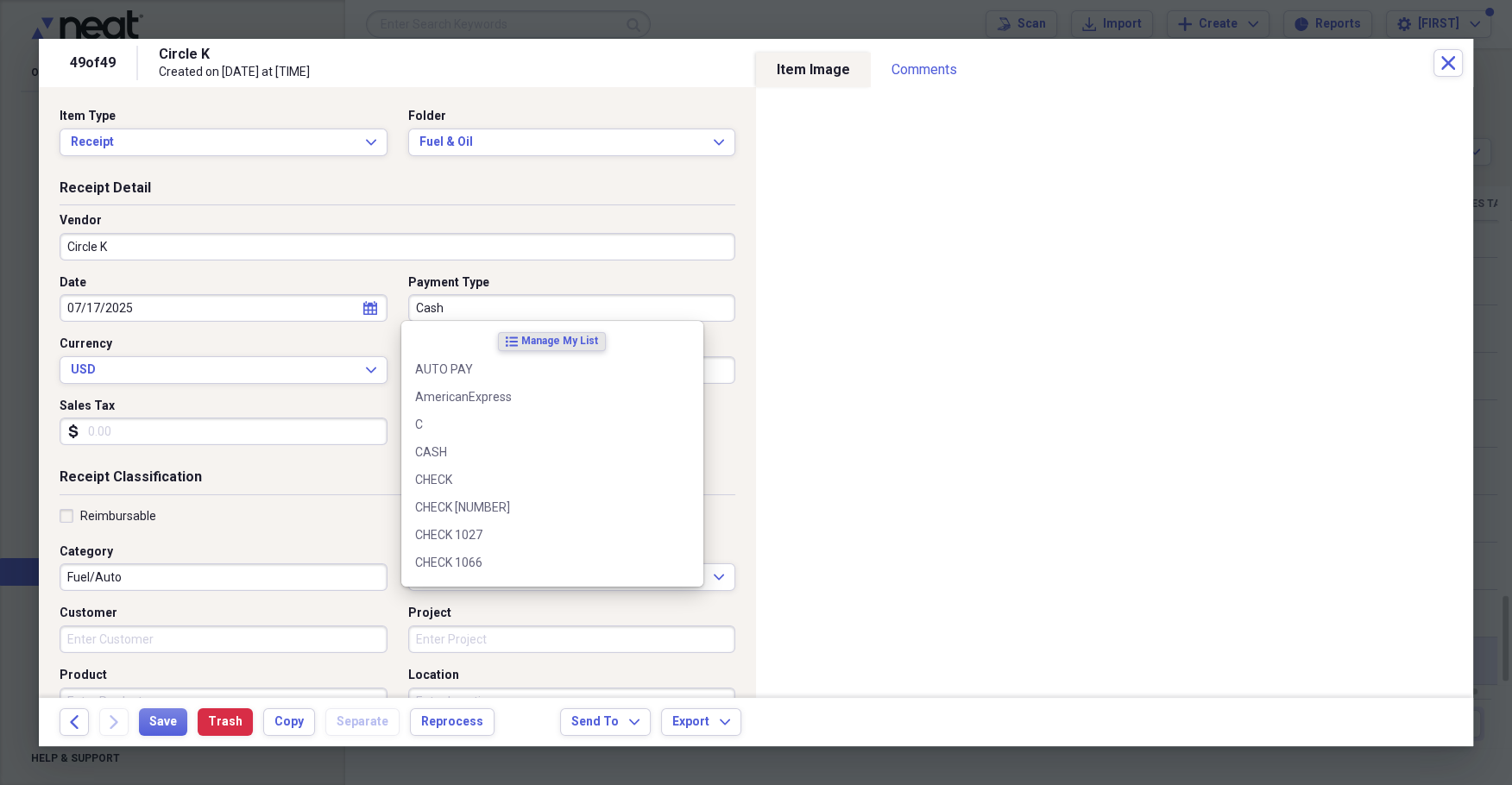 click on "Cash" at bounding box center [572, 308] 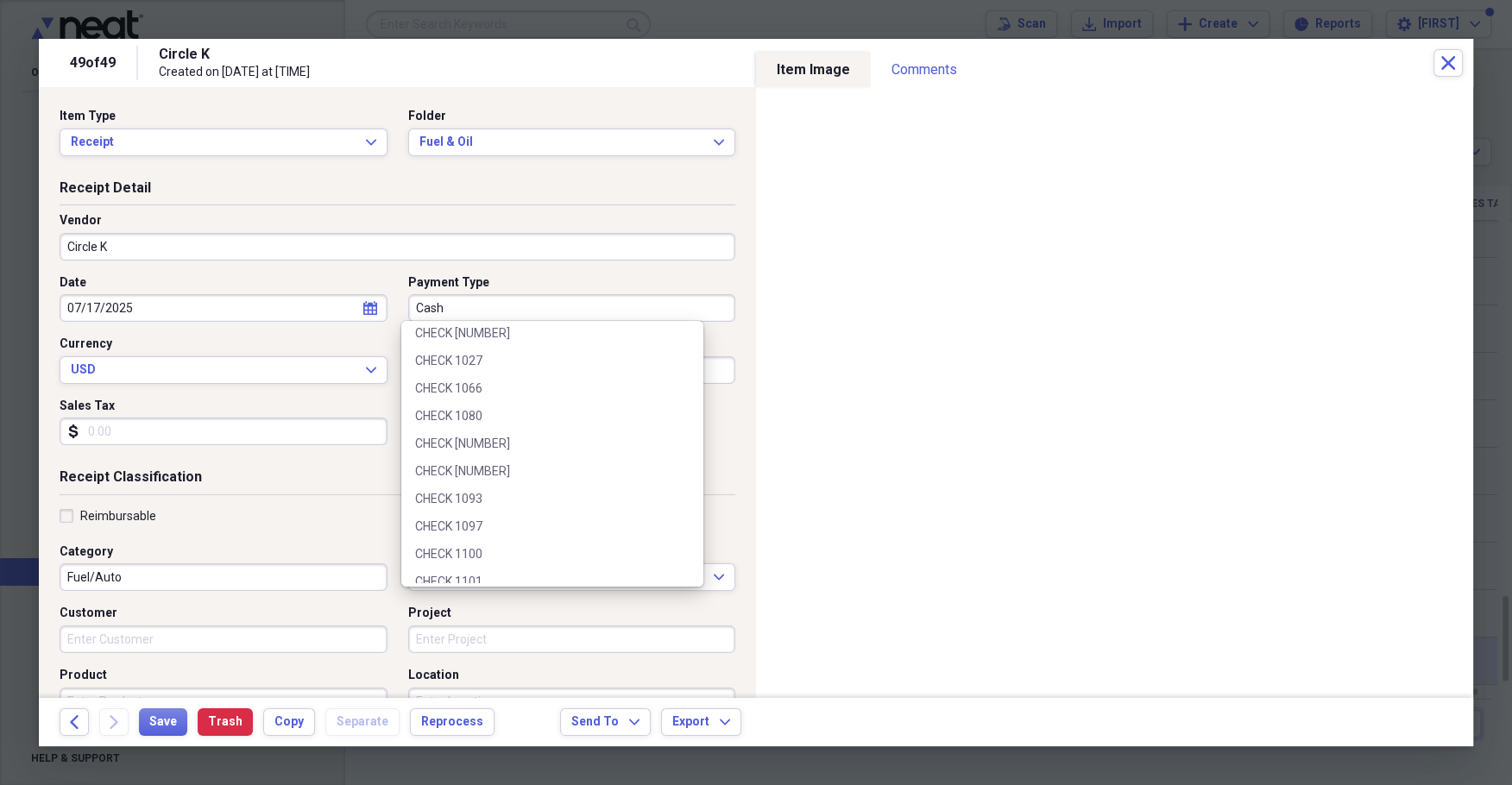 scroll, scrollTop: 0, scrollLeft: 0, axis: both 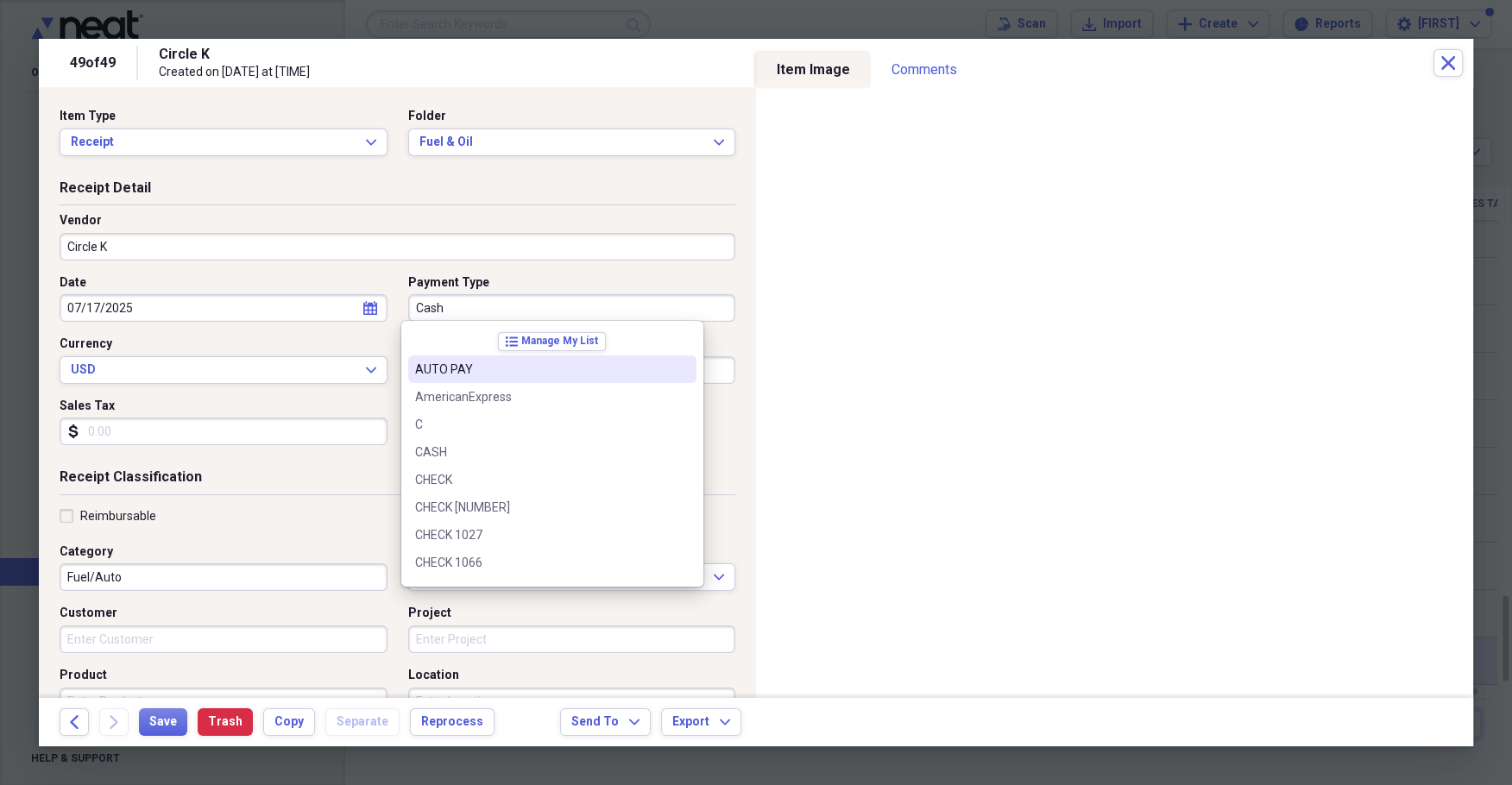 drag, startPoint x: 613, startPoint y: 346, endPoint x: 614, endPoint y: 322, distance: 24.02082 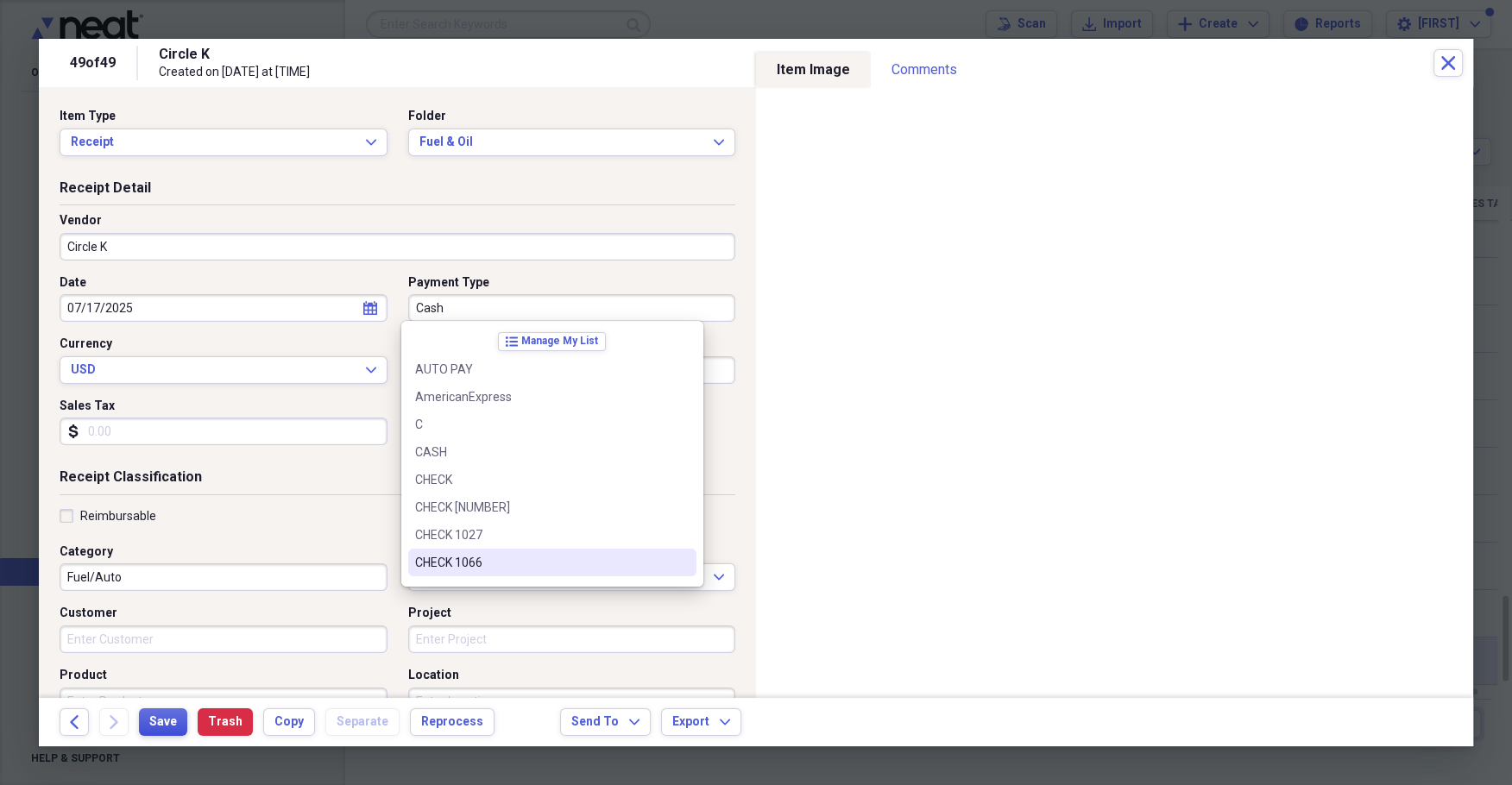 type 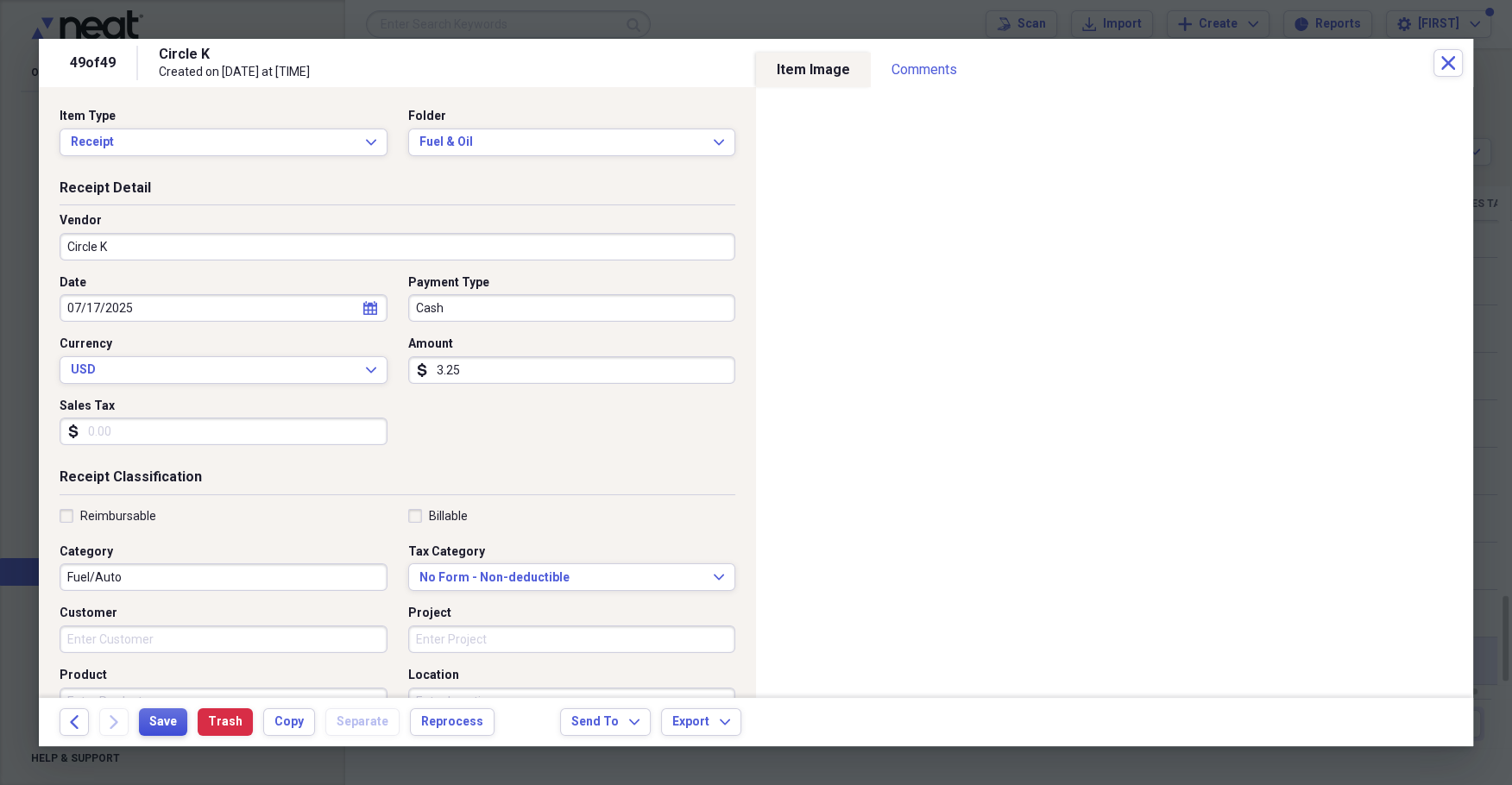 click on "Save" at bounding box center [163, 722] 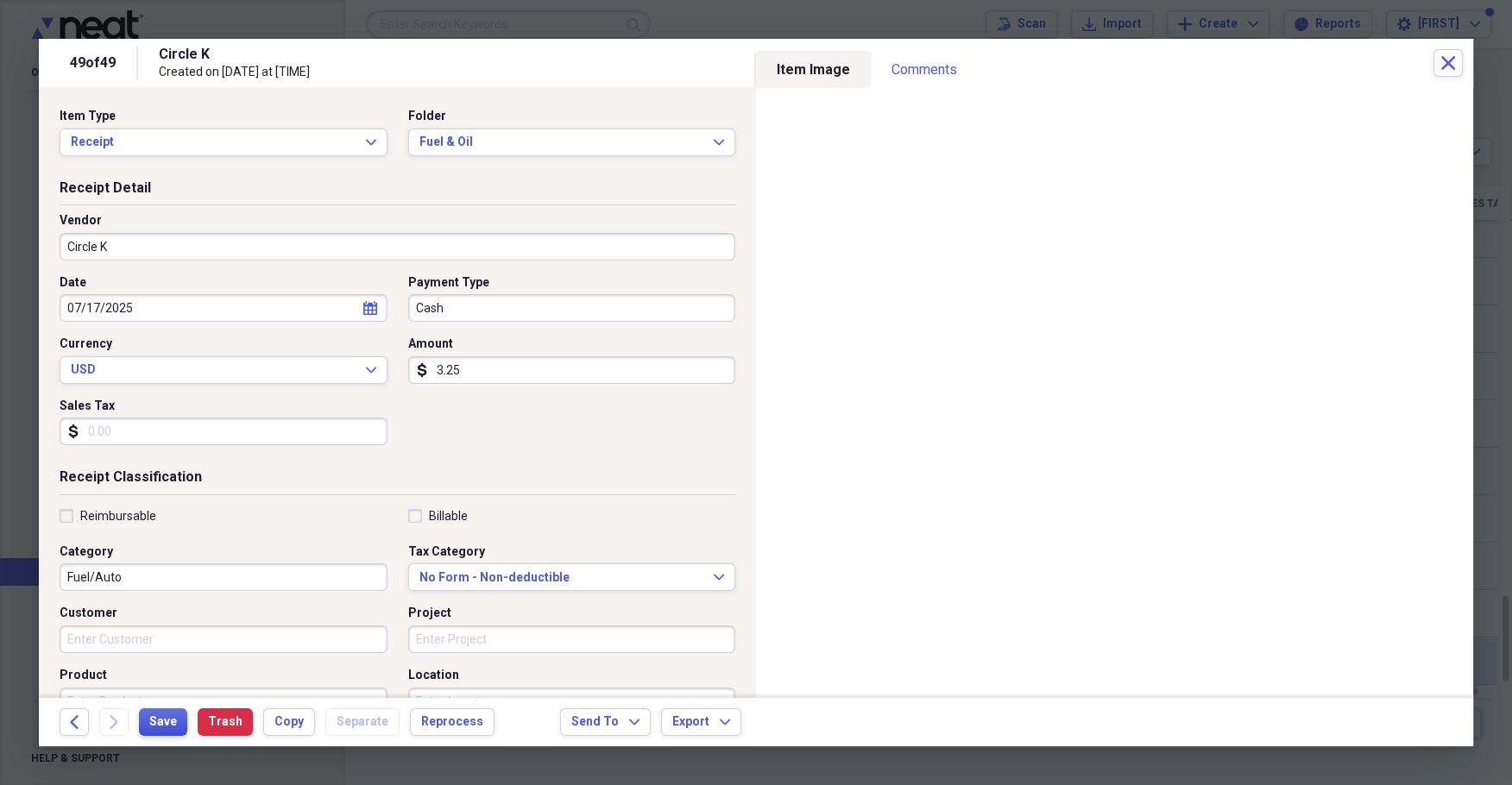 click on "Save" at bounding box center [163, 722] 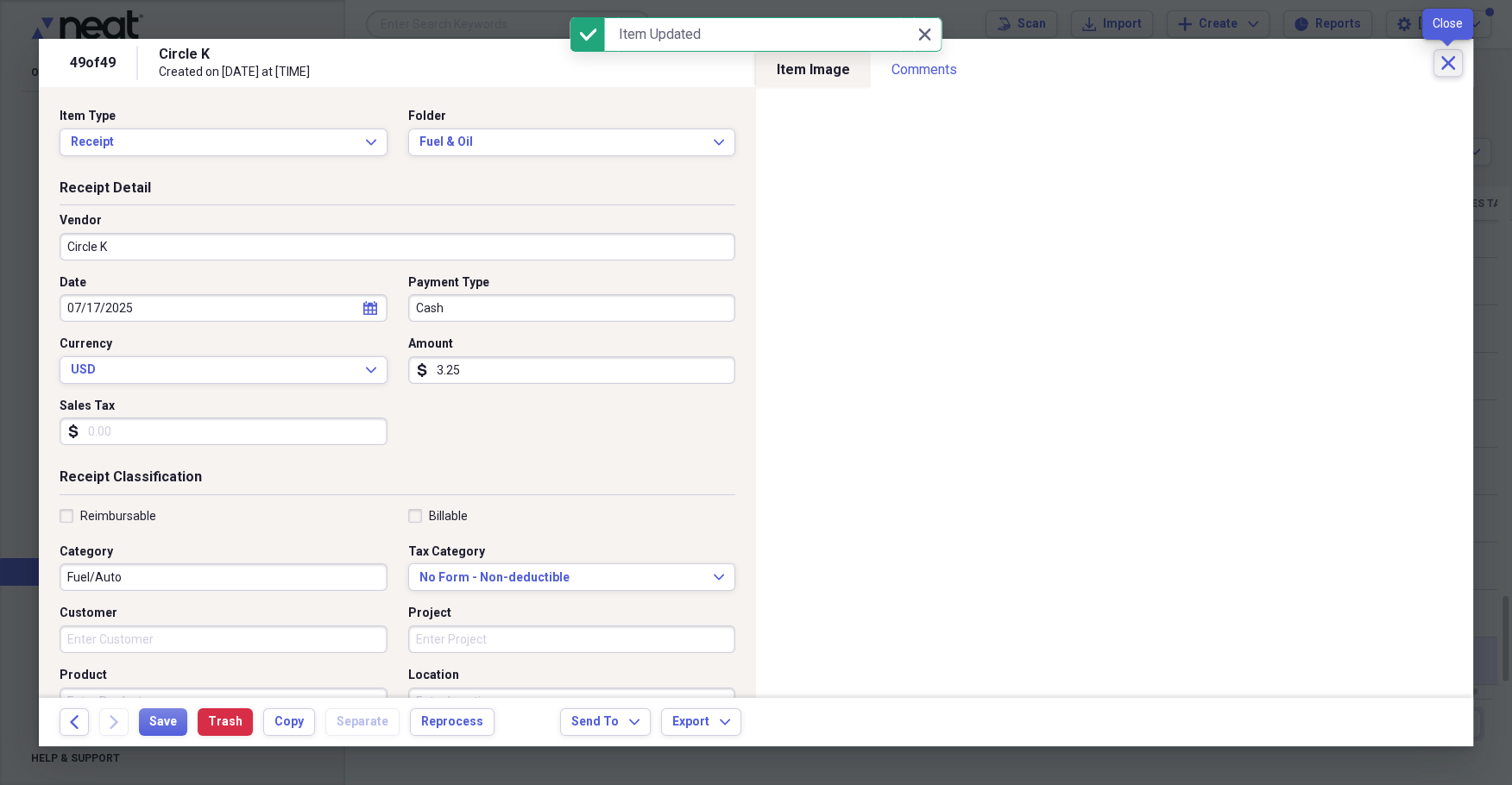 type 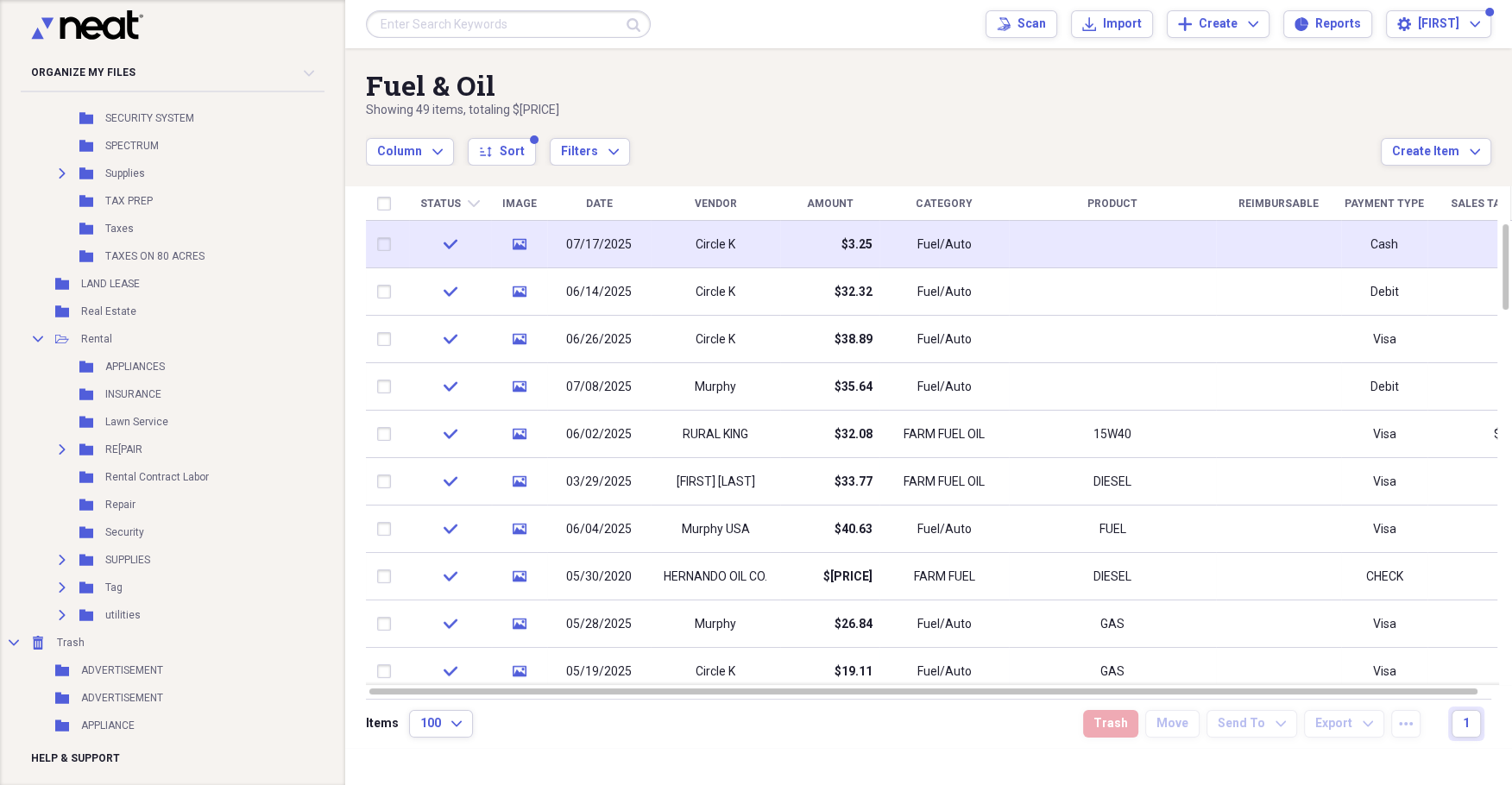scroll, scrollTop: 1569, scrollLeft: 0, axis: vertical 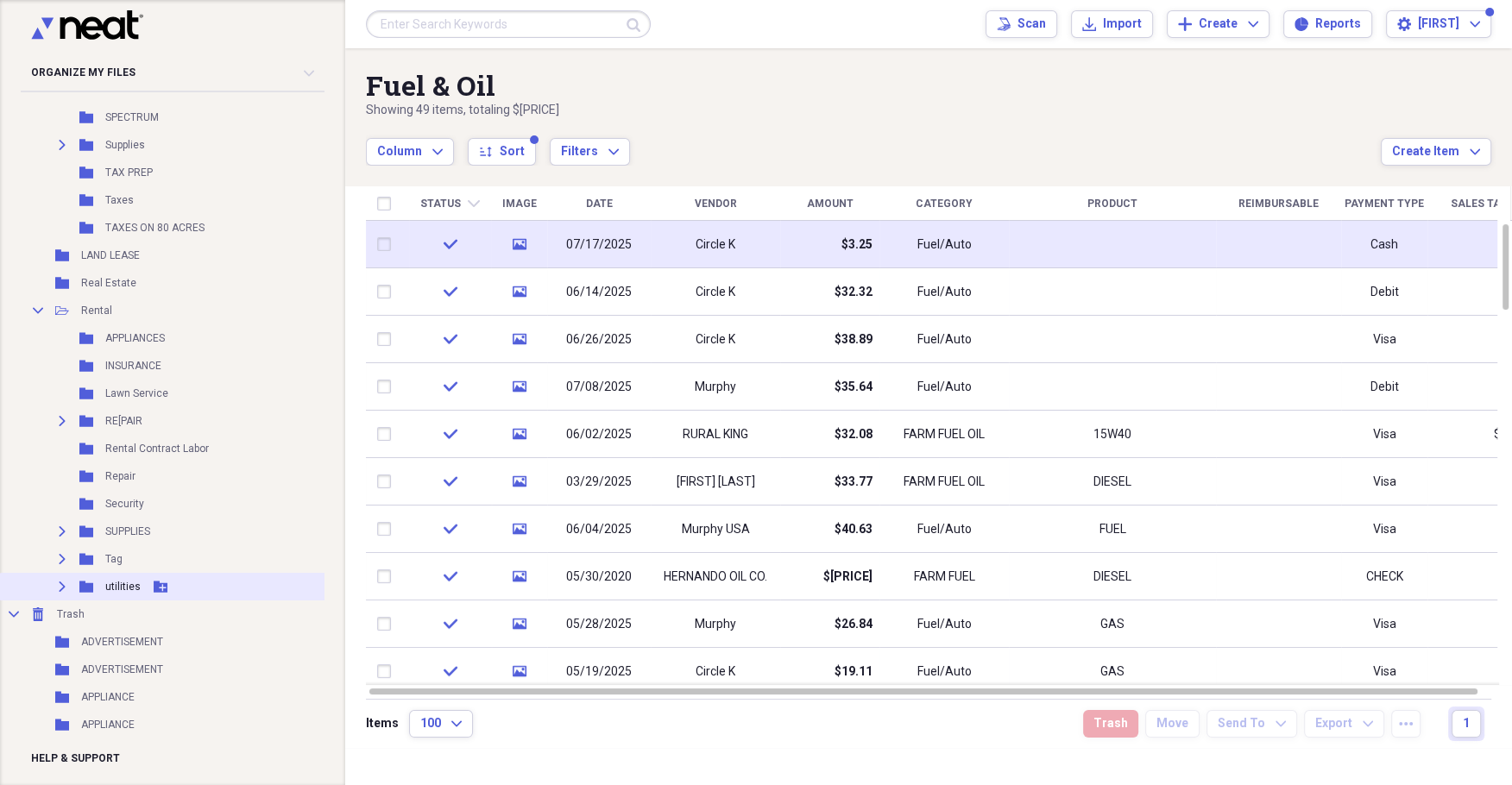 click on "utilities" at bounding box center (123, 587) 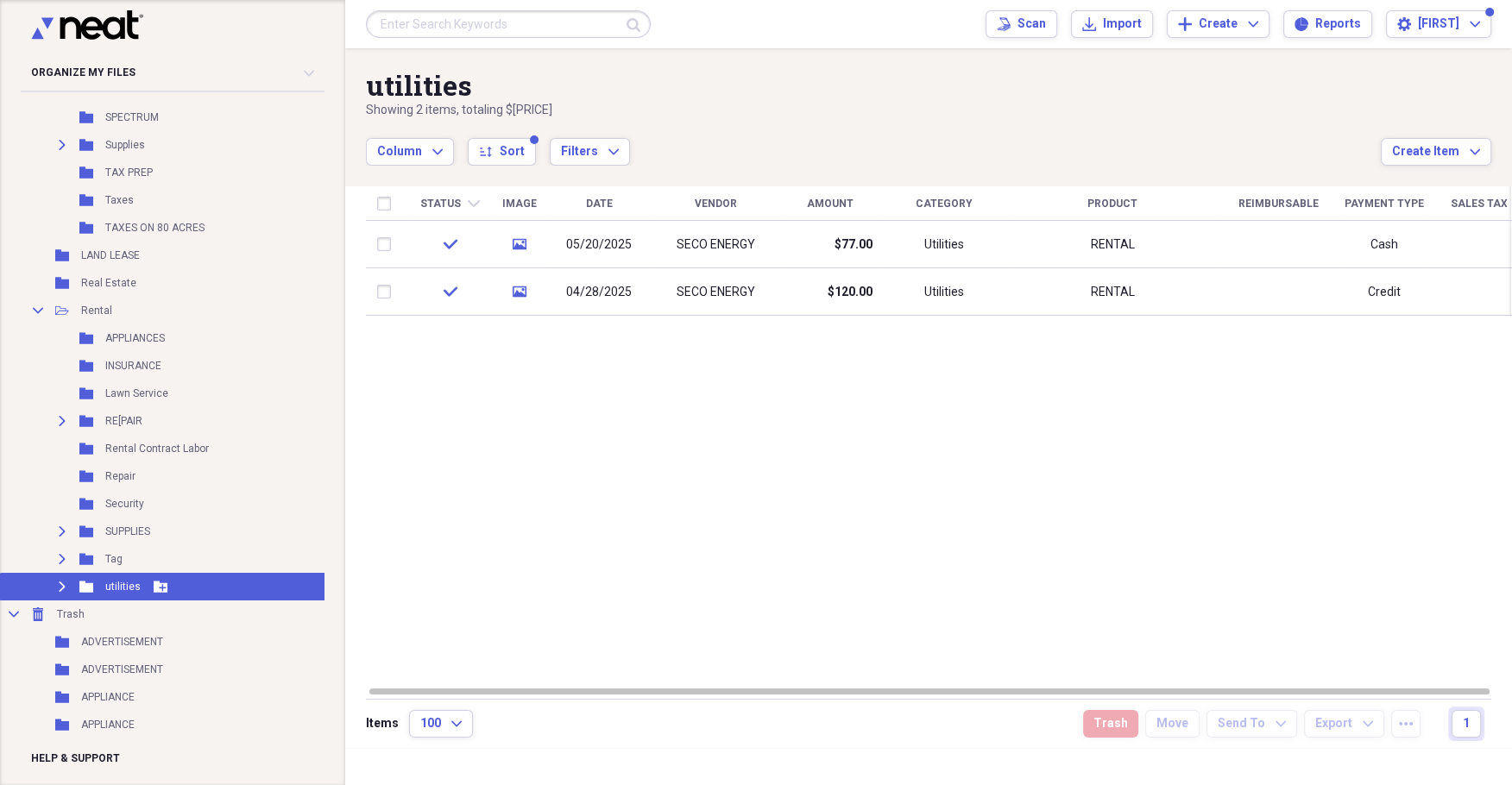 click on "utilities" at bounding box center (123, 587) 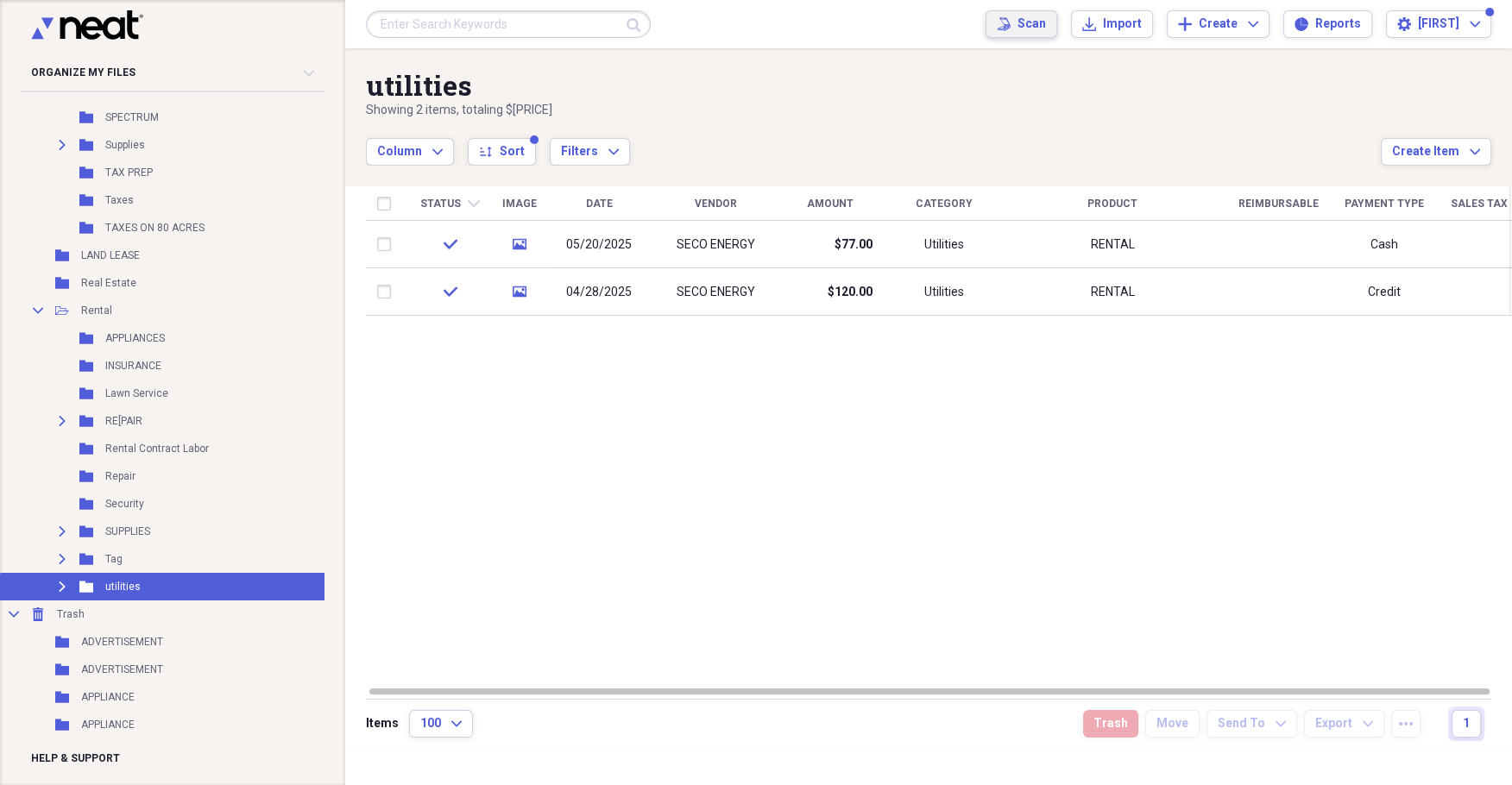 click on "Scan" at bounding box center (1031, 24) 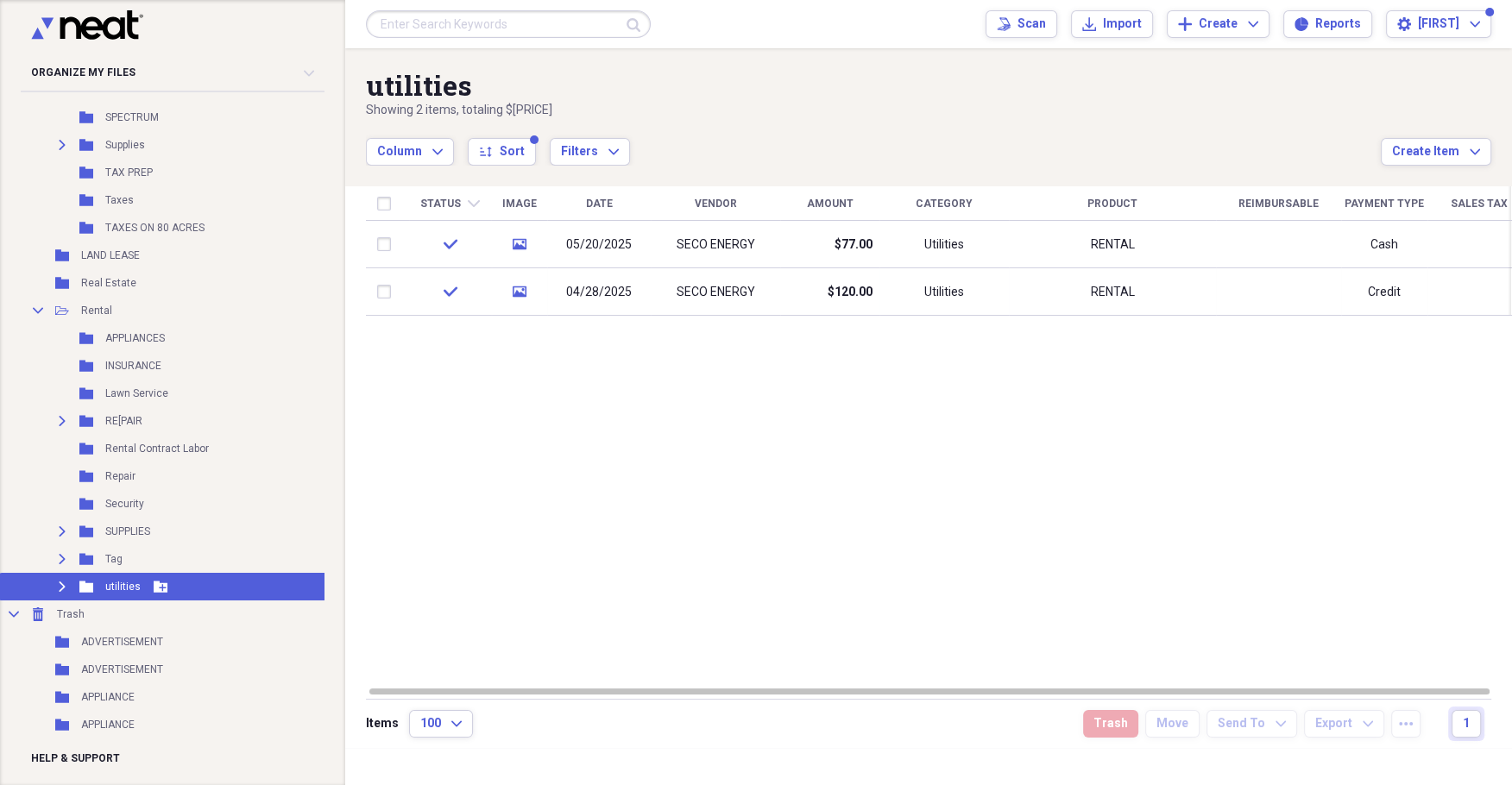 click on "Expand Folder utilities Add Folder" at bounding box center [163, 587] 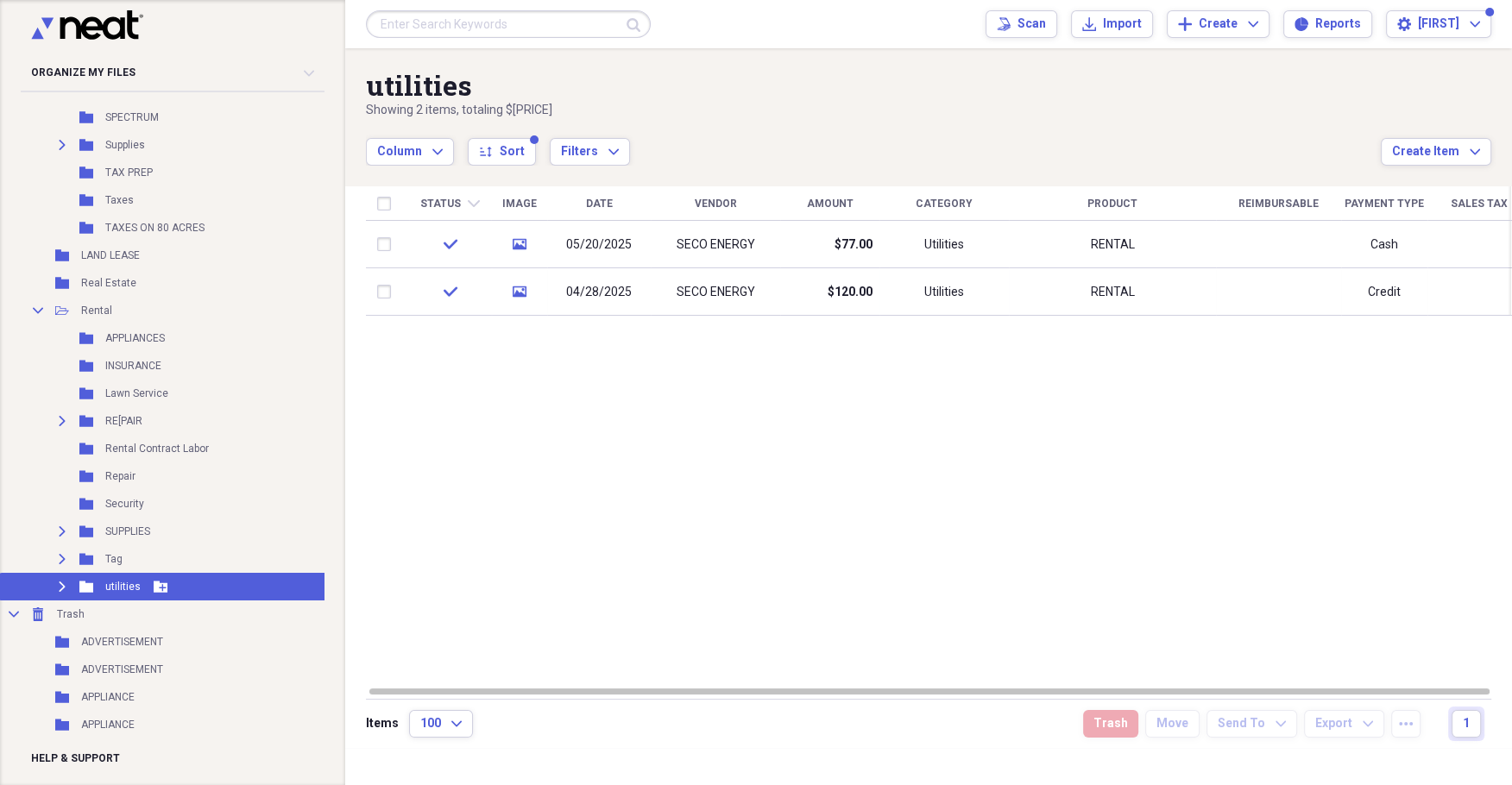 type 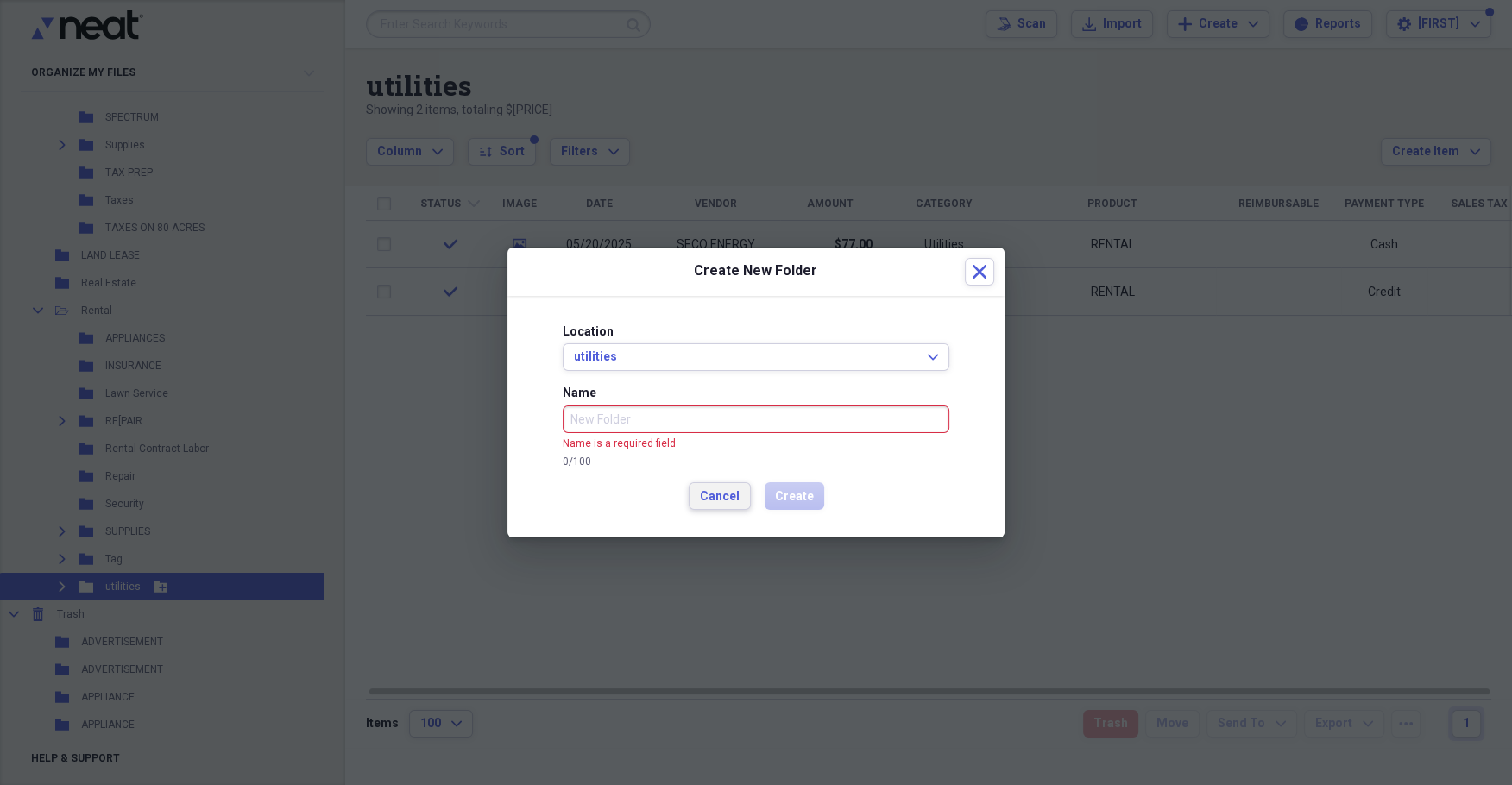 type 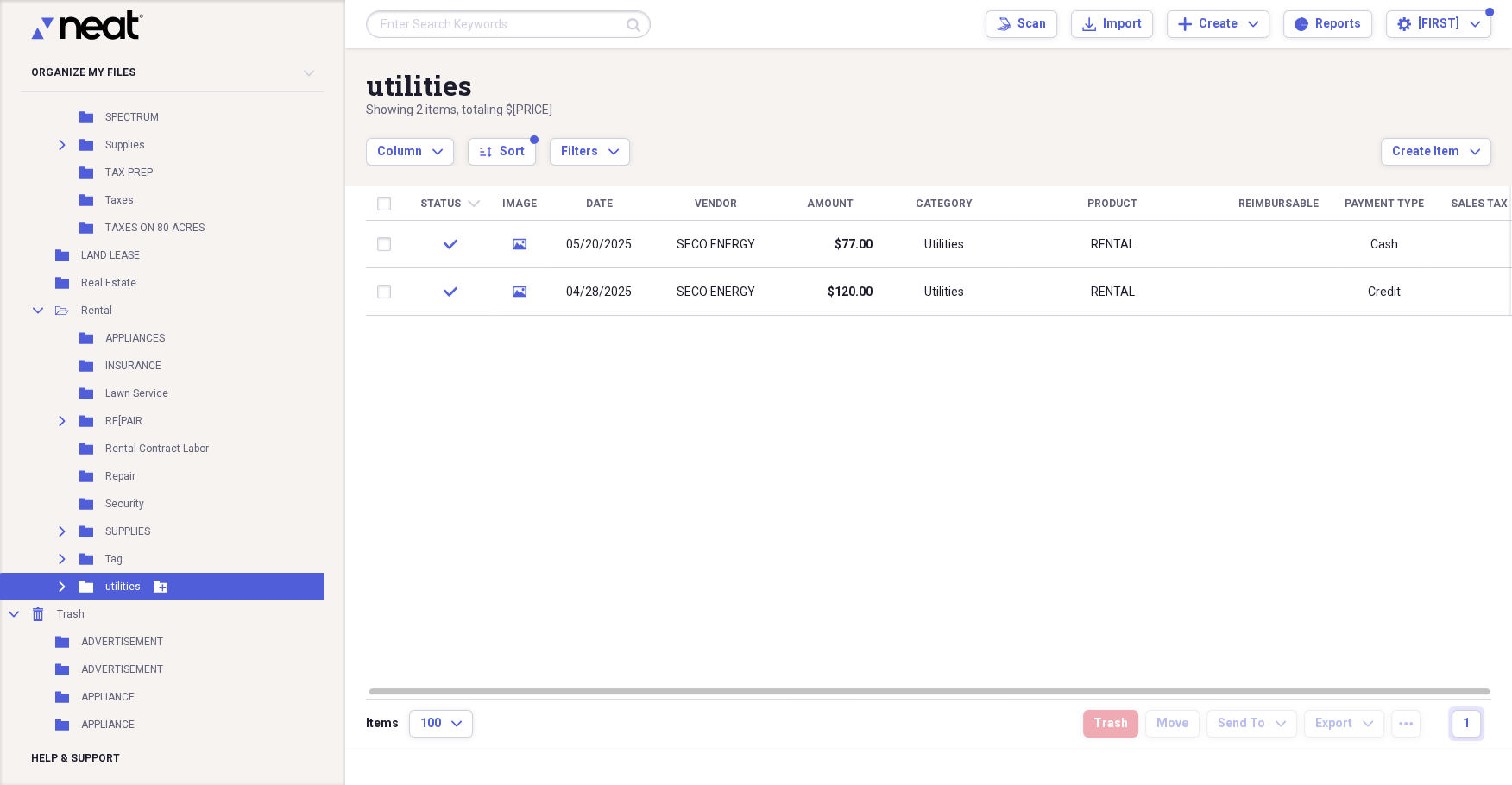 click 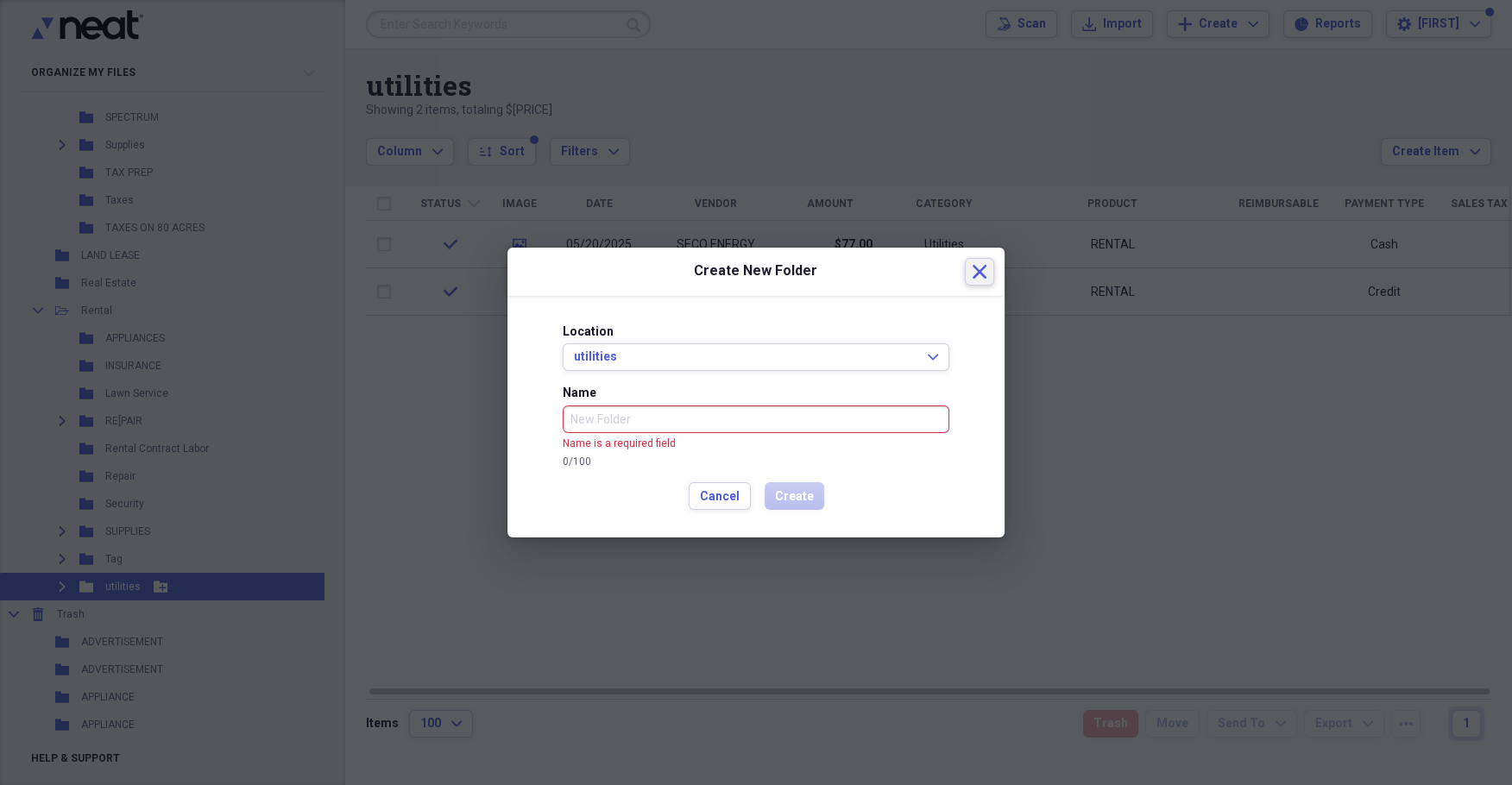 type 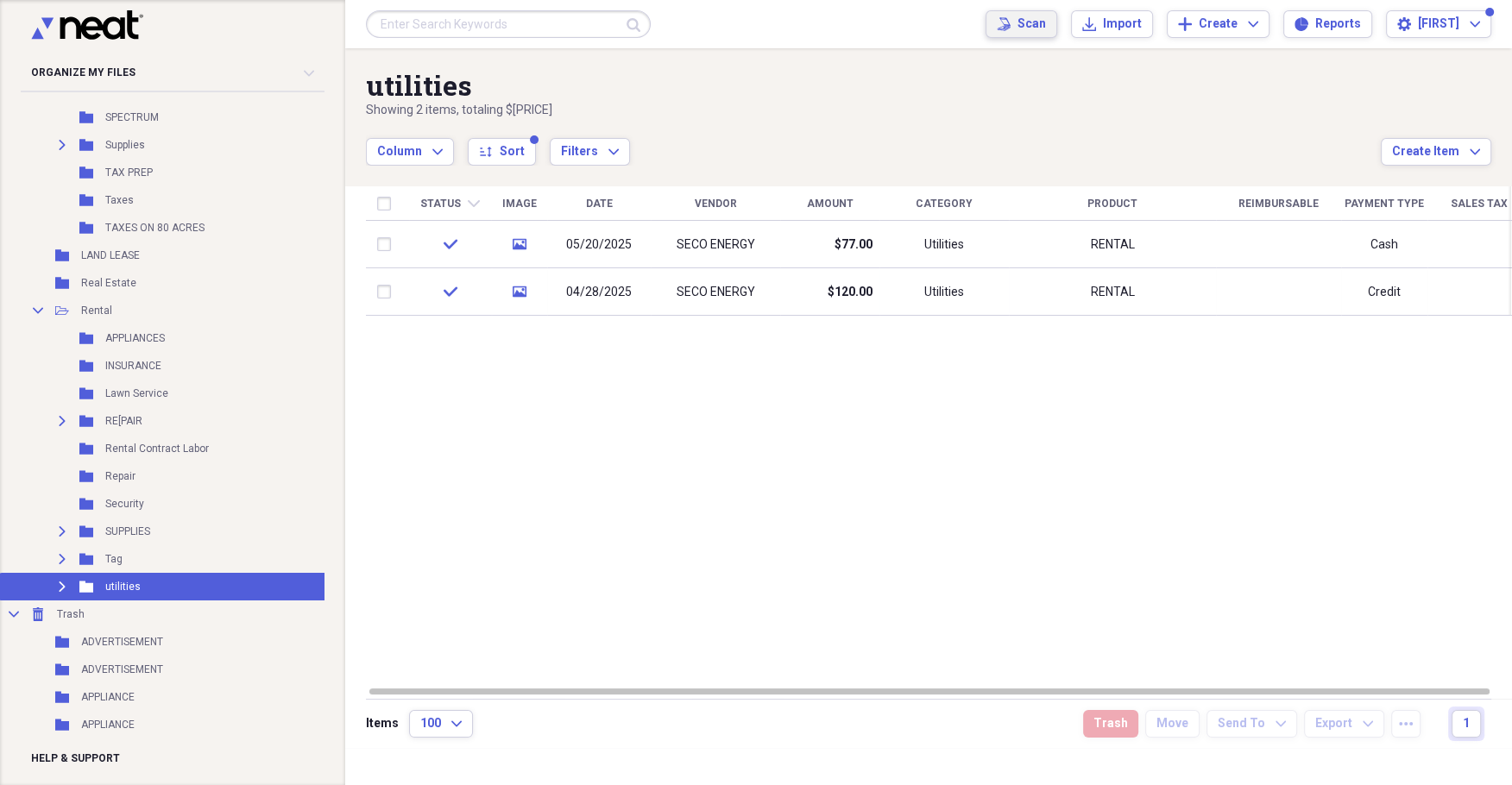 click on "Scan" at bounding box center (1031, 24) 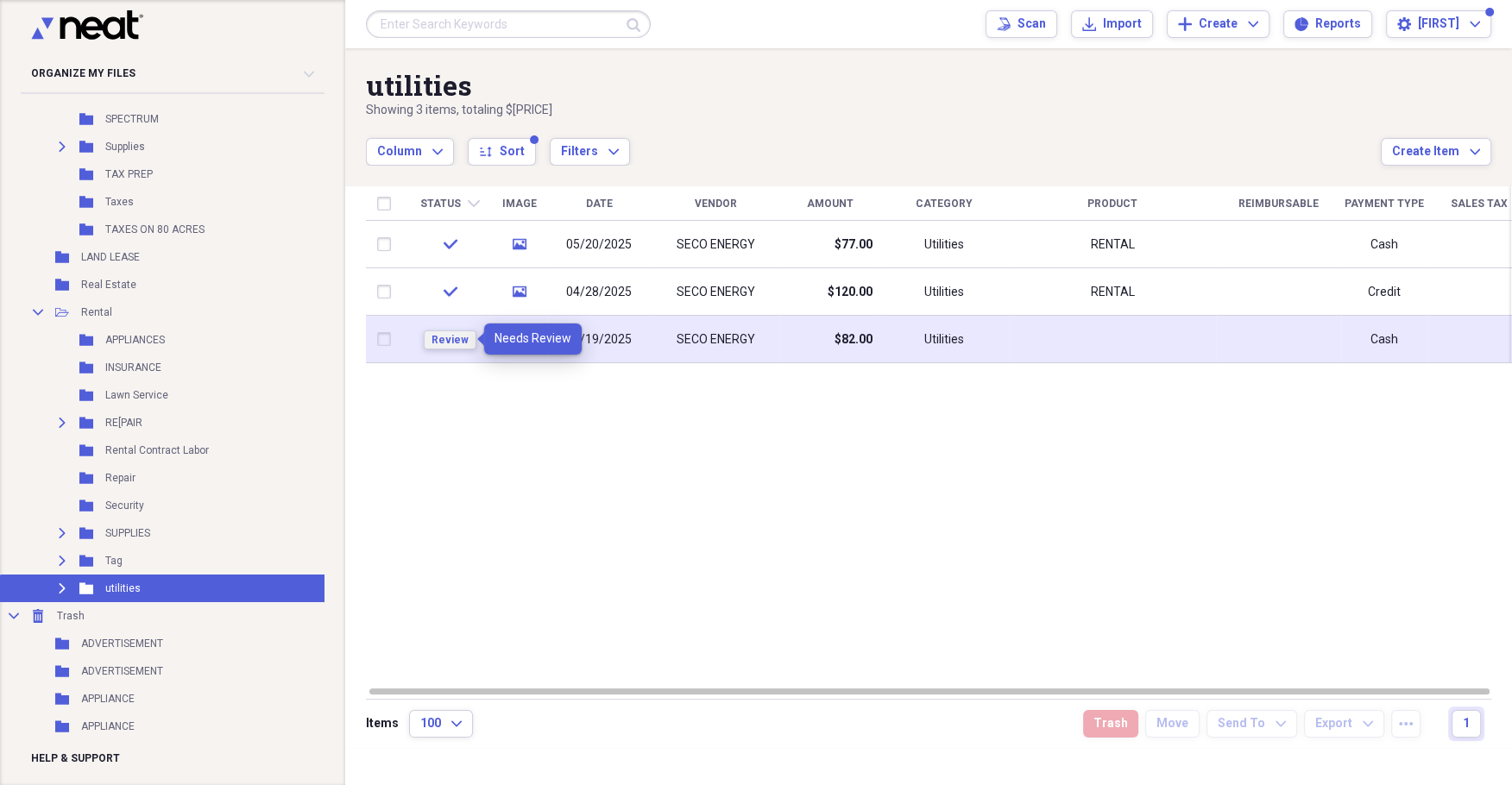 type 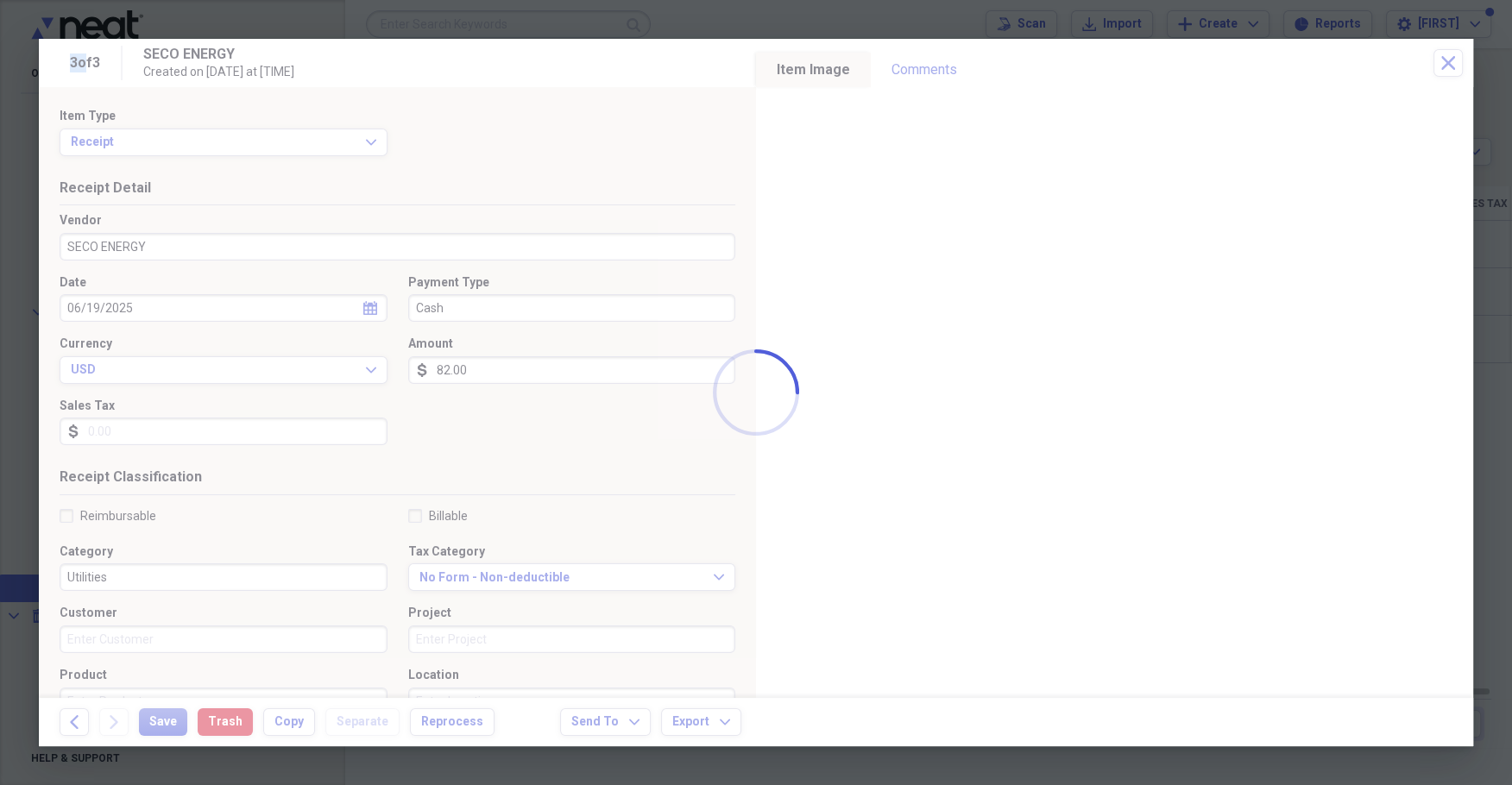 click at bounding box center (756, 392) 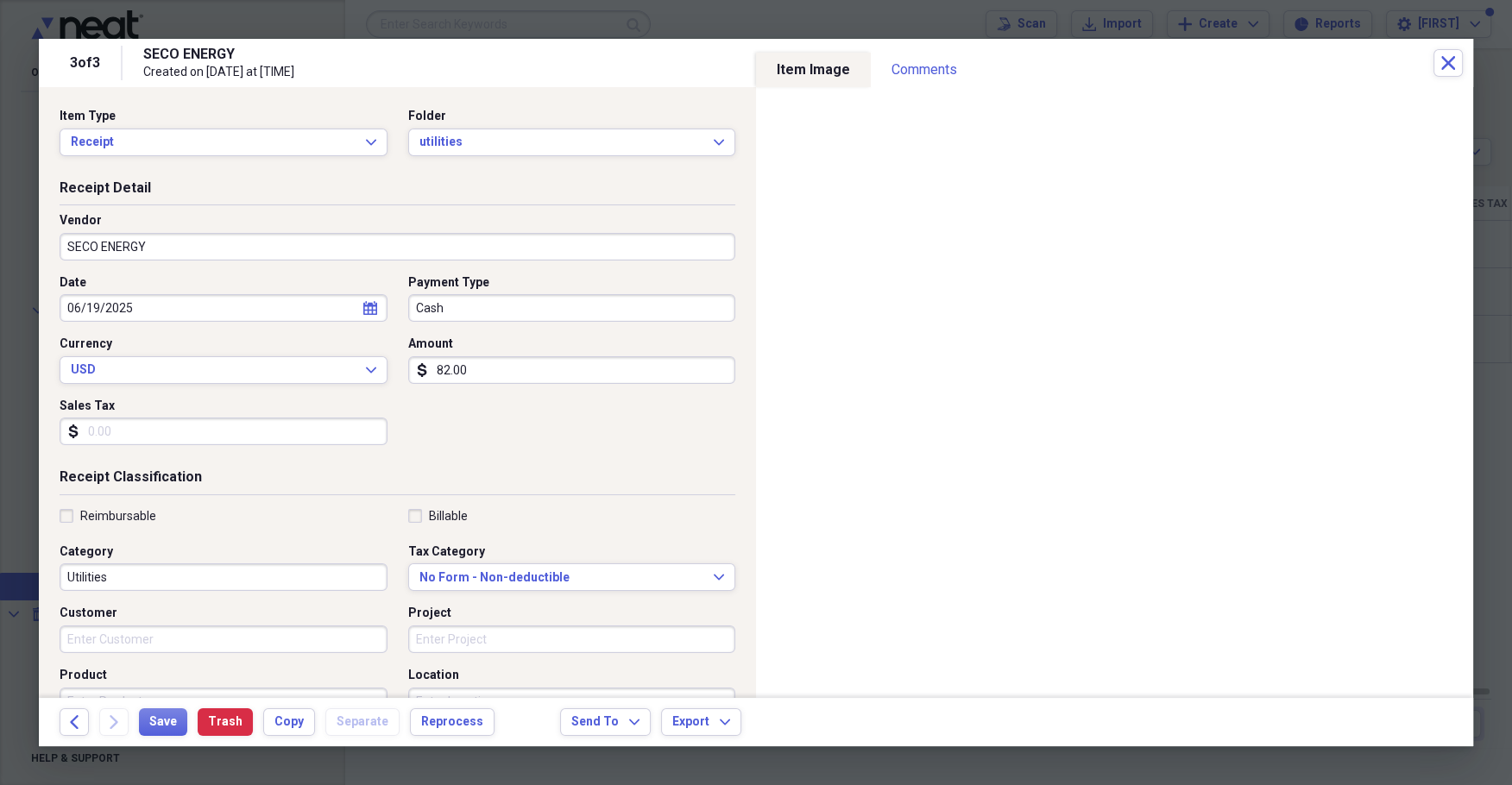 click on "82.00" at bounding box center (572, 370) 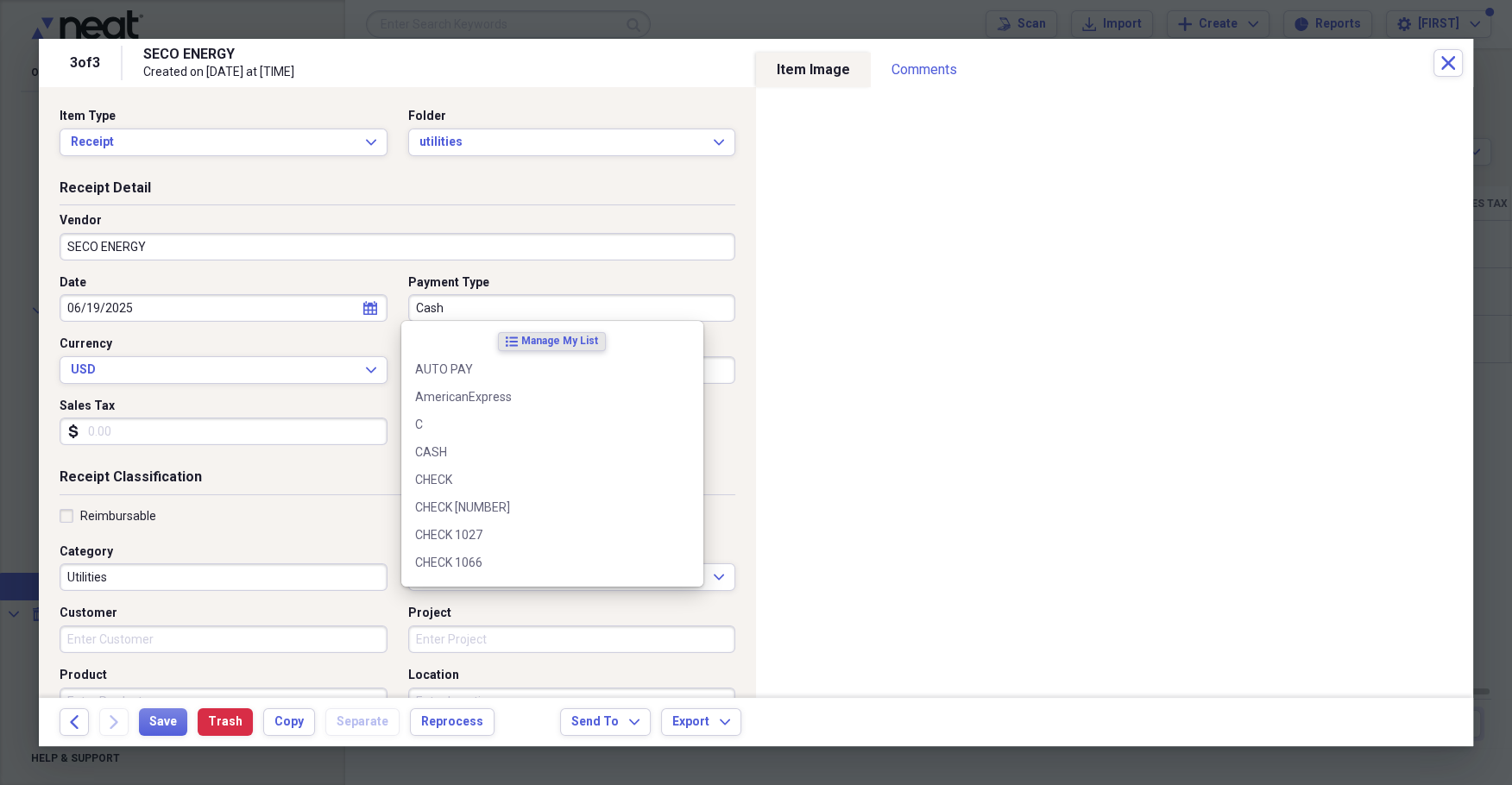 click on "Cash" at bounding box center (572, 308) 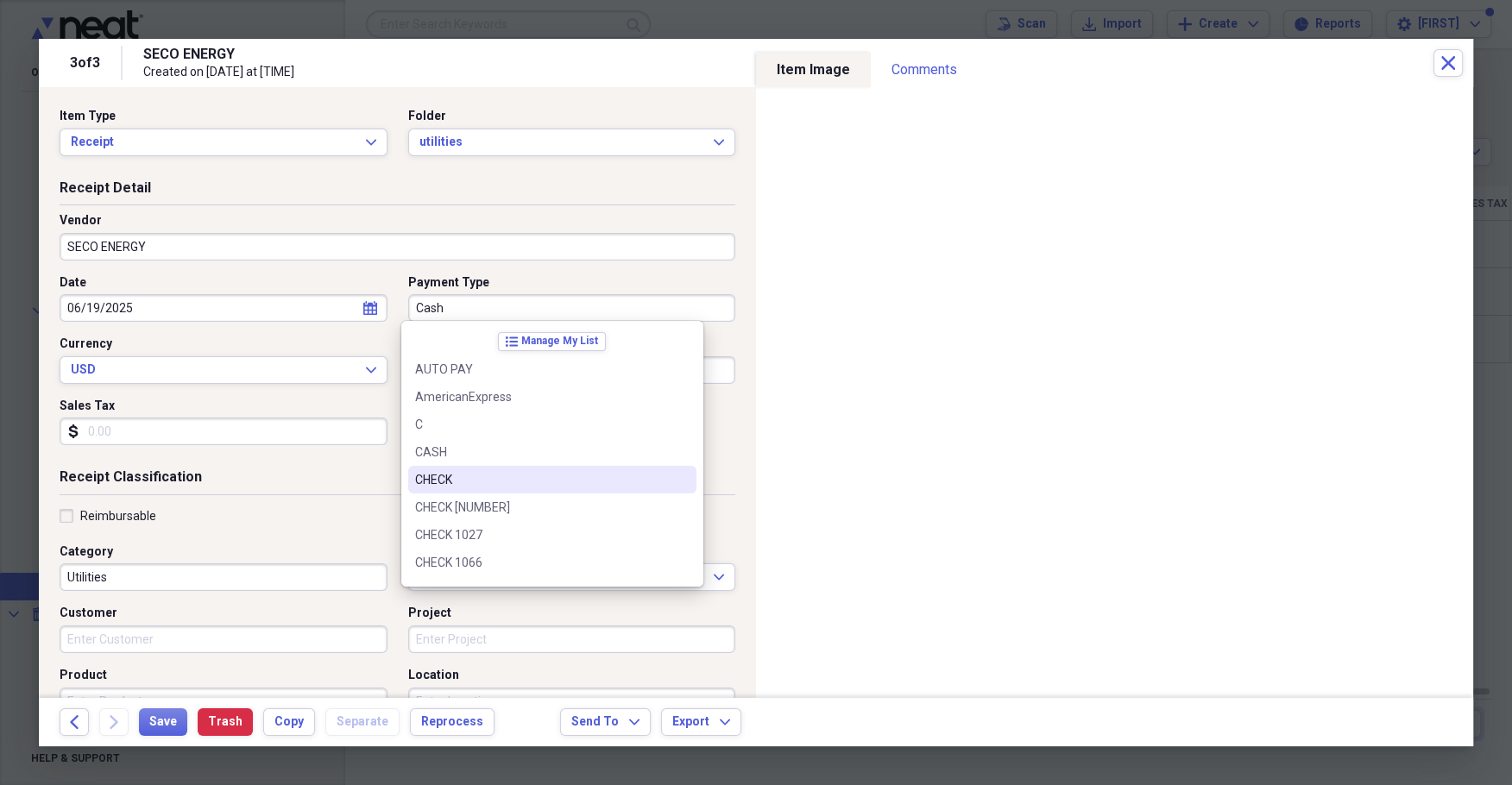 click on "CHECK" at bounding box center (542, 480) 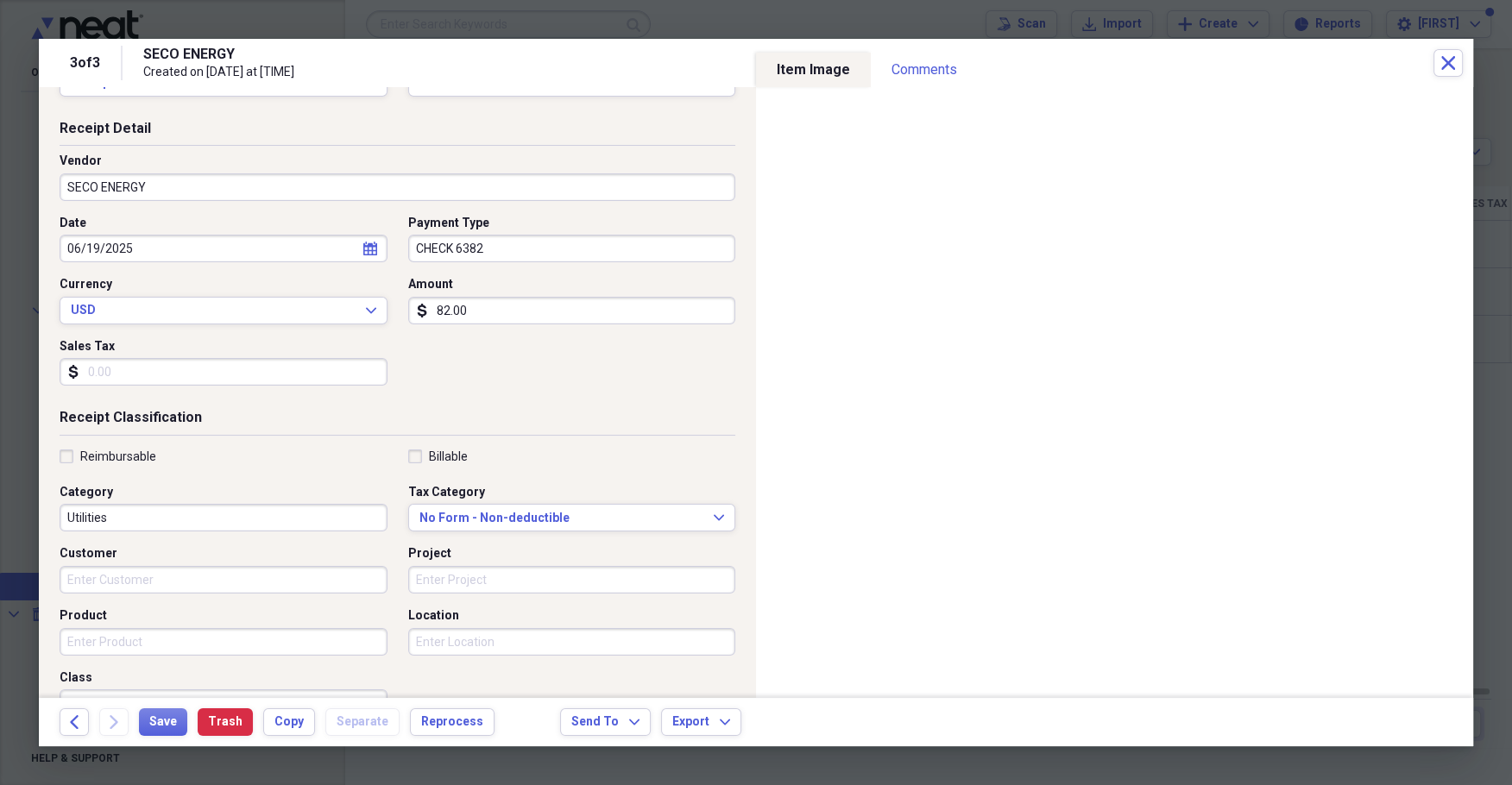 scroll, scrollTop: 73, scrollLeft: 0, axis: vertical 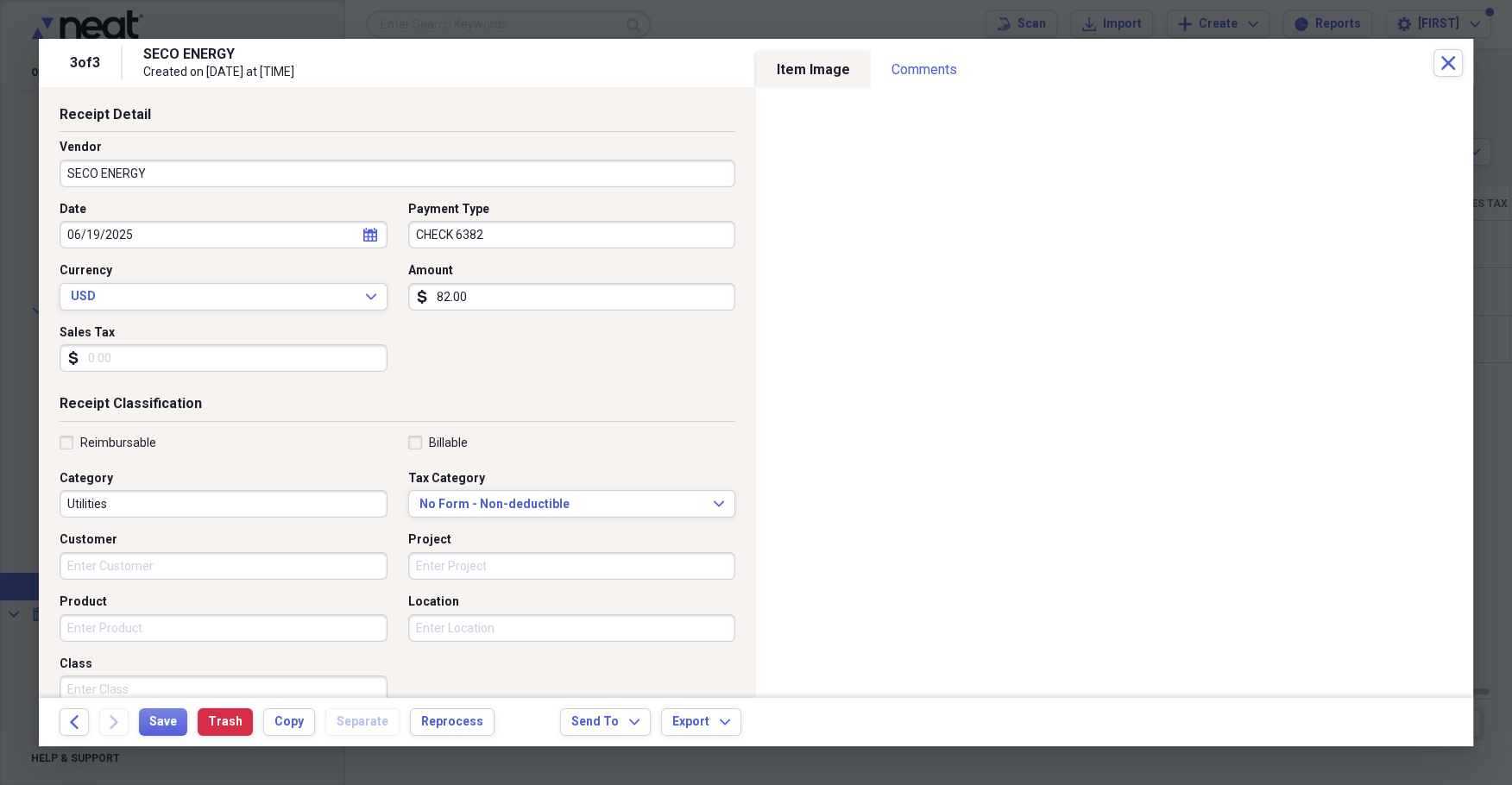 type on "CHECK 6382" 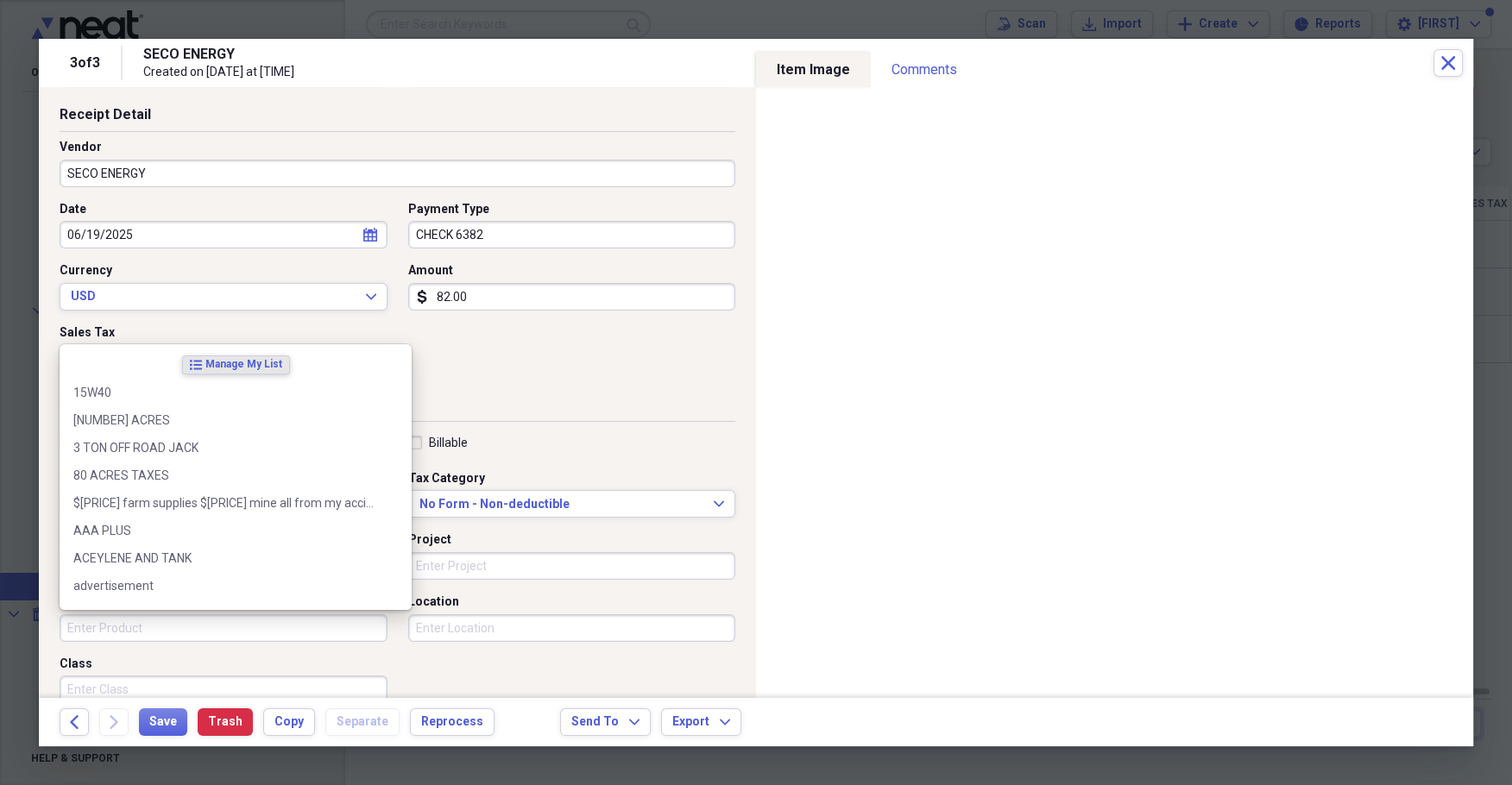type on "R" 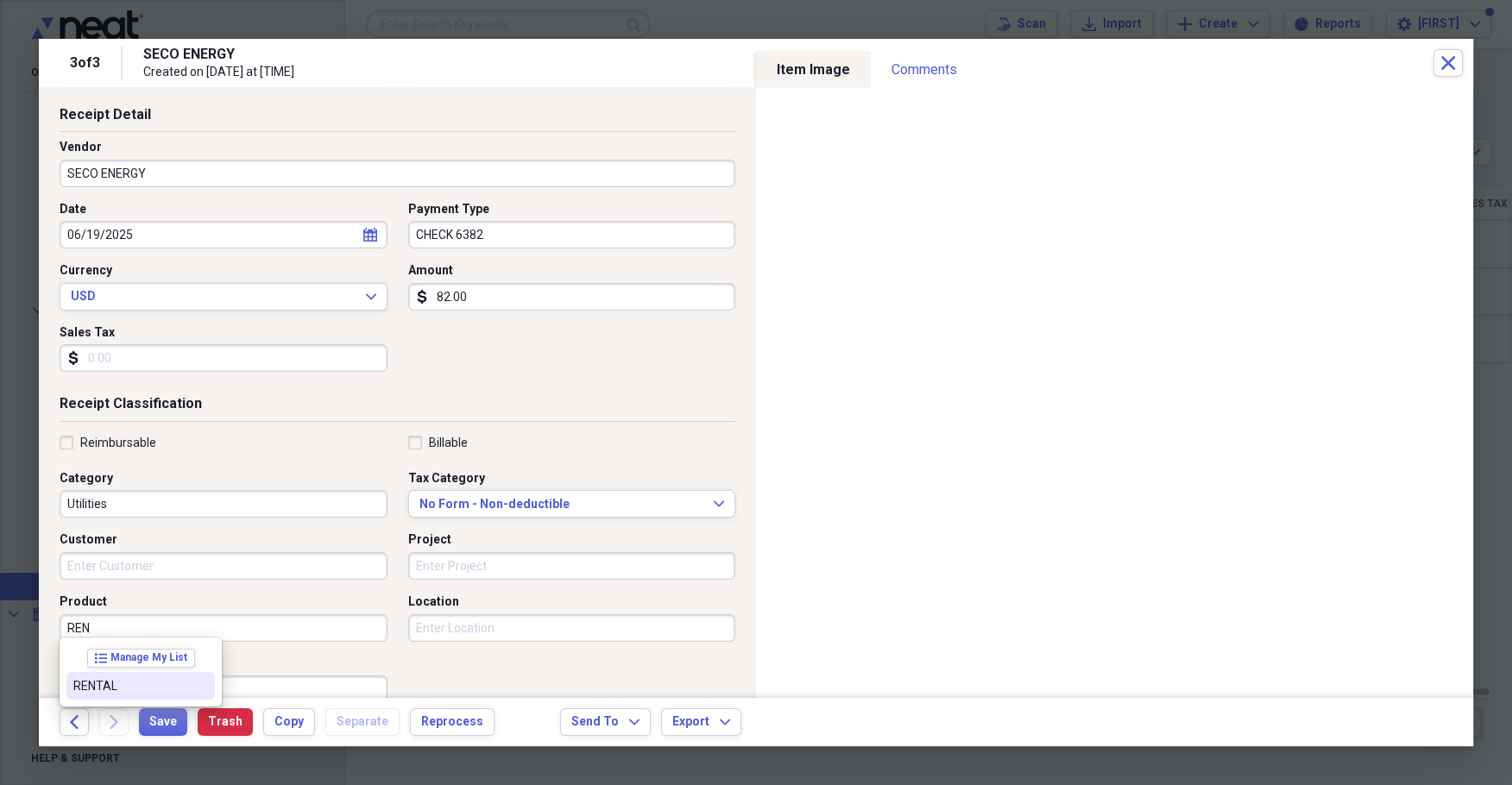 click on "RENTAL" at bounding box center [130, 686] 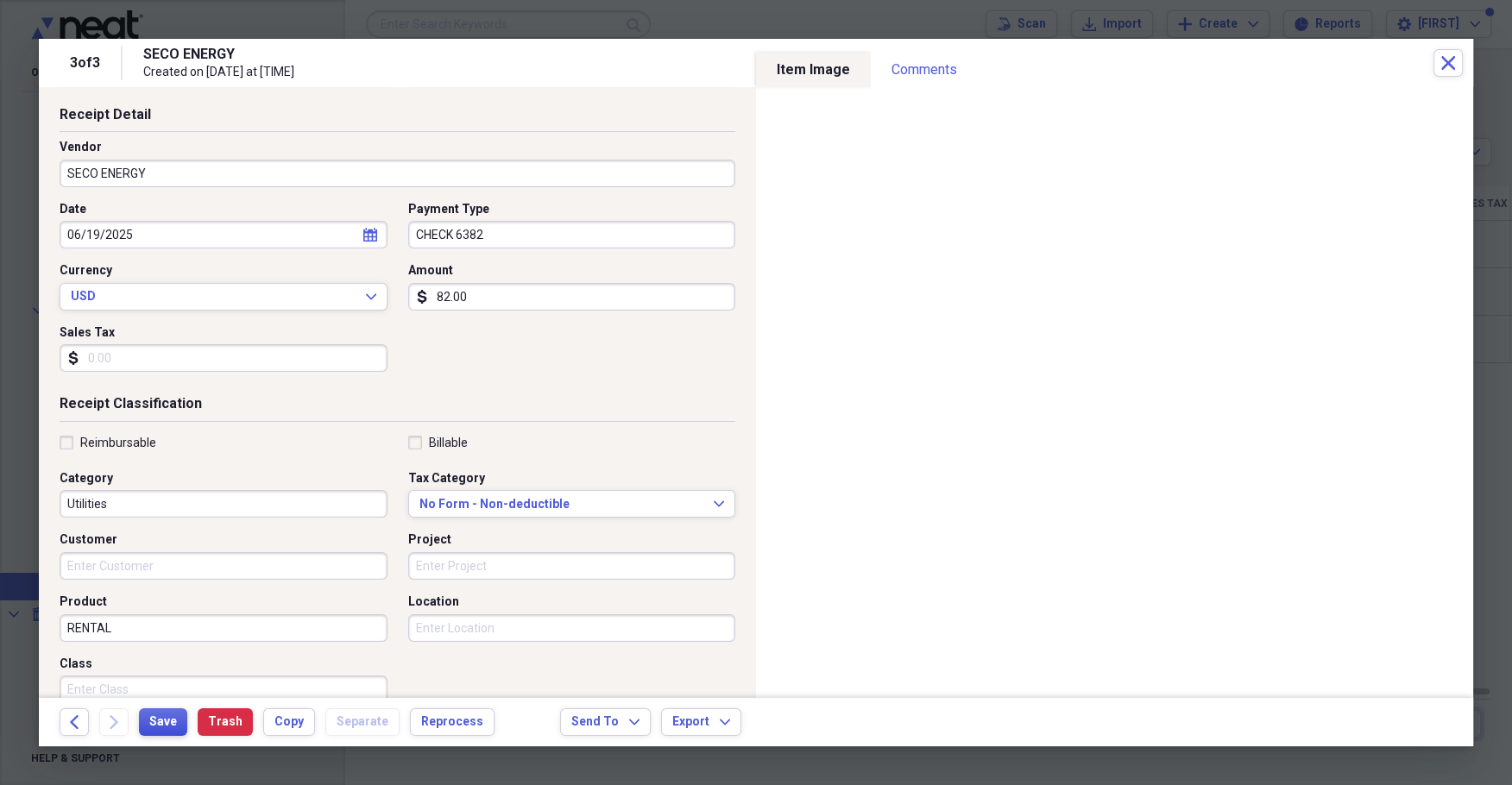 click on "Save" at bounding box center (163, 722) 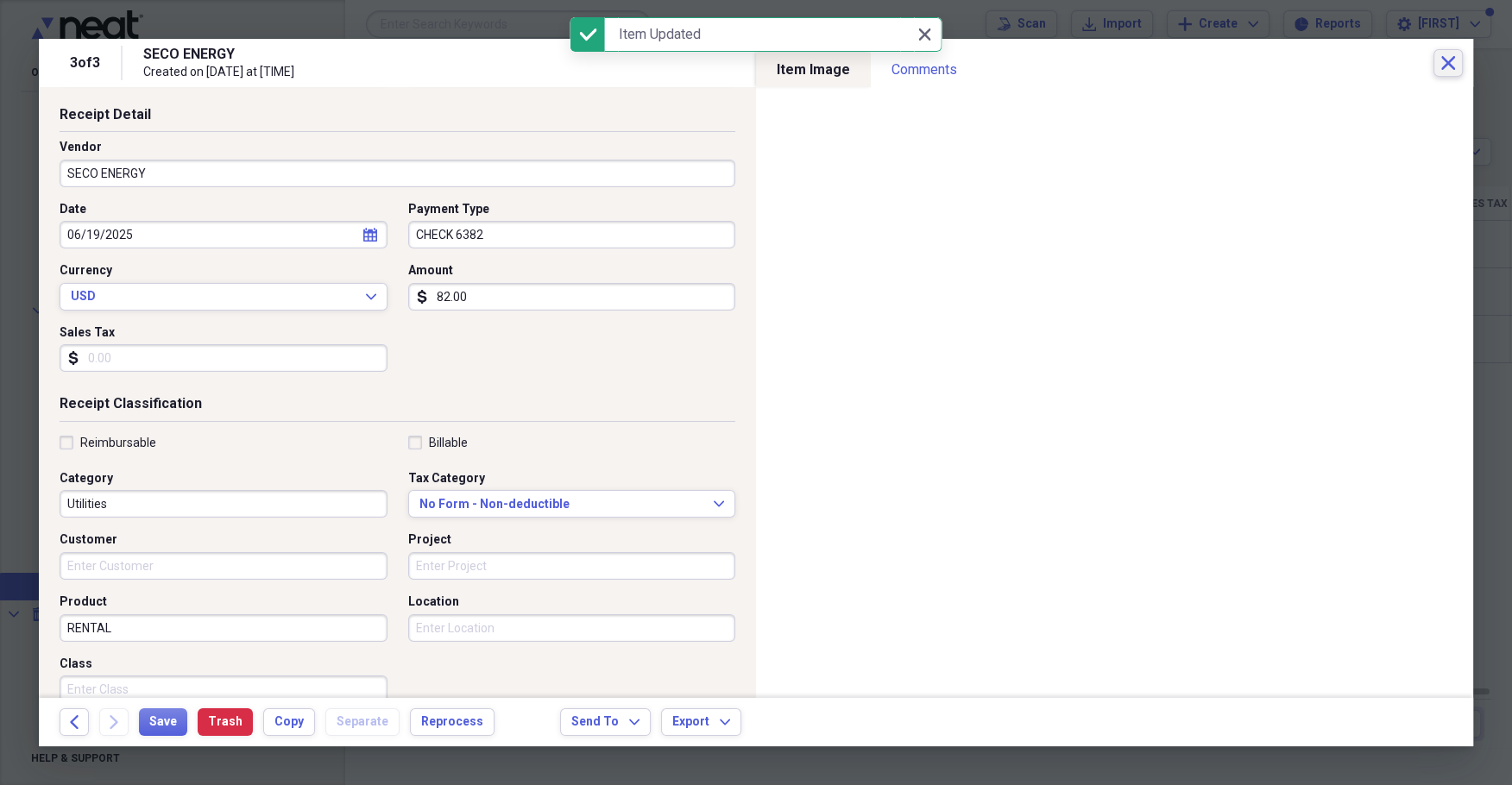 drag, startPoint x: 1492, startPoint y: 48, endPoint x: 1451, endPoint y: 62, distance: 43.324358 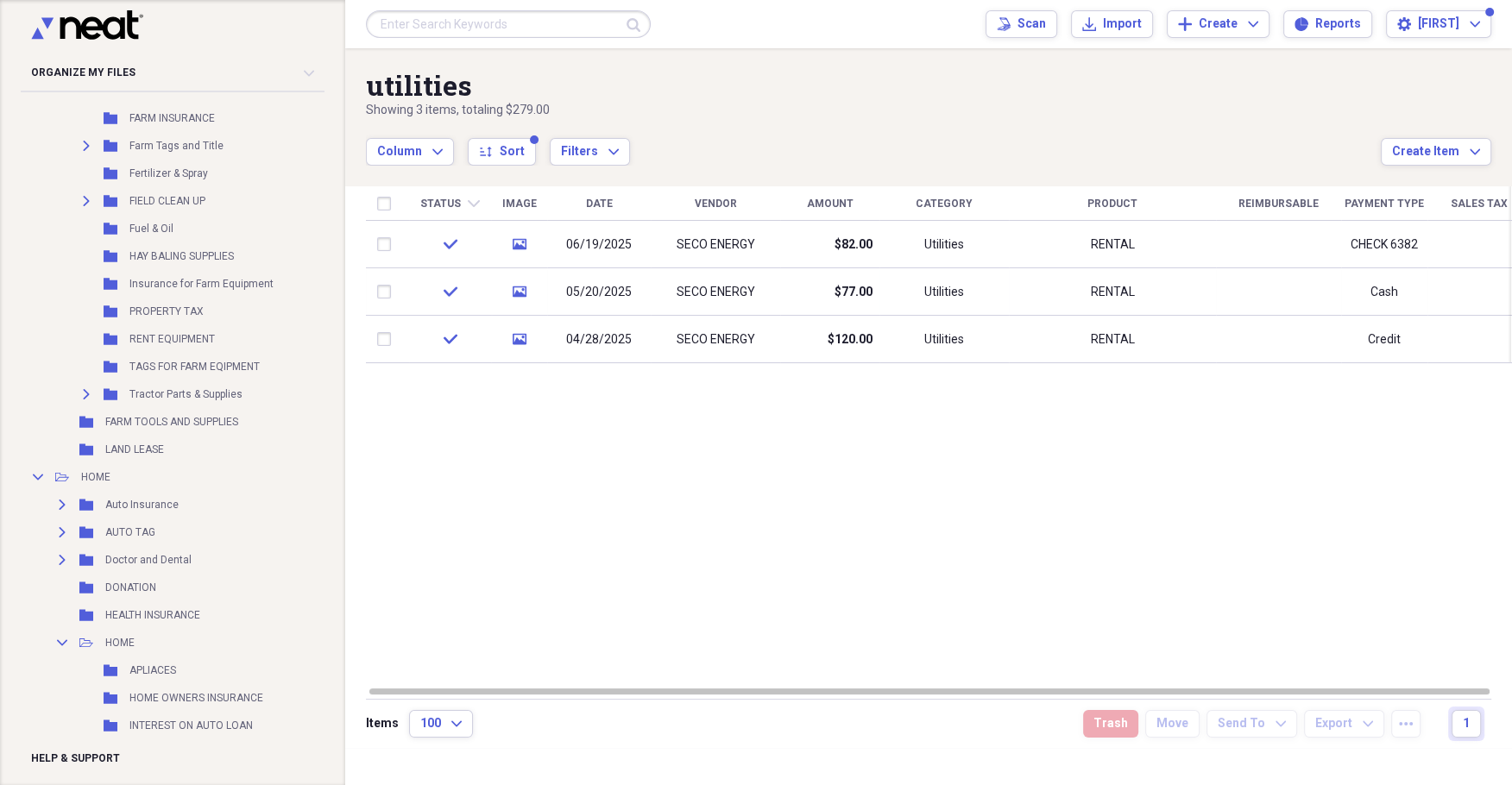 scroll, scrollTop: 441, scrollLeft: 0, axis: vertical 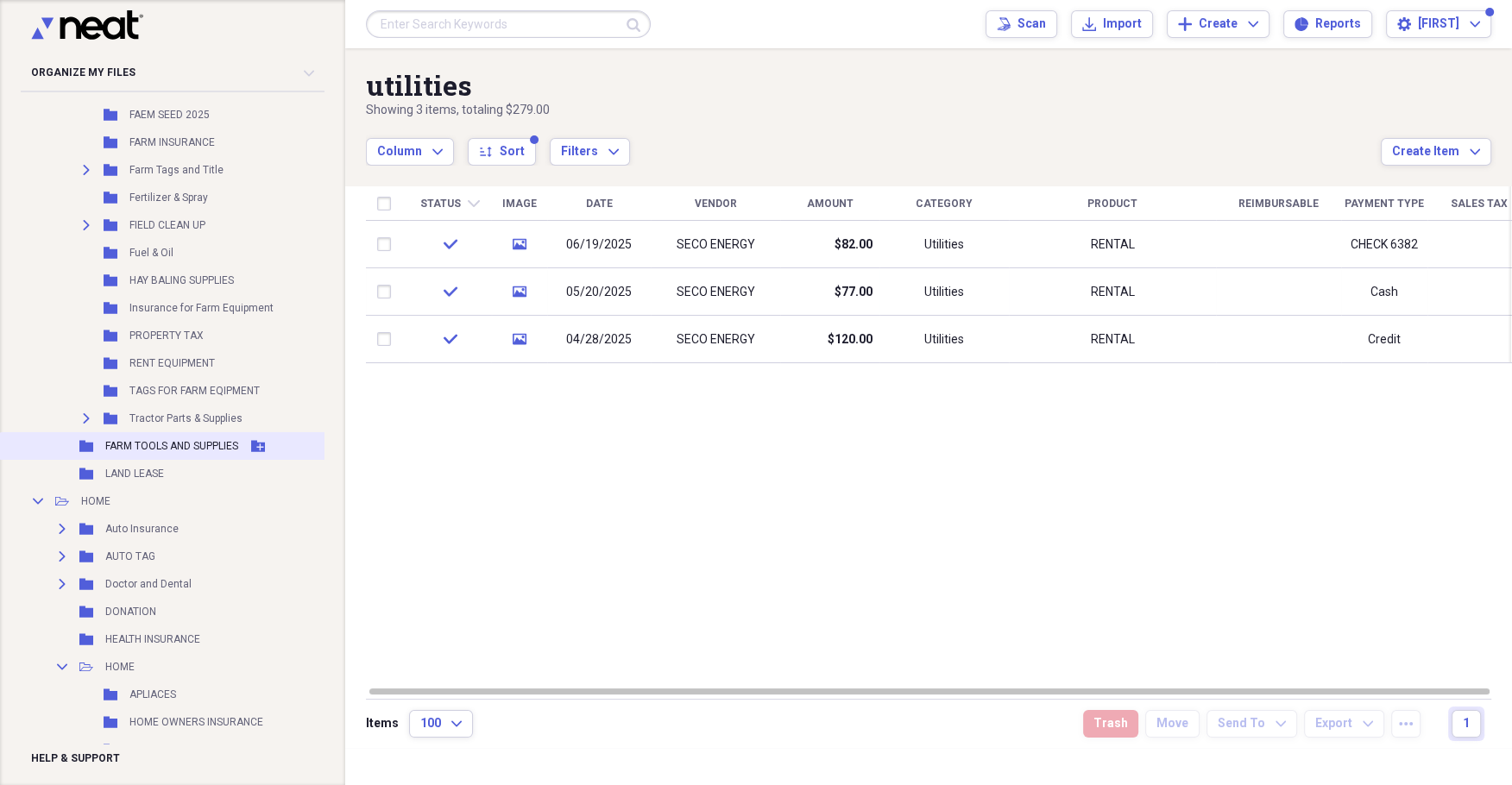 click on "FARM TOOLS AND SUPPLIES" at bounding box center [172, 446] 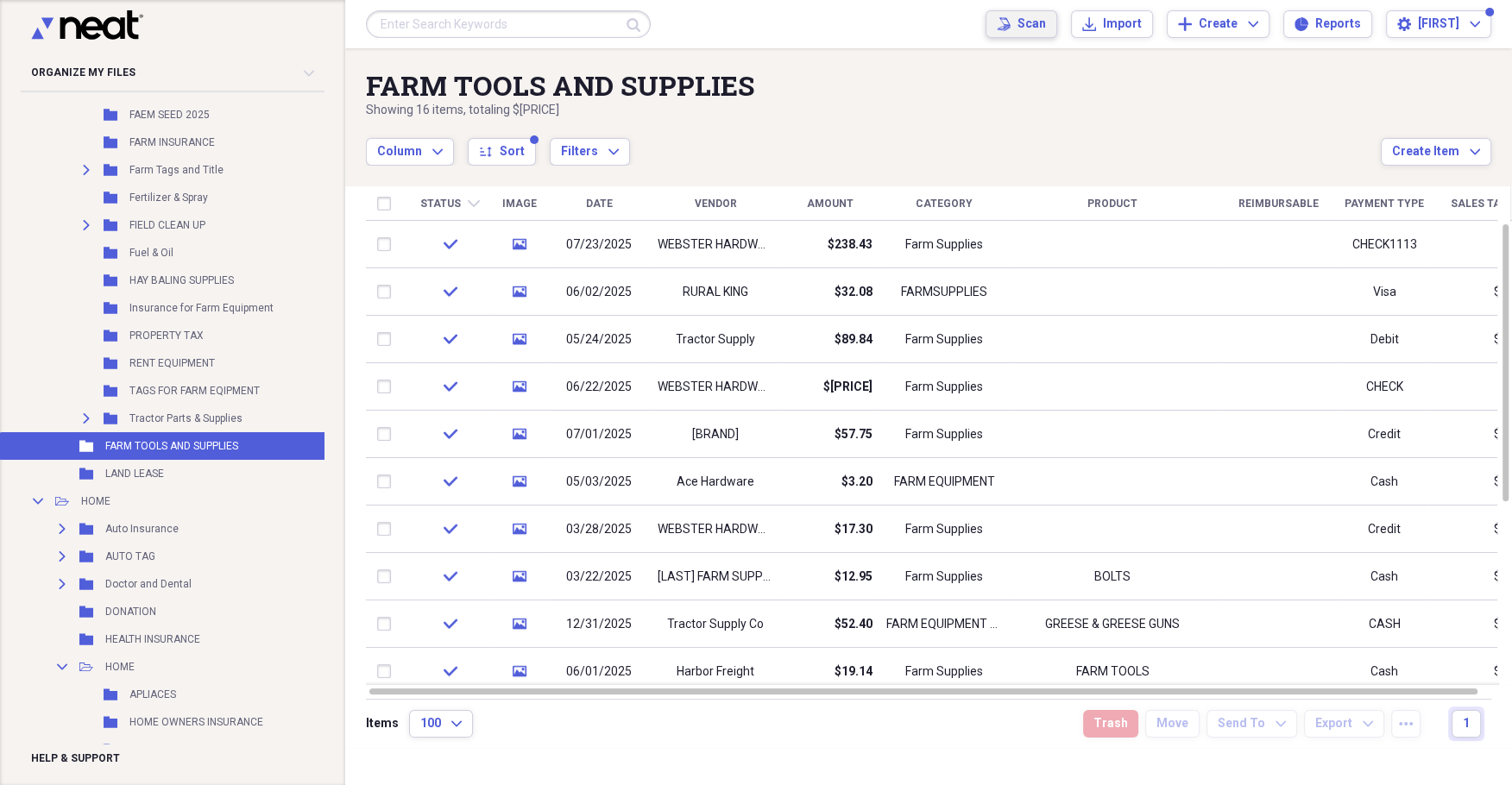 click on "Scan" at bounding box center (1031, 24) 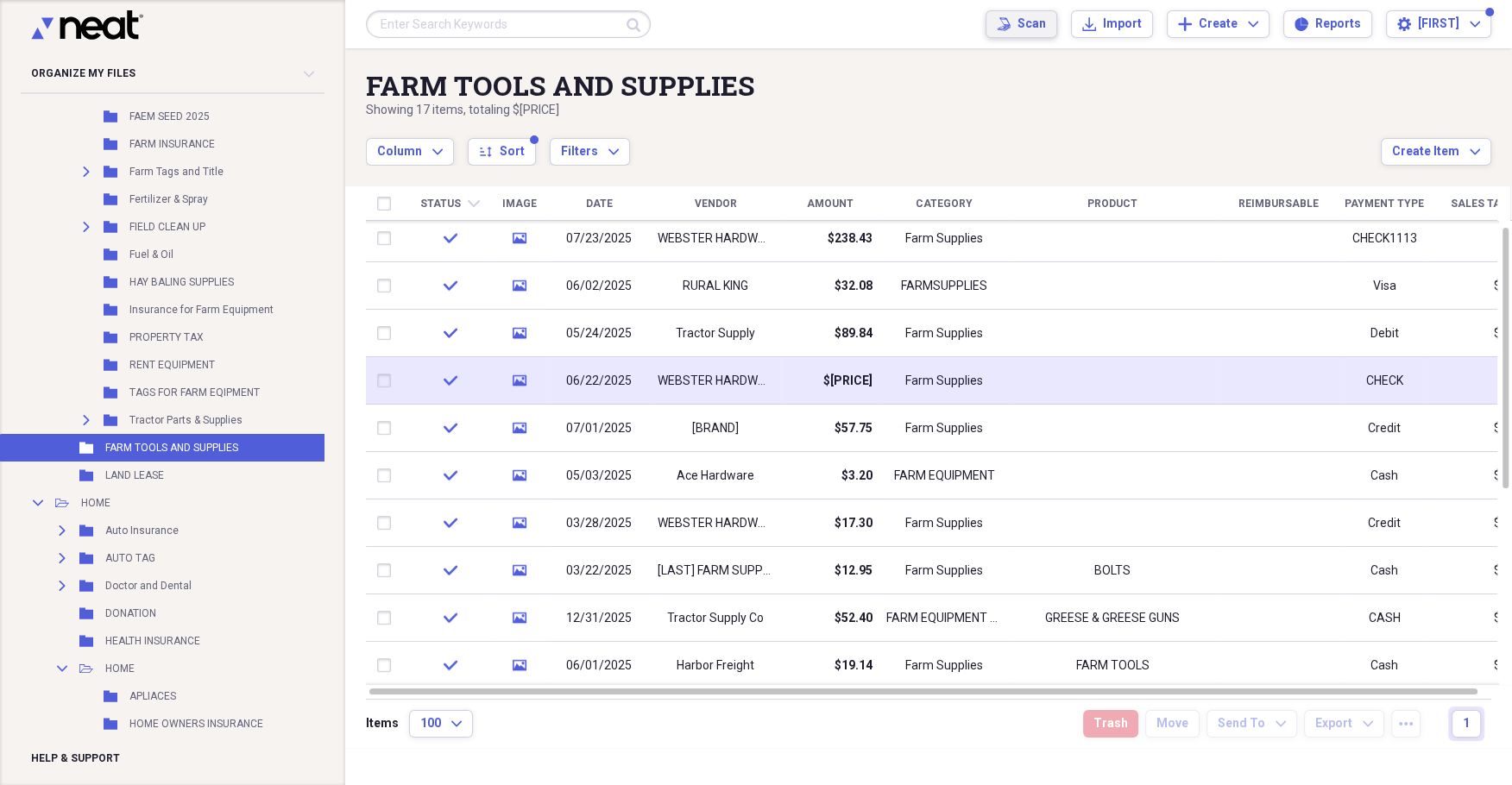 drag, startPoint x: 1509, startPoint y: 279, endPoint x: 1480, endPoint y: 361, distance: 86.97701 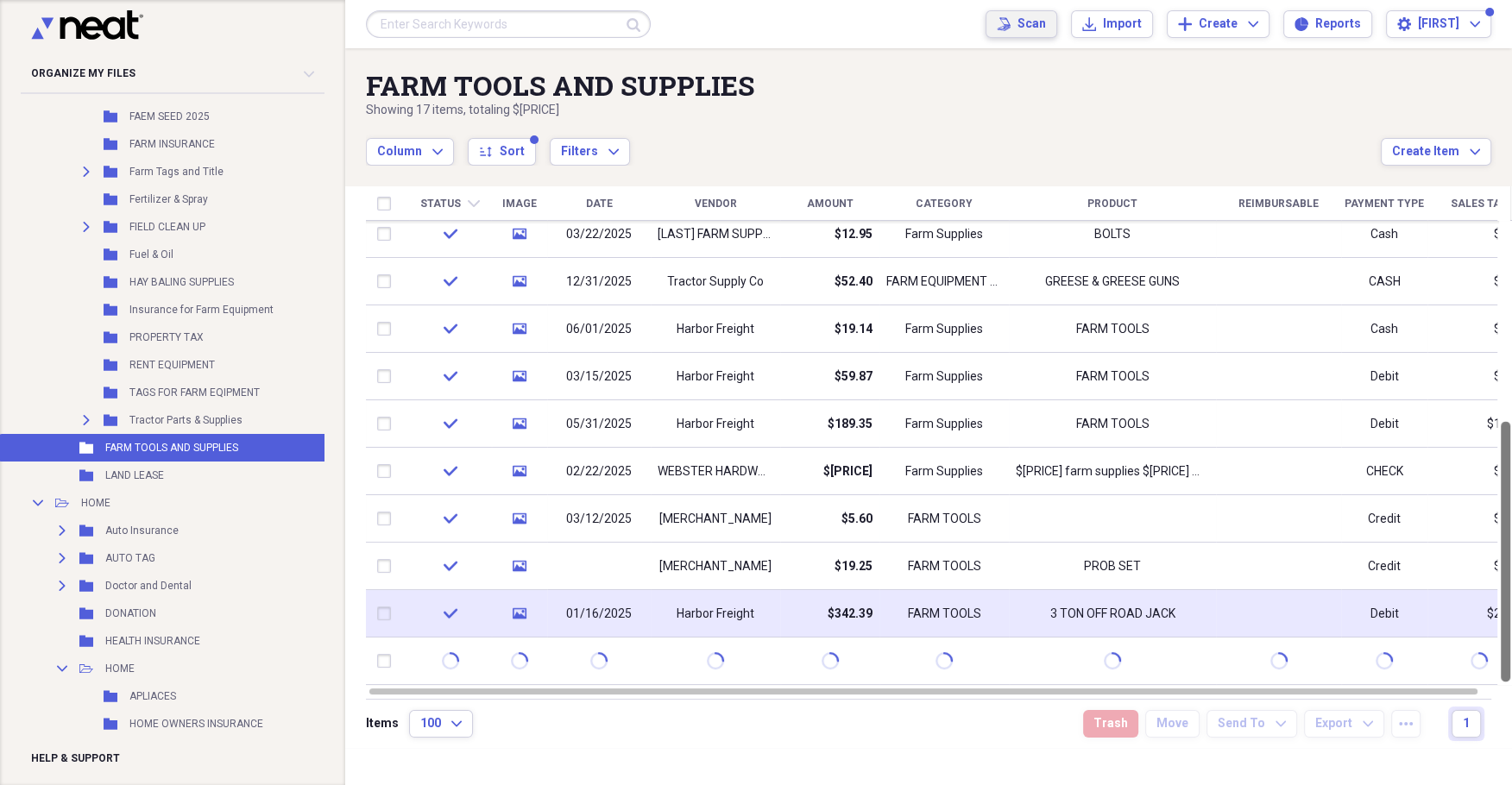drag, startPoint x: 1503, startPoint y: 337, endPoint x: 1448, endPoint y: 605, distance: 273.5855 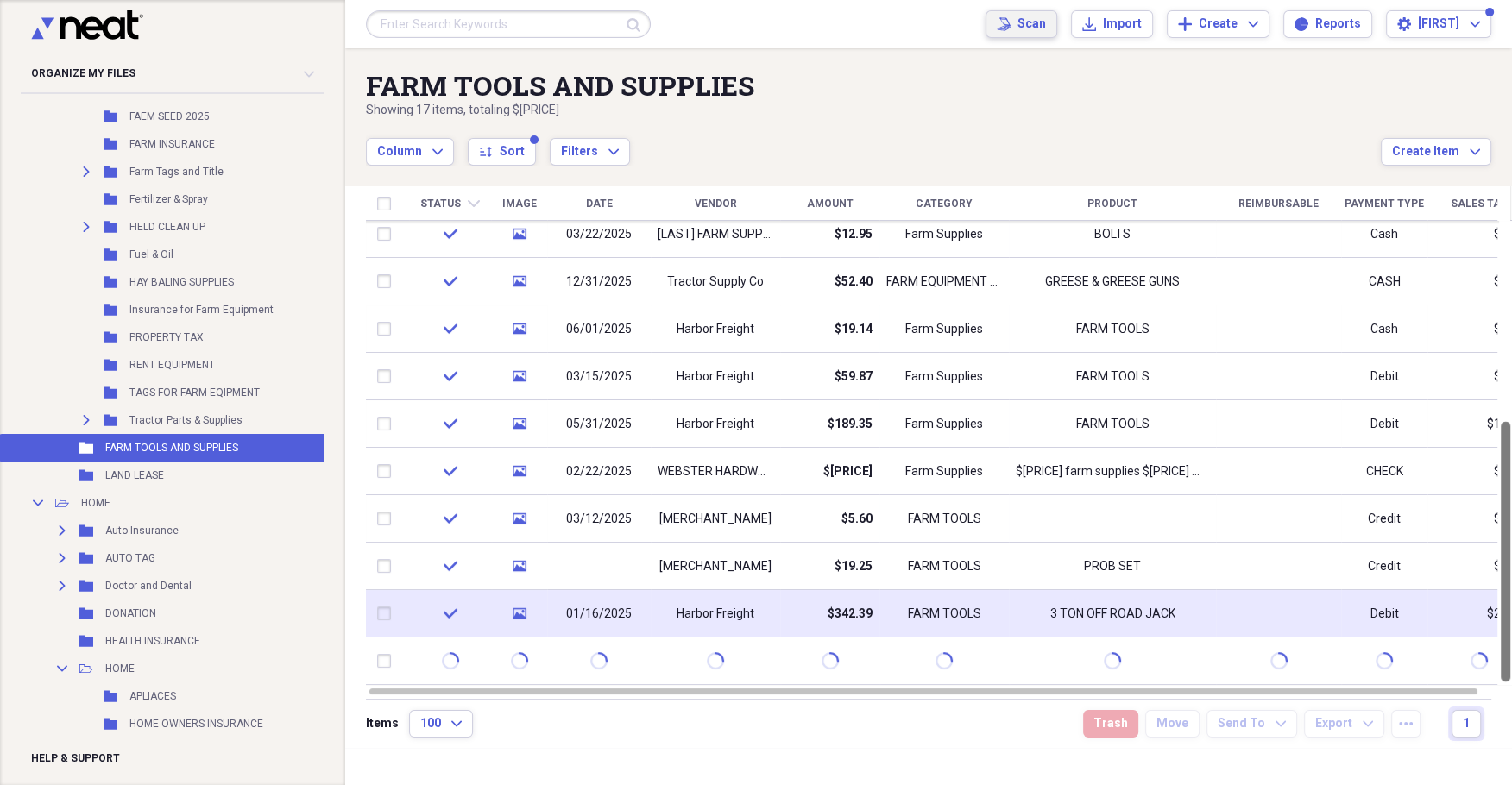 click on "Status chevron-down Image Date Vendor Amount Category Product Reimbursable Payment Type Sales Tax check media [DATE] [MERCHANT] $[PRICE] [CATEGORY] [PRODUCT] [CARD_TYPE] $[PRICE] check media [DATE] [MERCHANT] $[PRICE] [CATEGORY] [PAYMENT_TYPE] $[PRICE] check media [DATE] [MERCHANT] $[PRICE] [CATEGORY] CHECK check media [DATE] [MERCHANT] $[PRICE] [CATEGORY] [CARD_TYPE] $[PRICE] check media [DATE] [MERCHANT] $[PRICE] [CATEGORY] [PAYMENT_TYPE] $[PRICE] check media [DATE] [MERCHANT] $[PRICE] [CATEGORY] [CARD_TYPE] $[PRICE] check media [DATE] [MERCHANT] $[PRICE] [CATEGORY] [PAYMENT_TYPE] $[PRICE] check media [DATE] [MERCHANT] $[PRICE] [CATEGORY] [PRODUCT] [GREASE_TYPE] & GREESE GUNS CASH $[PRICE] check media [DATE] [MERCHANT] $[PRICE] [CATEGORY] FARM TOOLS Cash $[PRICE] check media [DATE] [MERCHANT] $[PRICE] [CATEGORY] FARM TOOLS [PAYMENT_TYPE] $[PRICE] check media [DATE] [MERCHANT] $[PRICE] [CATEGORY] FARM TOOLS [PAYMENT_TYPE] $[PRICE] check media" at bounding box center (939, 443) 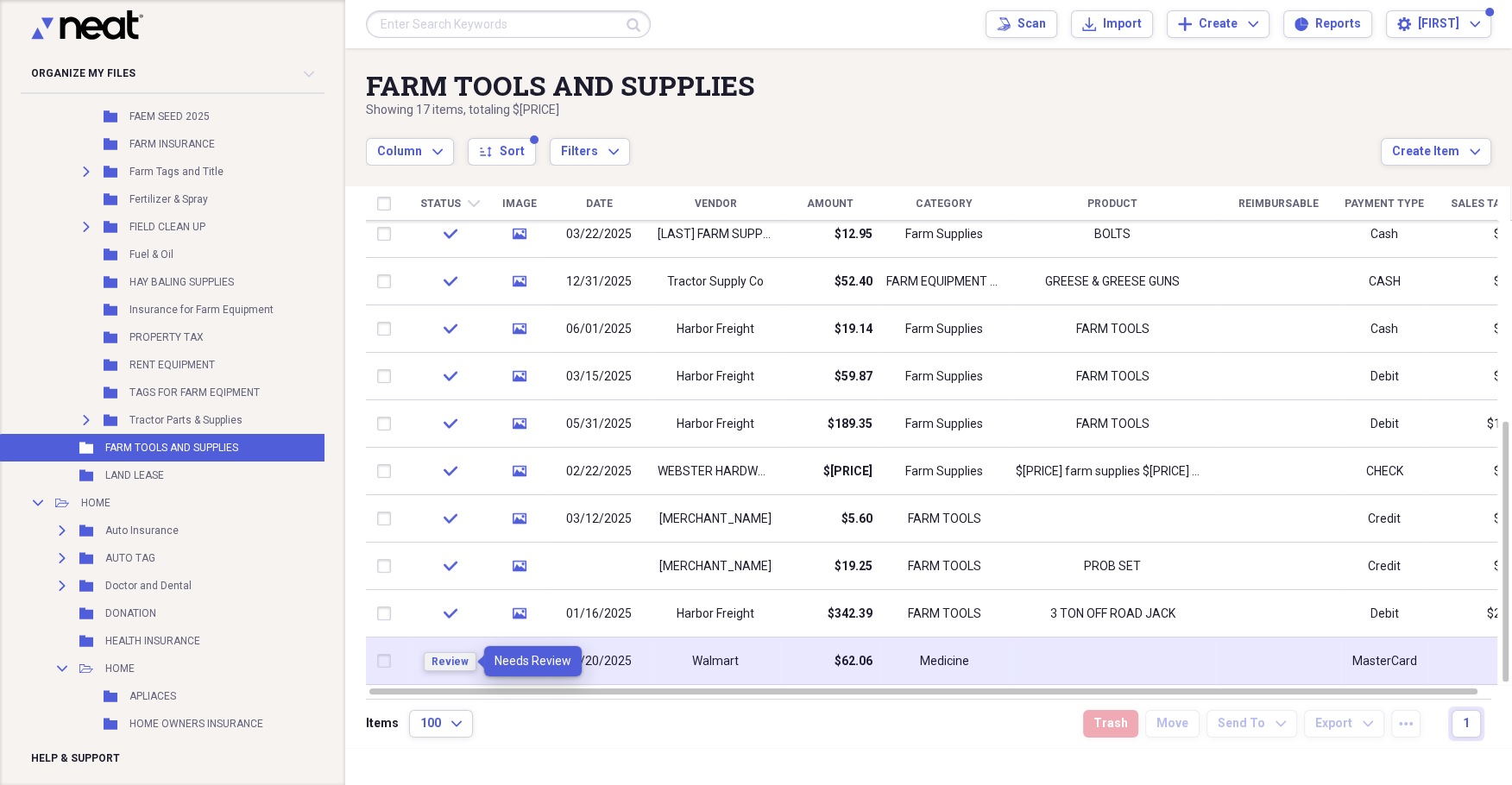 type 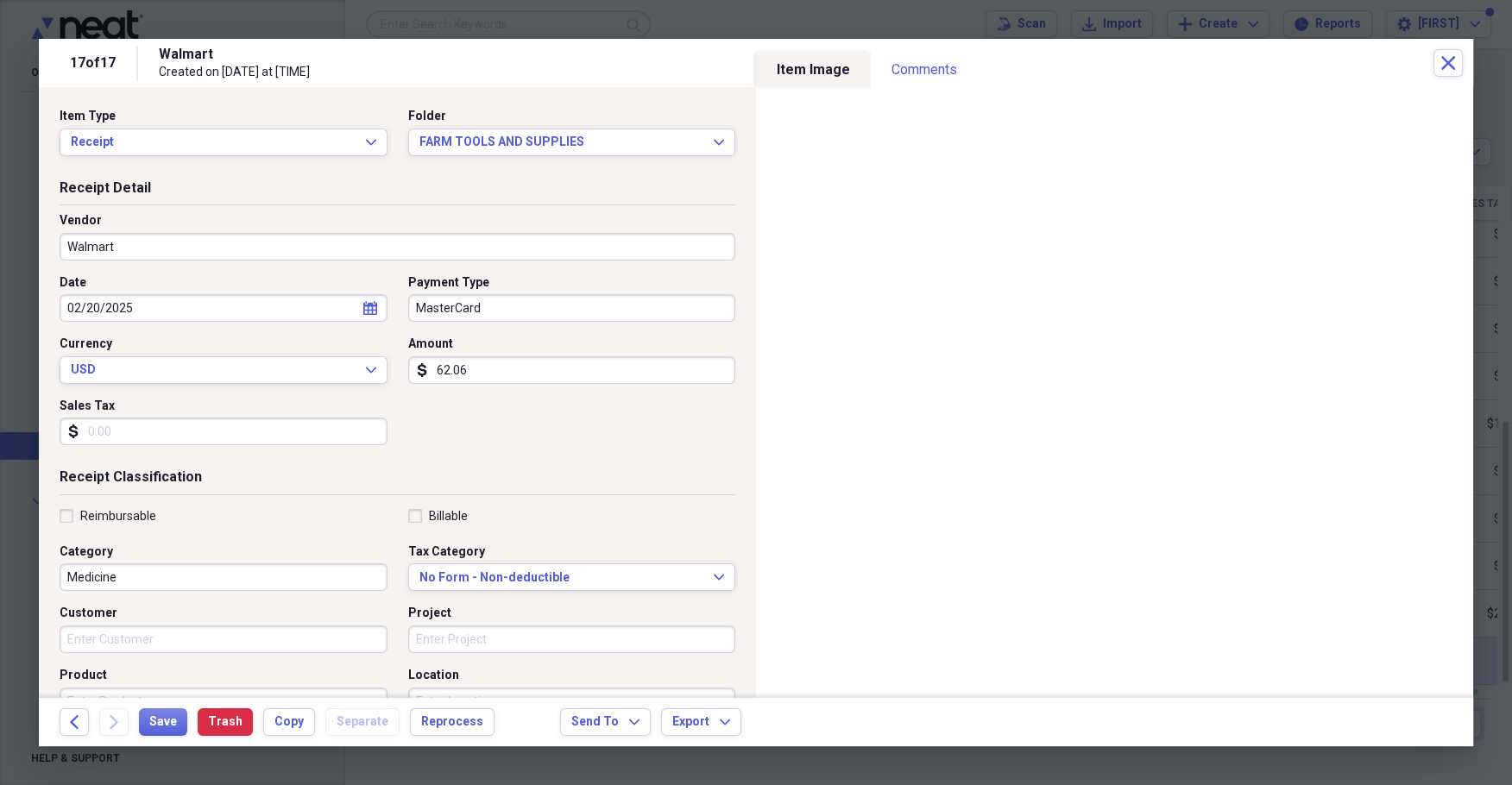 click on "62.06" at bounding box center (572, 370) 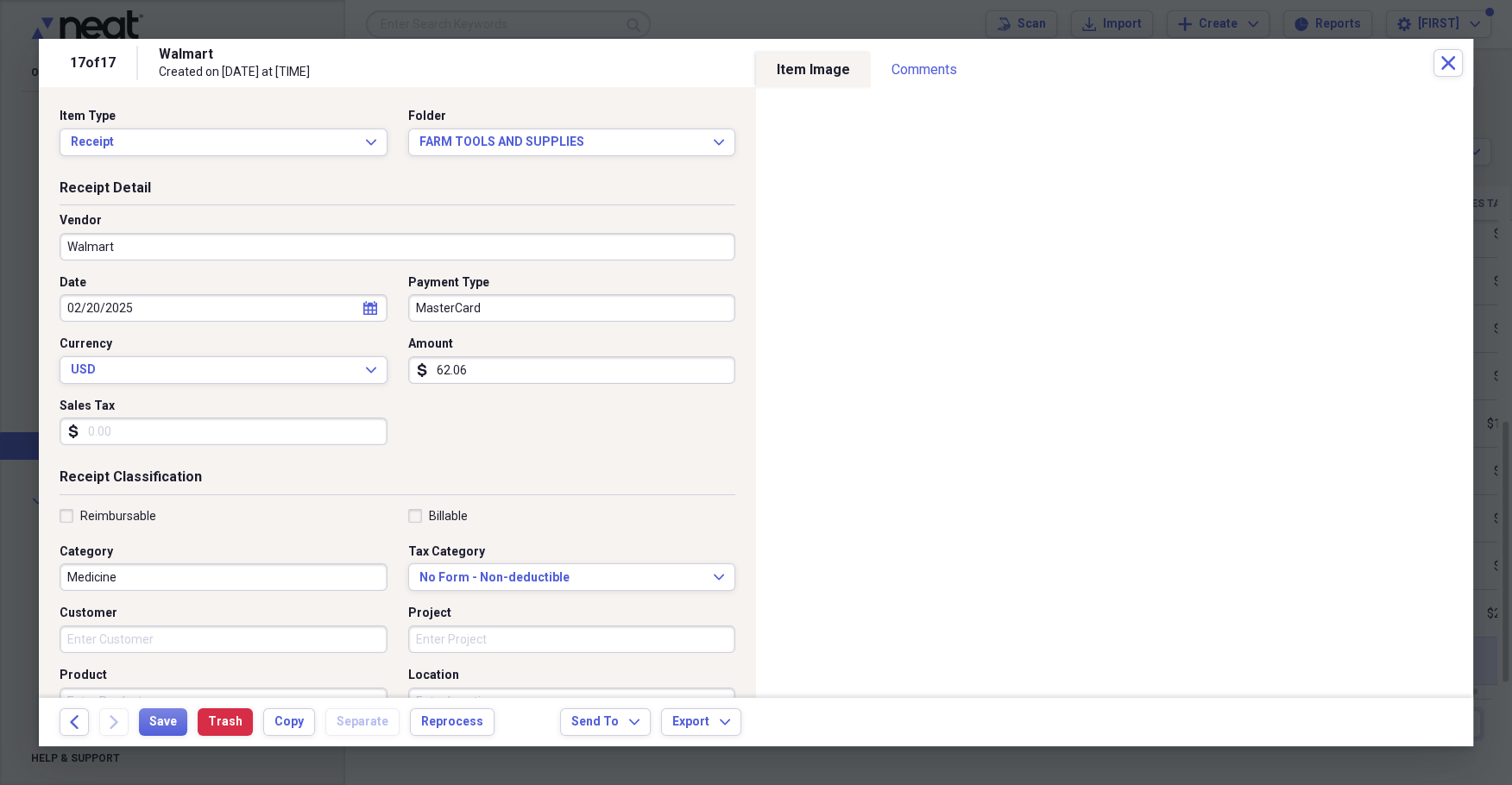 click on "Sales Tax" at bounding box center (224, 431) 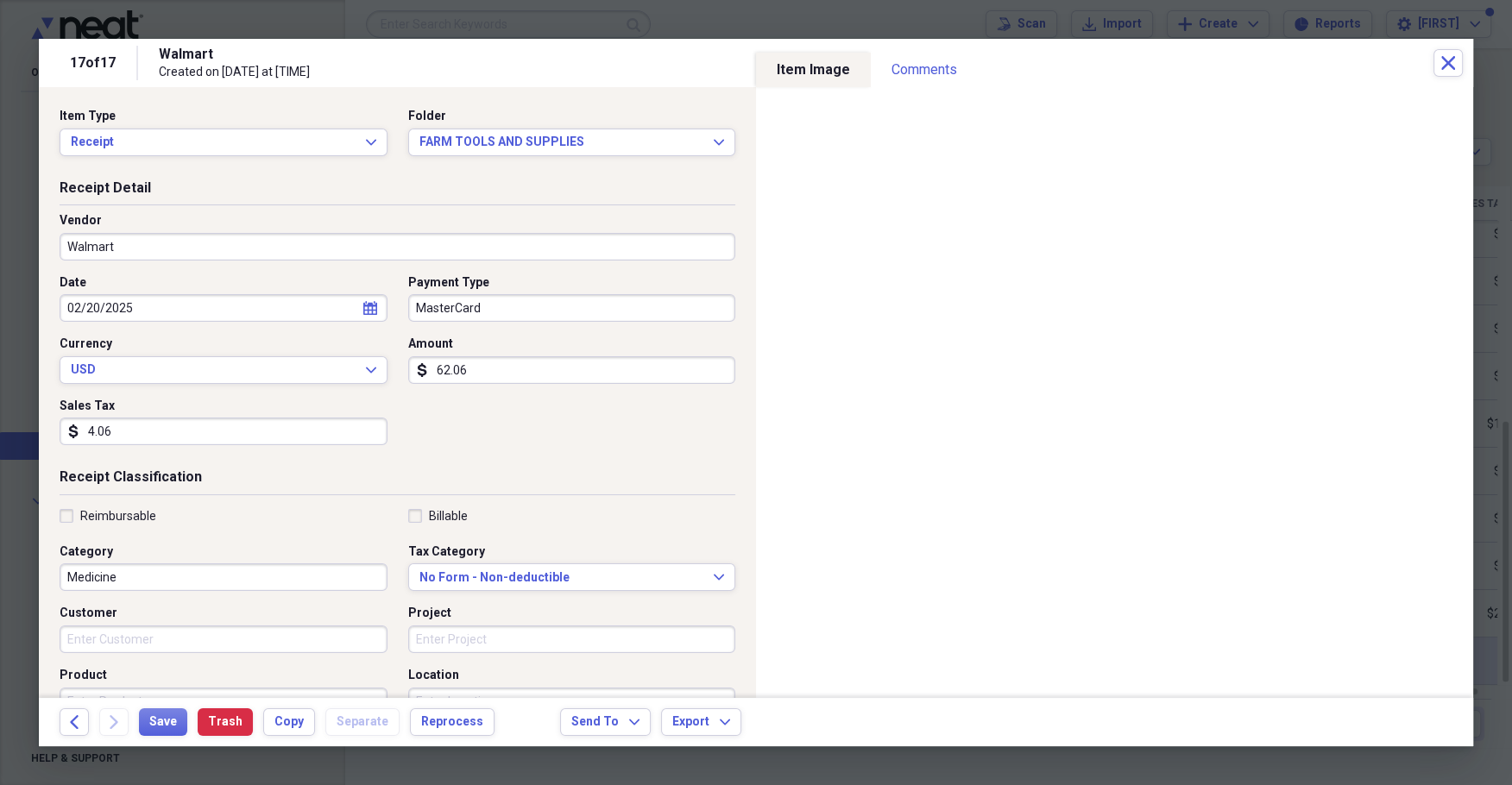 type on "4.06" 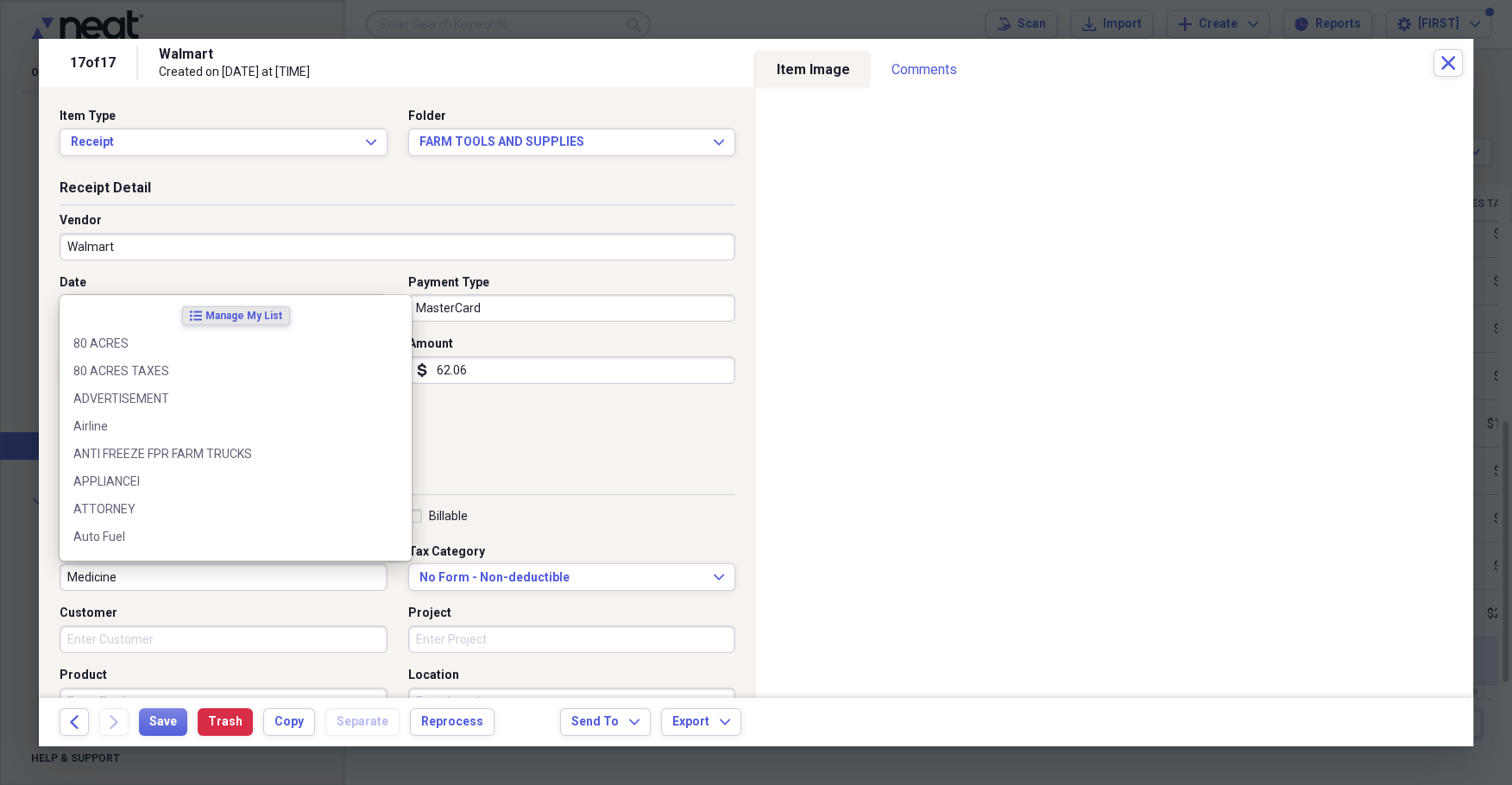 click on "Medicine" at bounding box center (224, 577) 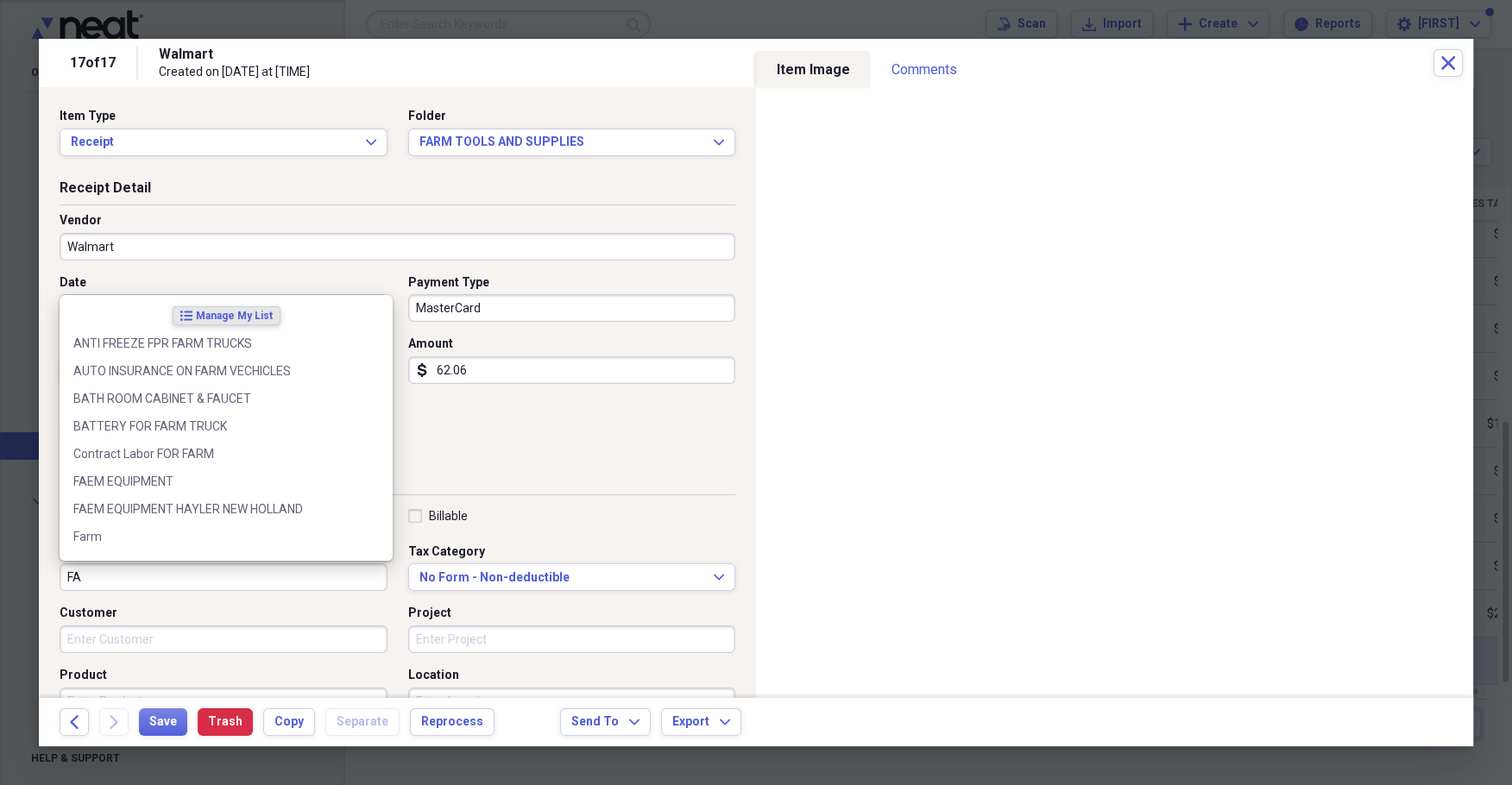 type on "F" 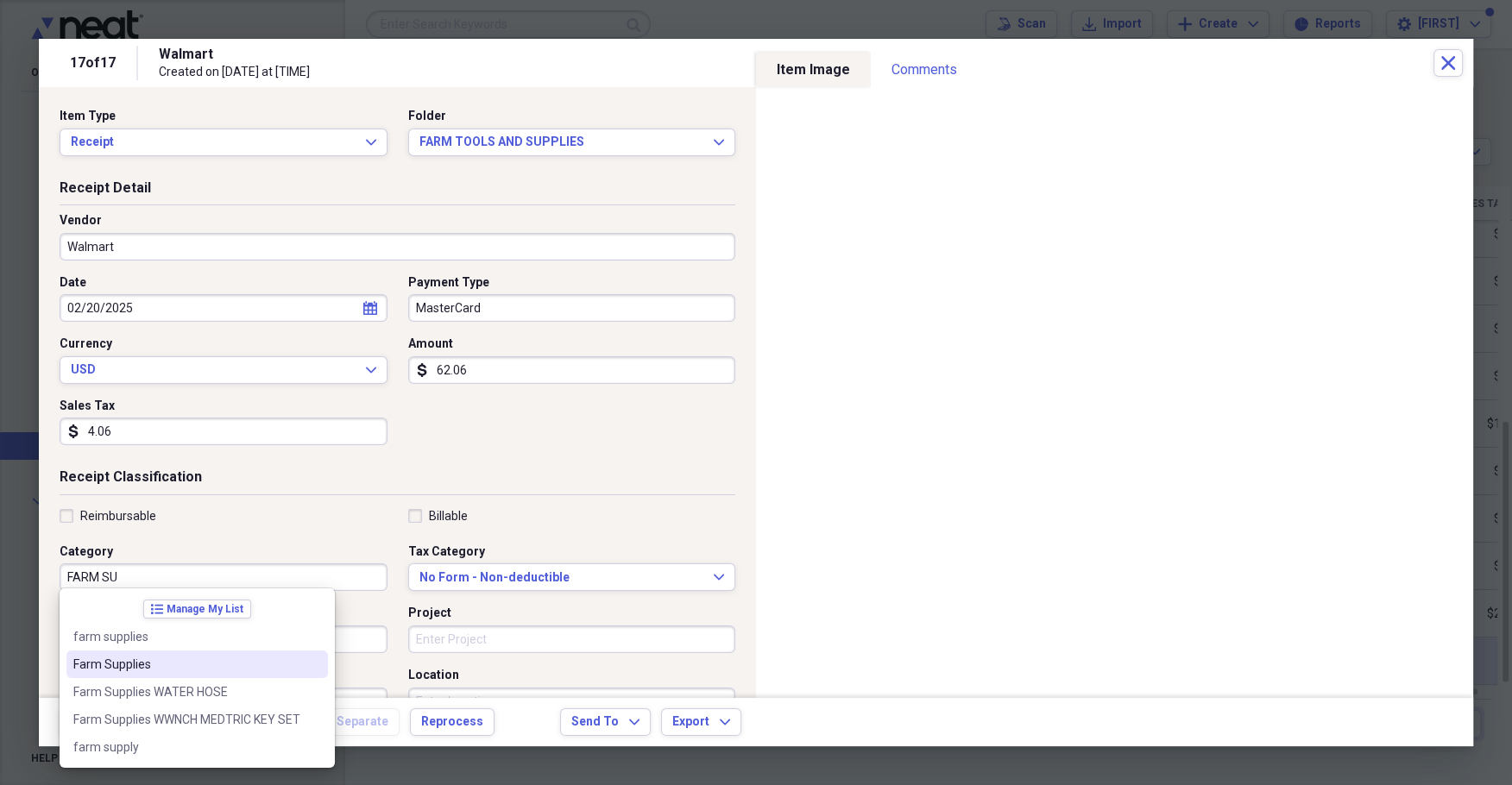 click on "Farm Supplies" at bounding box center (186, 664) 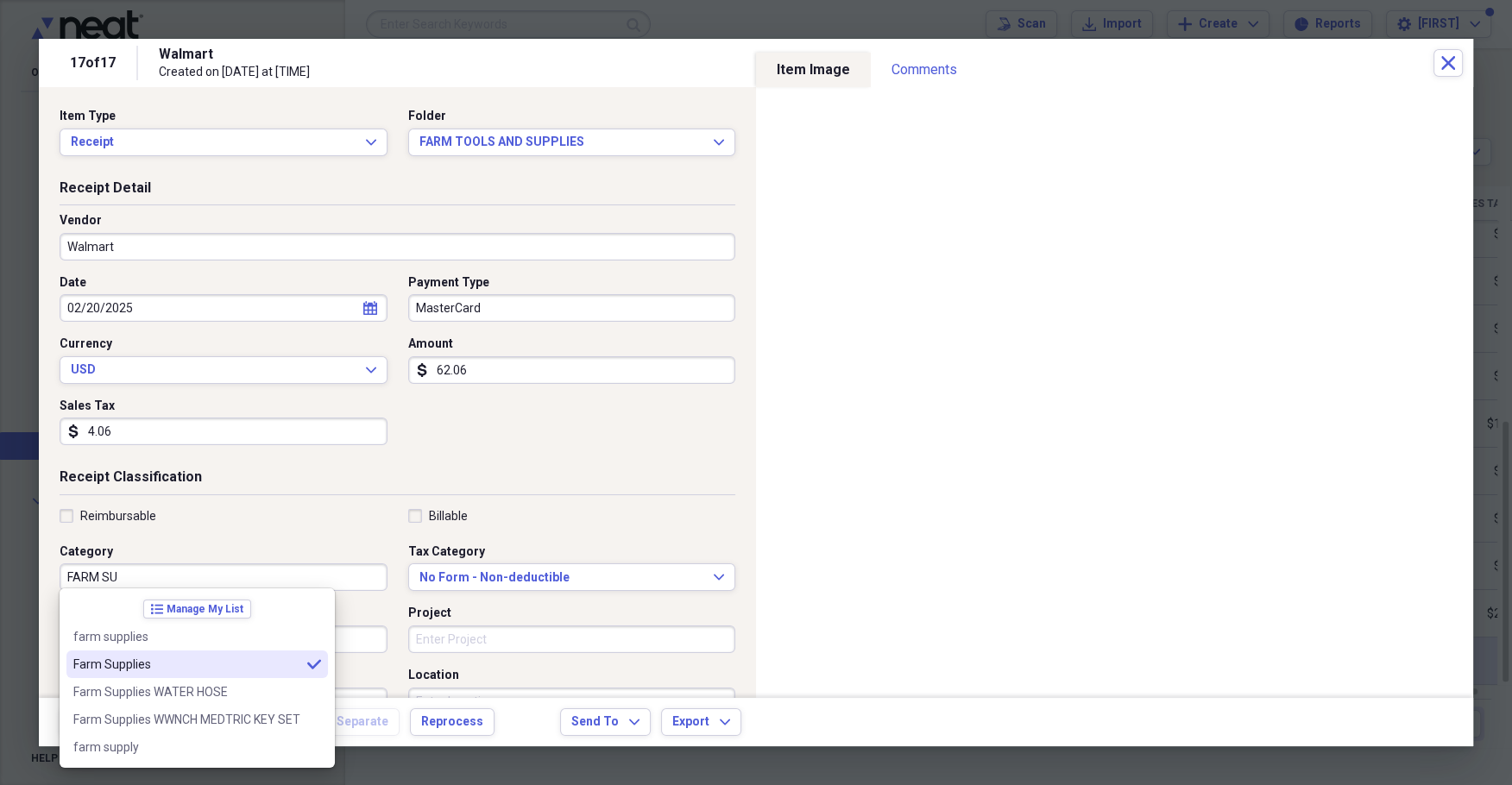 type on "Farm Supplies" 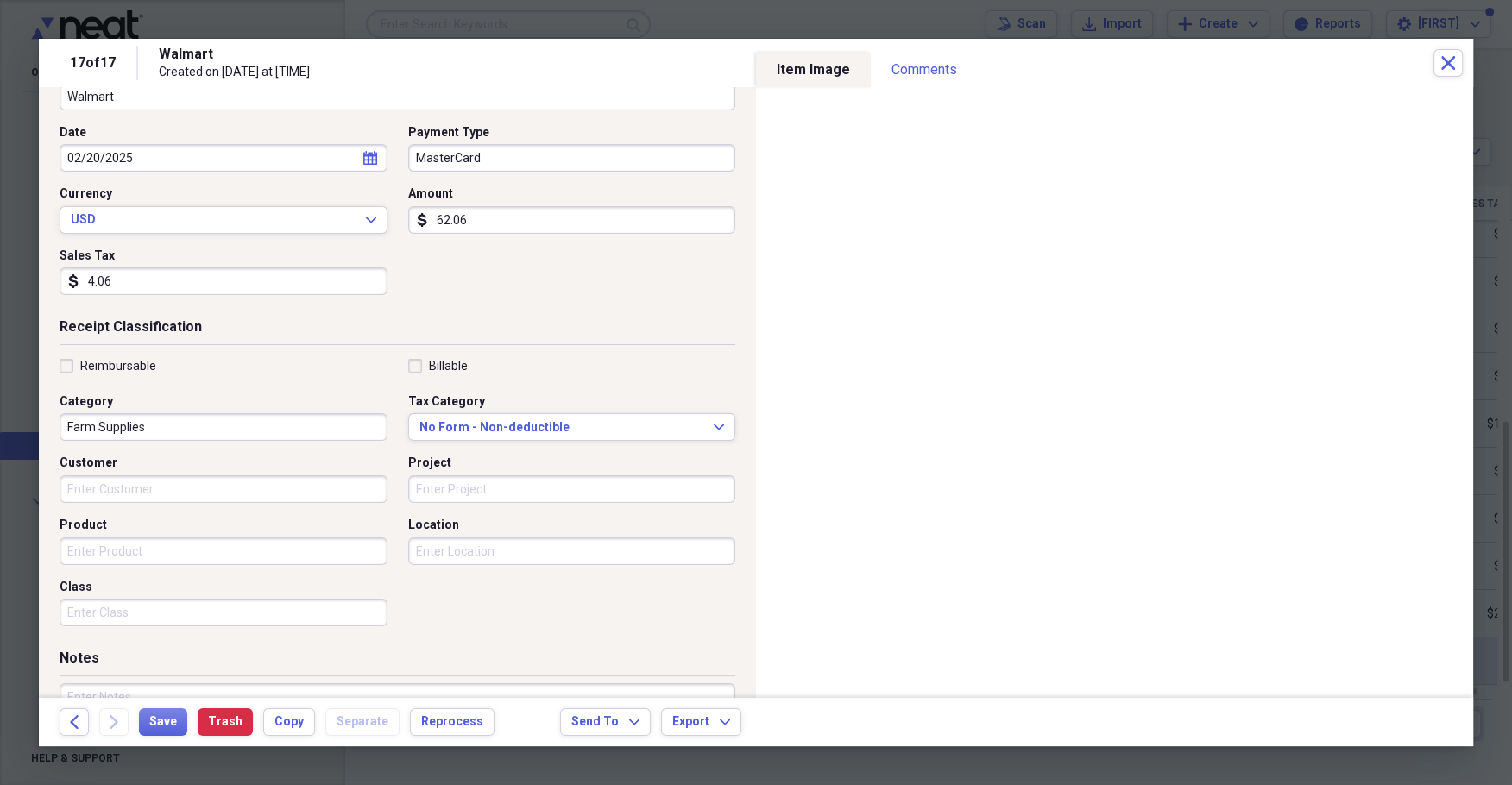 scroll, scrollTop: 154, scrollLeft: 0, axis: vertical 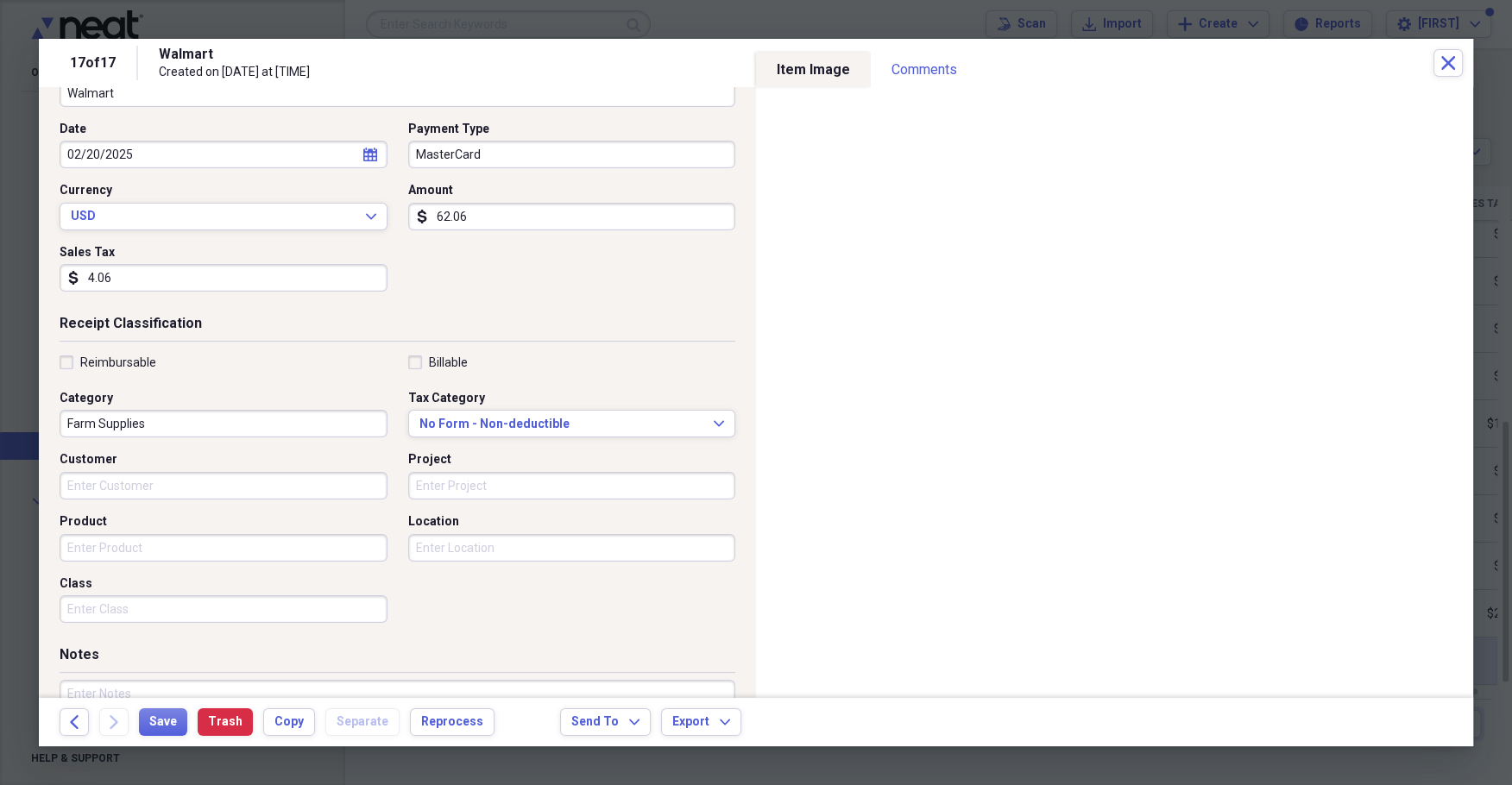 click on "Product" at bounding box center [224, 548] 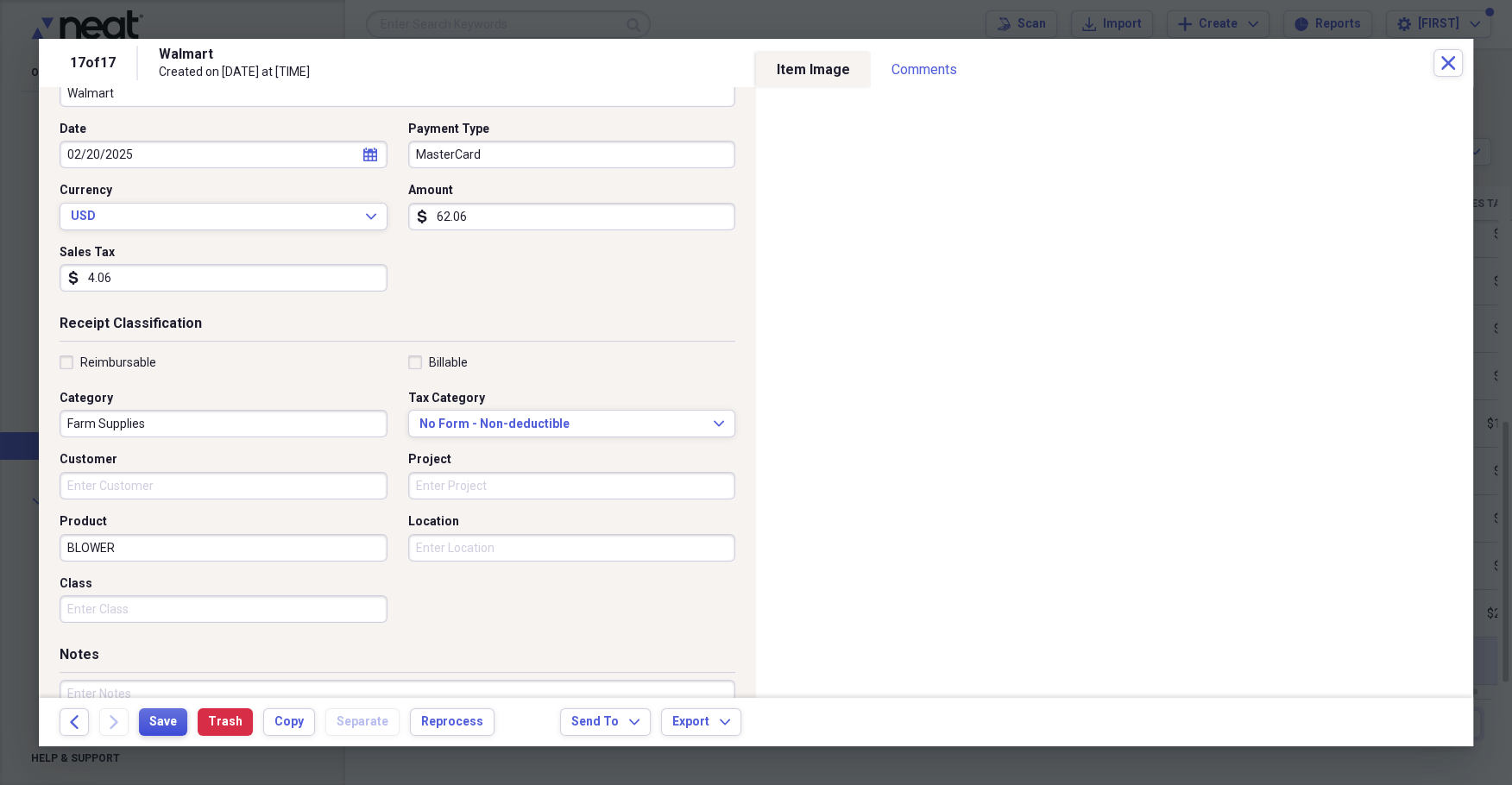 type on "BLOWER" 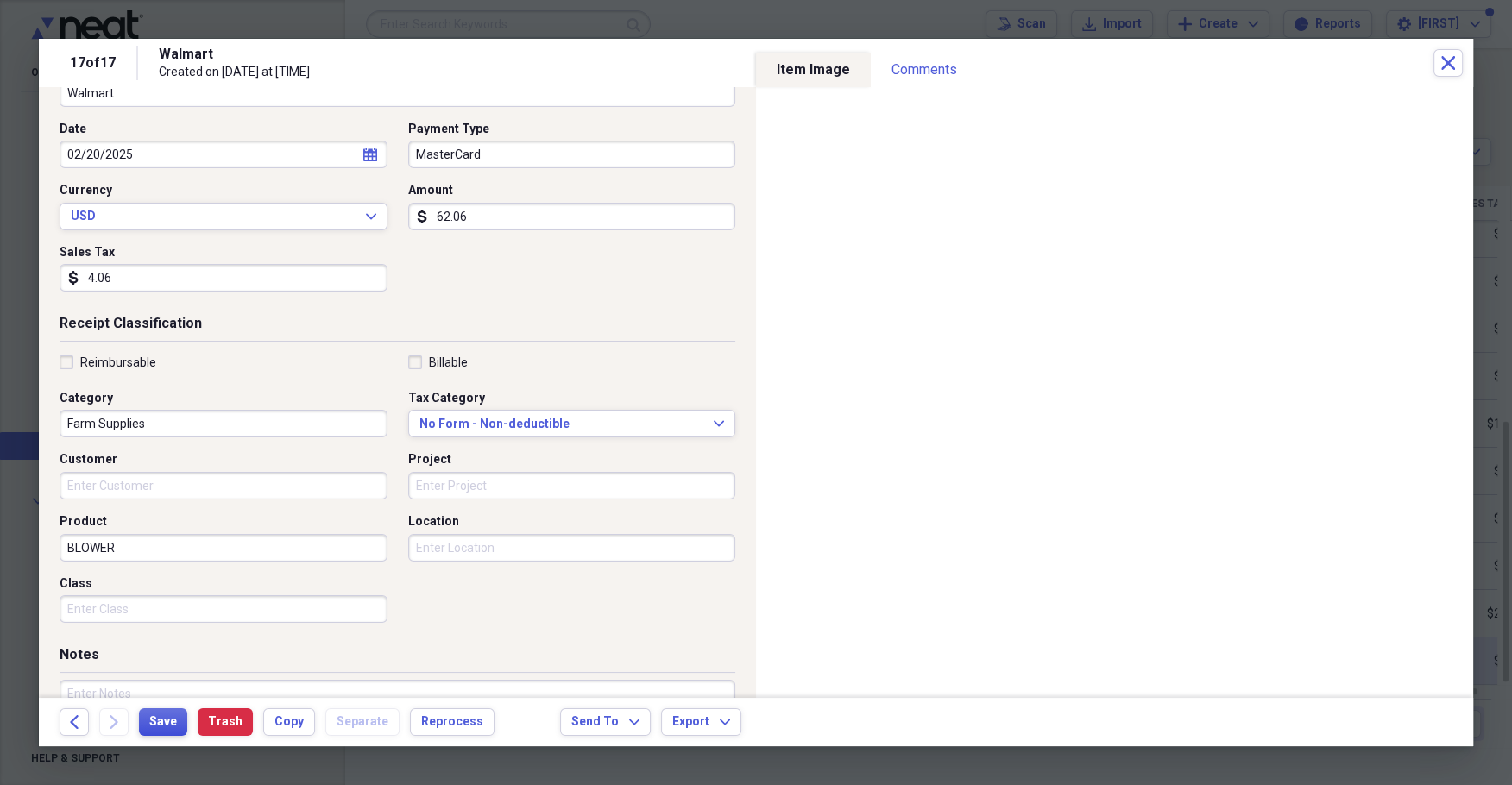 click on "Save" at bounding box center (163, 722) 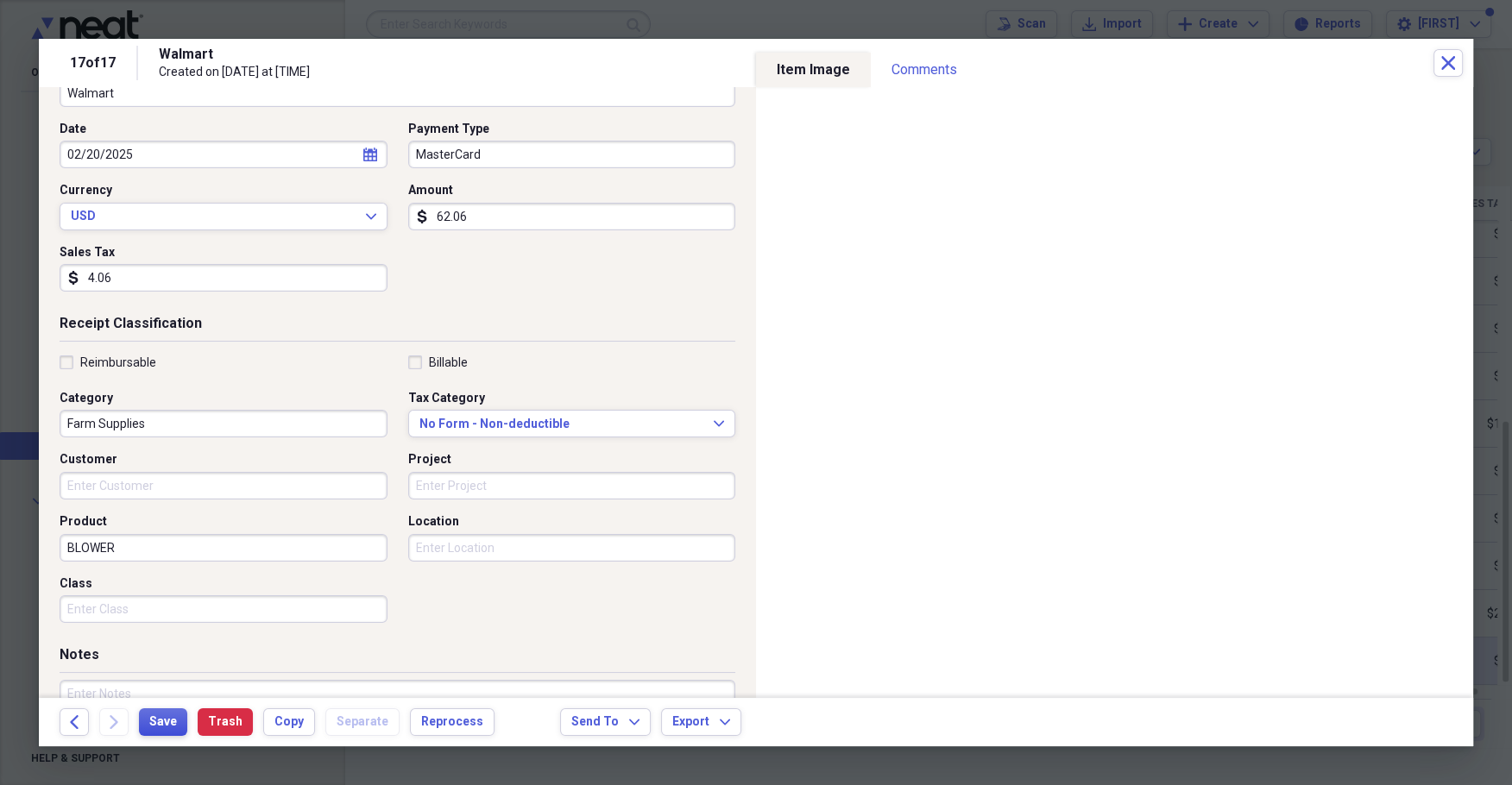 drag, startPoint x: 176, startPoint y: 721, endPoint x: 299, endPoint y: 631, distance: 152.41063 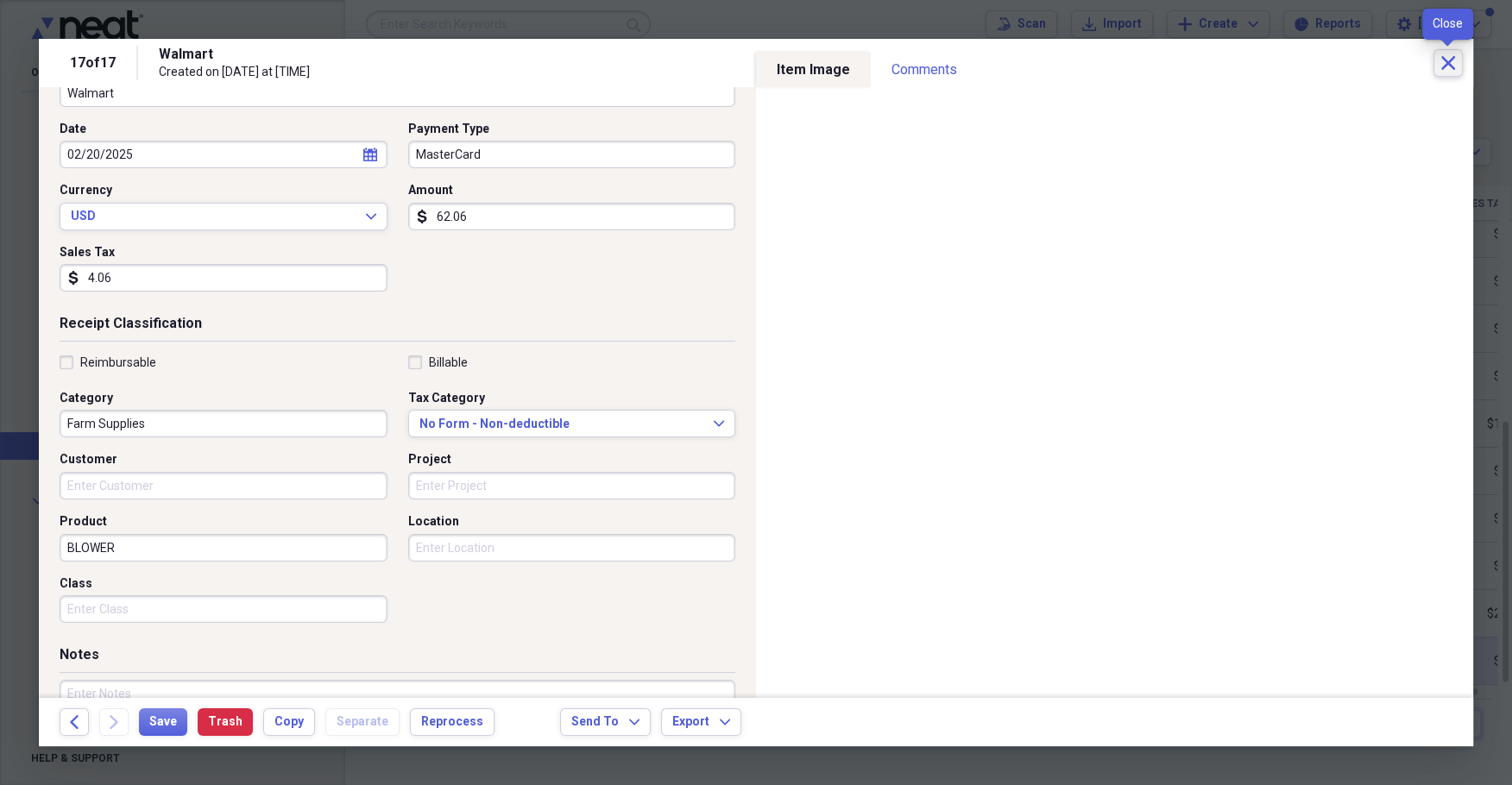 click 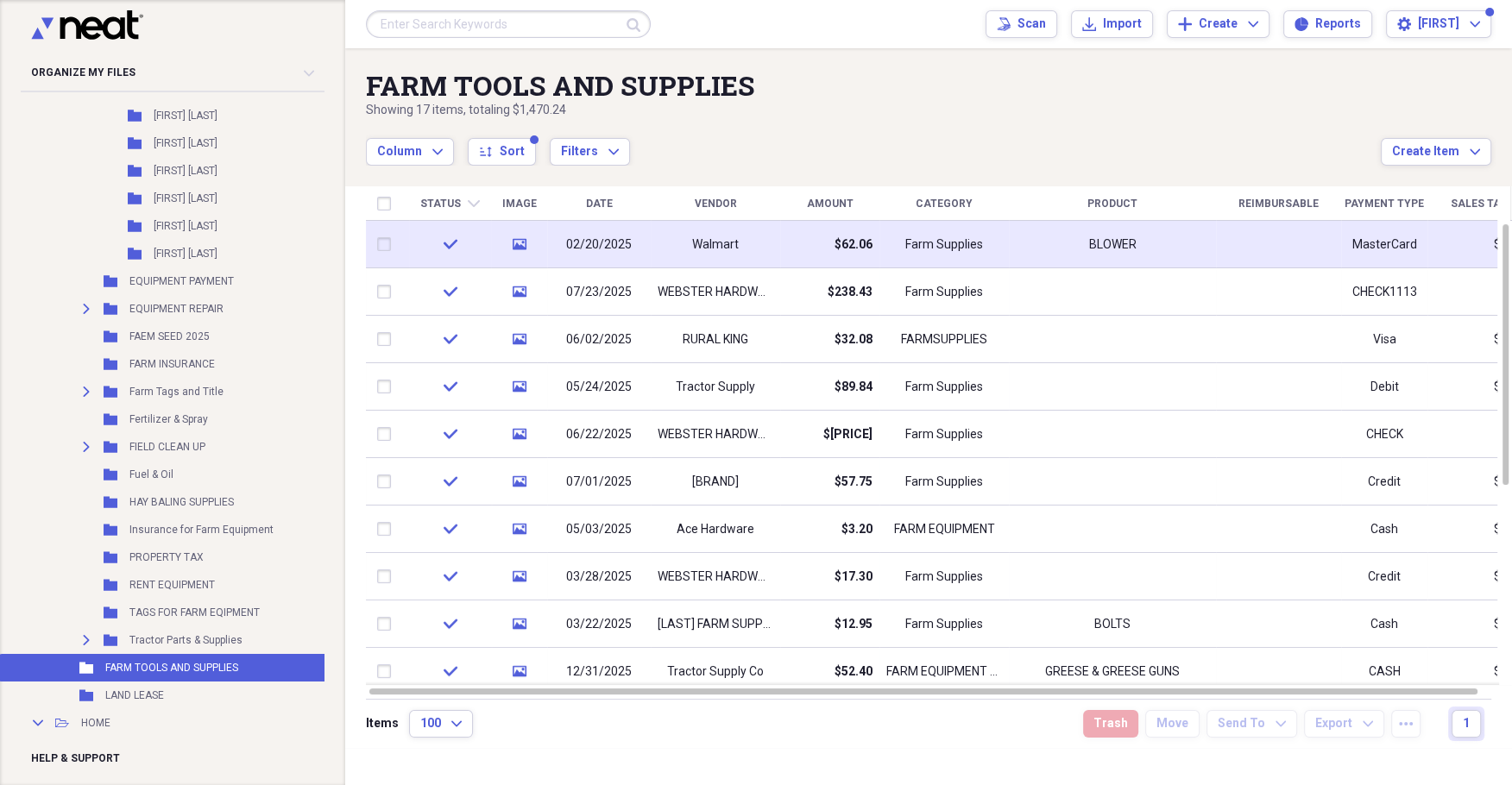 scroll, scrollTop: 343, scrollLeft: 0, axis: vertical 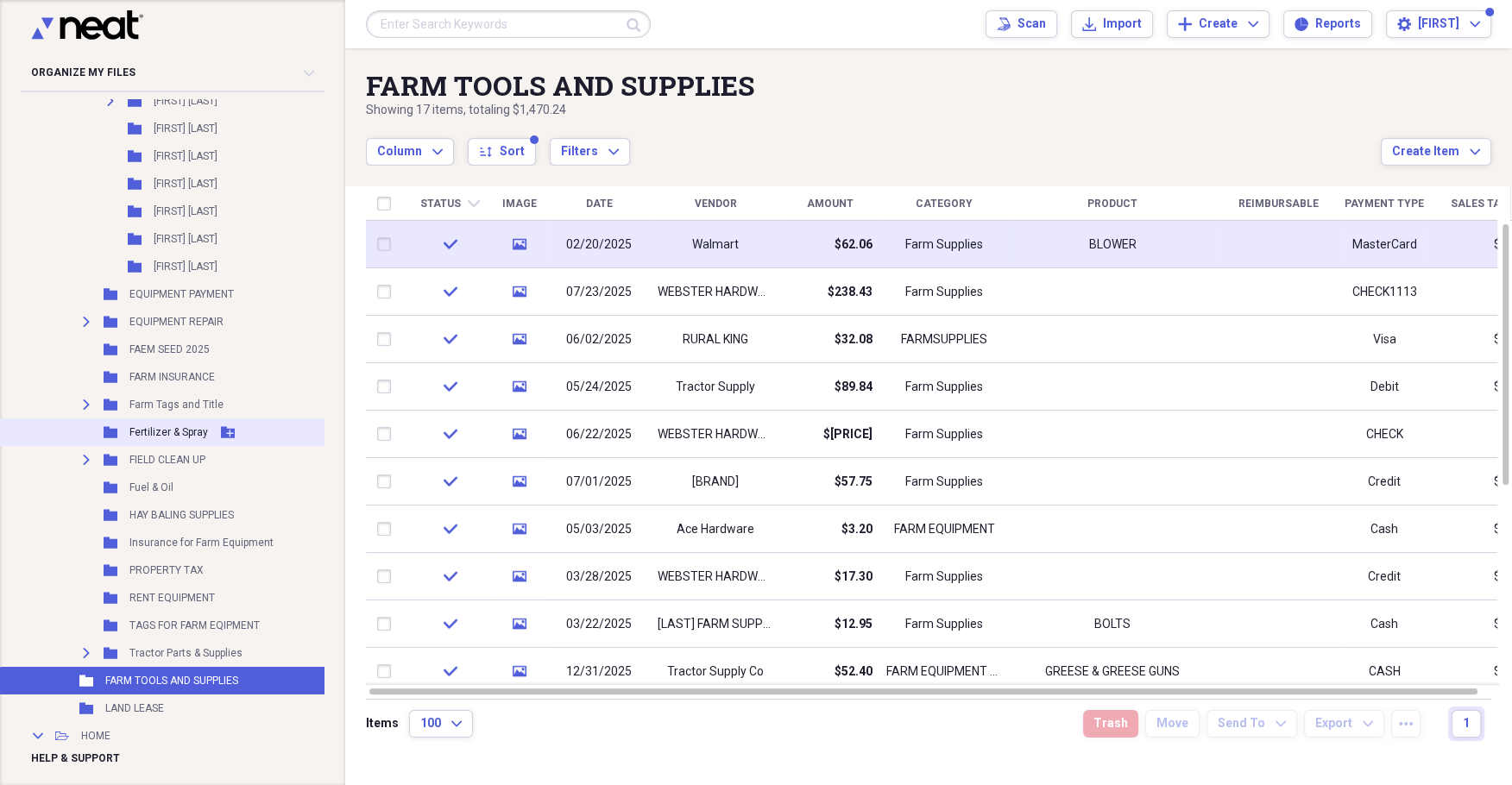 click on "Fertilizer & Spray" at bounding box center (168, 432) 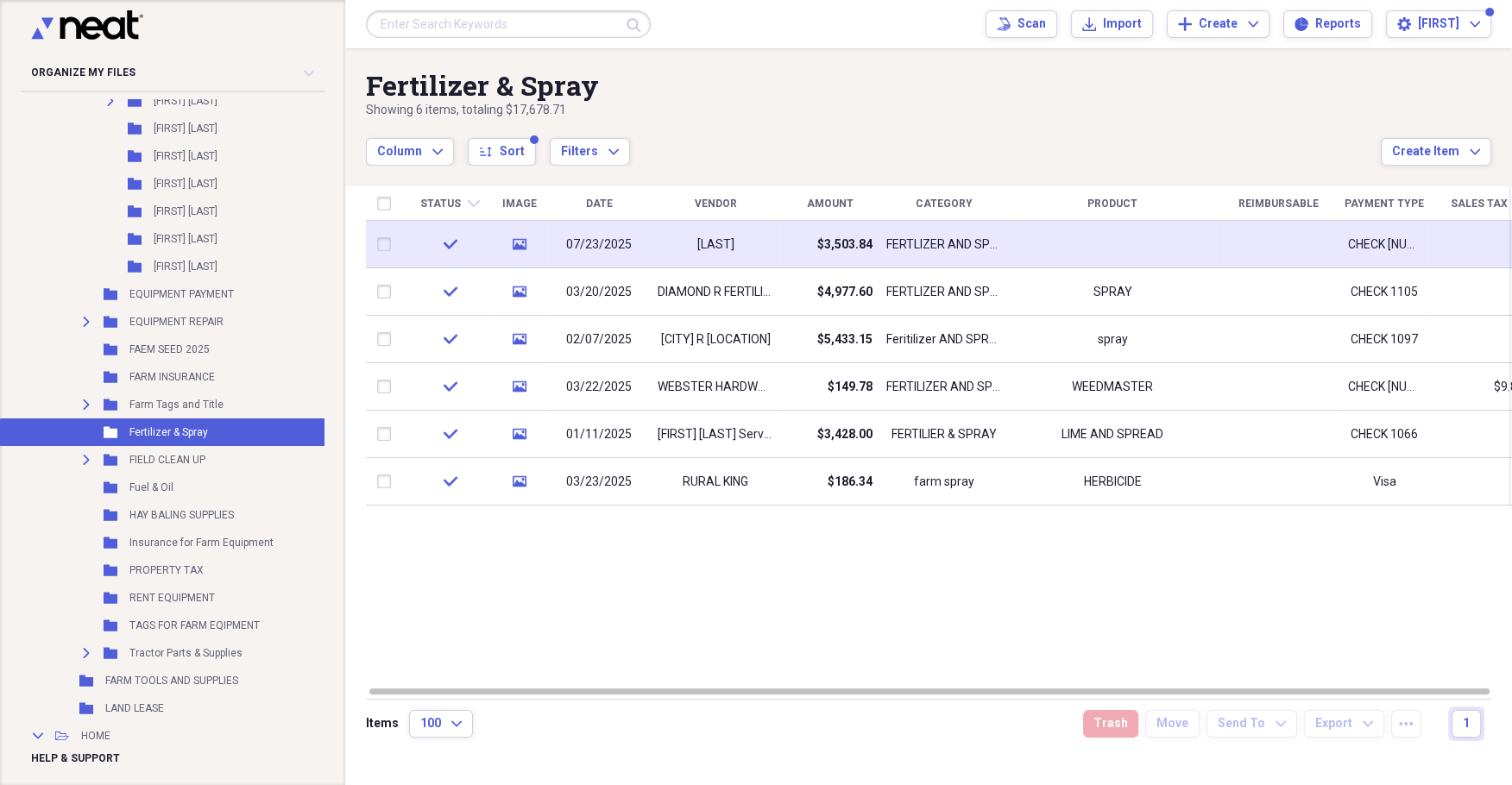 click on "[LAST]" at bounding box center [715, 245] 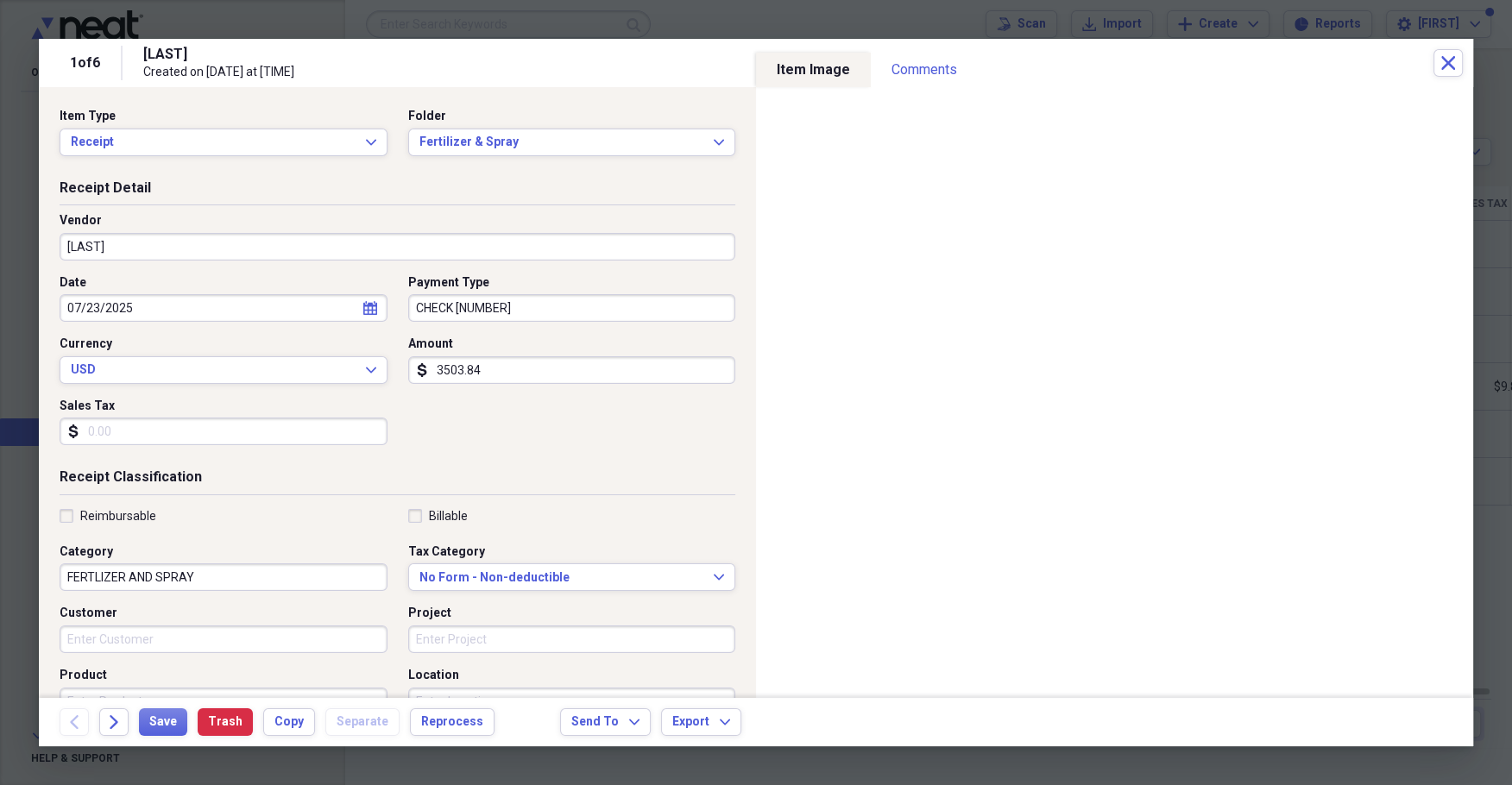 click on "[LAST]" at bounding box center [397, 247] 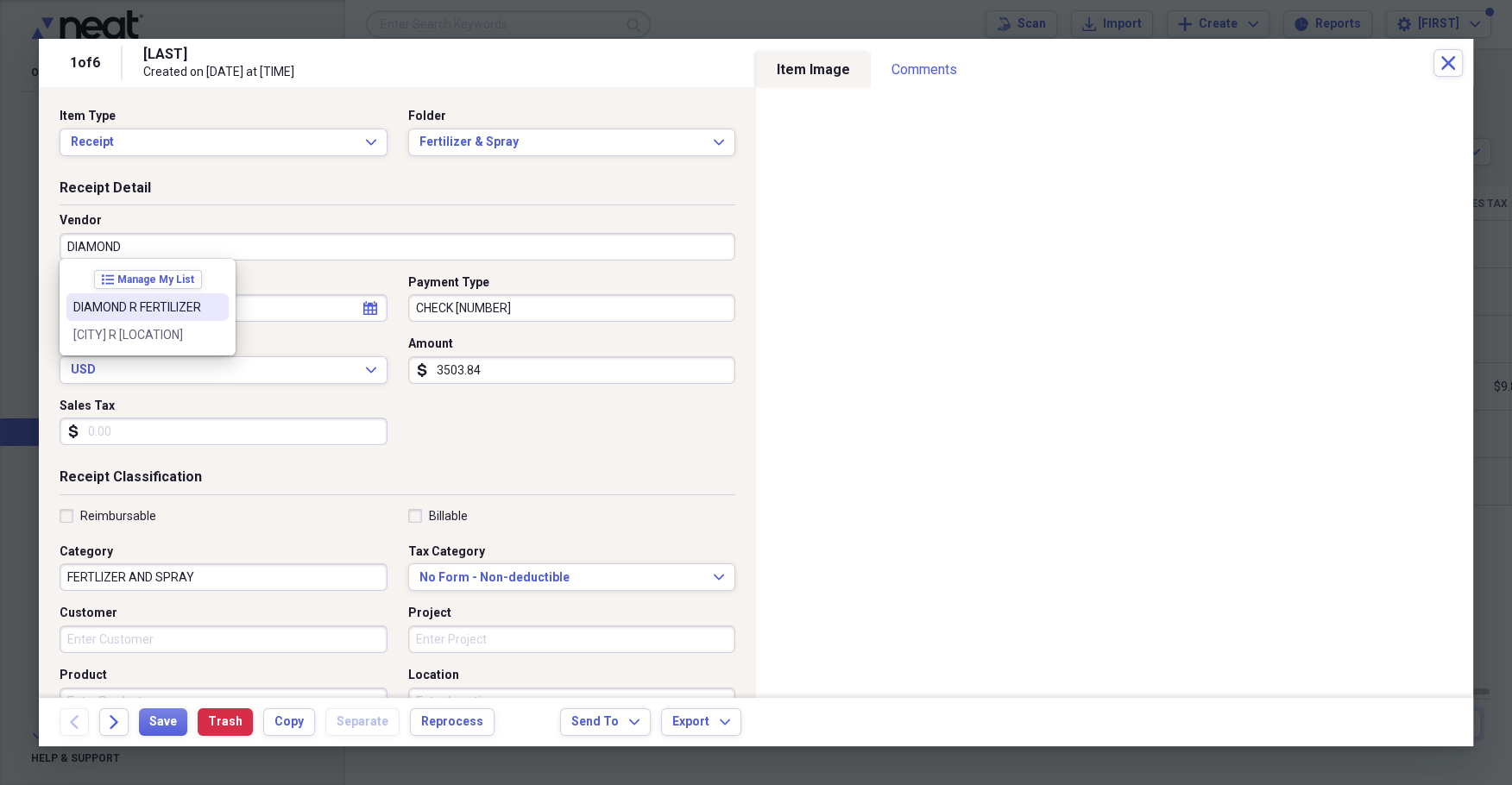 click on "DIAMOND R FERTILIZER" at bounding box center [137, 307] 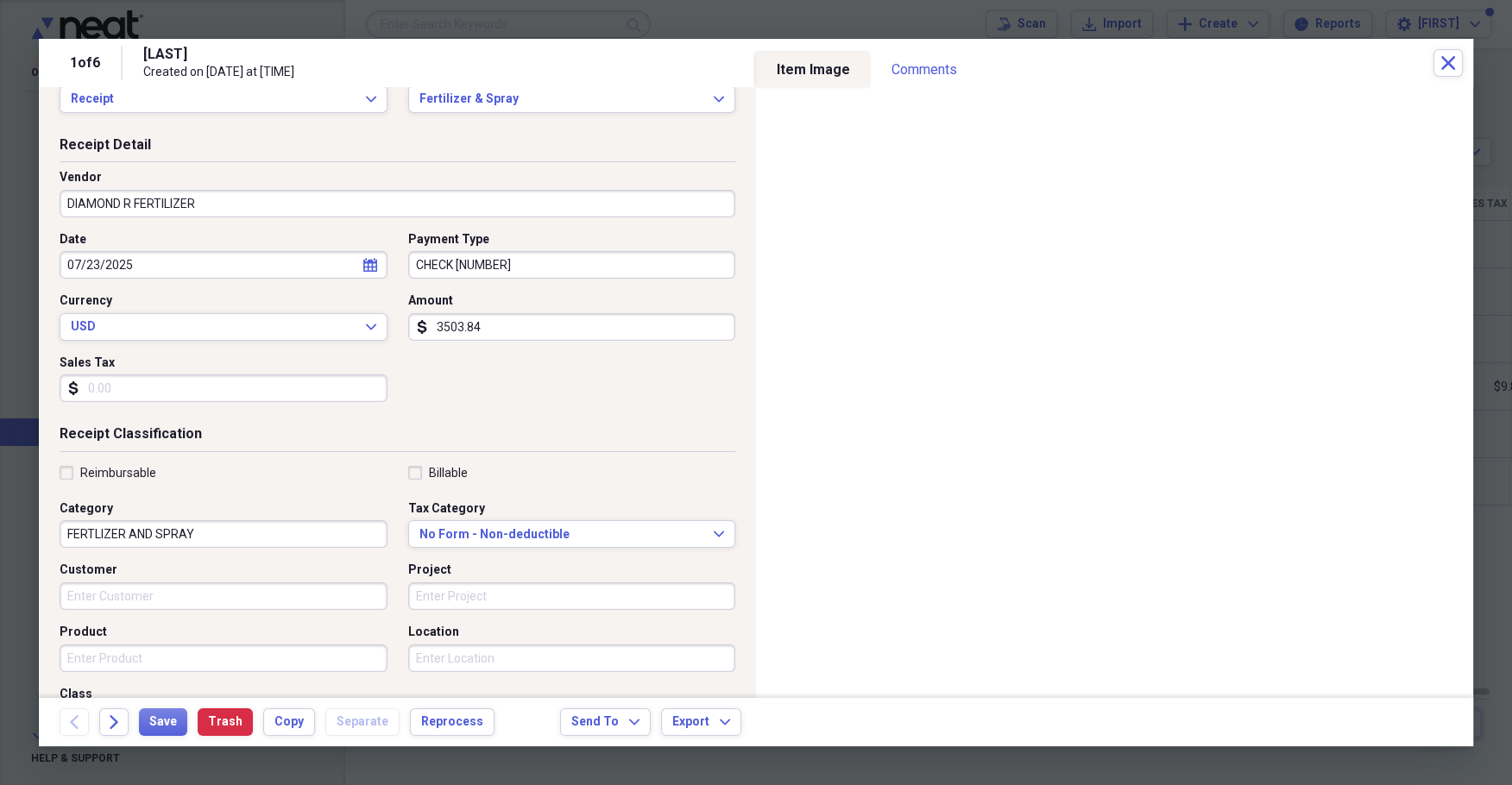 scroll, scrollTop: 58, scrollLeft: 0, axis: vertical 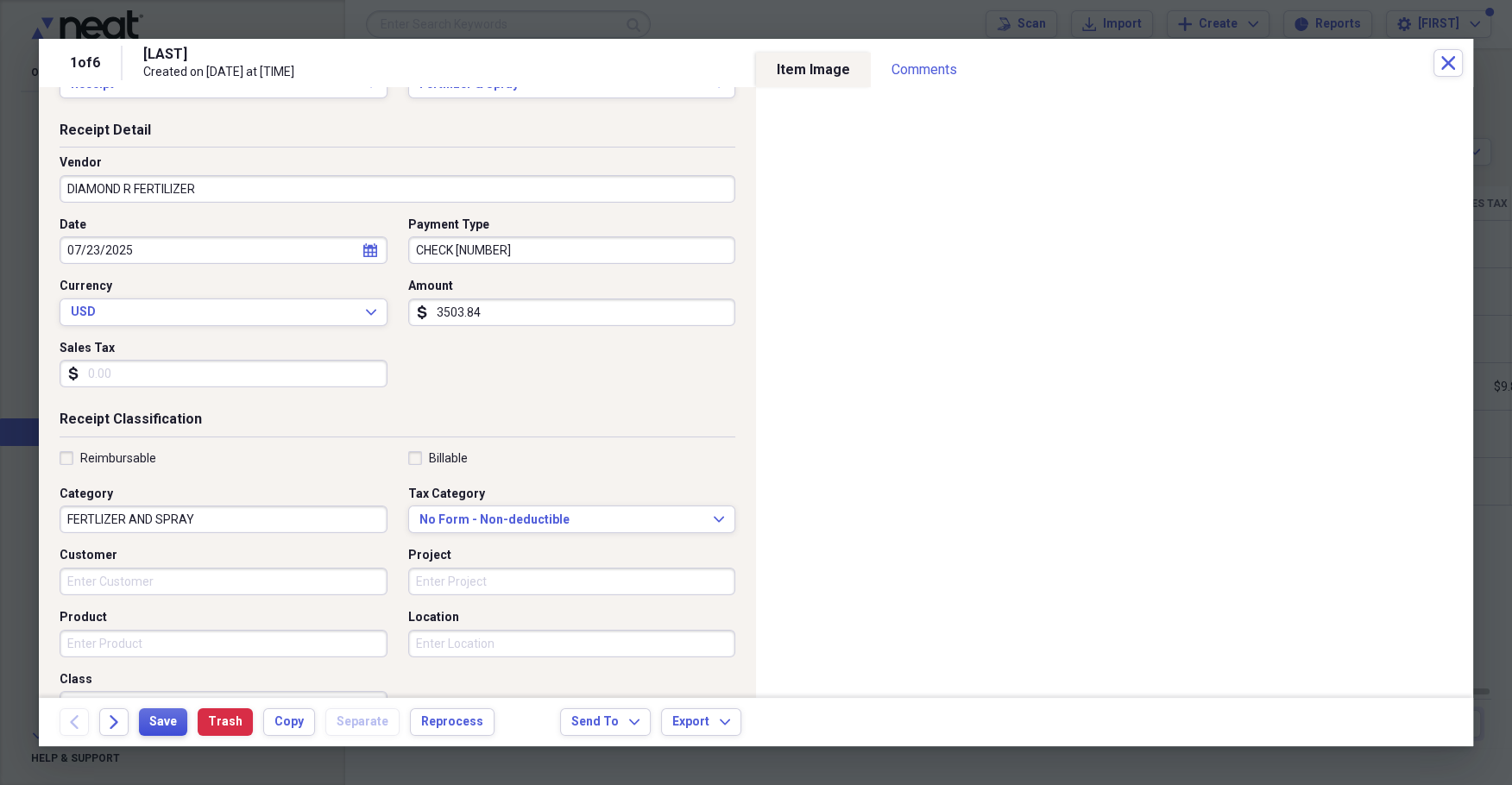 click on "Save" at bounding box center [163, 722] 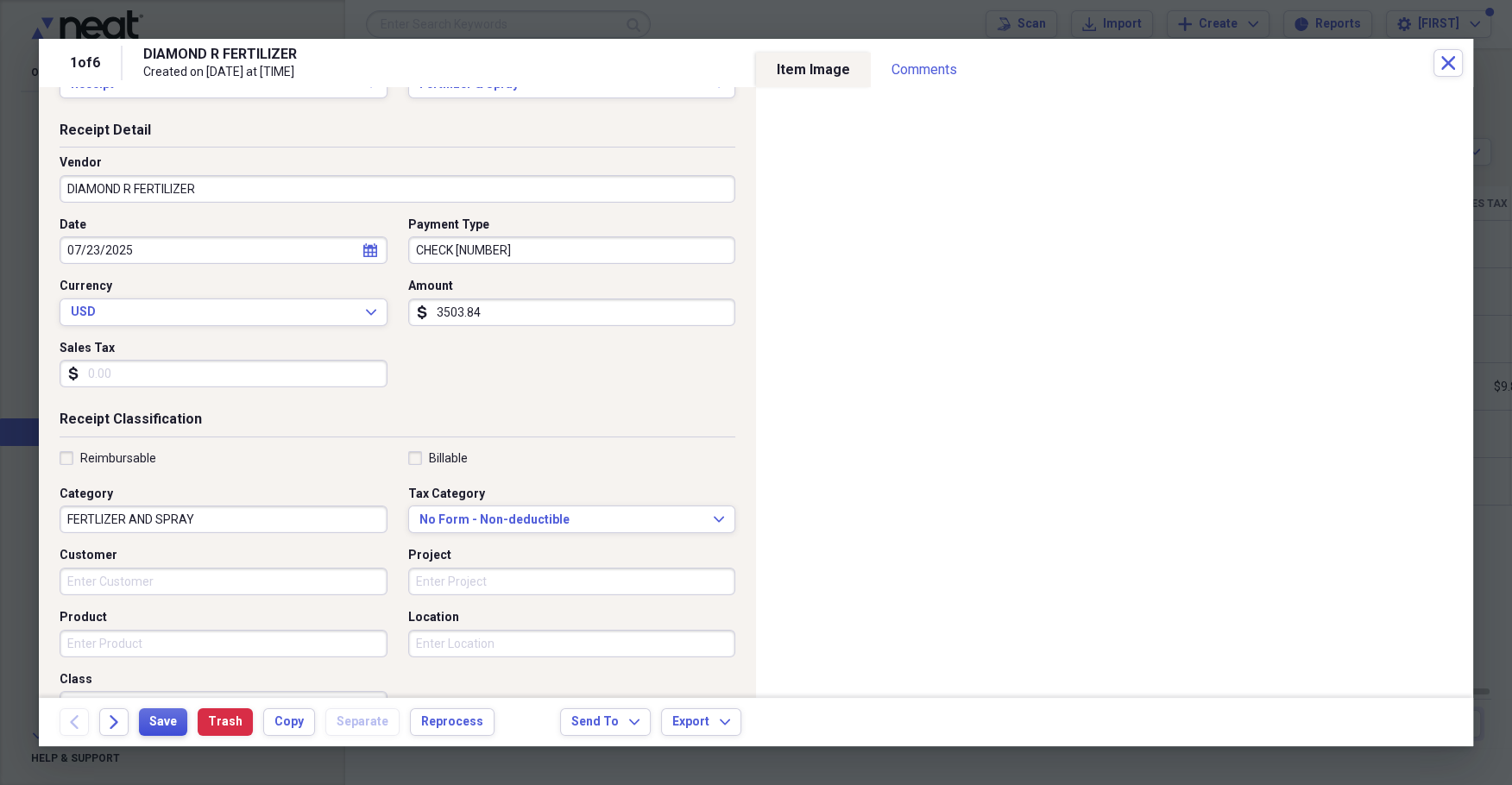 drag, startPoint x: 157, startPoint y: 721, endPoint x: 180, endPoint y: 709, distance: 25.942244 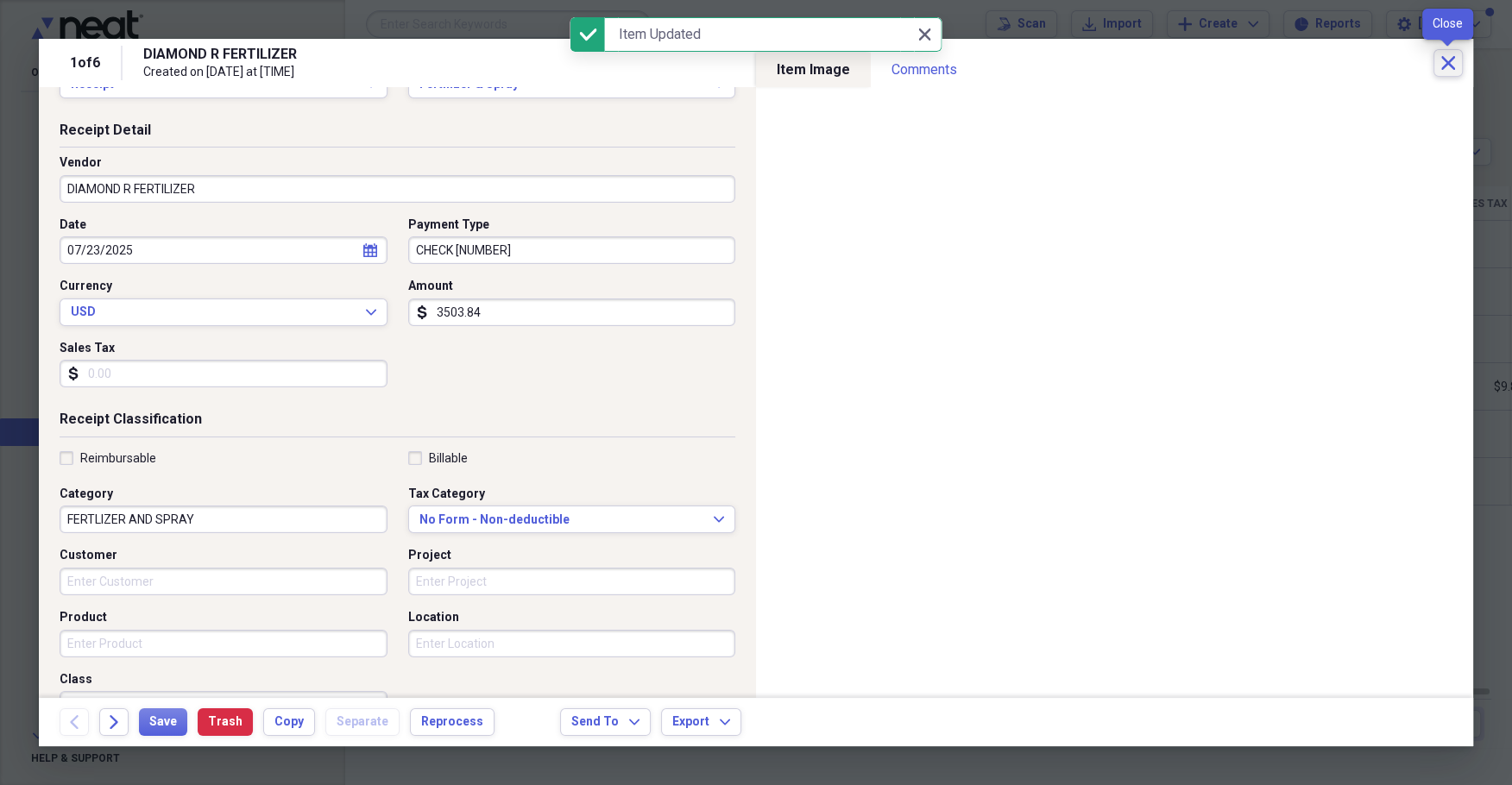 click 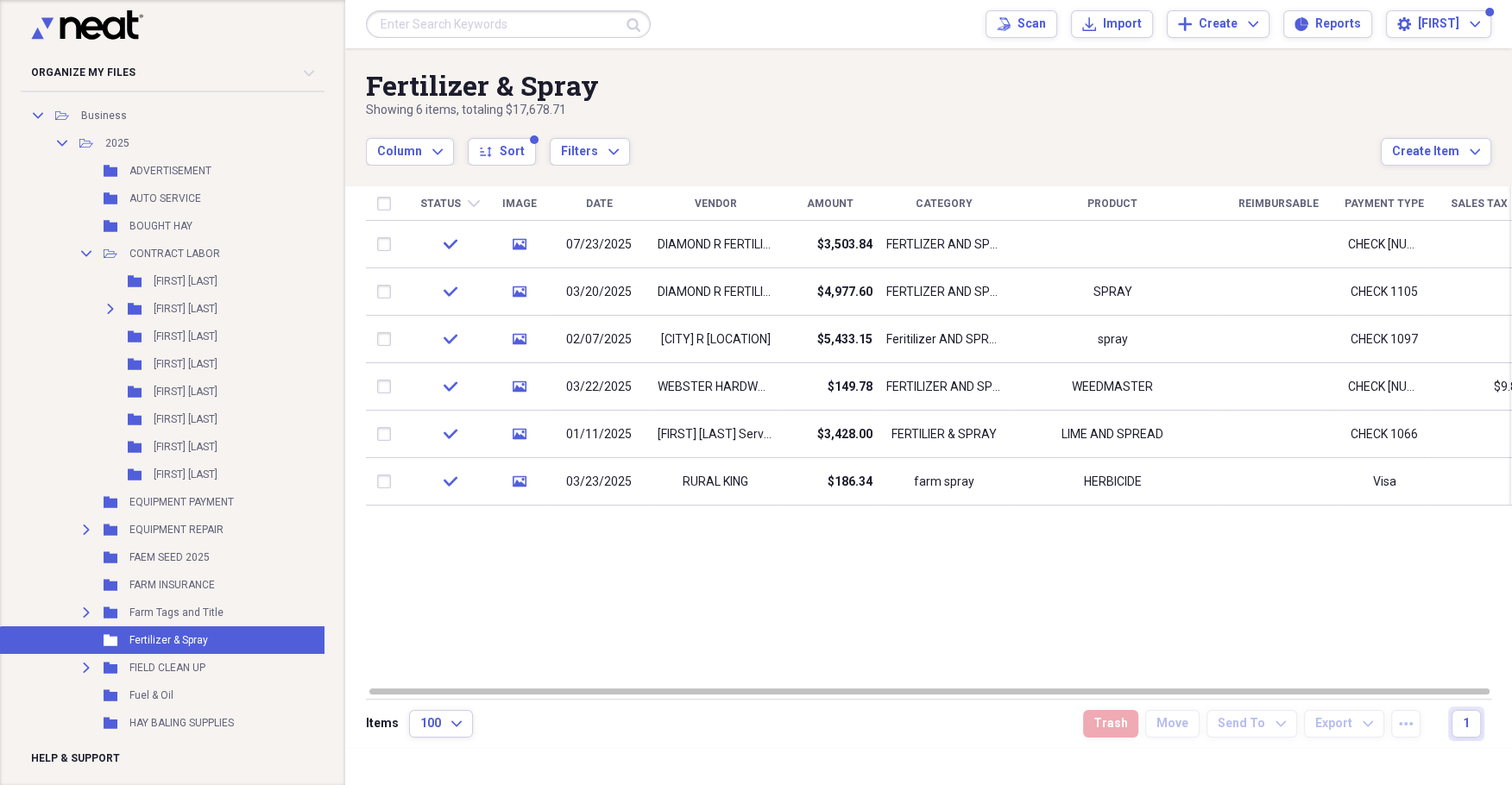 scroll, scrollTop: 129, scrollLeft: 0, axis: vertical 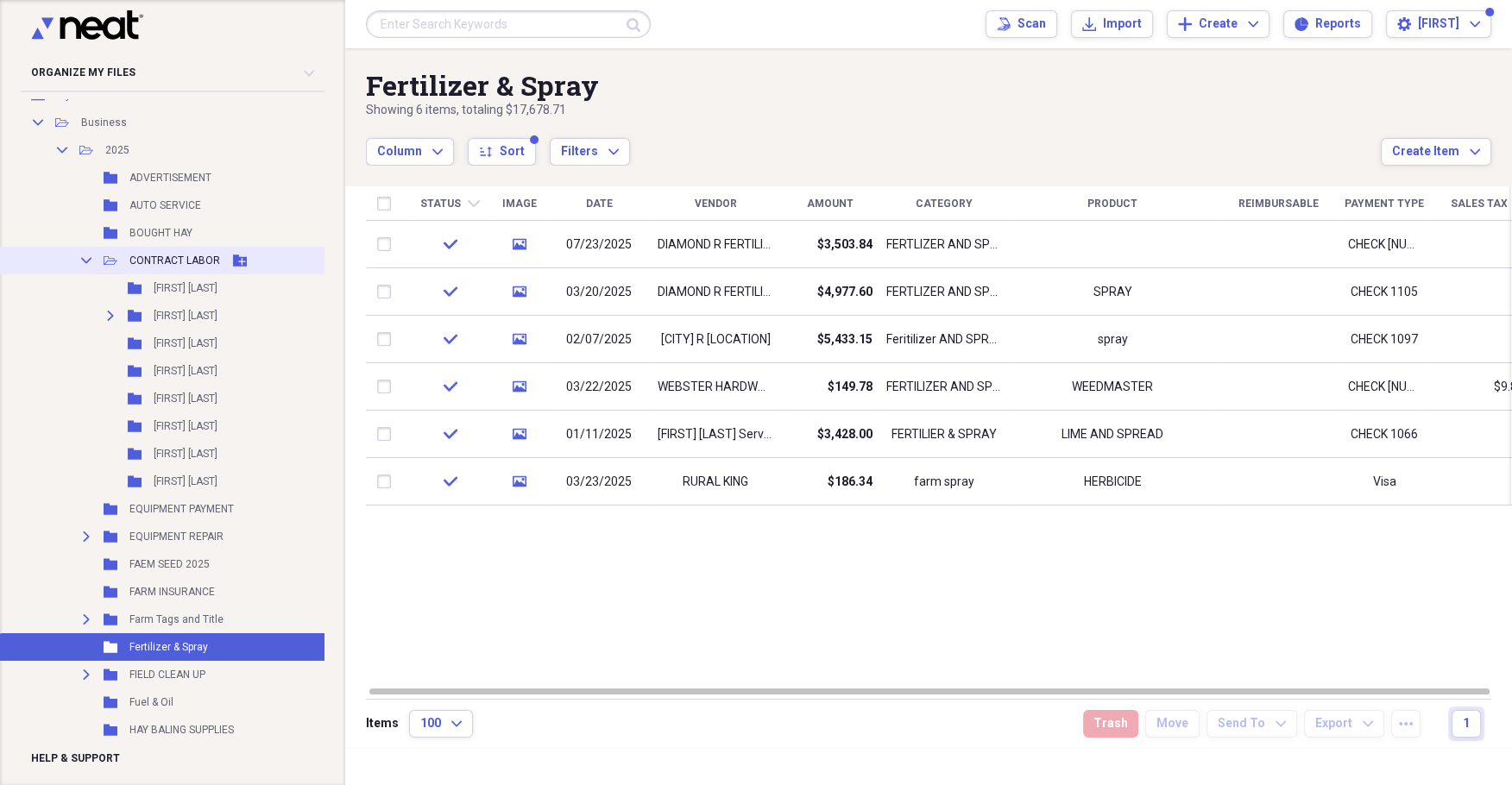 click on "CONTRACT LABOR" at bounding box center [174, 261] 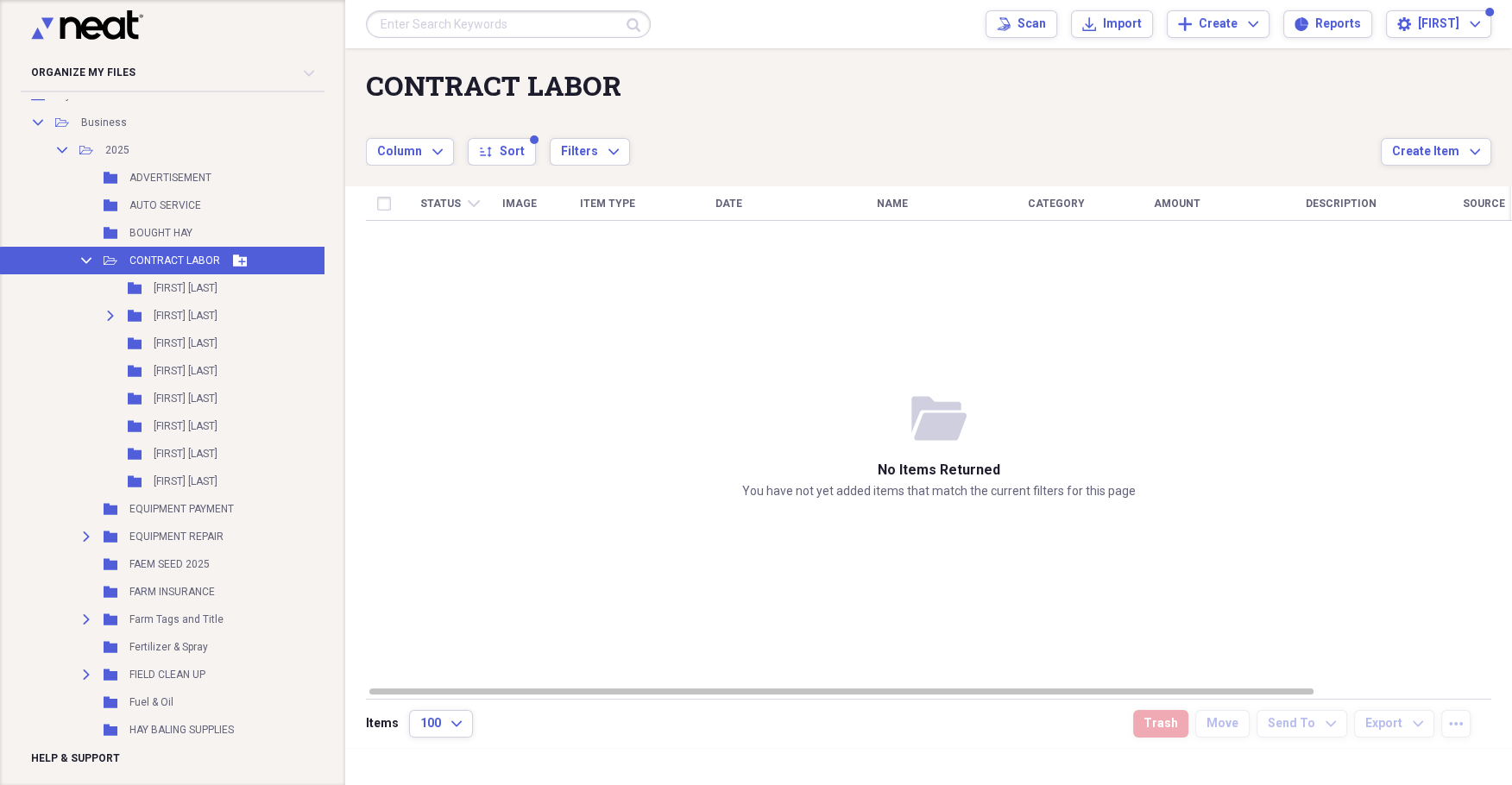 scroll, scrollTop: 695, scrollLeft: 0, axis: vertical 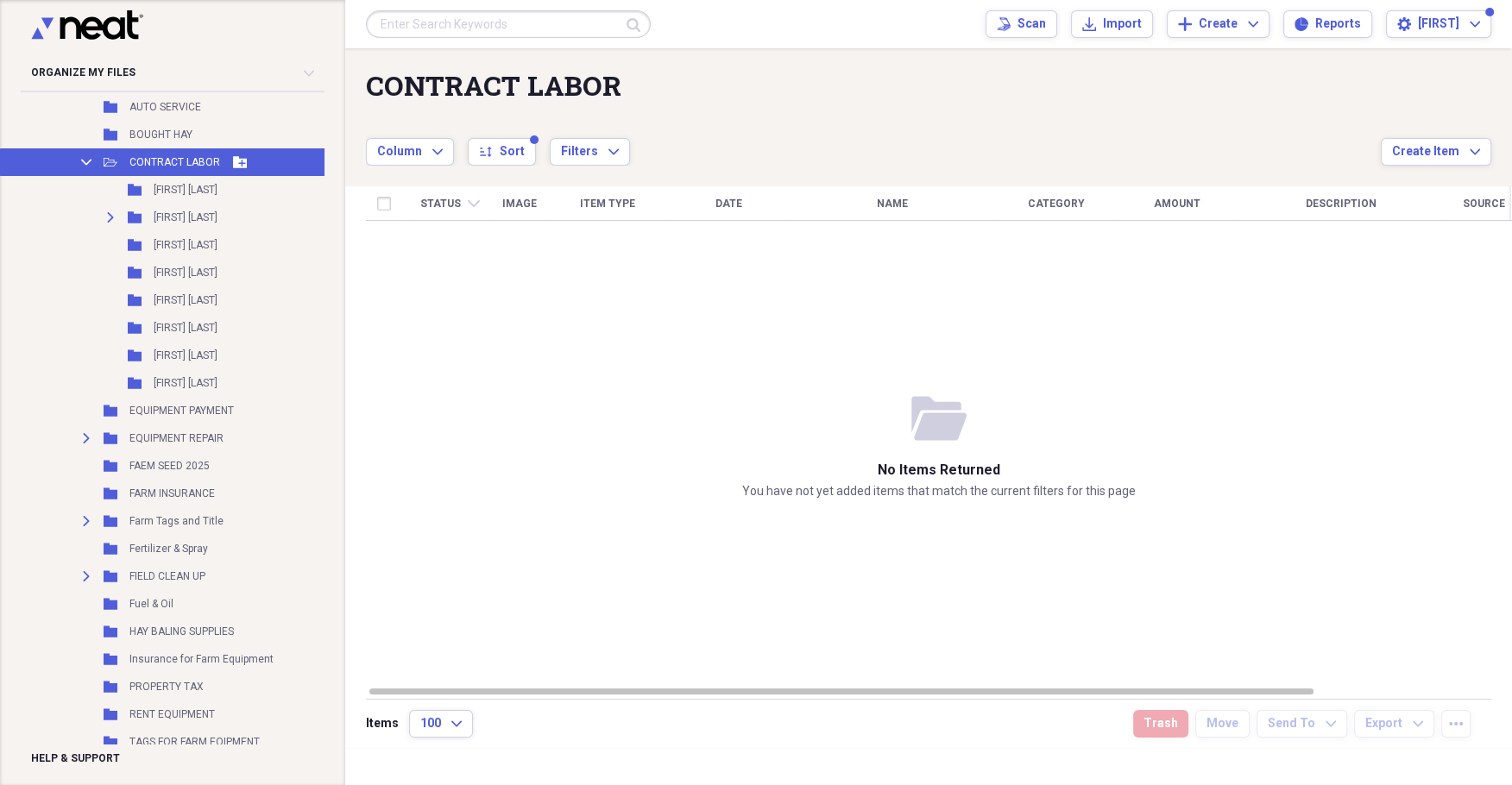 click on "CONTRACT LABOR" at bounding box center (174, 162) 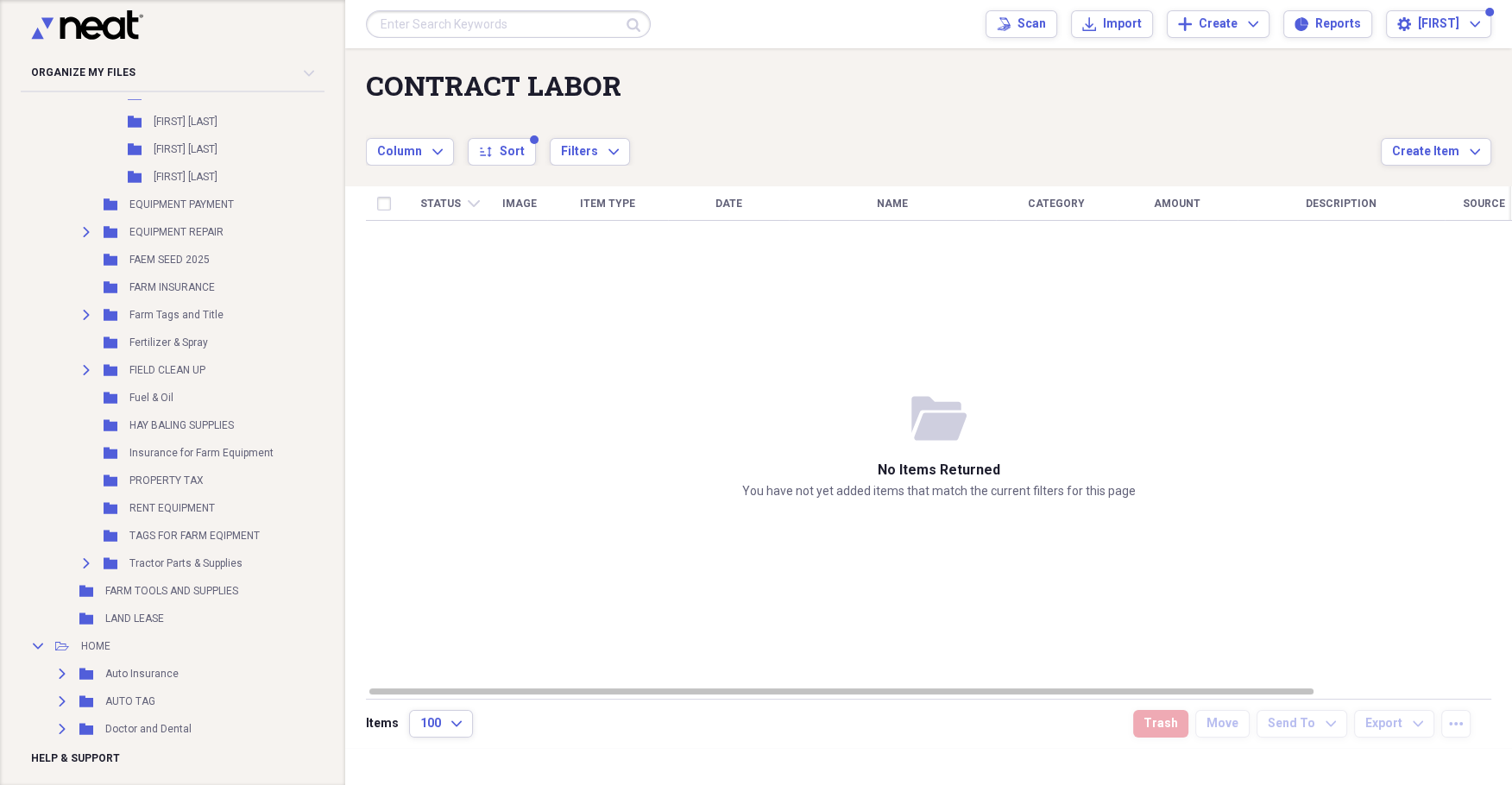 scroll, scrollTop: 413, scrollLeft: 0, axis: vertical 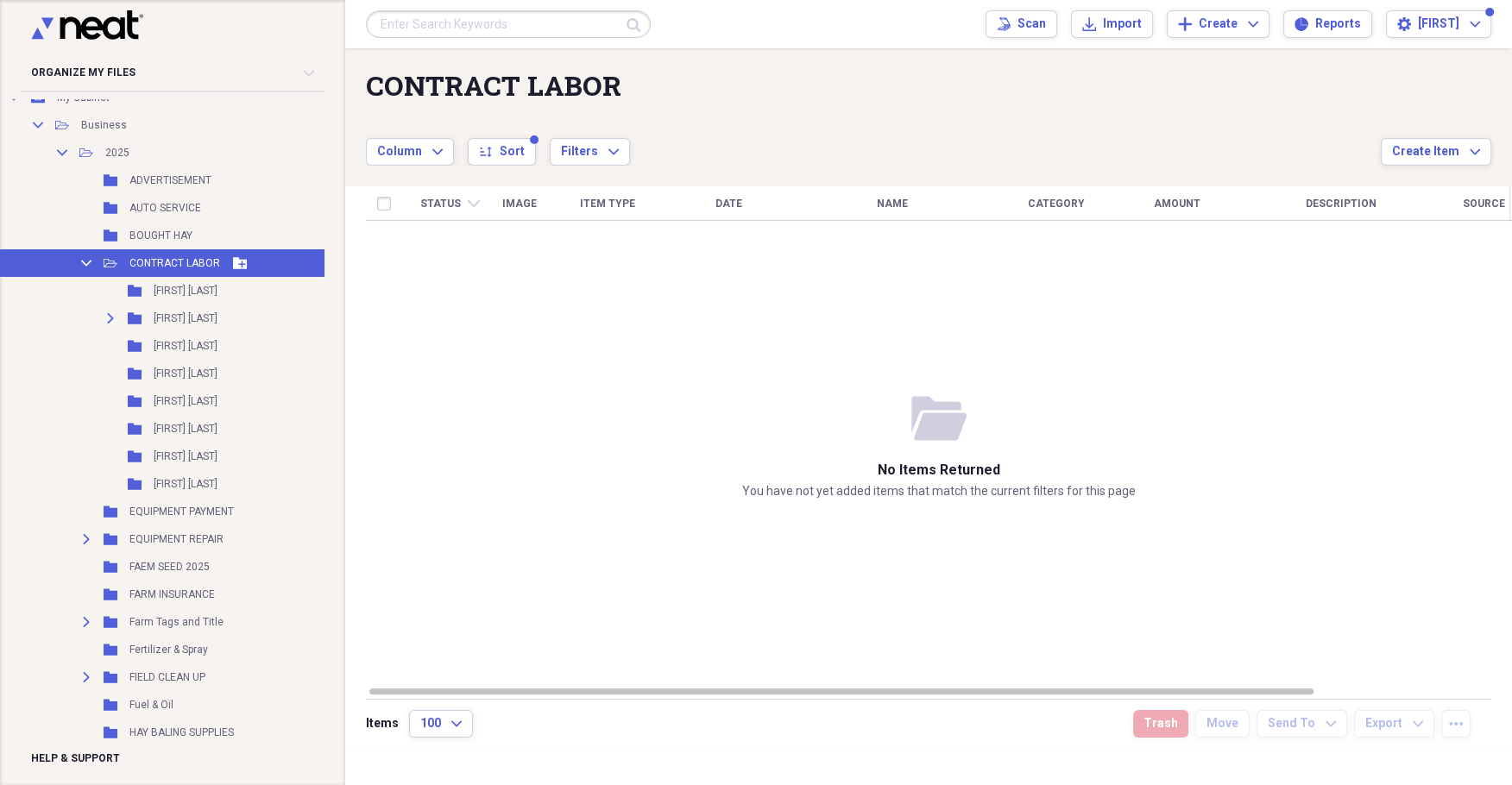 click 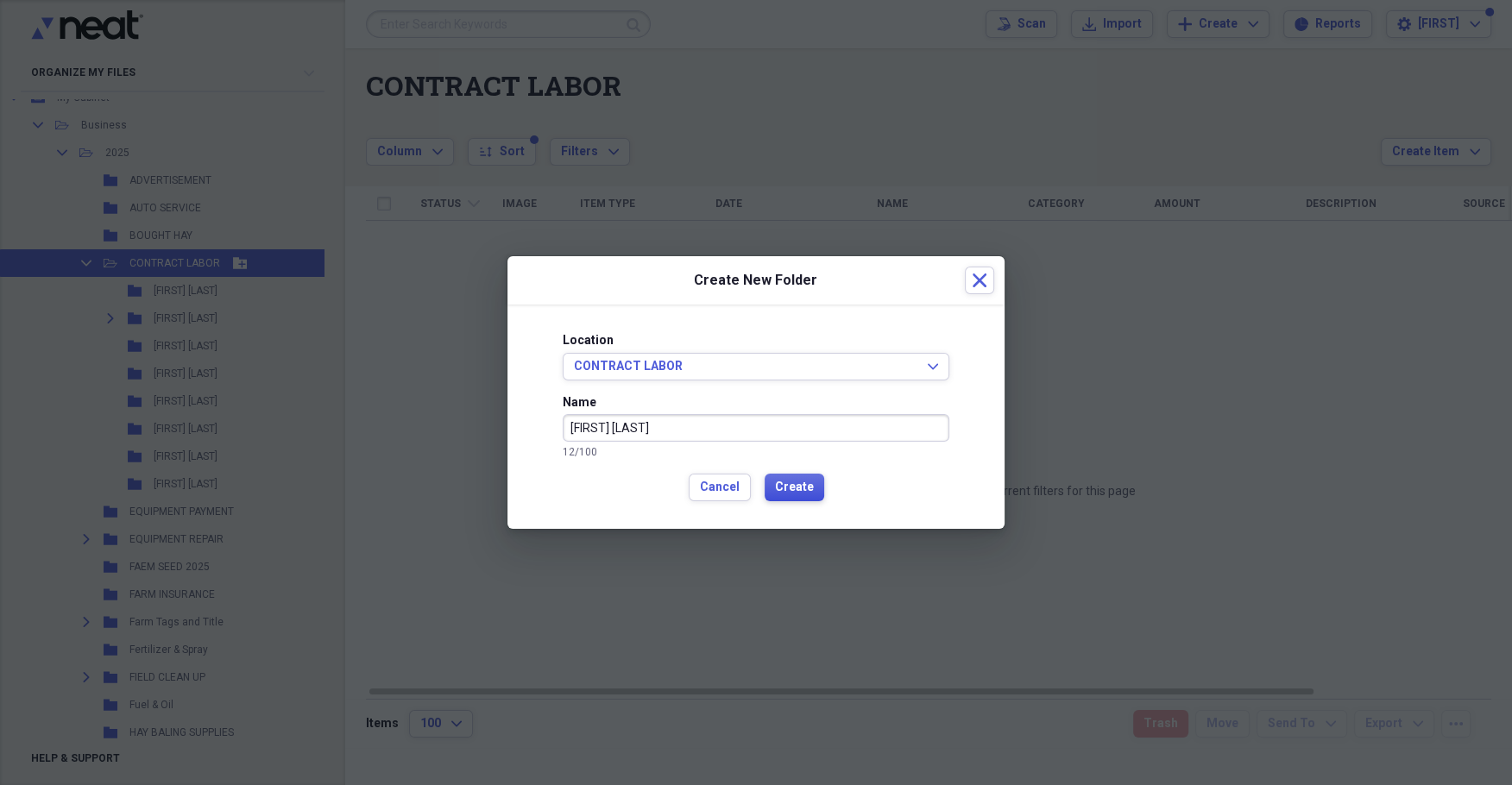 type on "[FIRST] [LAST]" 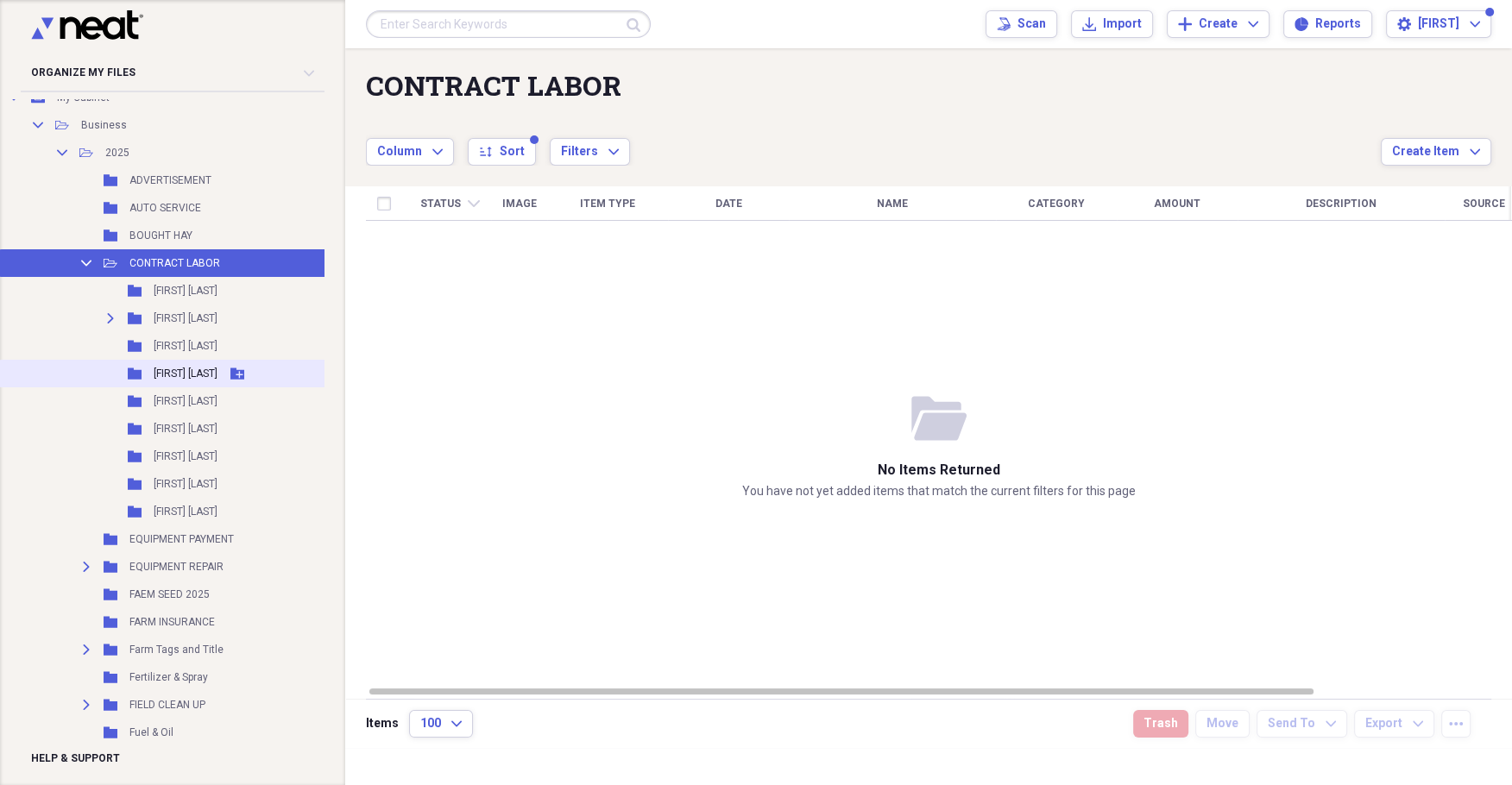 click on "[FIRST] [LAST]" at bounding box center (186, 374) 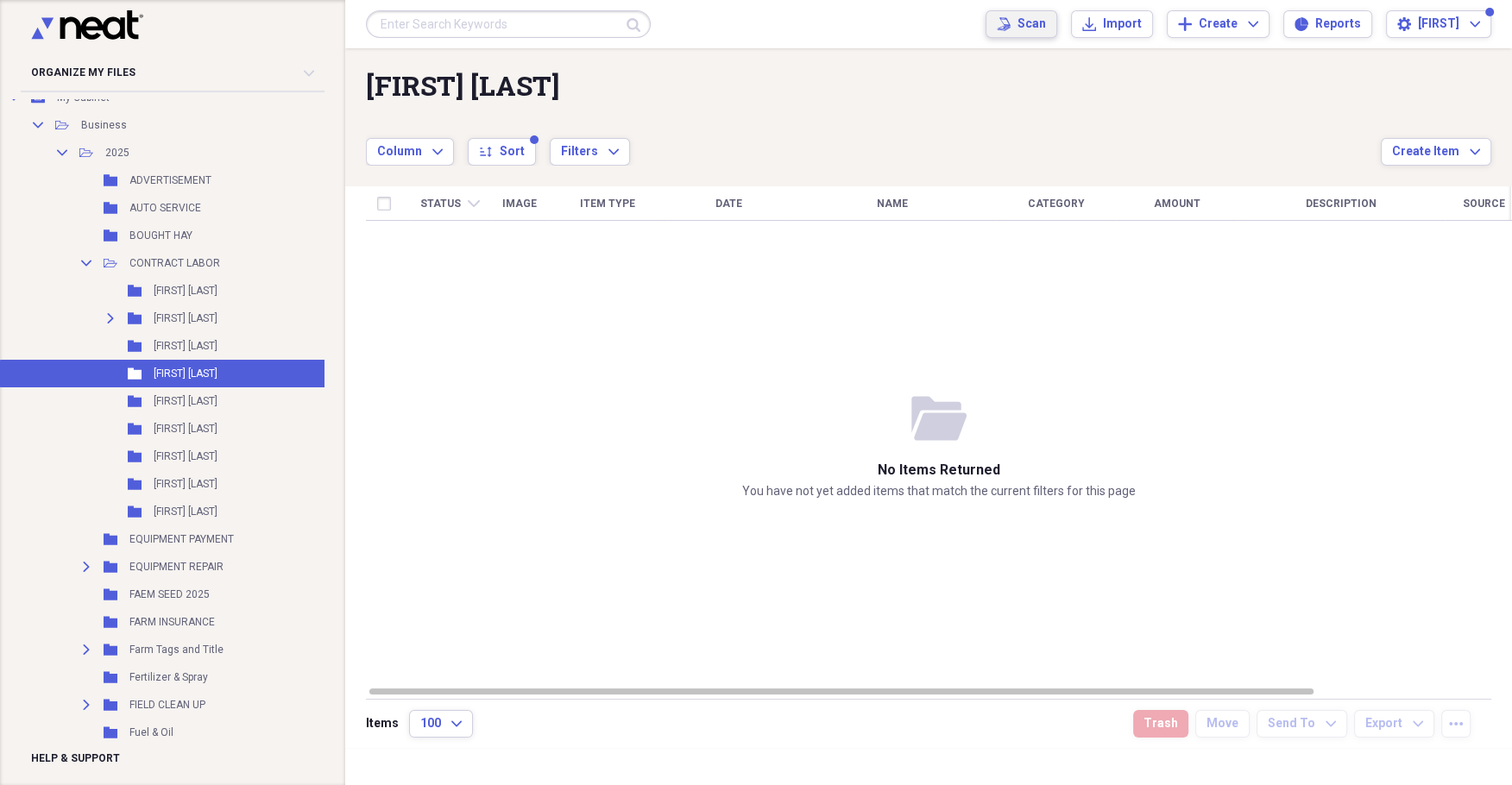 click on "Scan" at bounding box center [1031, 24] 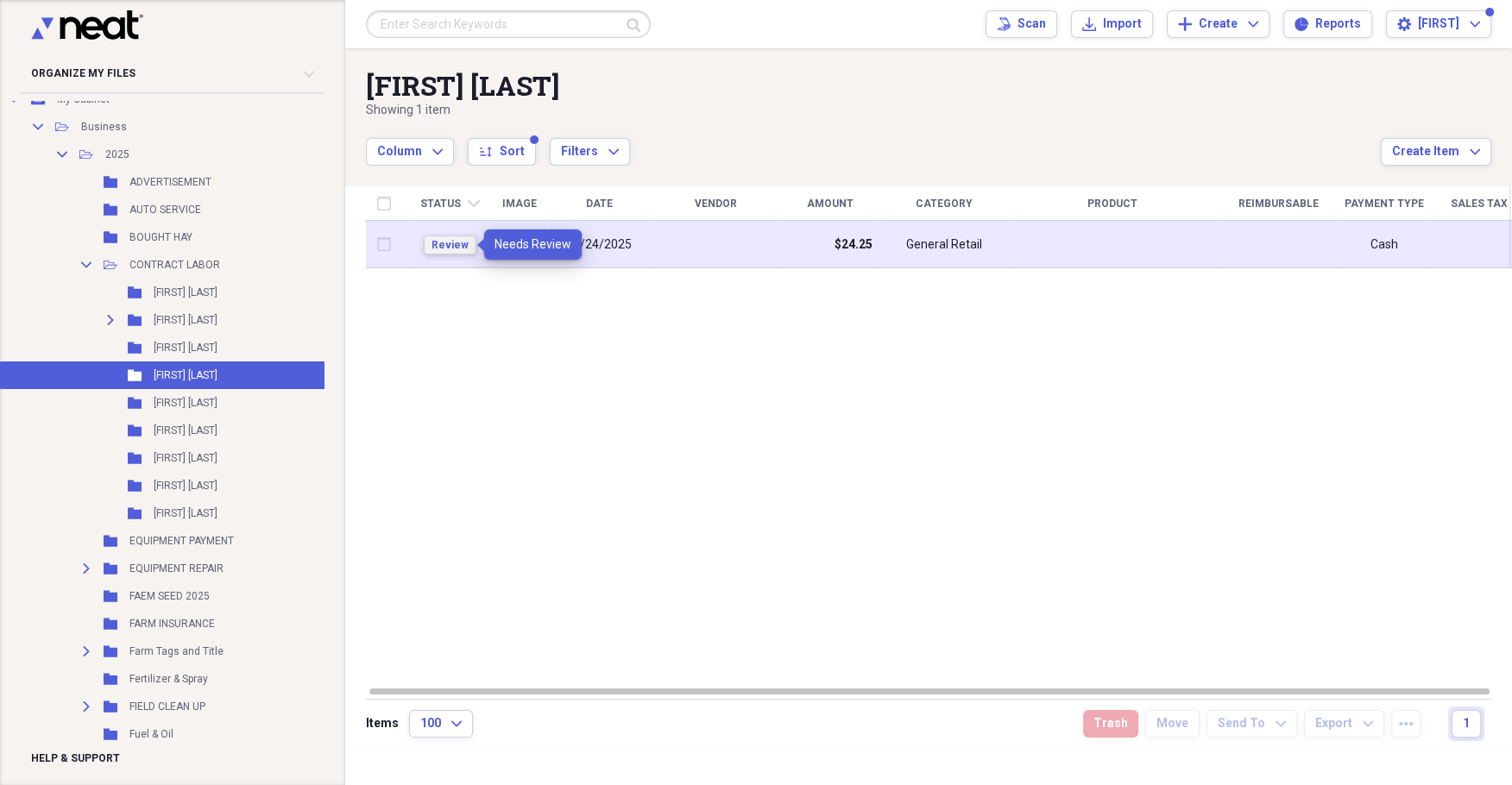 click on "Review" at bounding box center (450, 245) 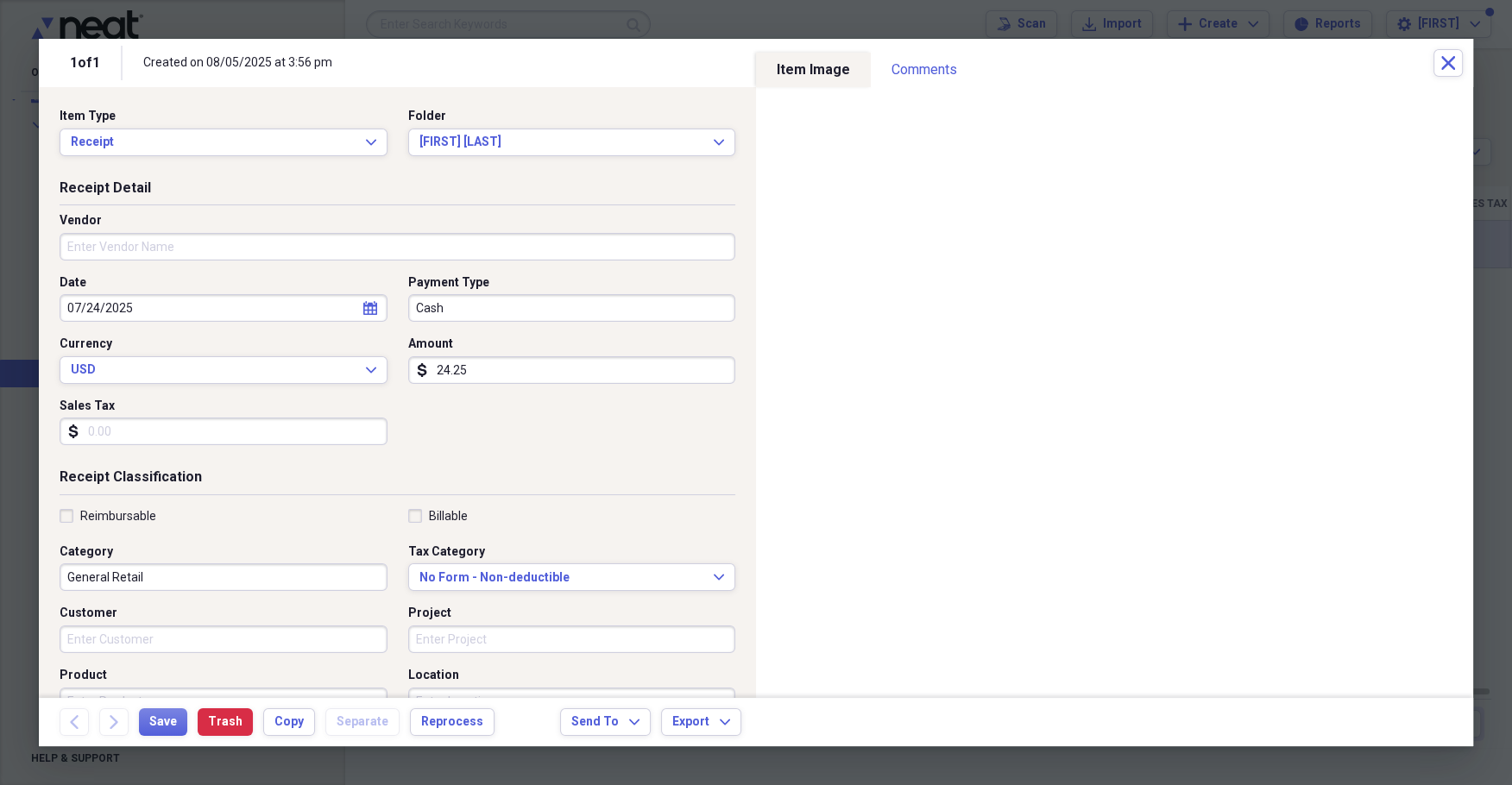 type on "24.25" 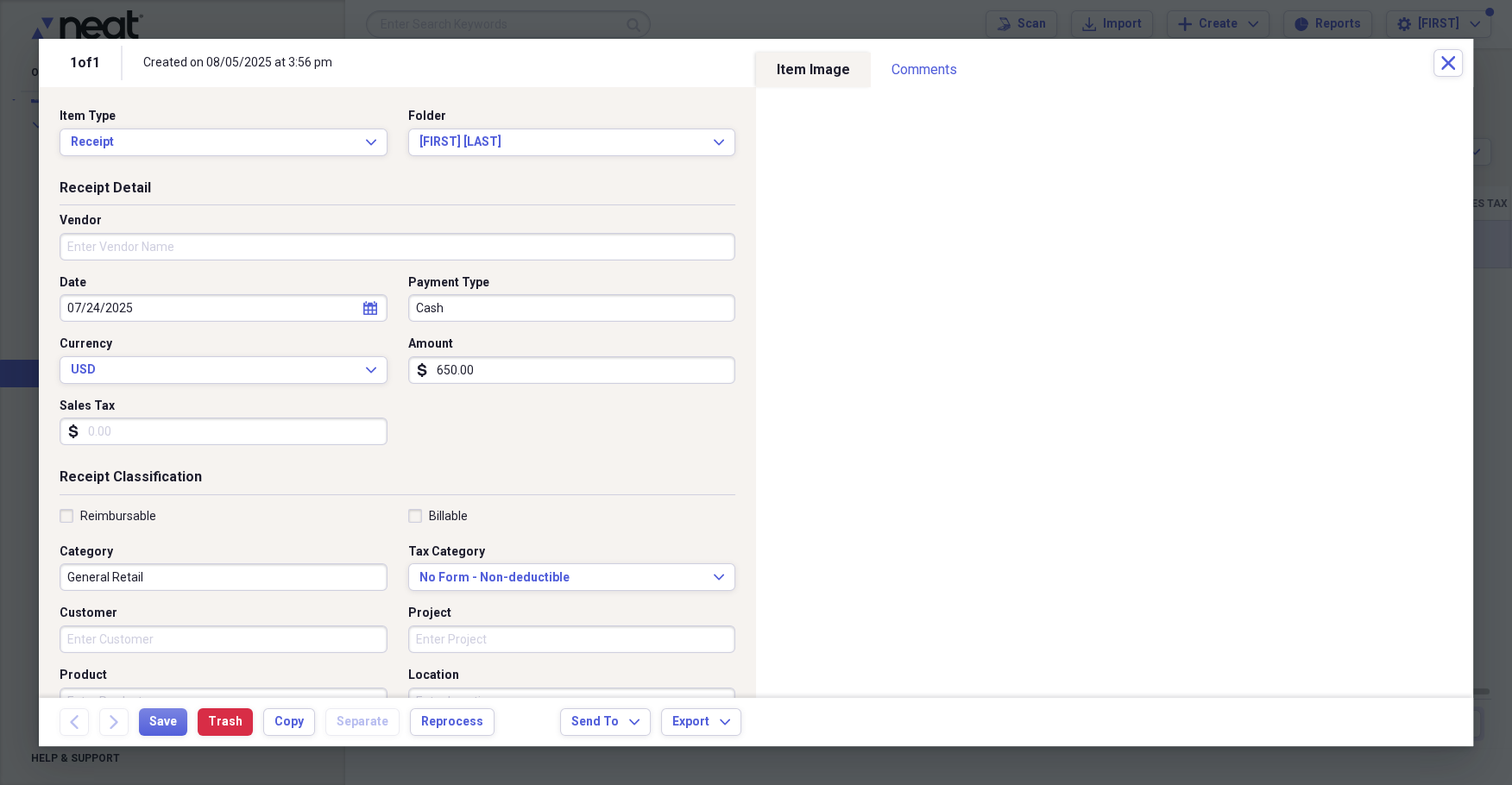 type on "650.00" 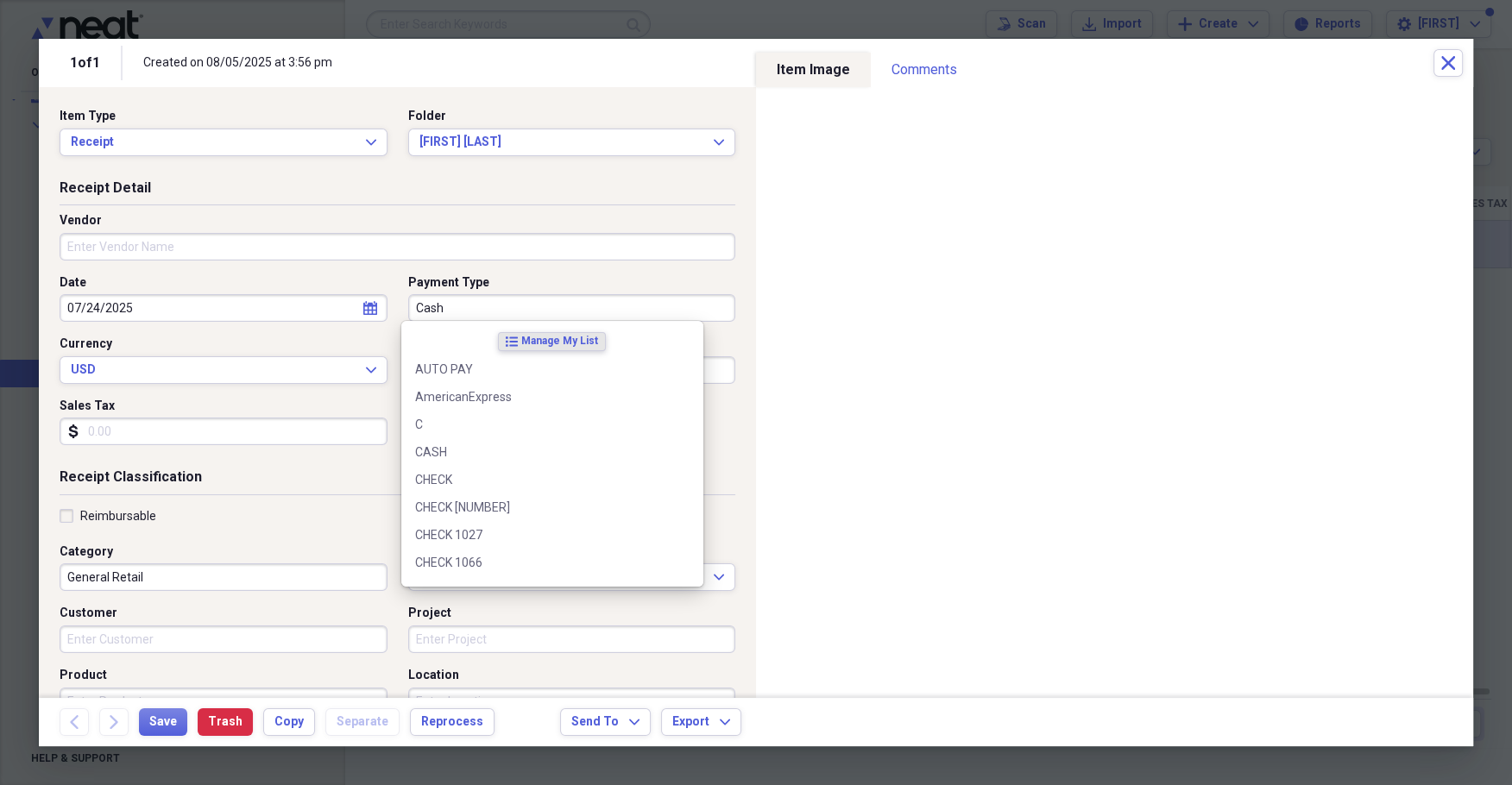 click on "Cash" at bounding box center [572, 308] 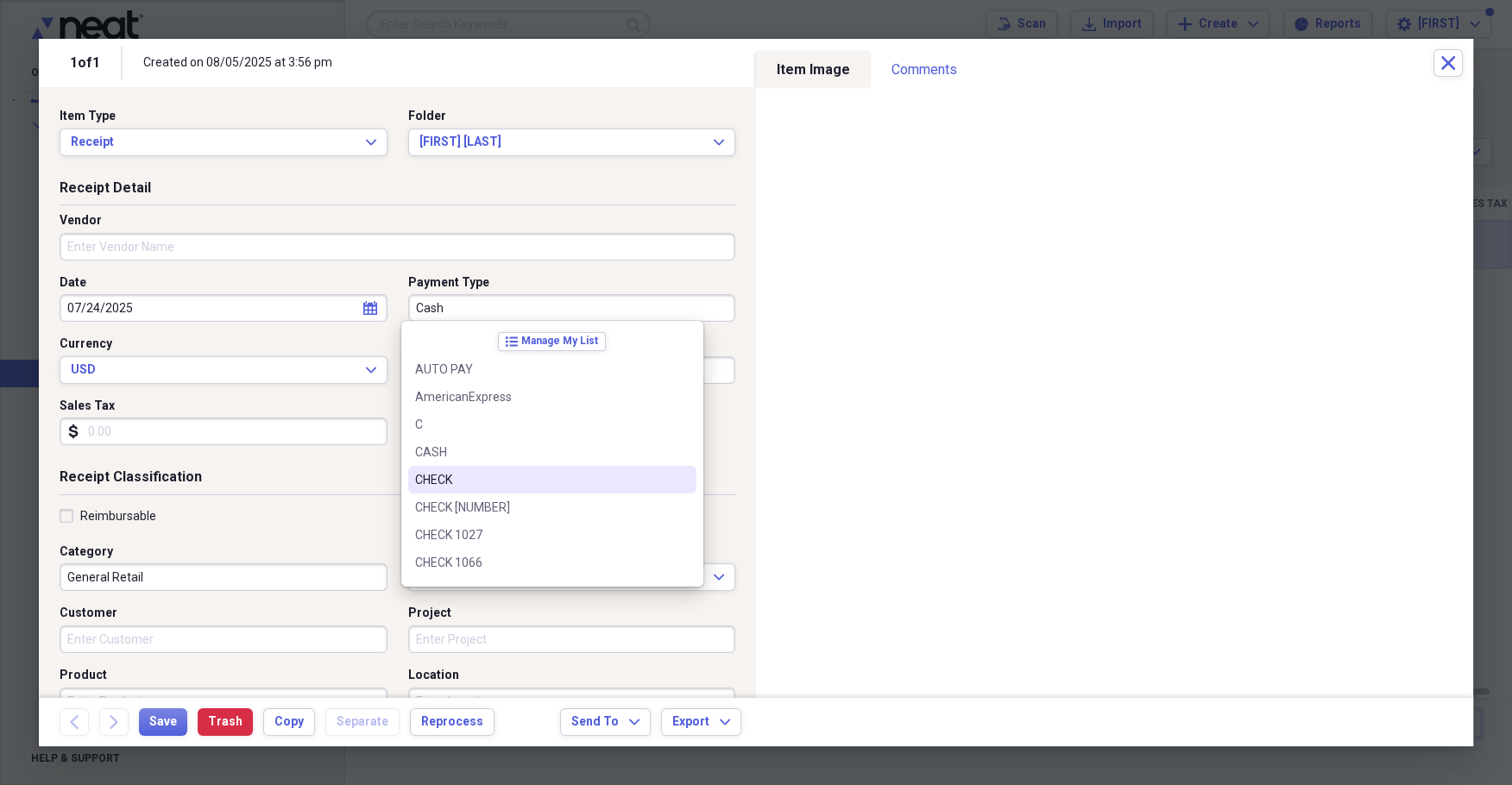 click on "CHECK" at bounding box center [552, 480] 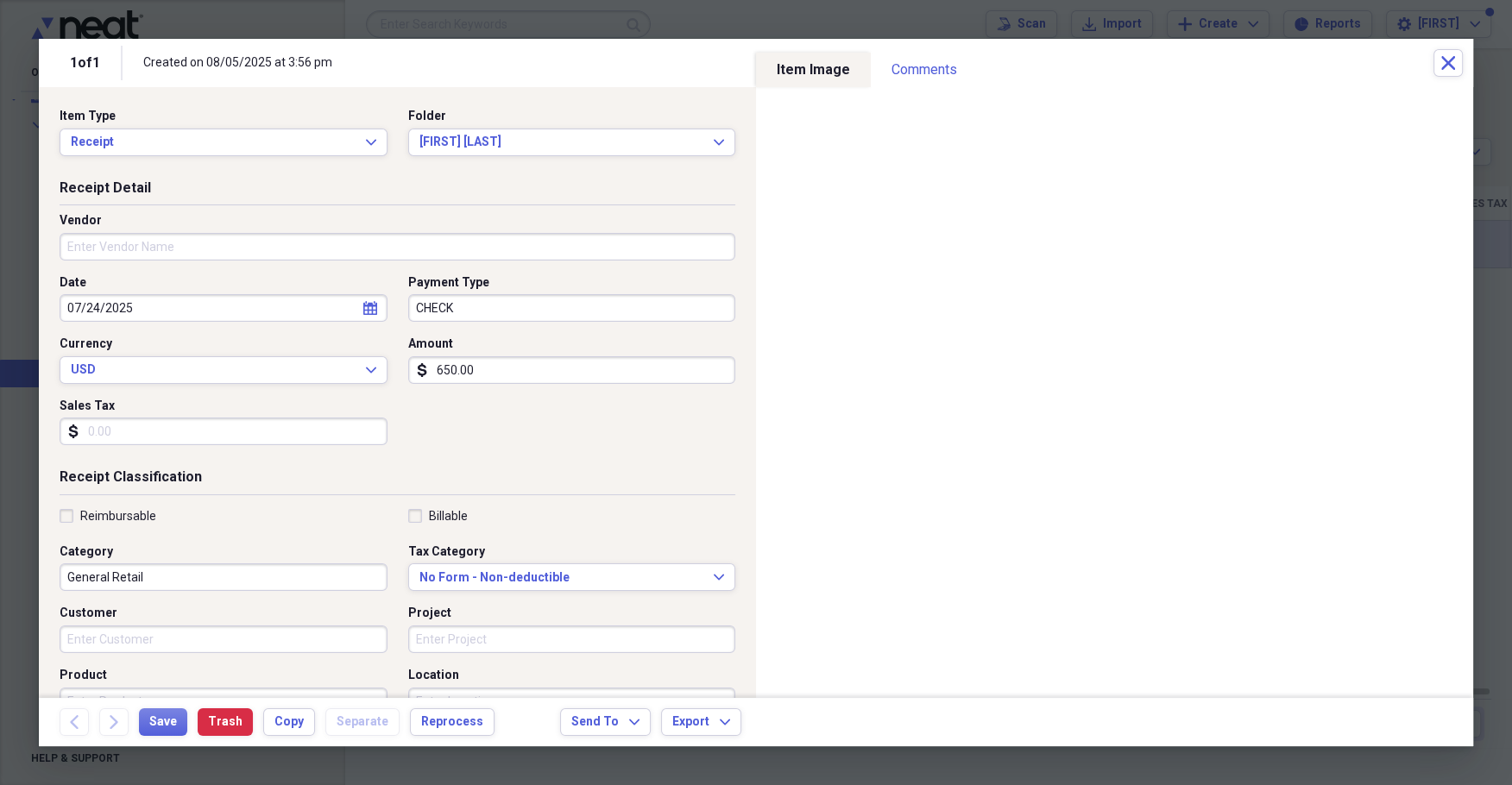 click on "650.00" at bounding box center [572, 370] 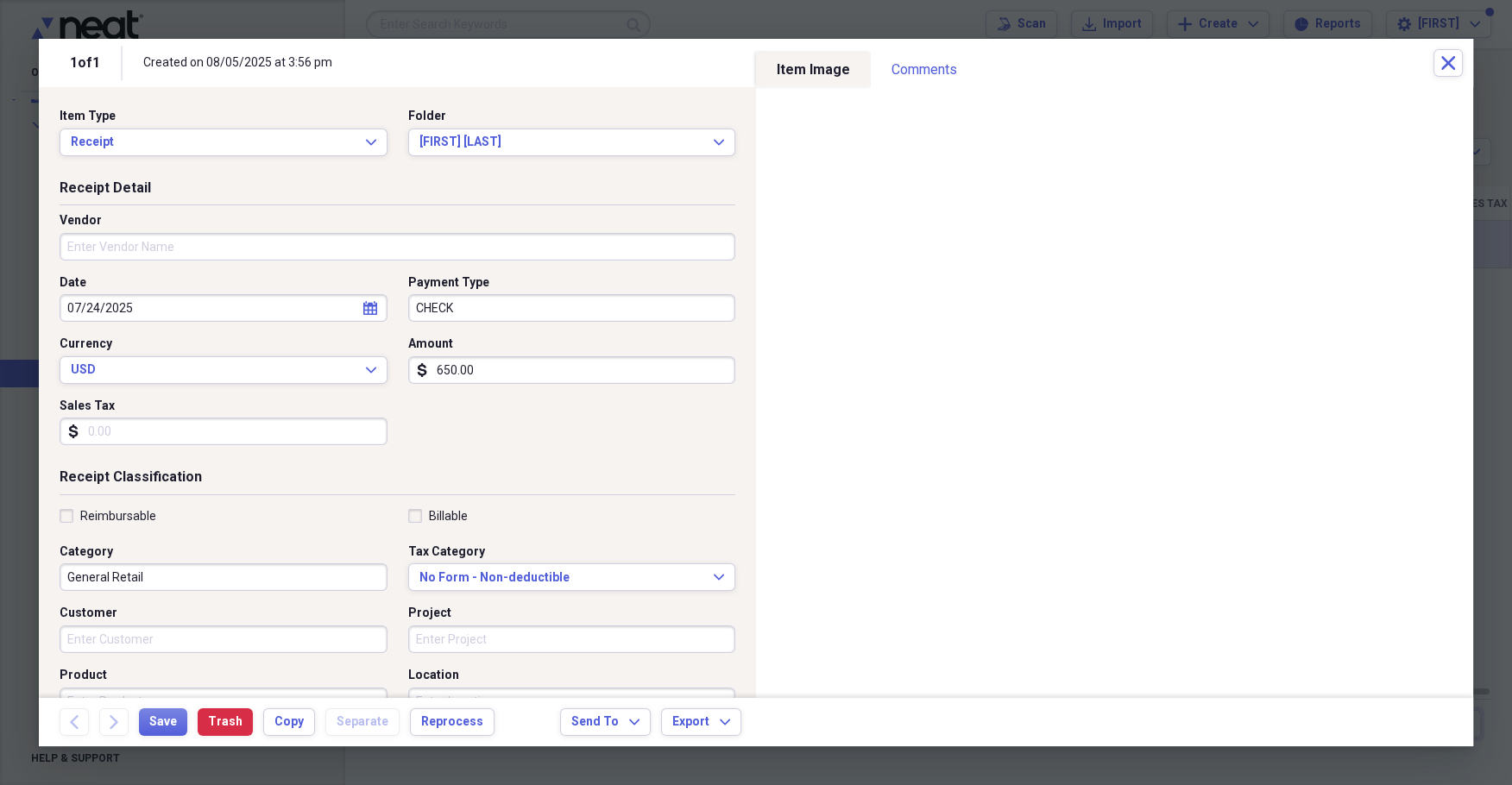 click on "CHECK" at bounding box center [572, 308] 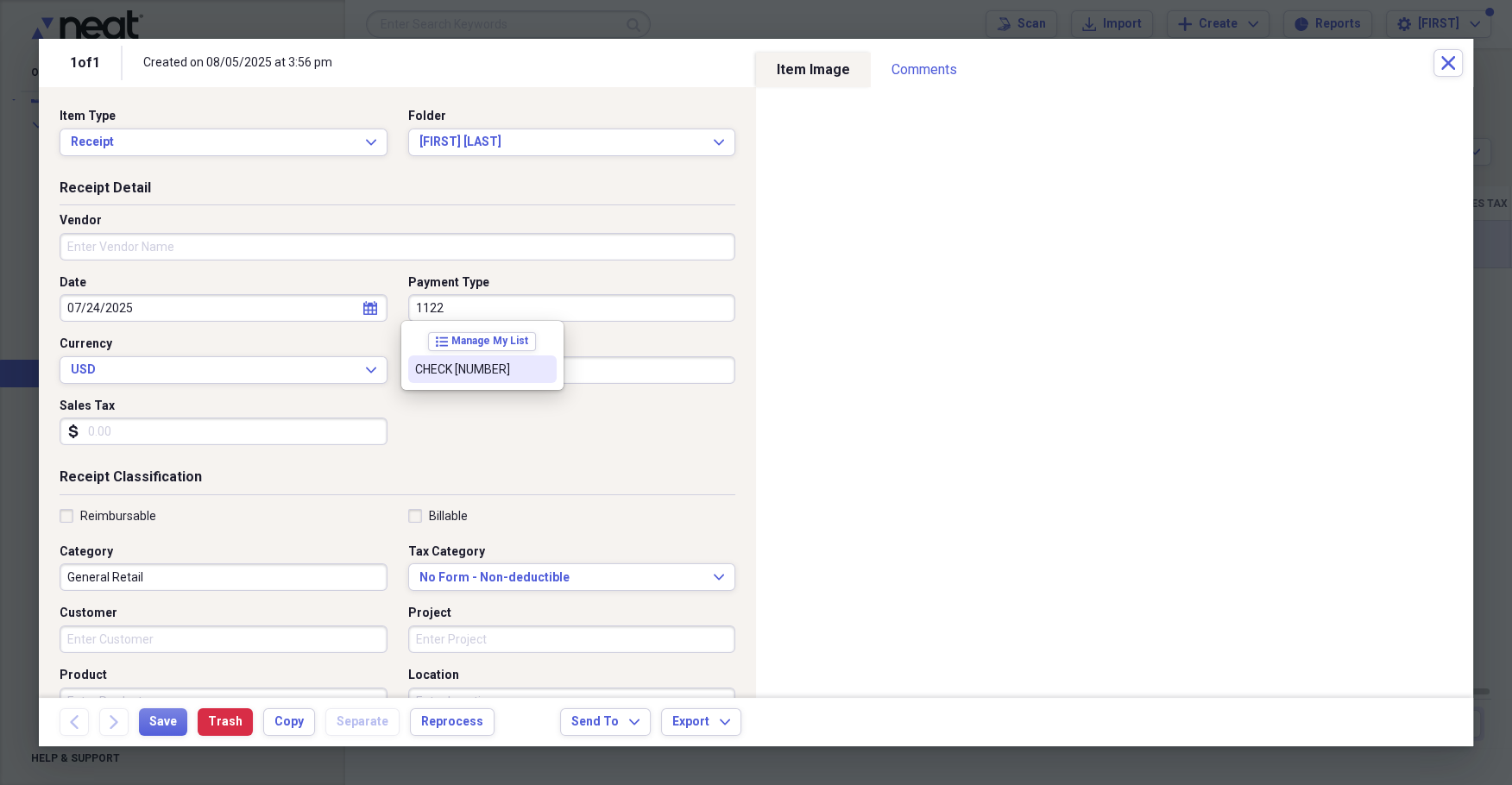 type on "1122" 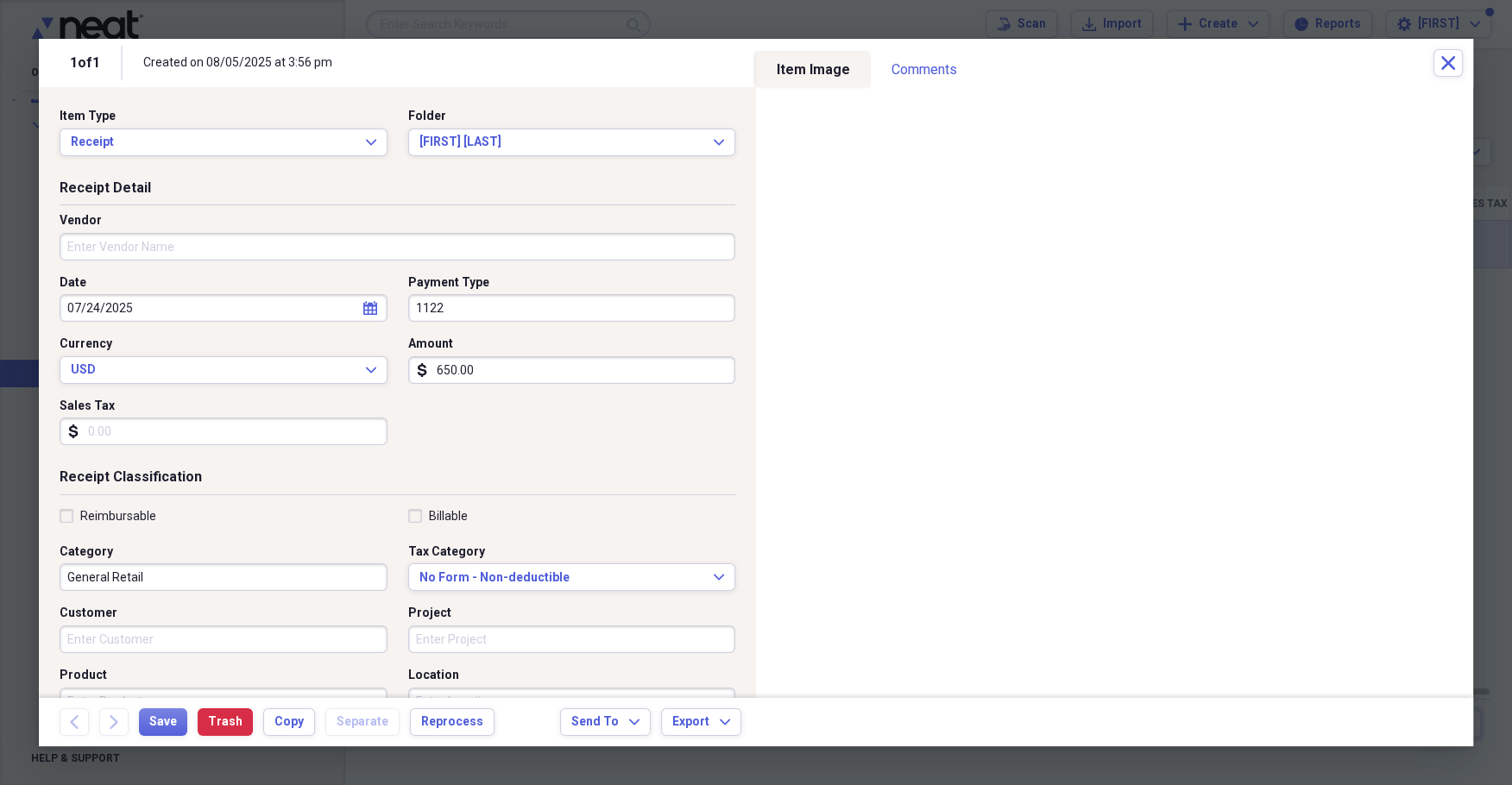 drag, startPoint x: 604, startPoint y: 444, endPoint x: 588, endPoint y: 411, distance: 36.674242 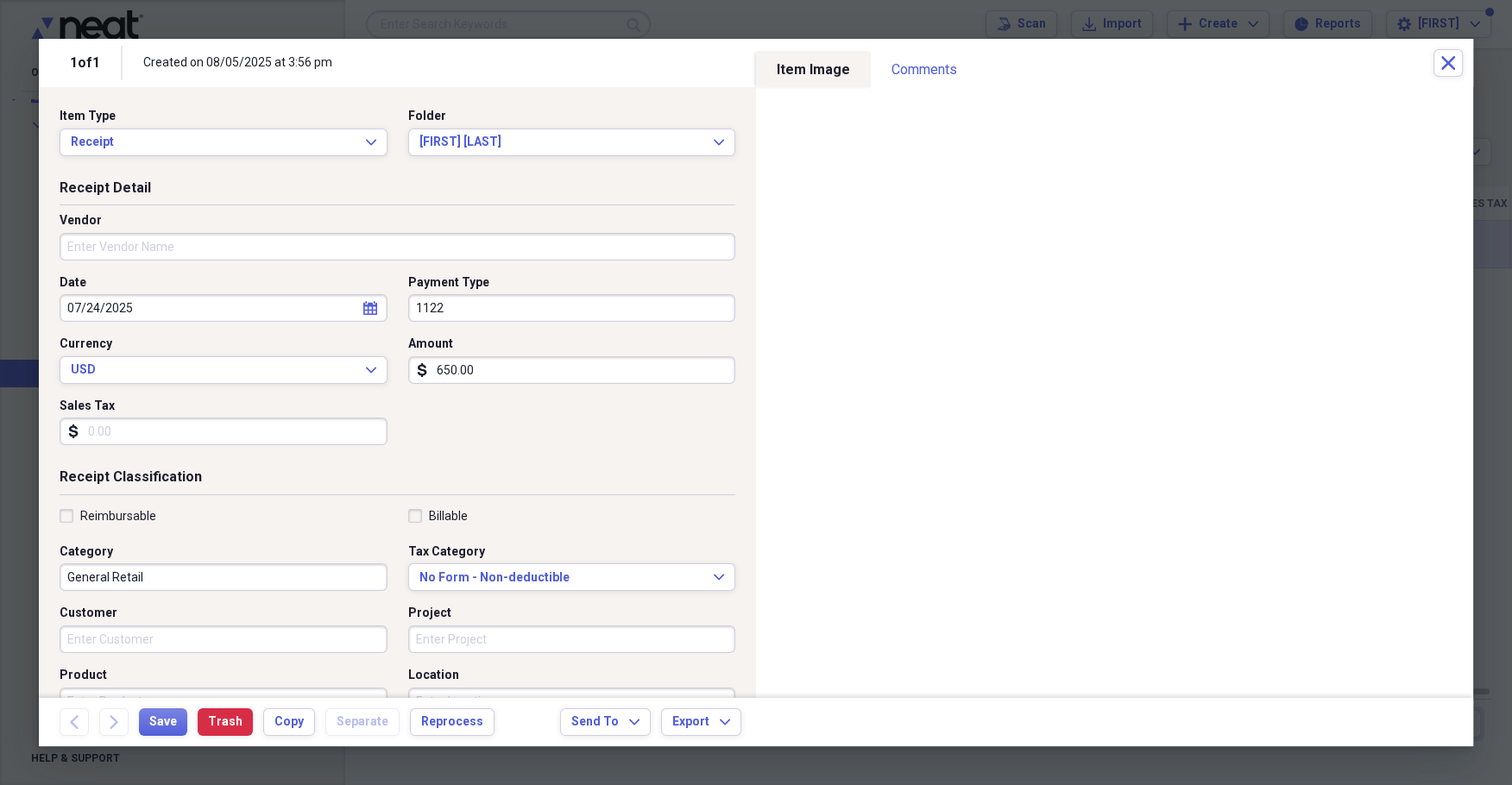 click on "Vendor" at bounding box center [397, 247] 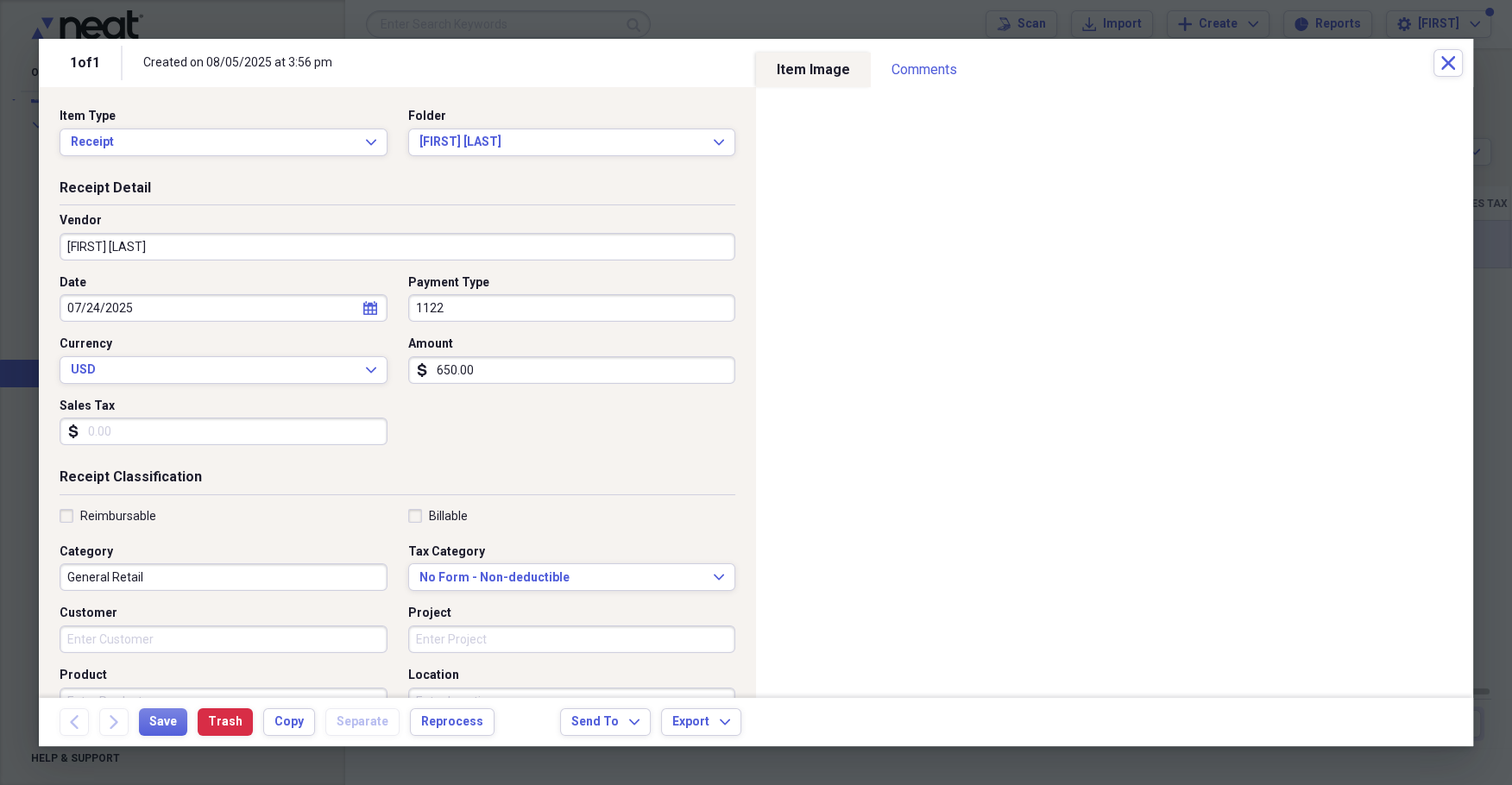 type on "[FIRST] [LAST]" 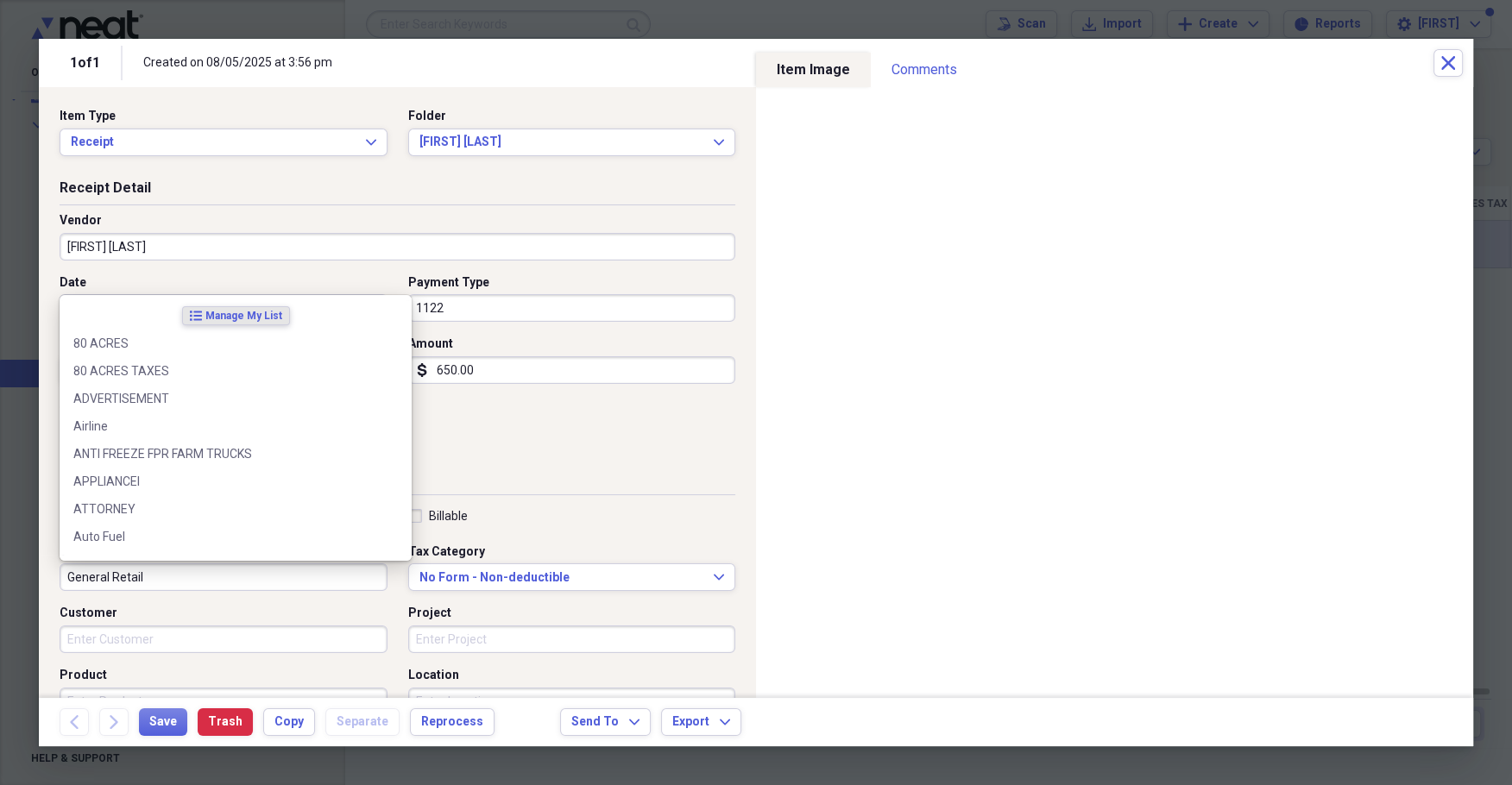 click on "General Retail" at bounding box center (224, 577) 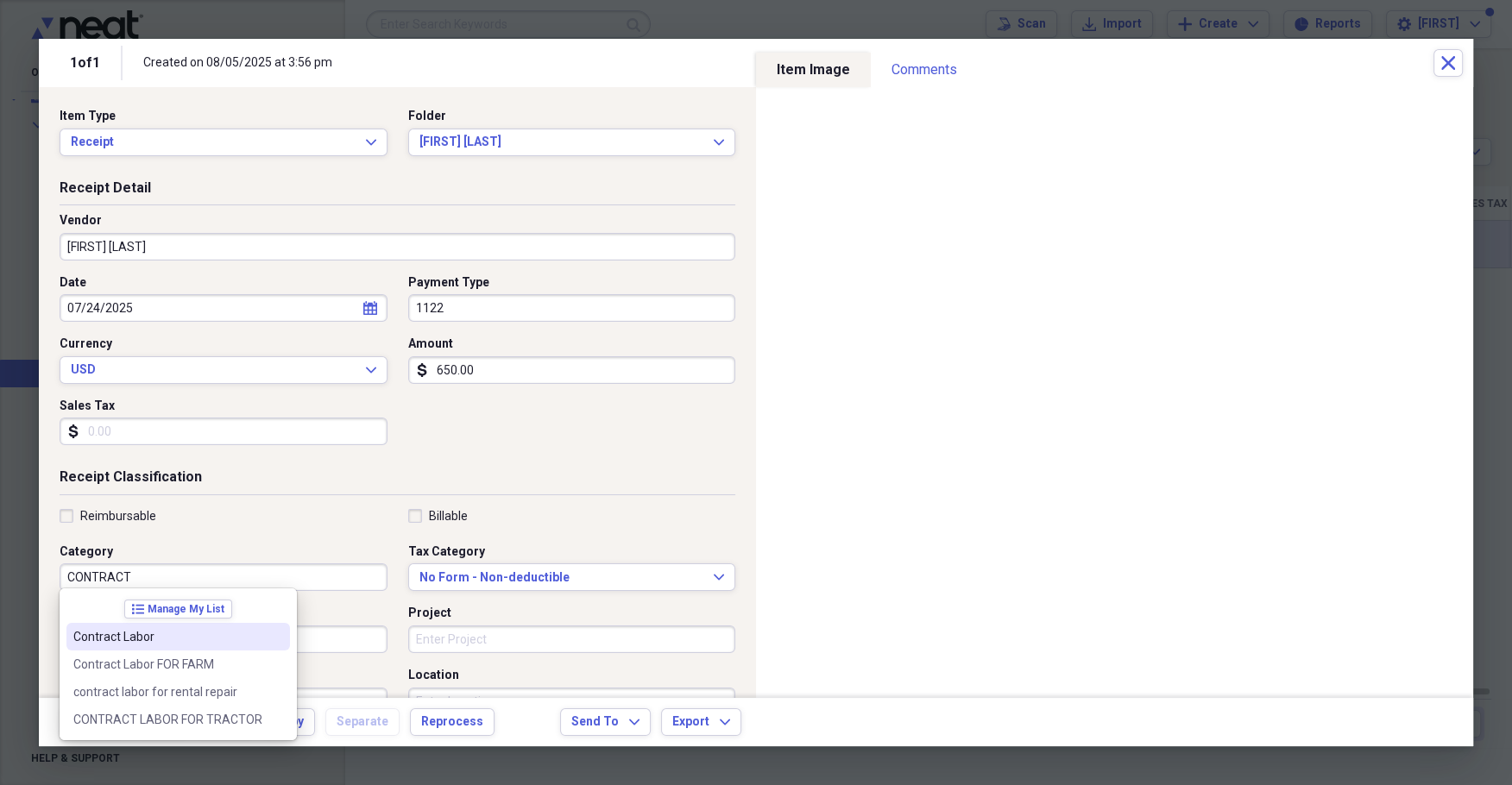 click on "Contract Labor" at bounding box center (167, 637) 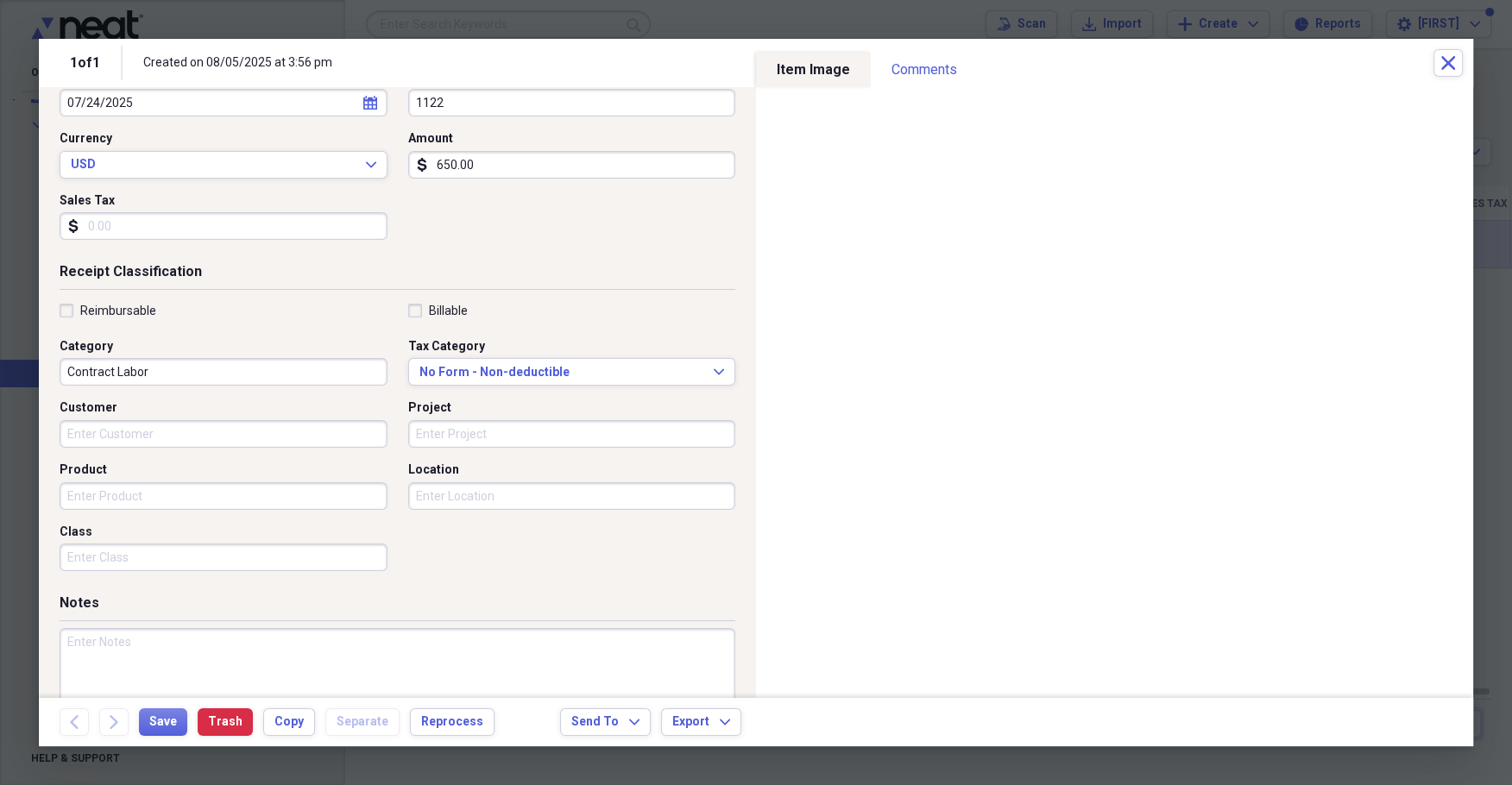 scroll, scrollTop: 206, scrollLeft: 0, axis: vertical 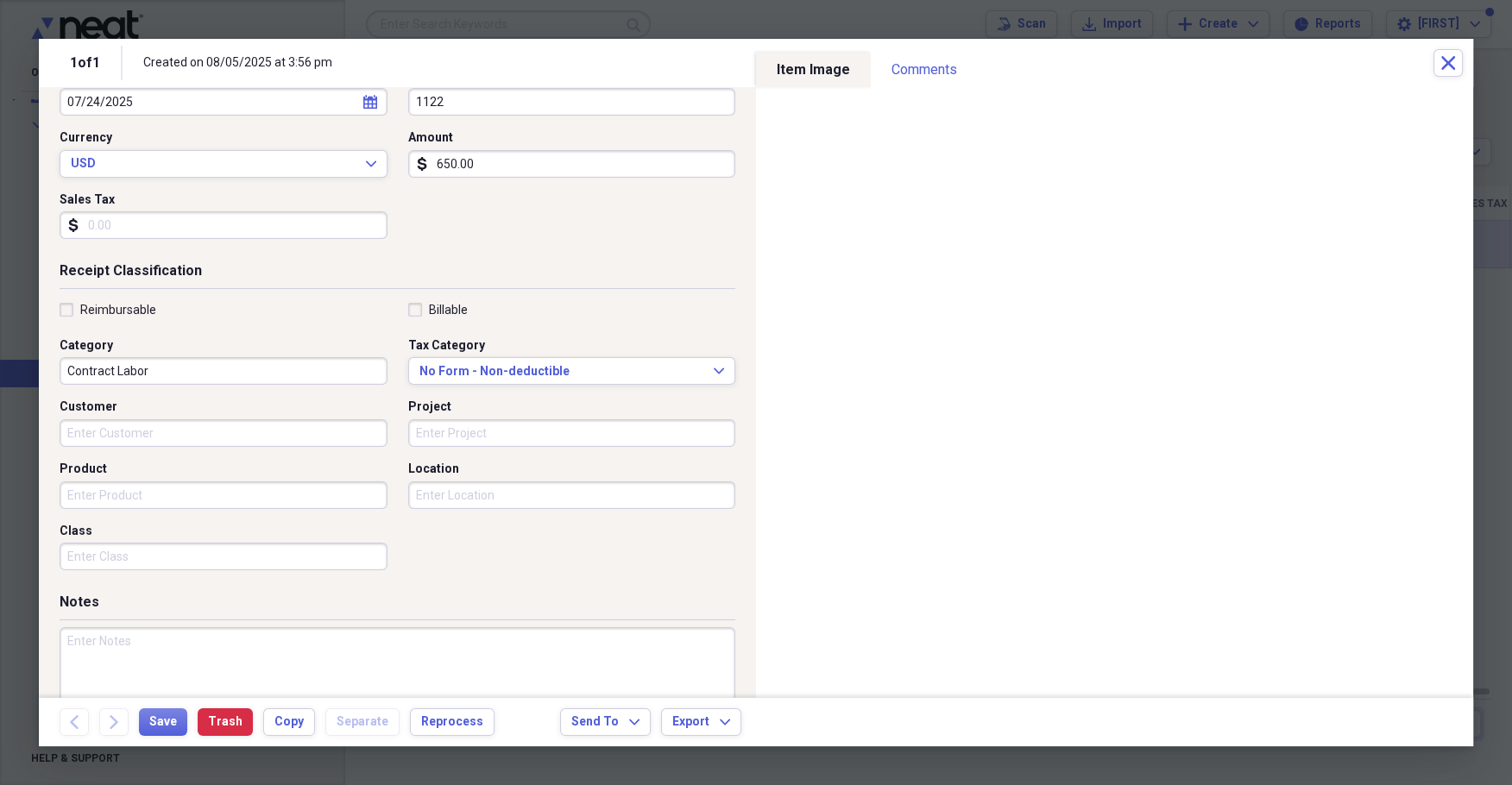 click on "Product" at bounding box center [224, 495] 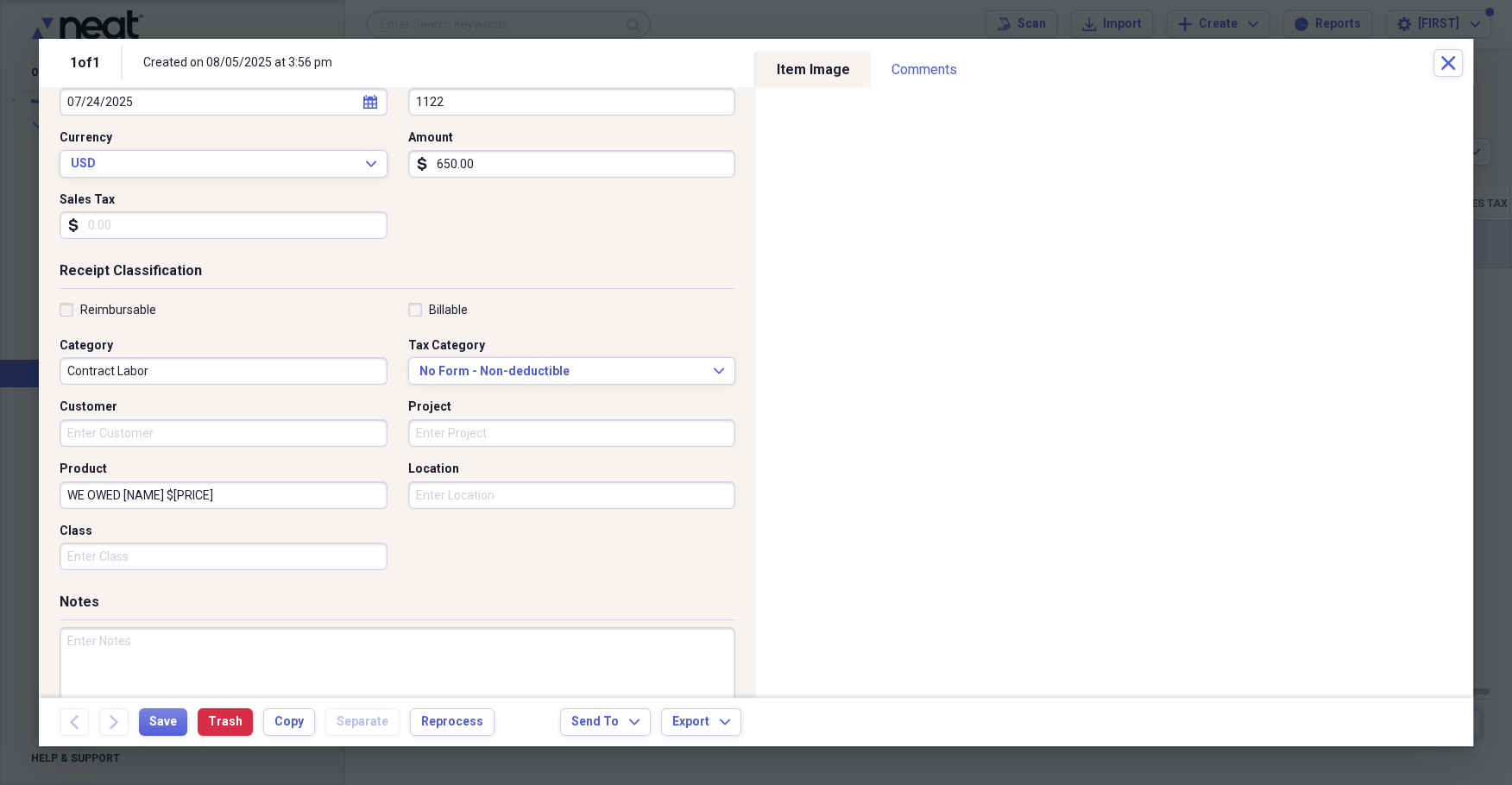 click on "WE OWED [NAME] $[PRICE]" at bounding box center [224, 495] 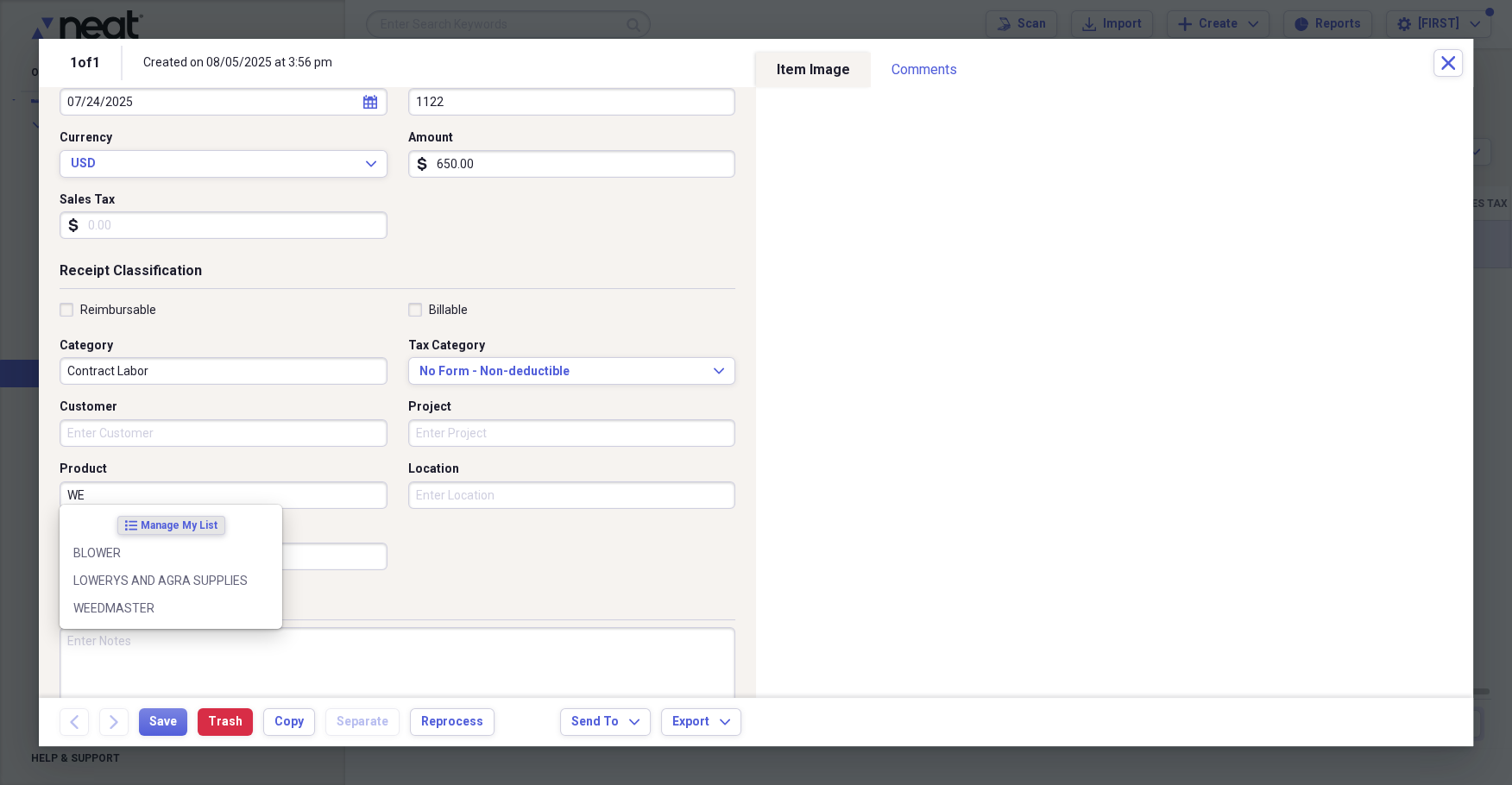 type on "W" 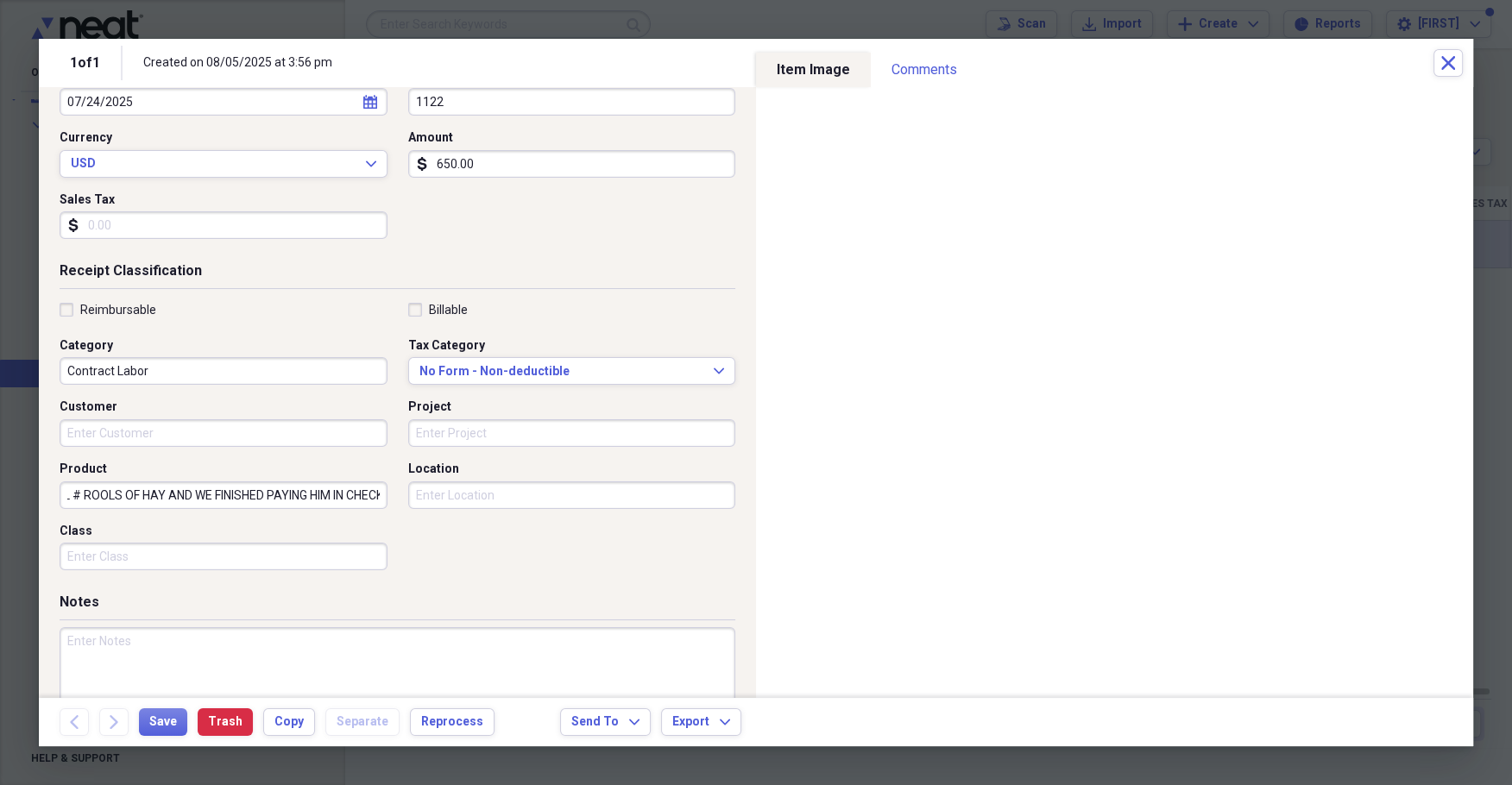 scroll, scrollTop: 0, scrollLeft: 79, axis: horizontal 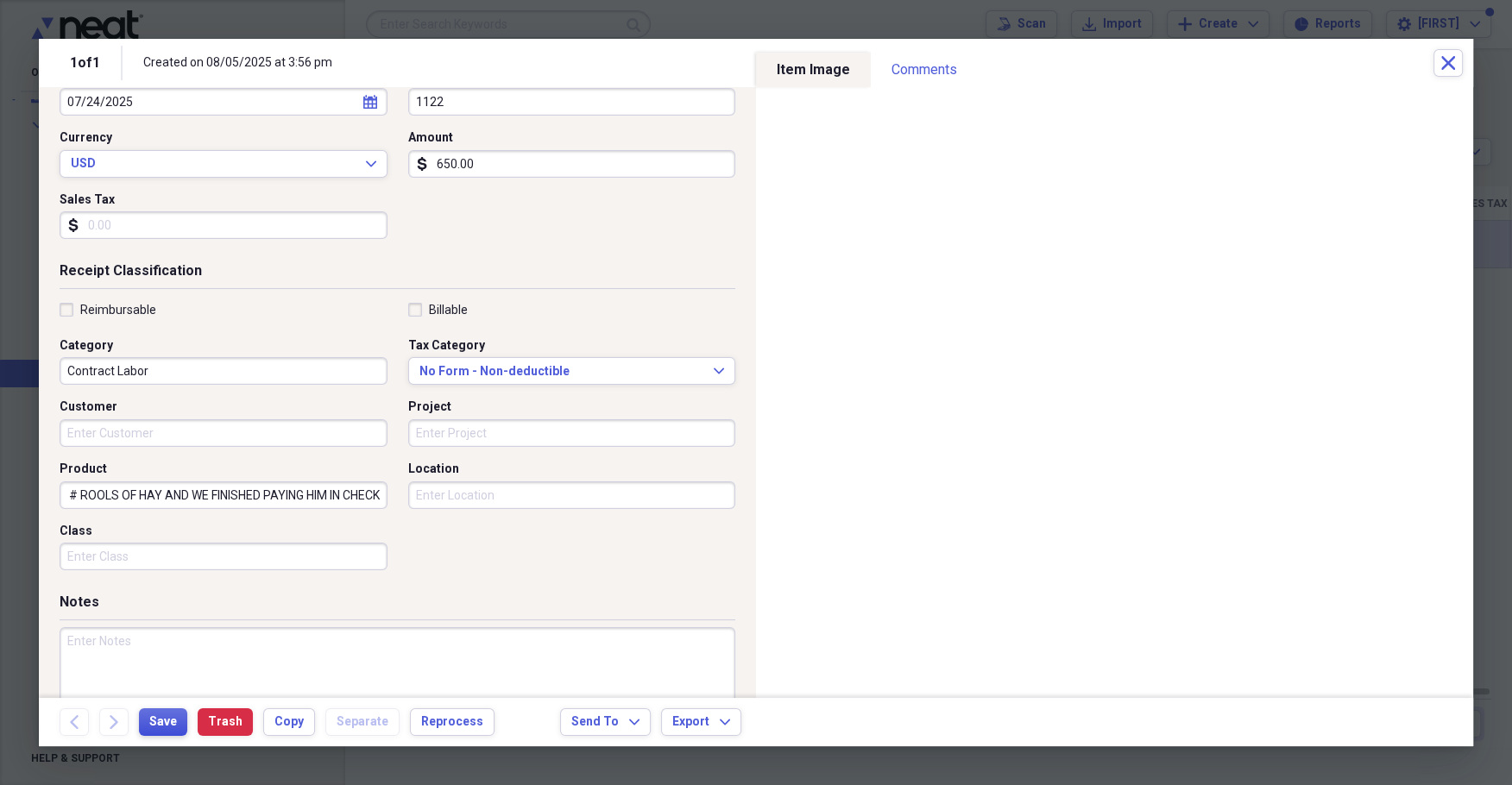 type on "[NAME] TOOL # ROOLS OF HAY AND WE FINISHED PAYING HIM IN CHECK" 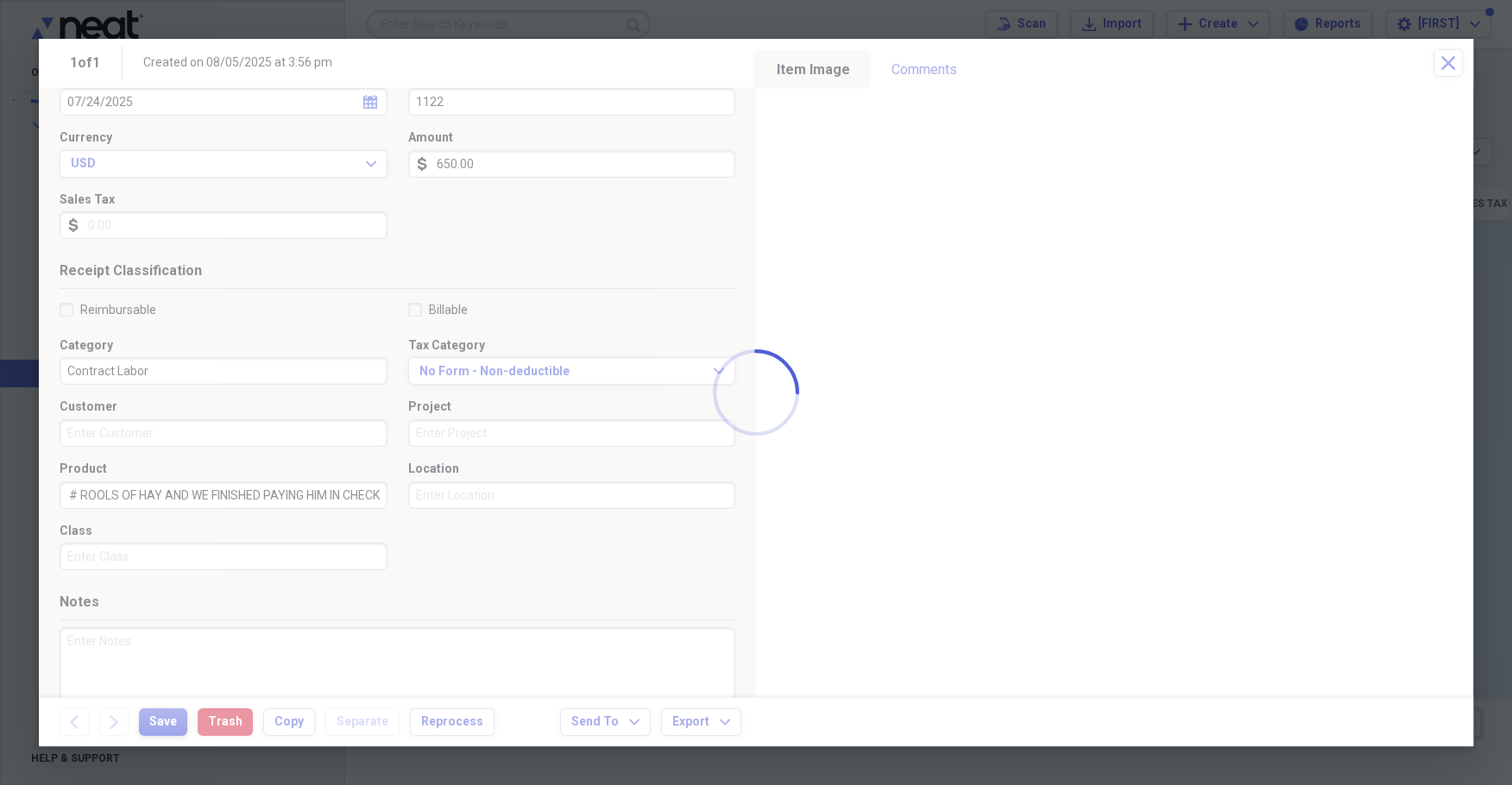 scroll, scrollTop: 0, scrollLeft: 0, axis: both 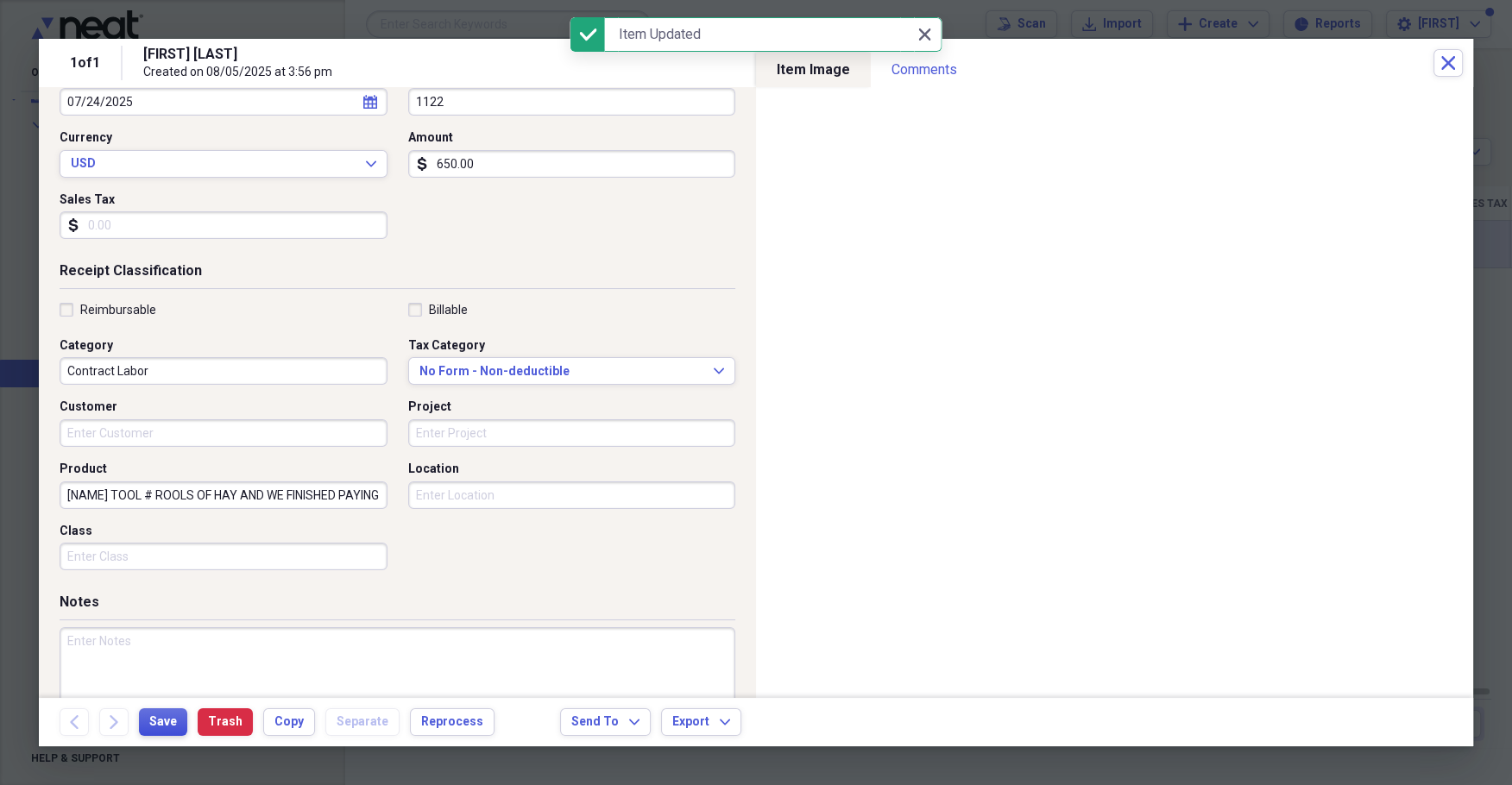 type on "1122" 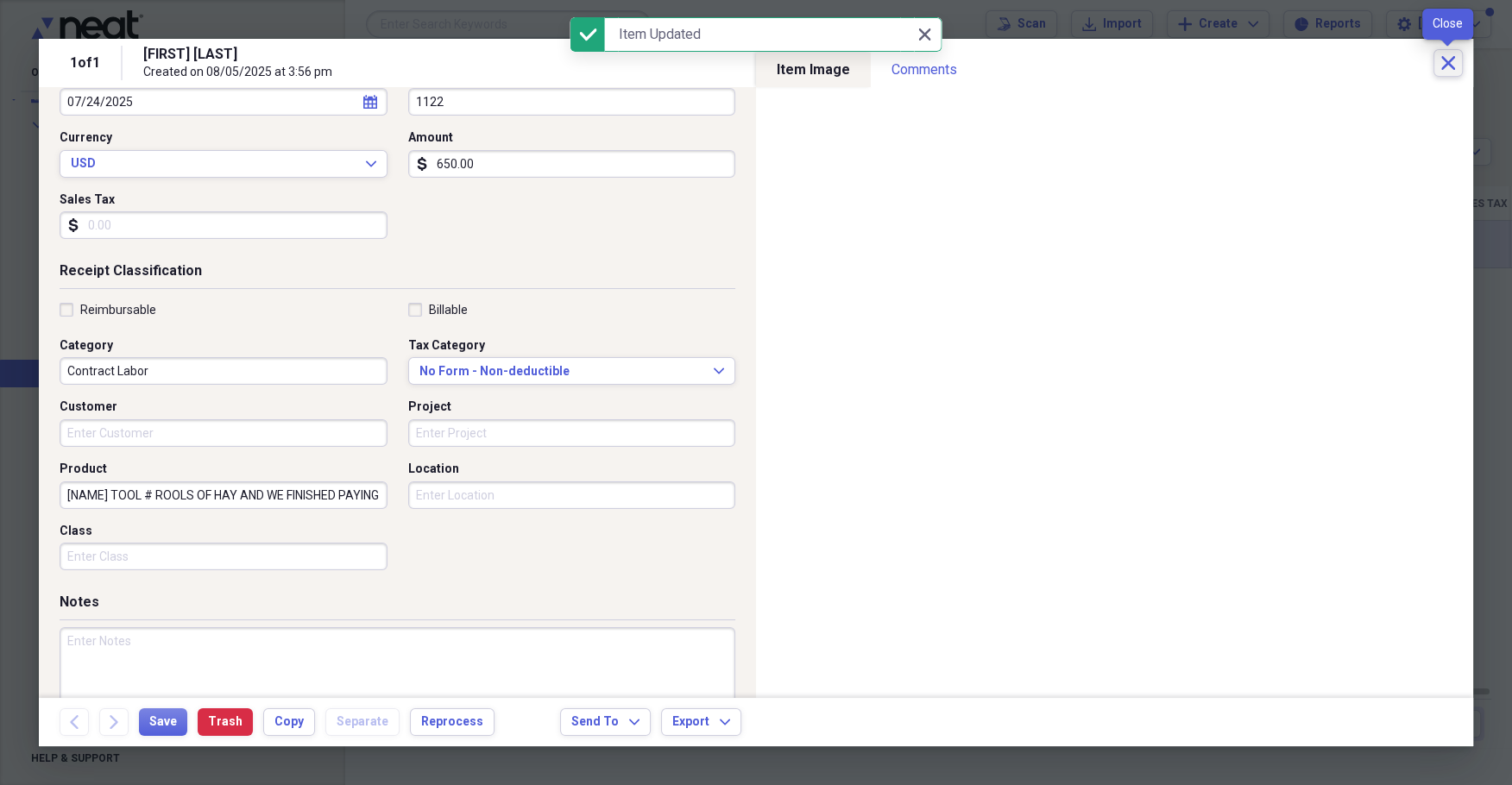 click 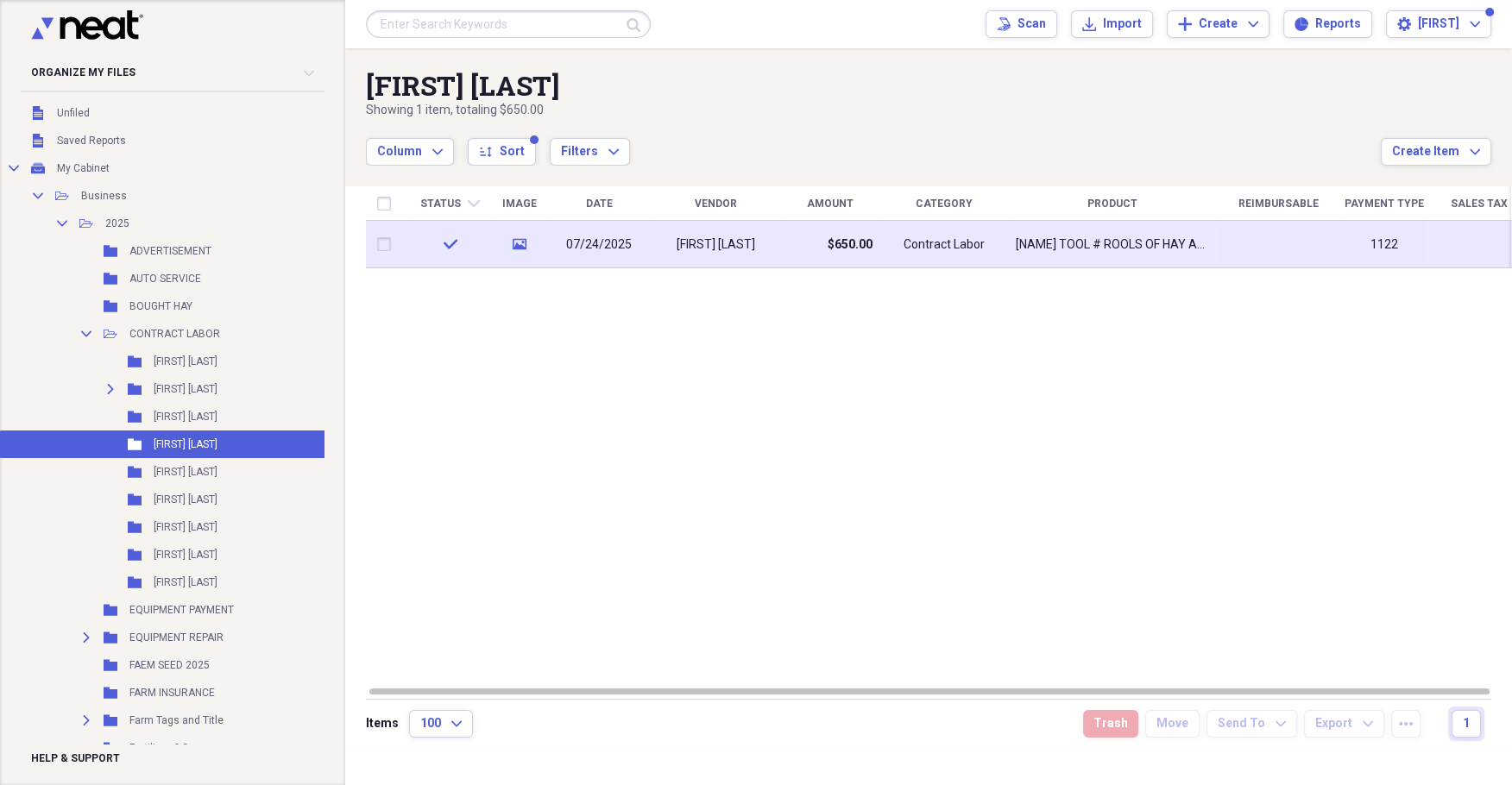 scroll, scrollTop: 0, scrollLeft: 0, axis: both 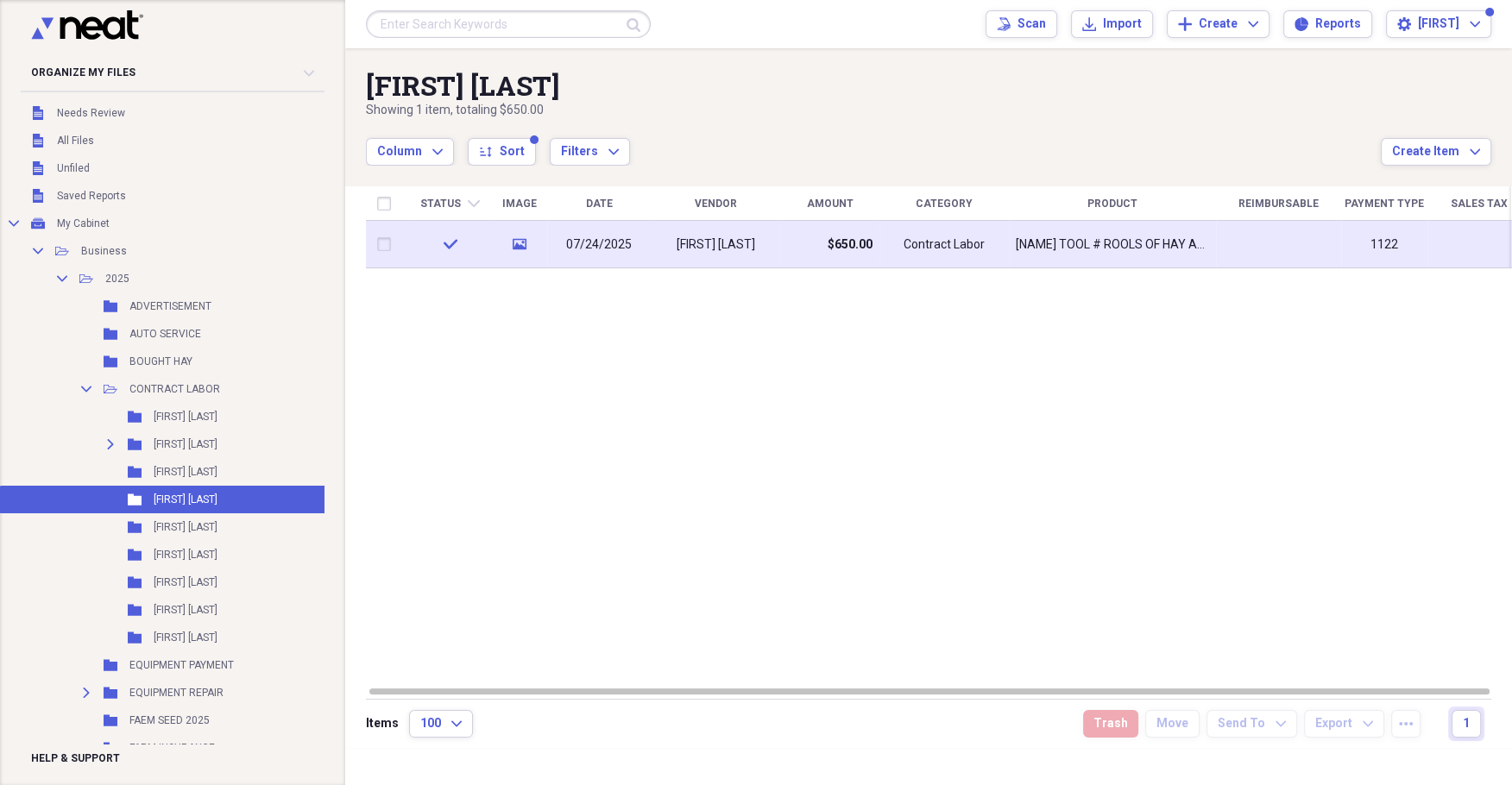 click on "[NAME] TOOL # ROOLS OF HAY AND WE FINISHED PAYING HIM IN CHECK" at bounding box center [1112, 245] 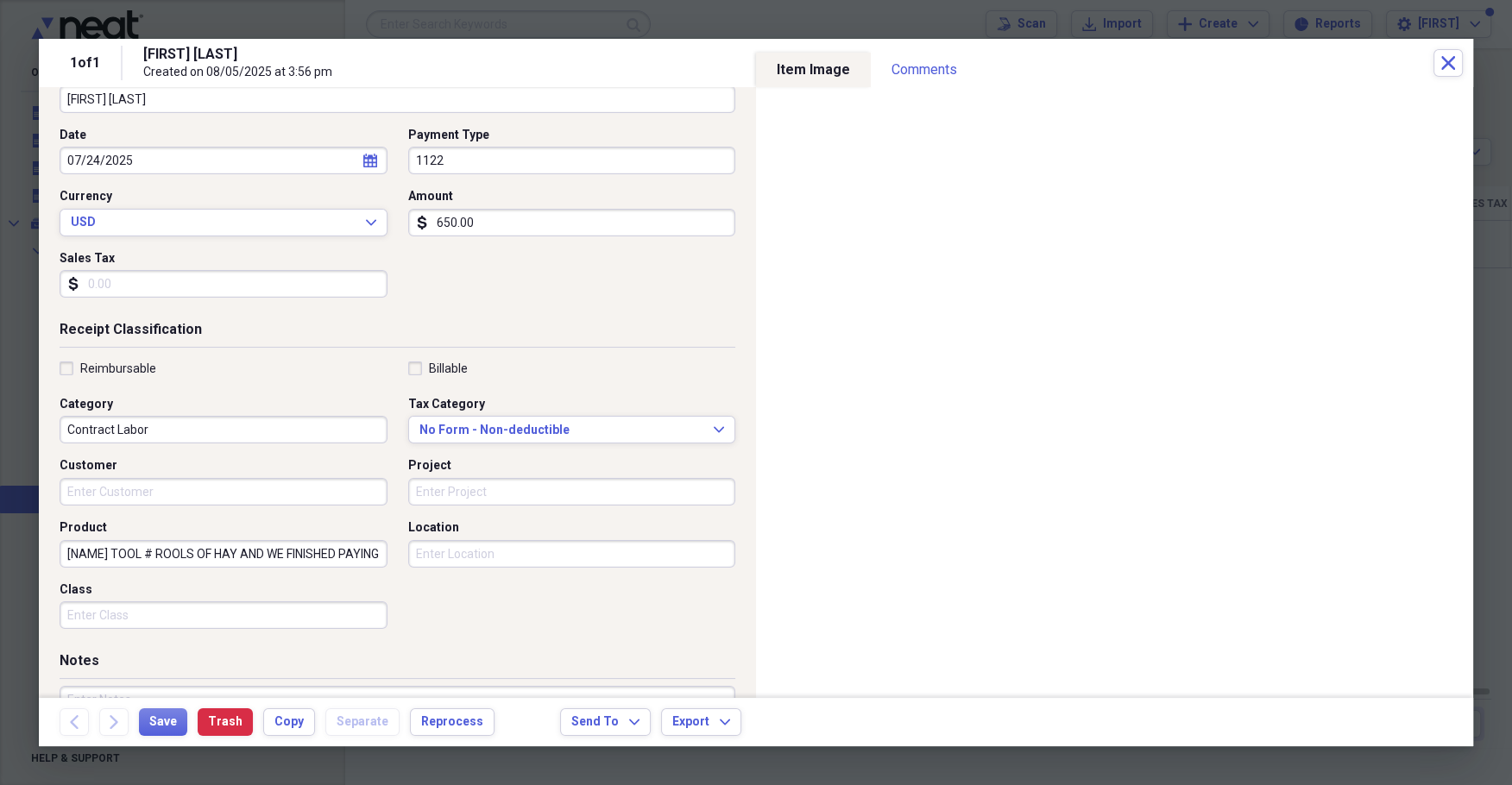 scroll, scrollTop: 148, scrollLeft: 0, axis: vertical 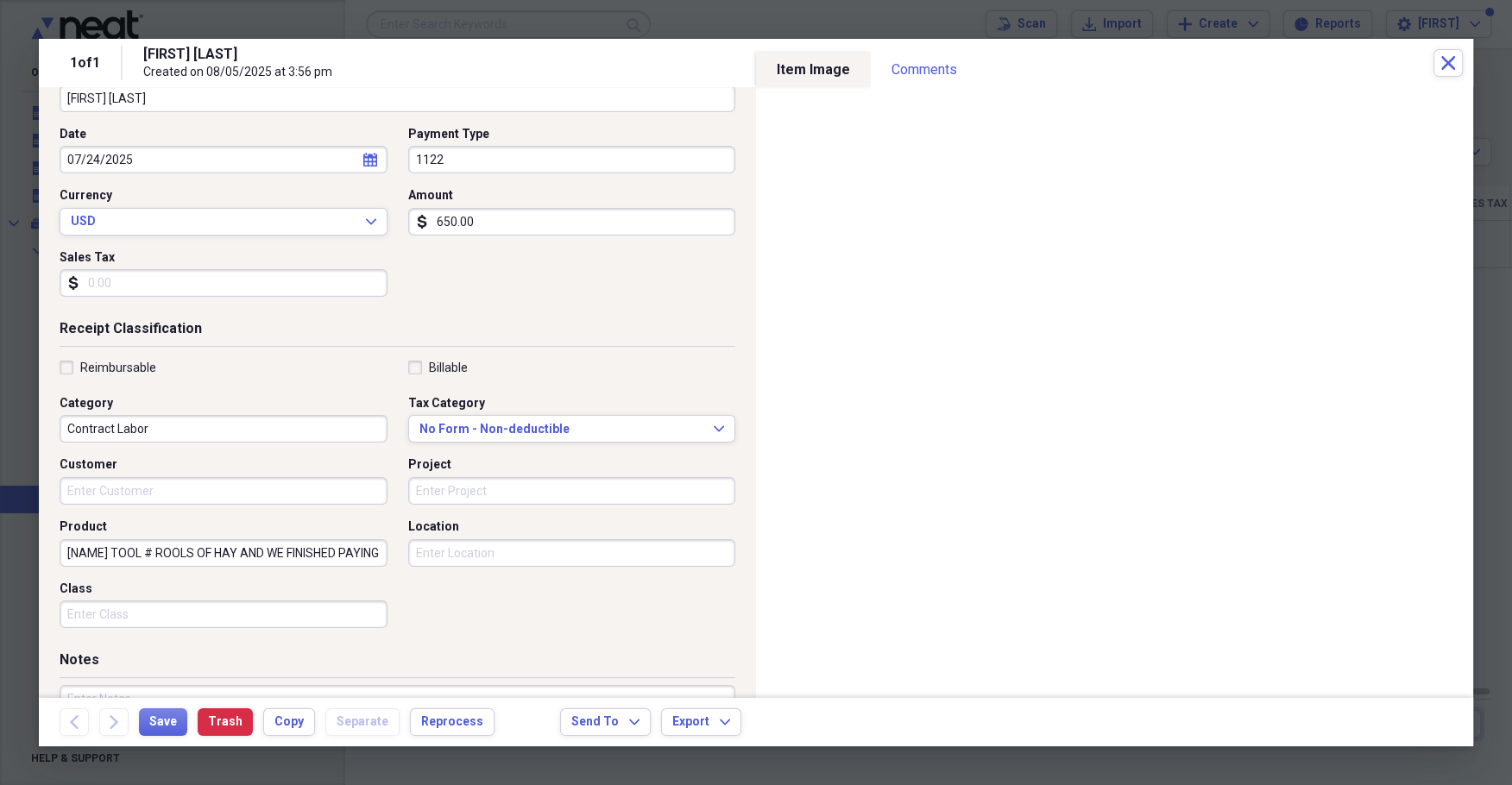 click on "[NAME] TOOL # ROOLS OF HAY AND WE FINISHED PAYING HIM IN CHECK" at bounding box center [224, 553] 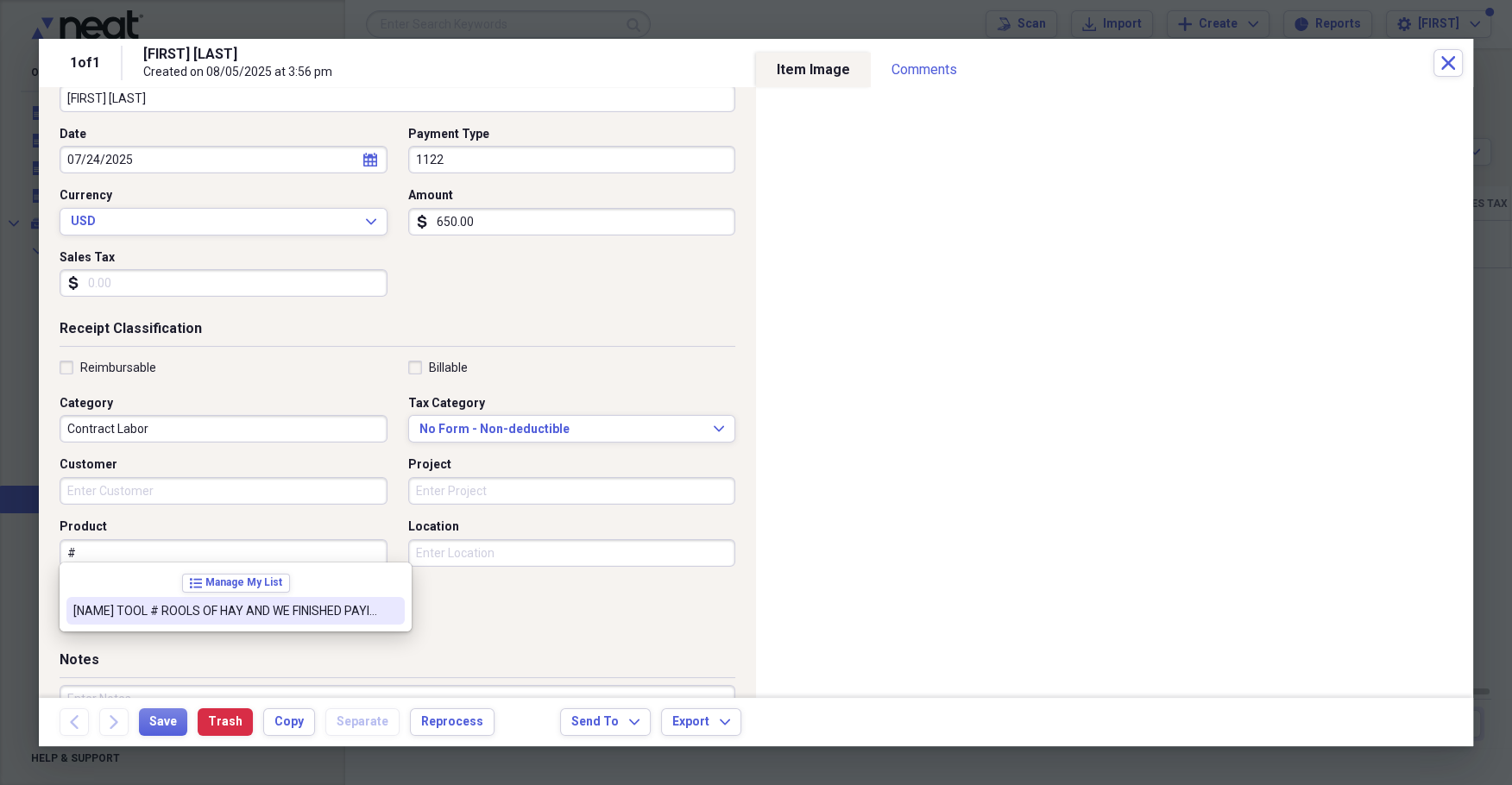 click on "[NAME] TOOL # ROOLS OF HAY AND WE FINISHED PAYING HIM IN CHECK" at bounding box center [225, 611] 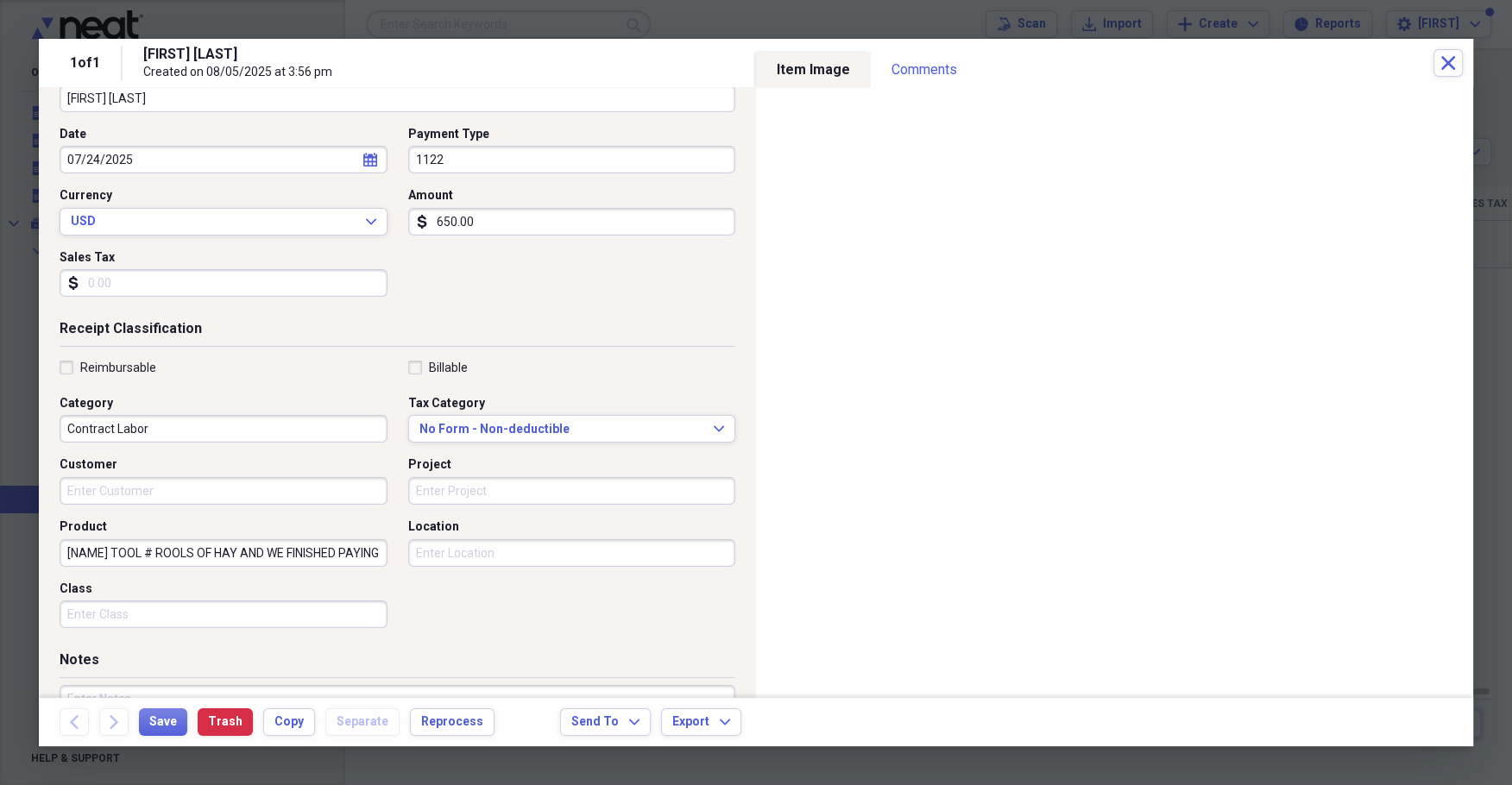 click on "[NAME] TOOL # ROOLS OF HAY AND WE FINISHED PAYING HIM IN CHECK" at bounding box center (224, 553) 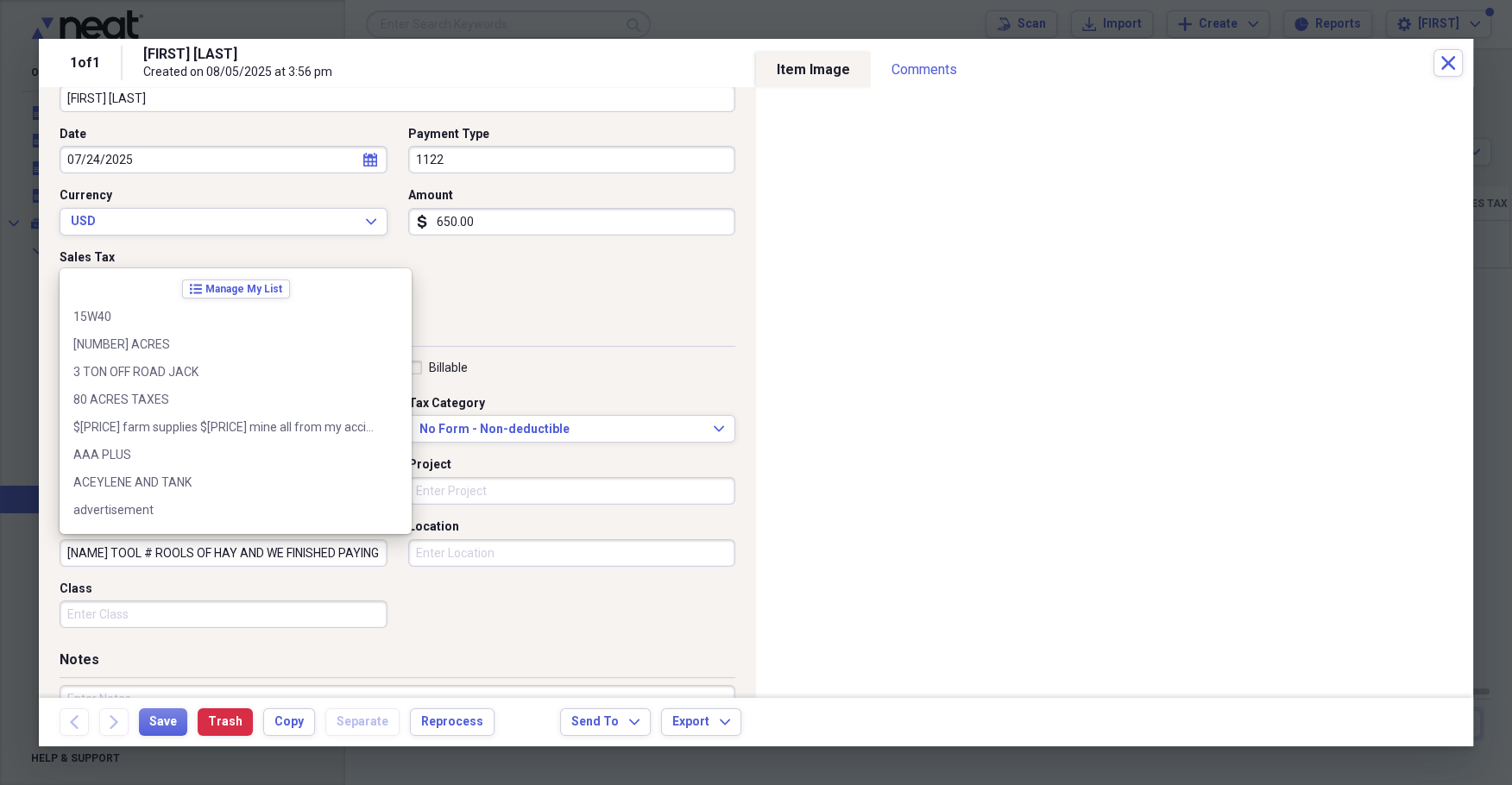 scroll, scrollTop: 1182, scrollLeft: 0, axis: vertical 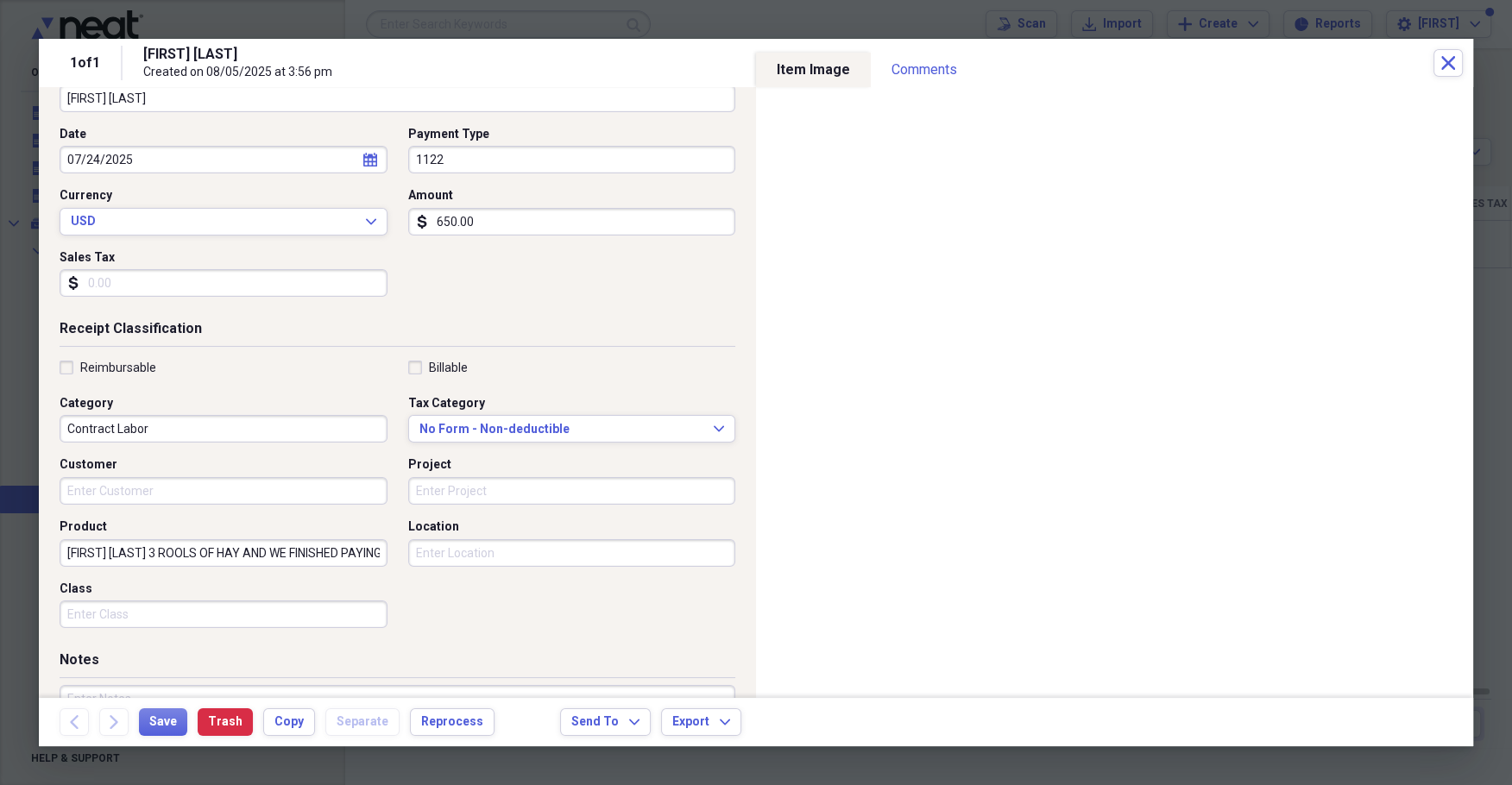 click on "[FIRST] [LAST] 3 ROOLS OF HAY AND WE FINISHED PAYING HIM IN CHECK" at bounding box center [224, 553] 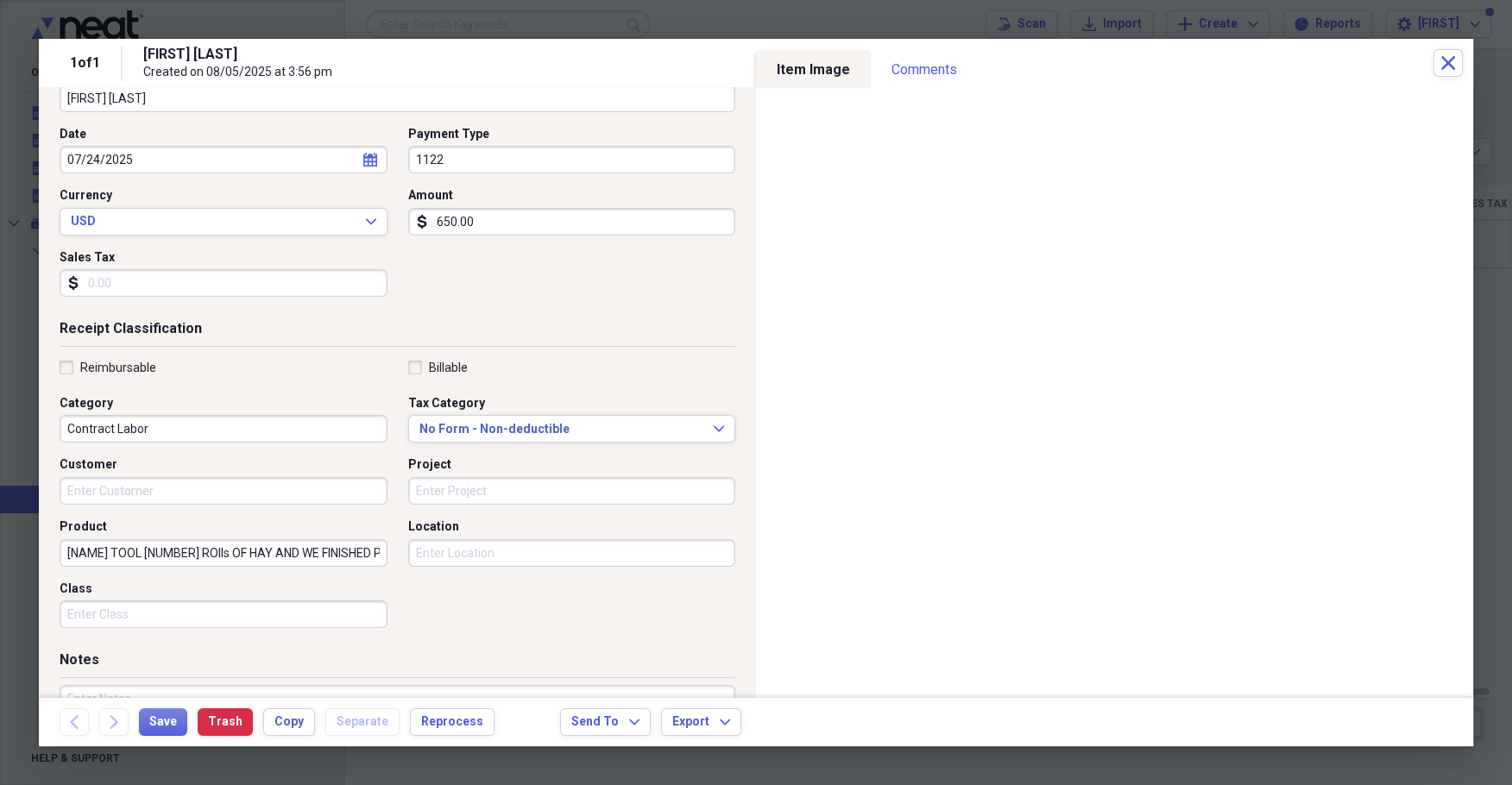 type on "[NAME] TOOL [NUMBER] ROlls OF HAY AND WE FINISHED PAYING HIM IN CHECK" 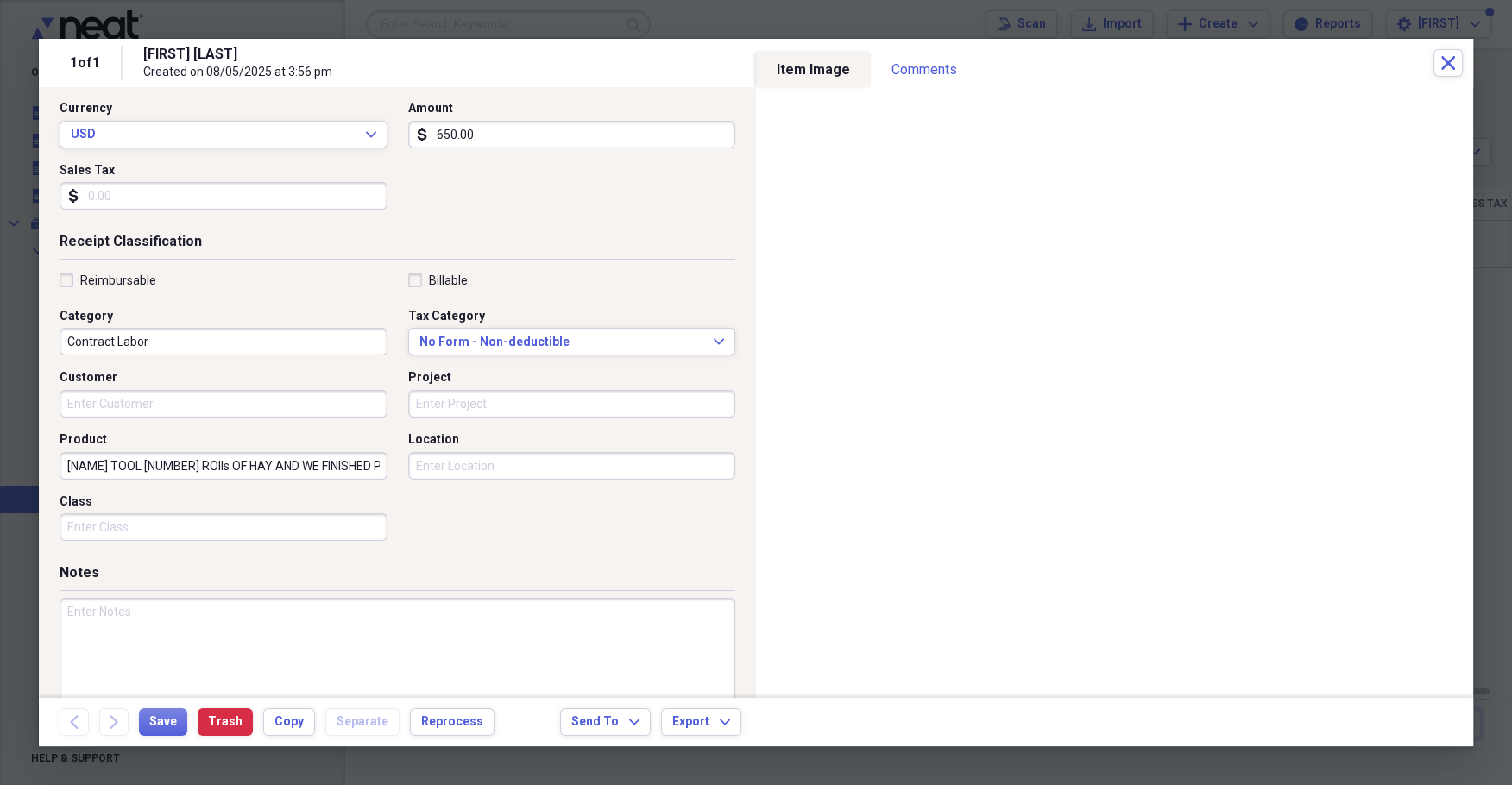scroll, scrollTop: 261, scrollLeft: 0, axis: vertical 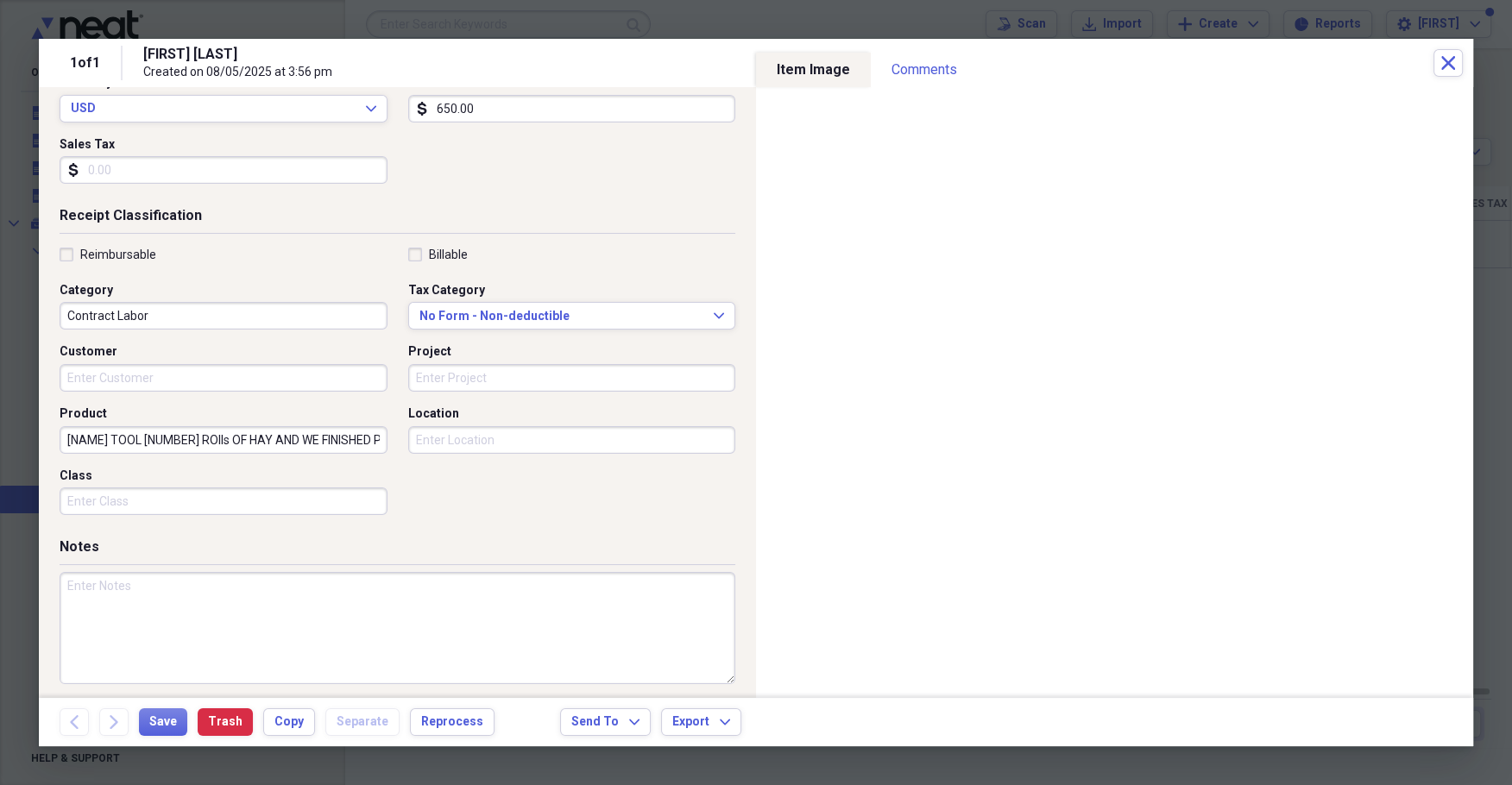 click at bounding box center [397, 628] 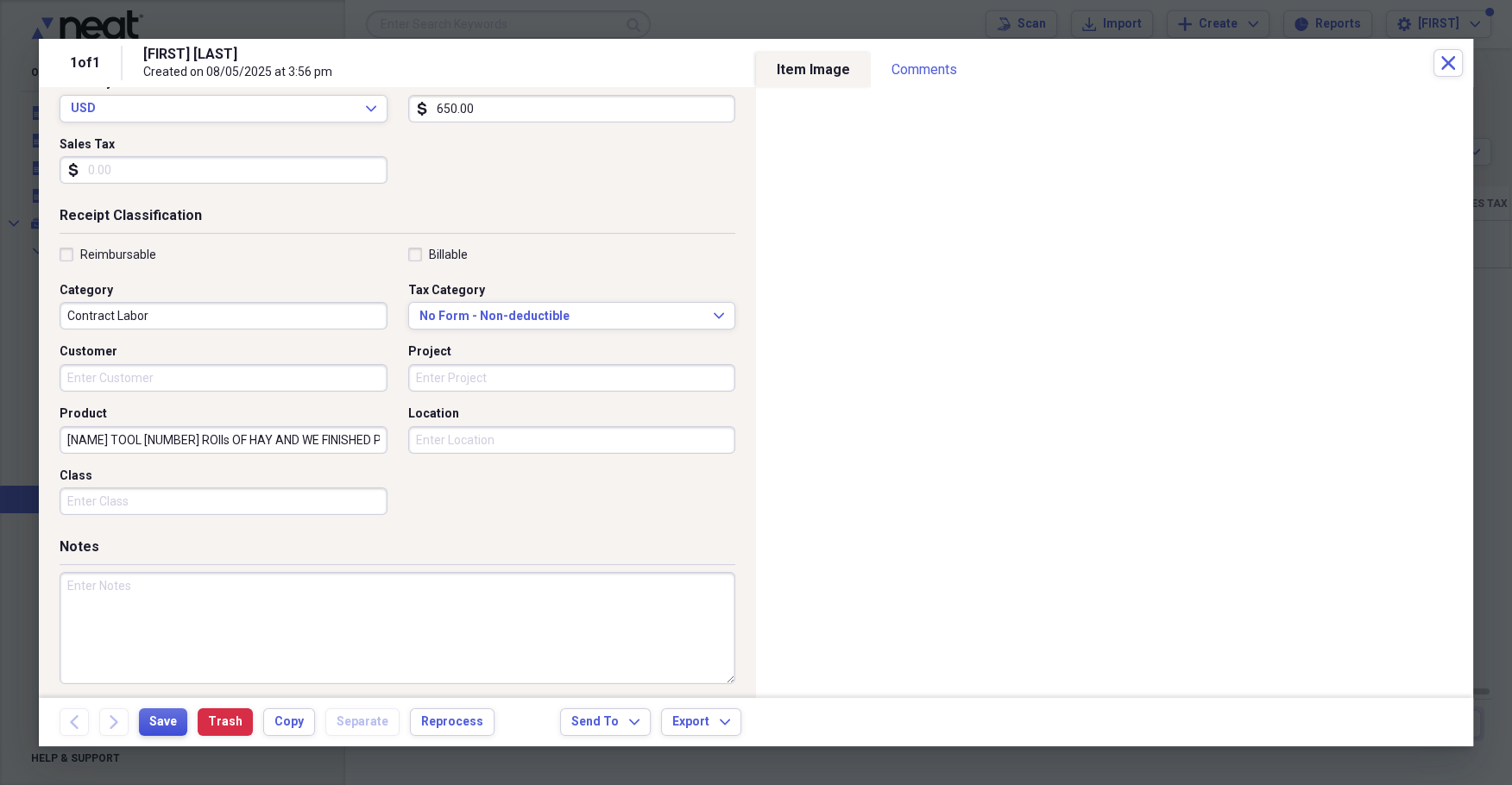 click on "Save" at bounding box center [163, 722] 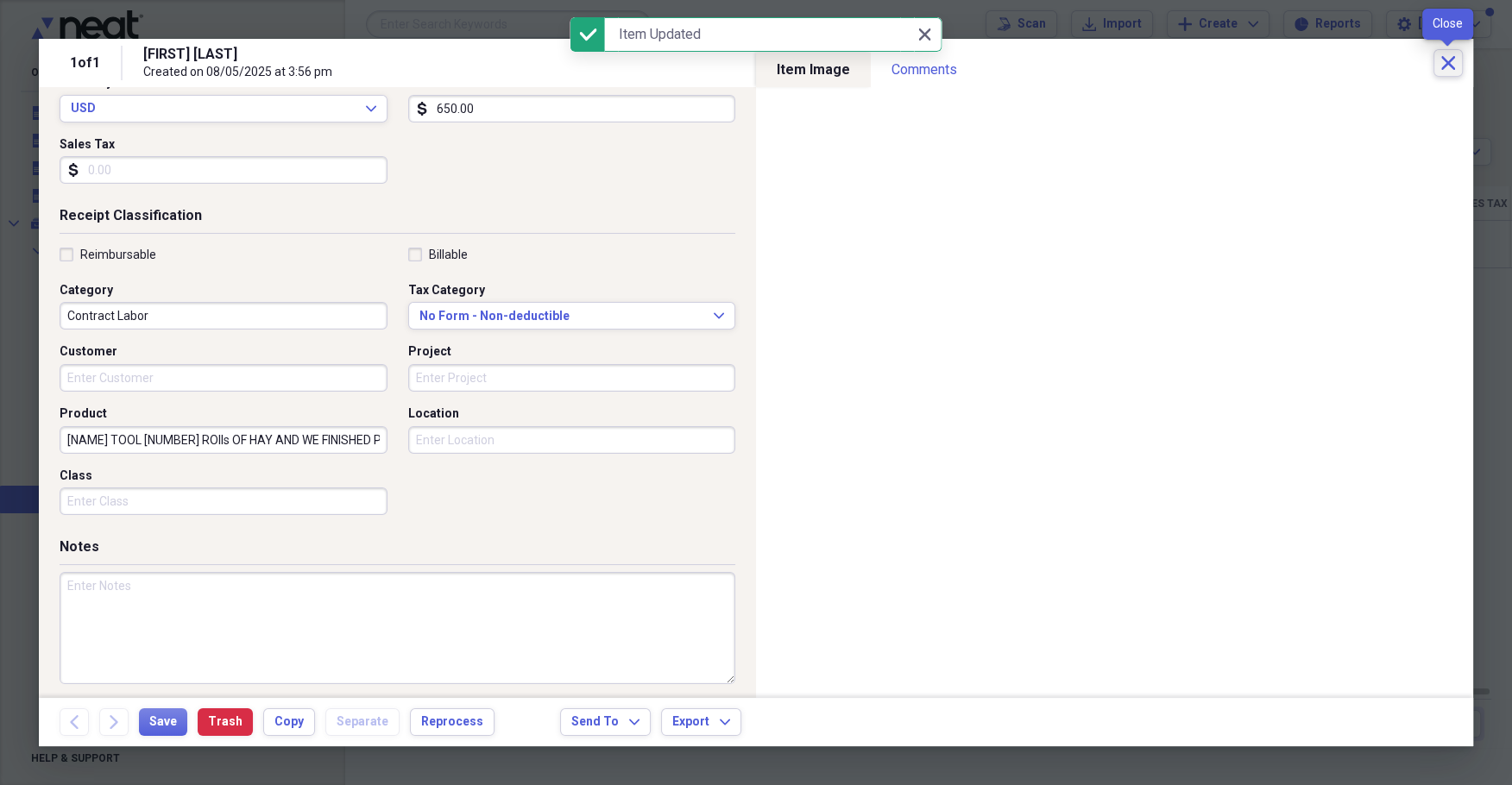 click 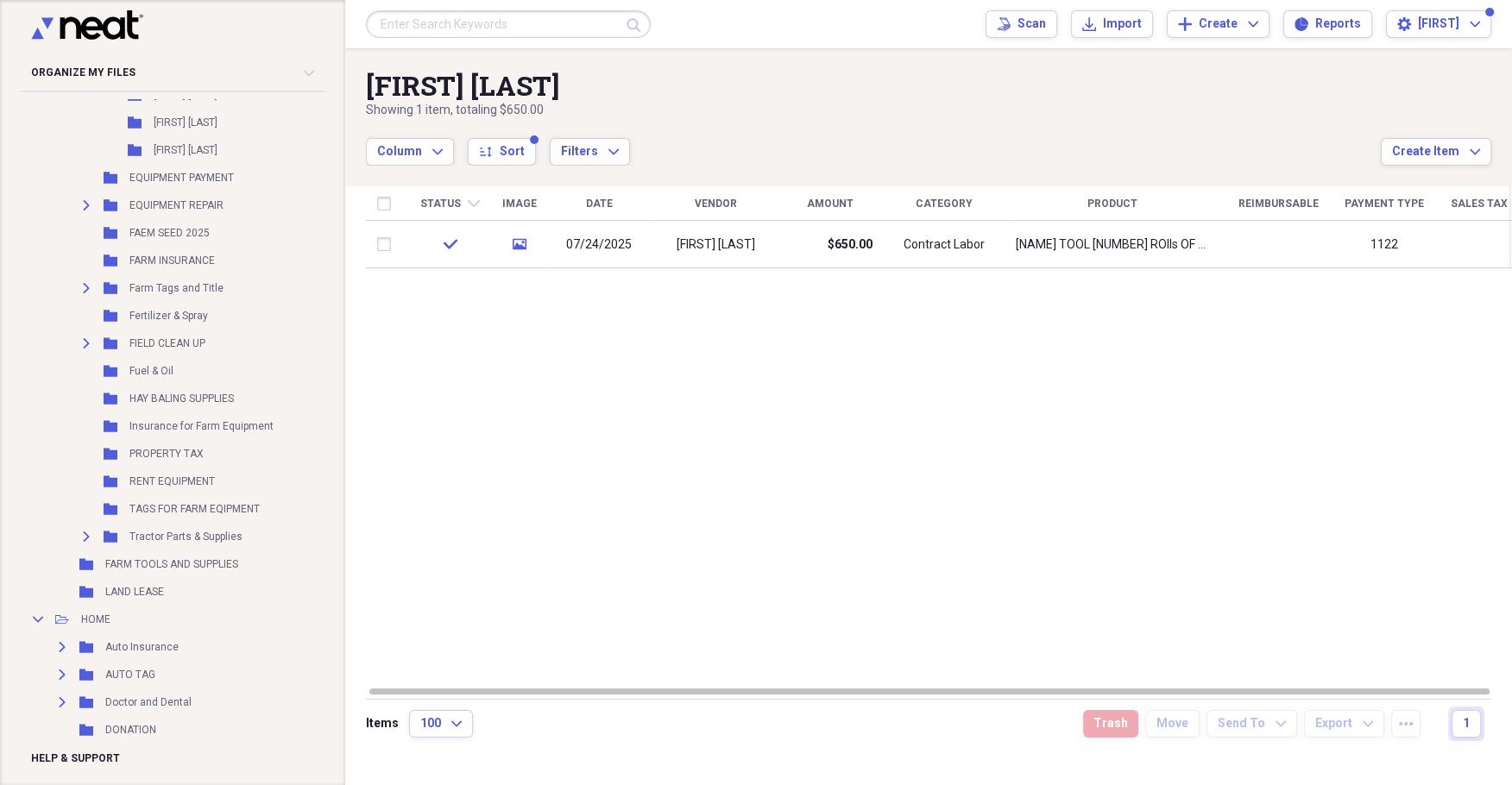 scroll, scrollTop: 474, scrollLeft: 0, axis: vertical 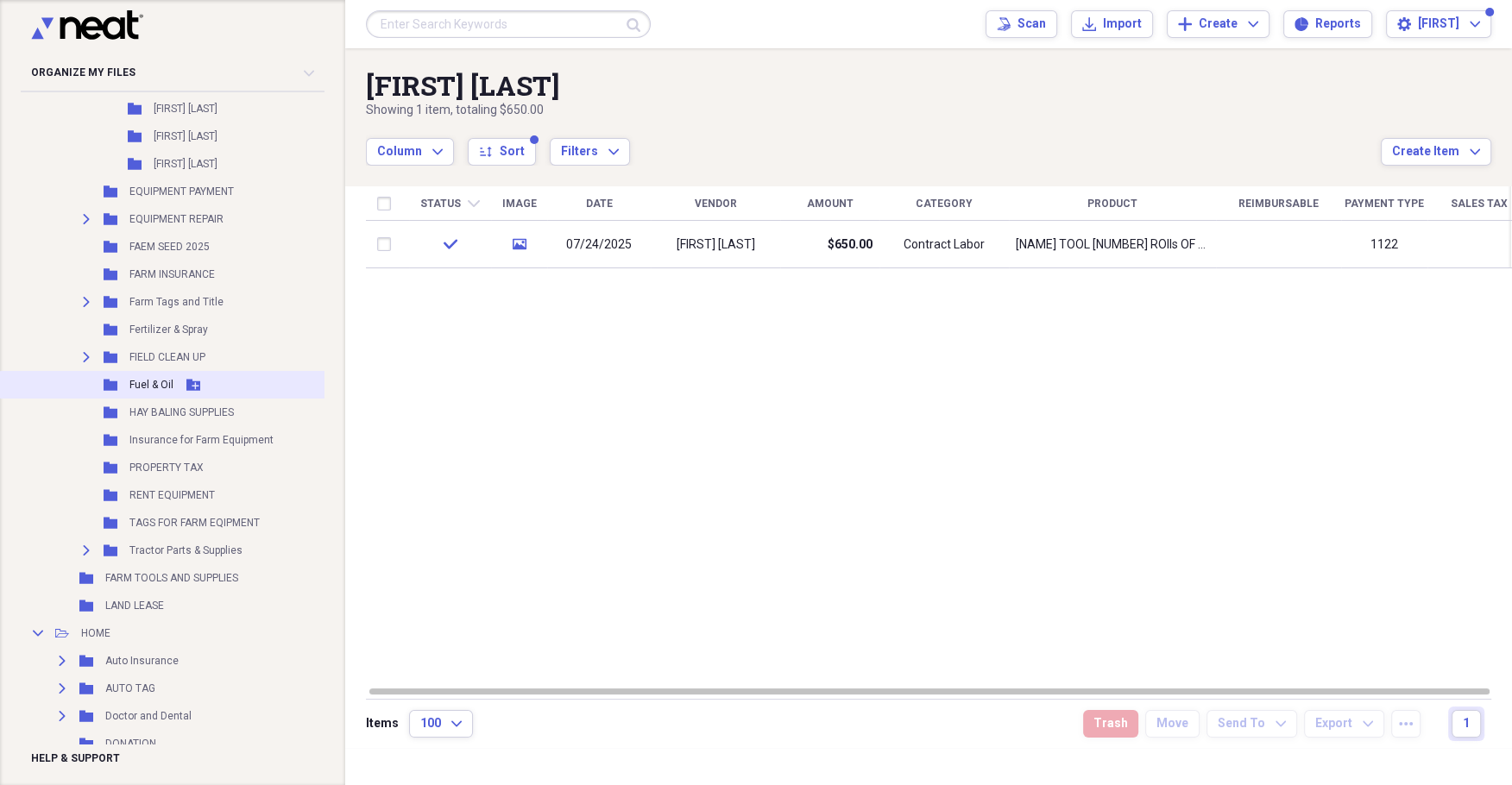 click on "Fuel & Oil" at bounding box center (151, 385) 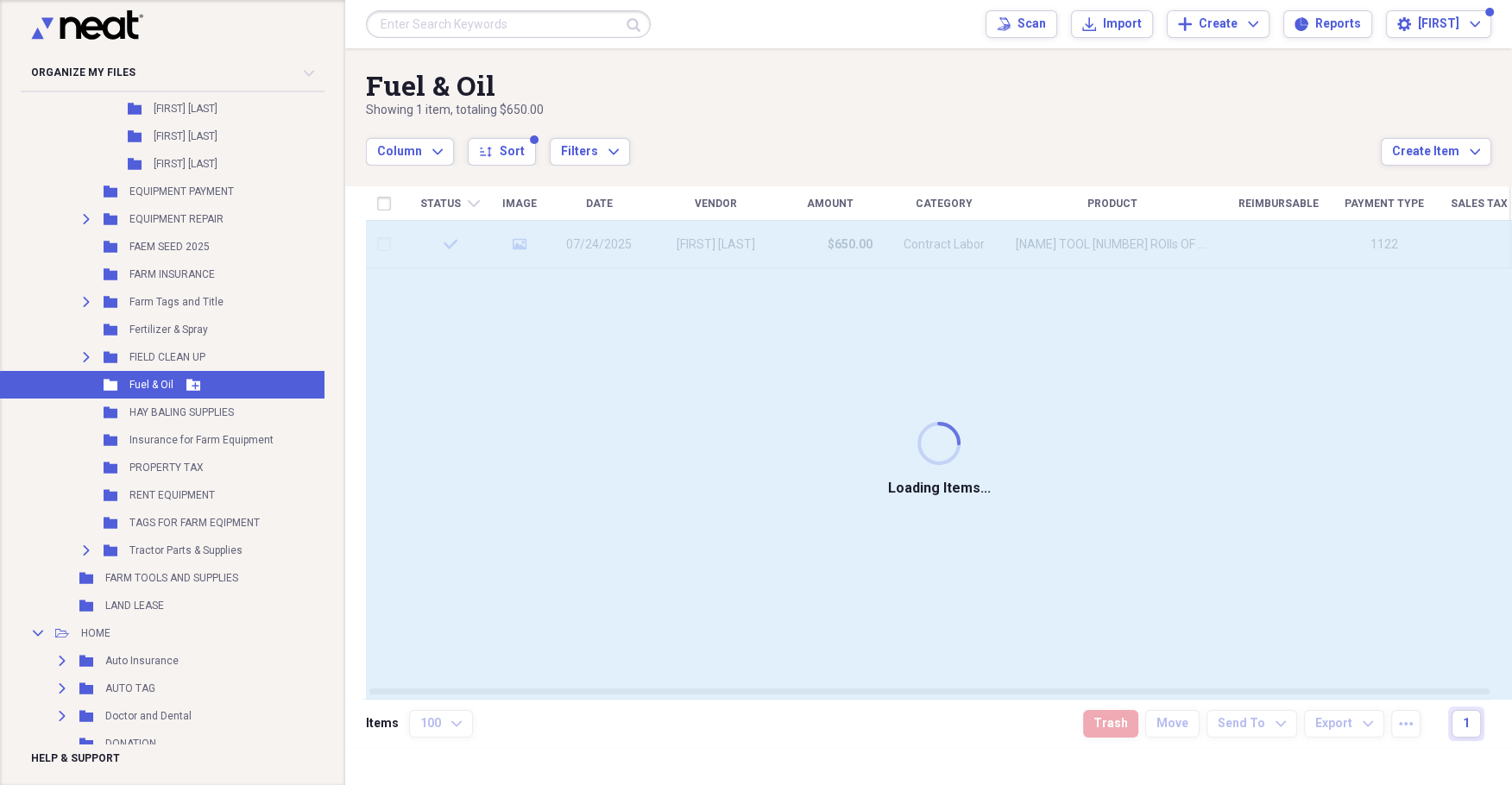 click on "Fuel & Oil" at bounding box center (151, 385) 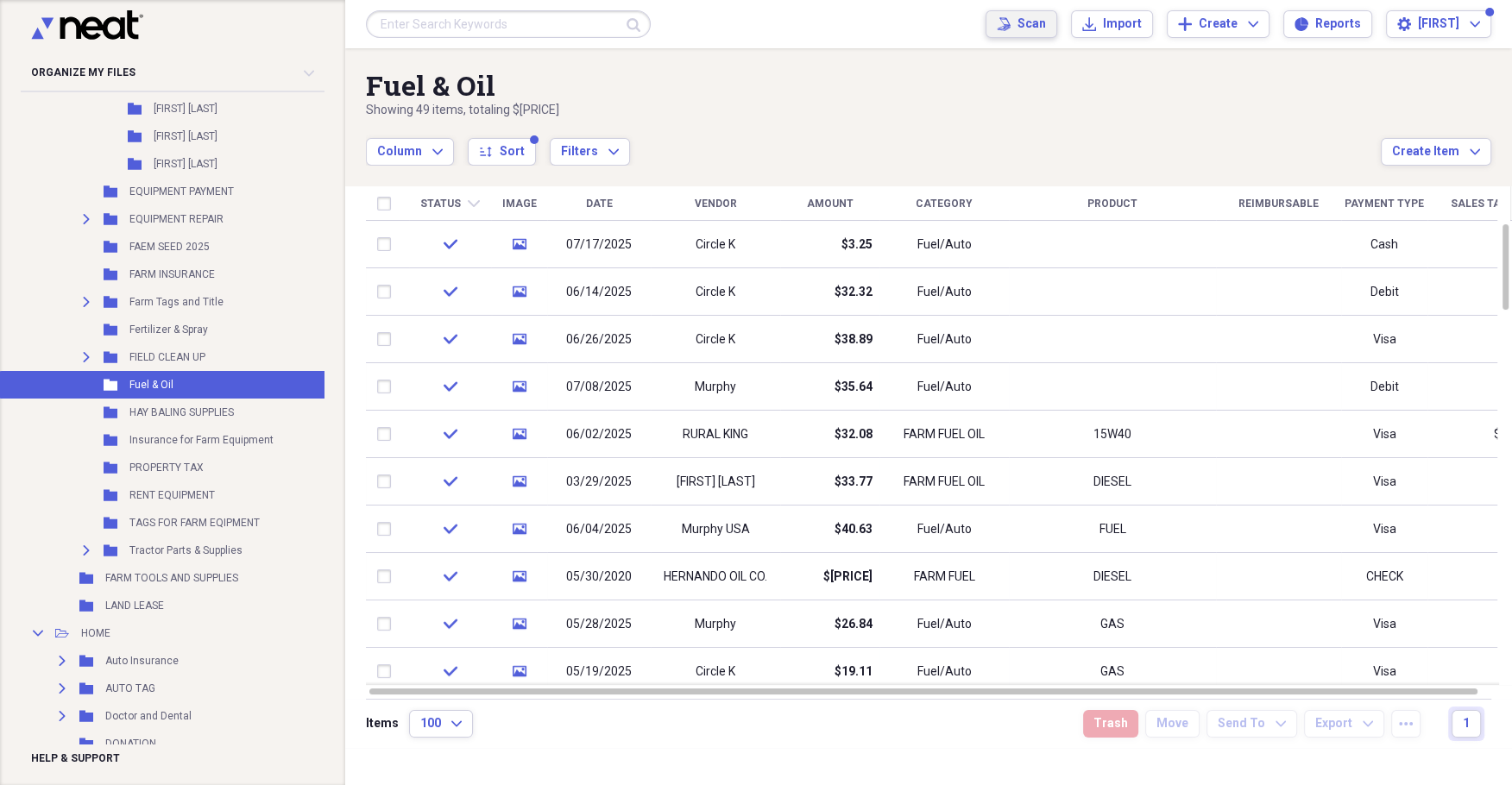click on "Scan" at bounding box center (1031, 24) 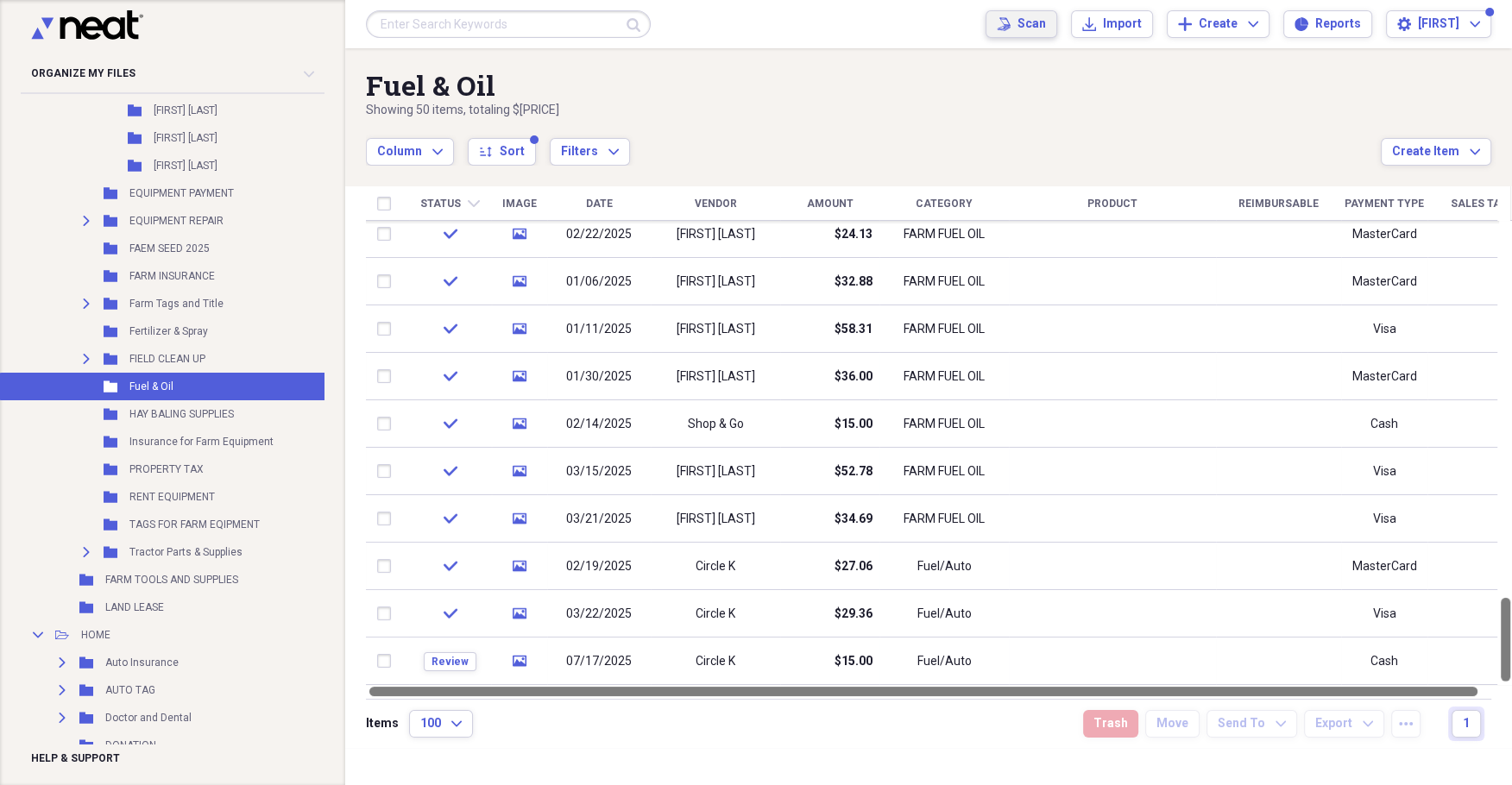 drag, startPoint x: 1504, startPoint y: 266, endPoint x: 1491, endPoint y: 688, distance: 422.2 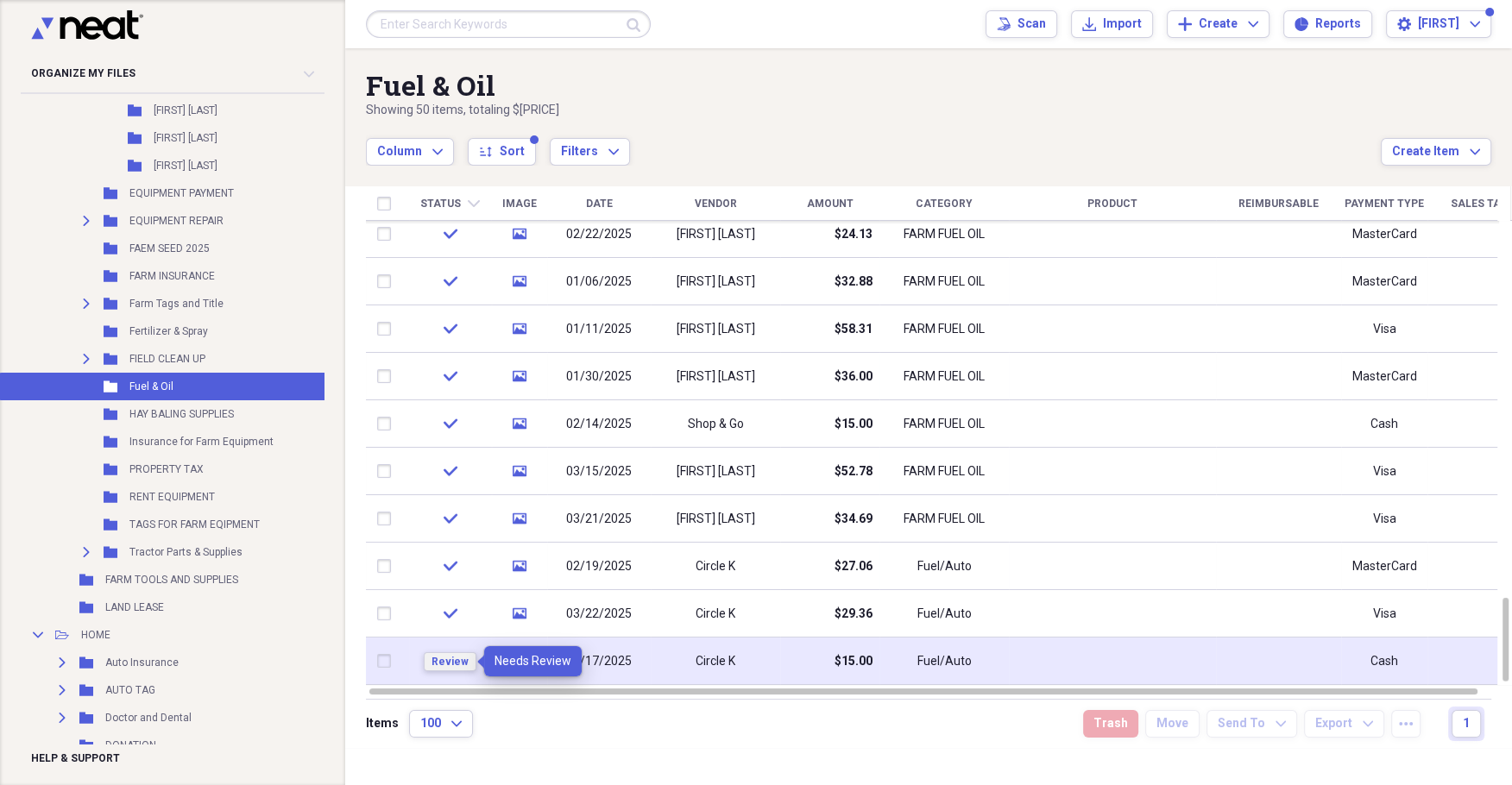 click on "Review" at bounding box center [450, 662] 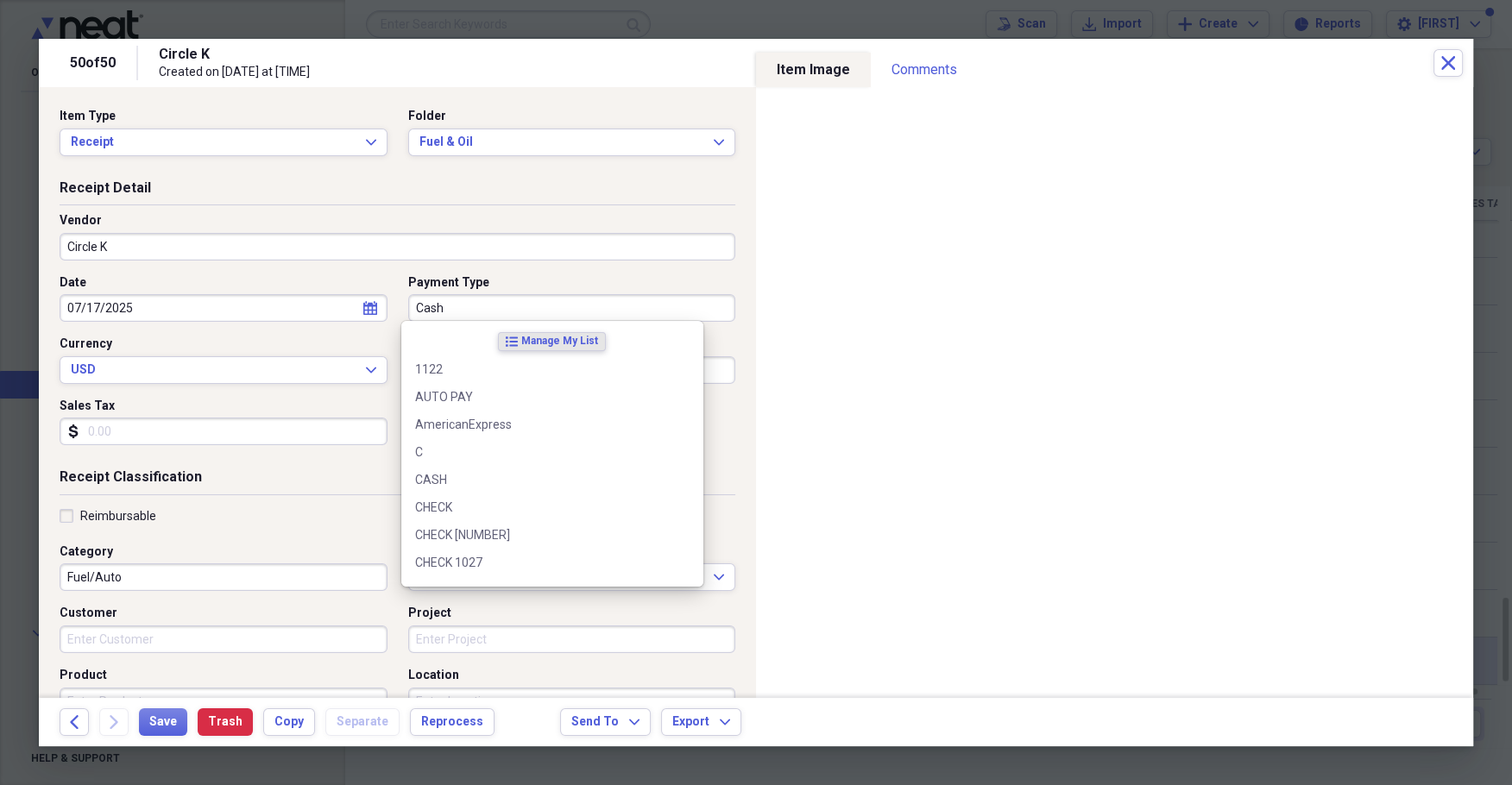 click on "Cash" at bounding box center [572, 308] 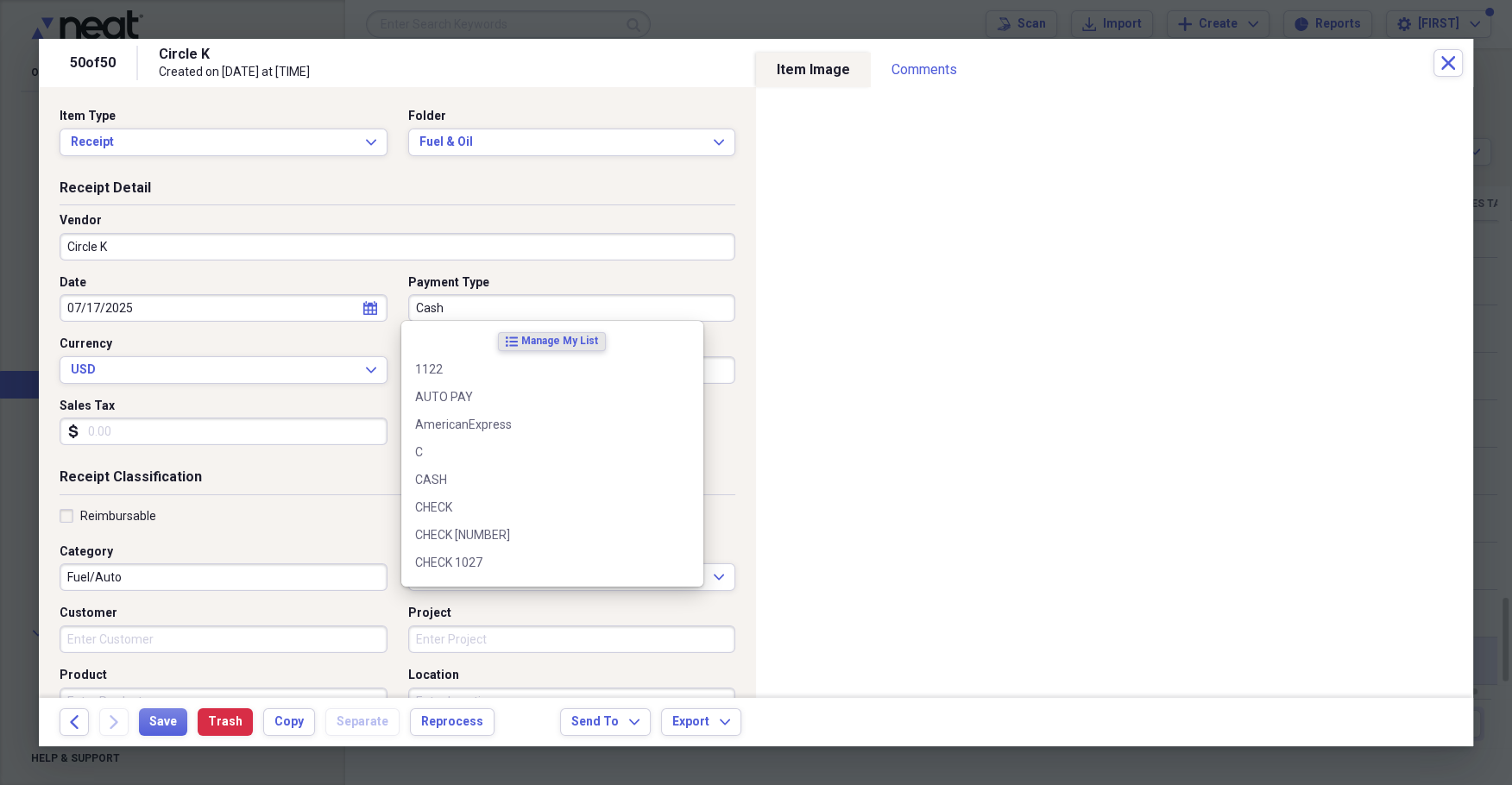 scroll, scrollTop: 23, scrollLeft: 0, axis: vertical 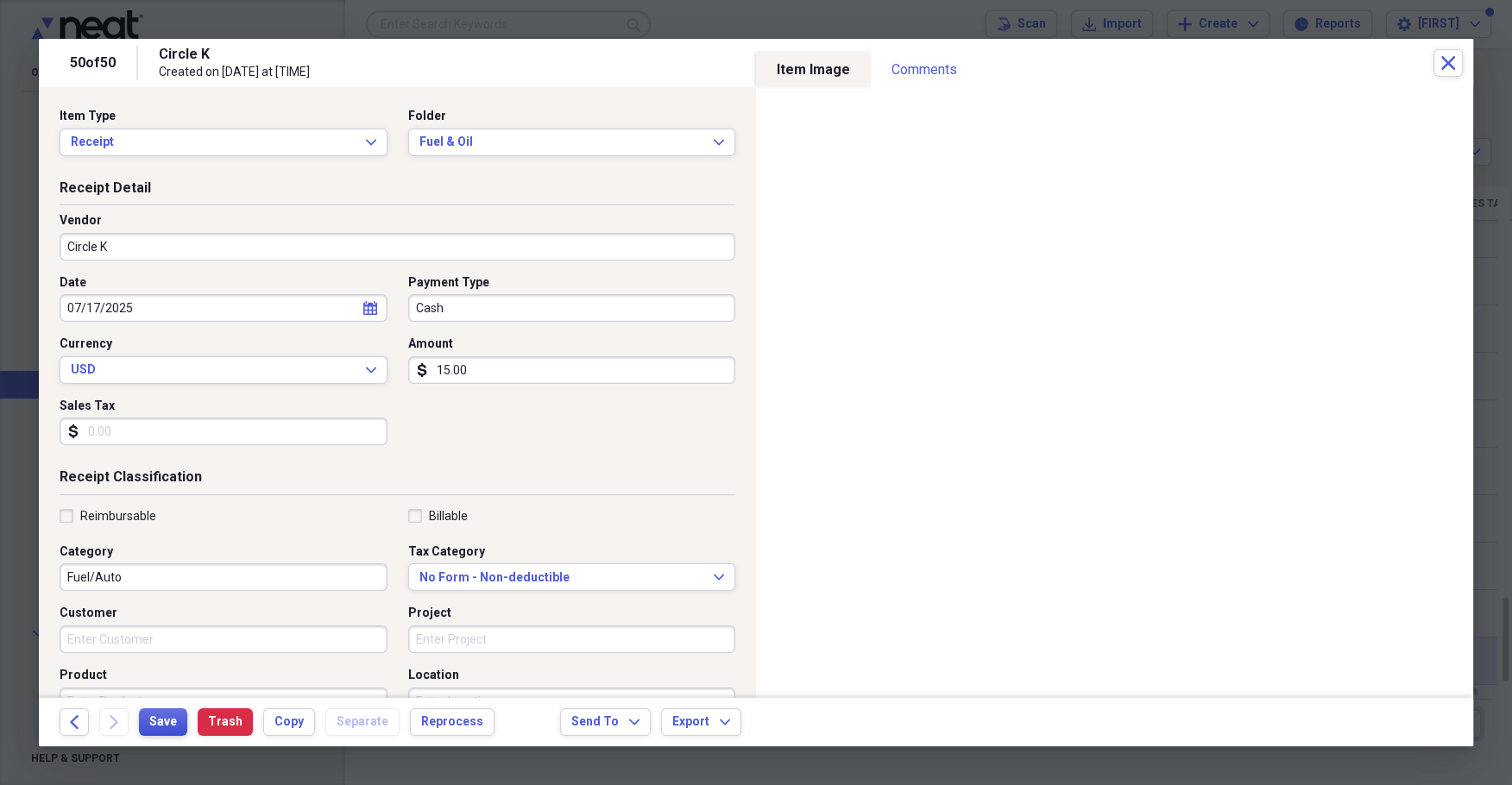 click on "Save" at bounding box center [163, 722] 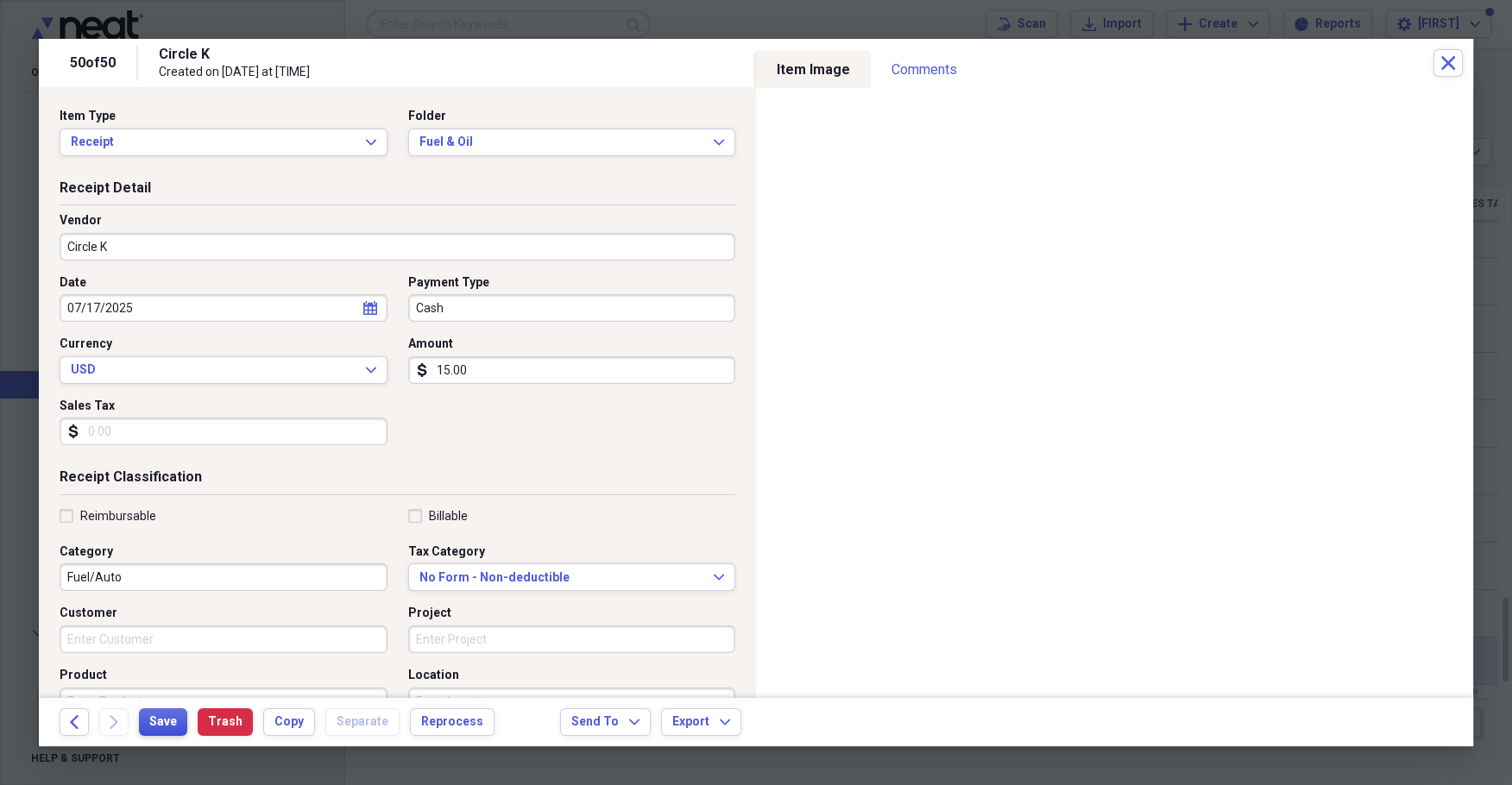 click on "Save" at bounding box center (163, 722) 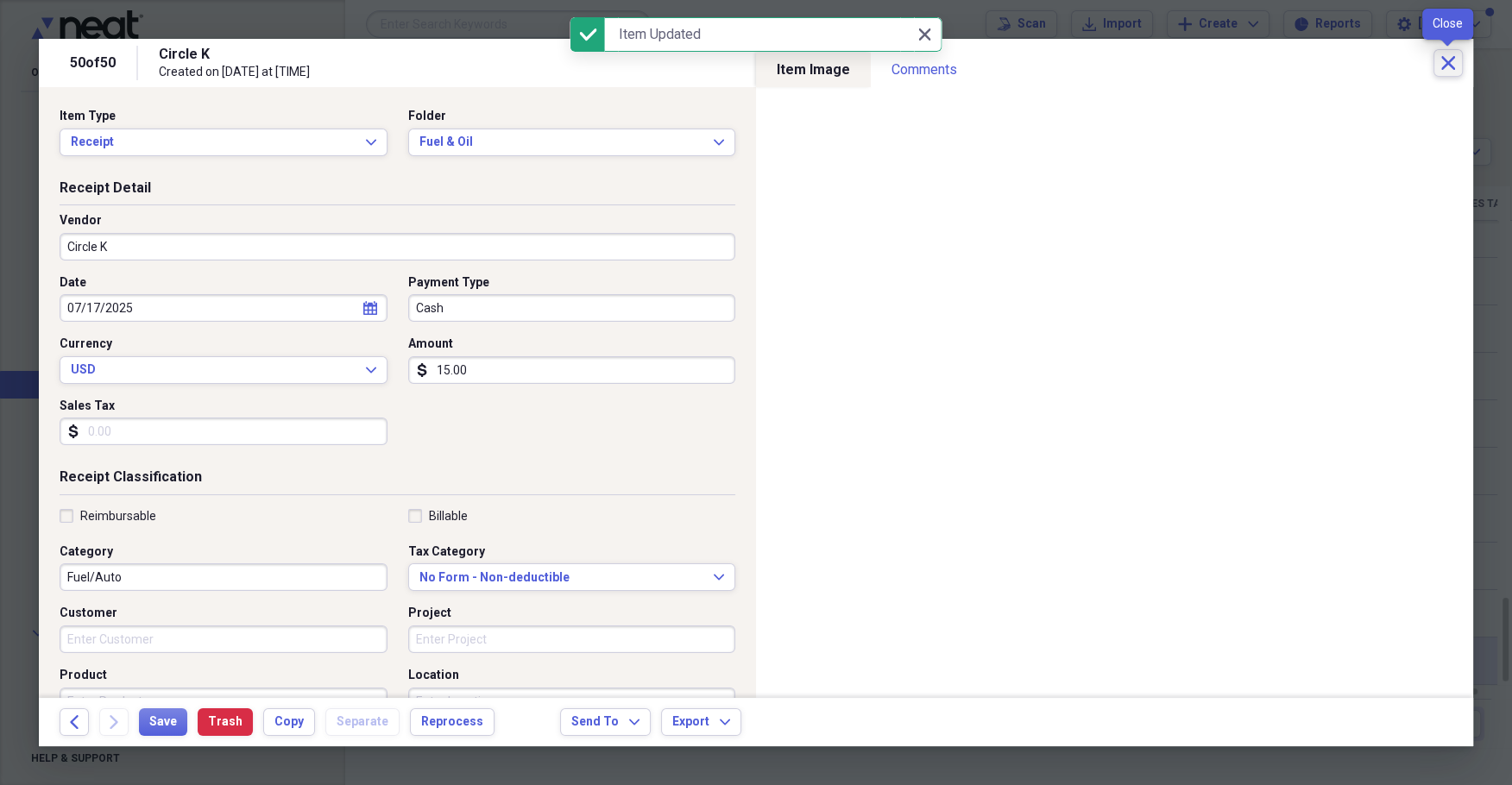 click on "Close" 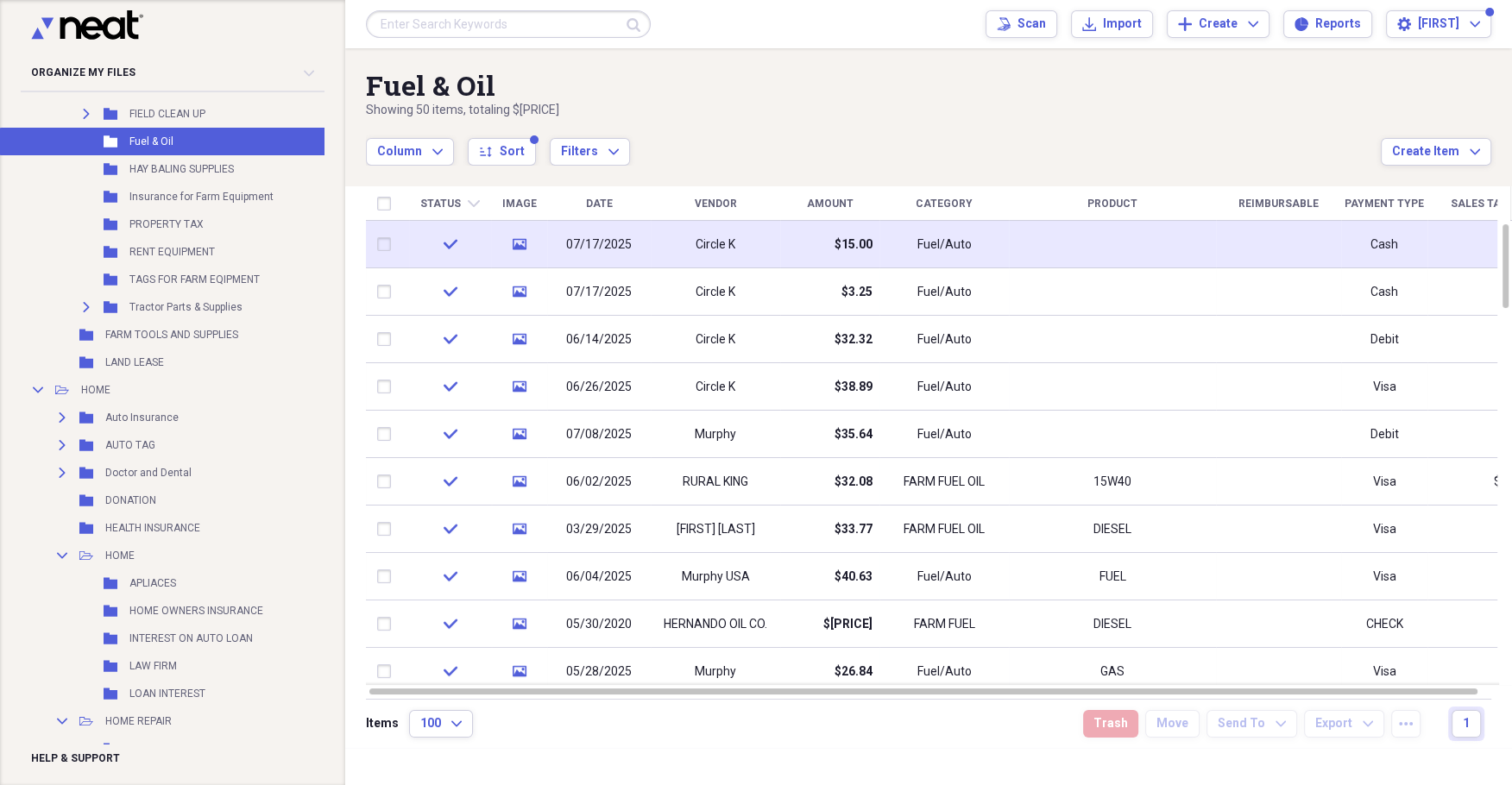 scroll, scrollTop: 735, scrollLeft: 0, axis: vertical 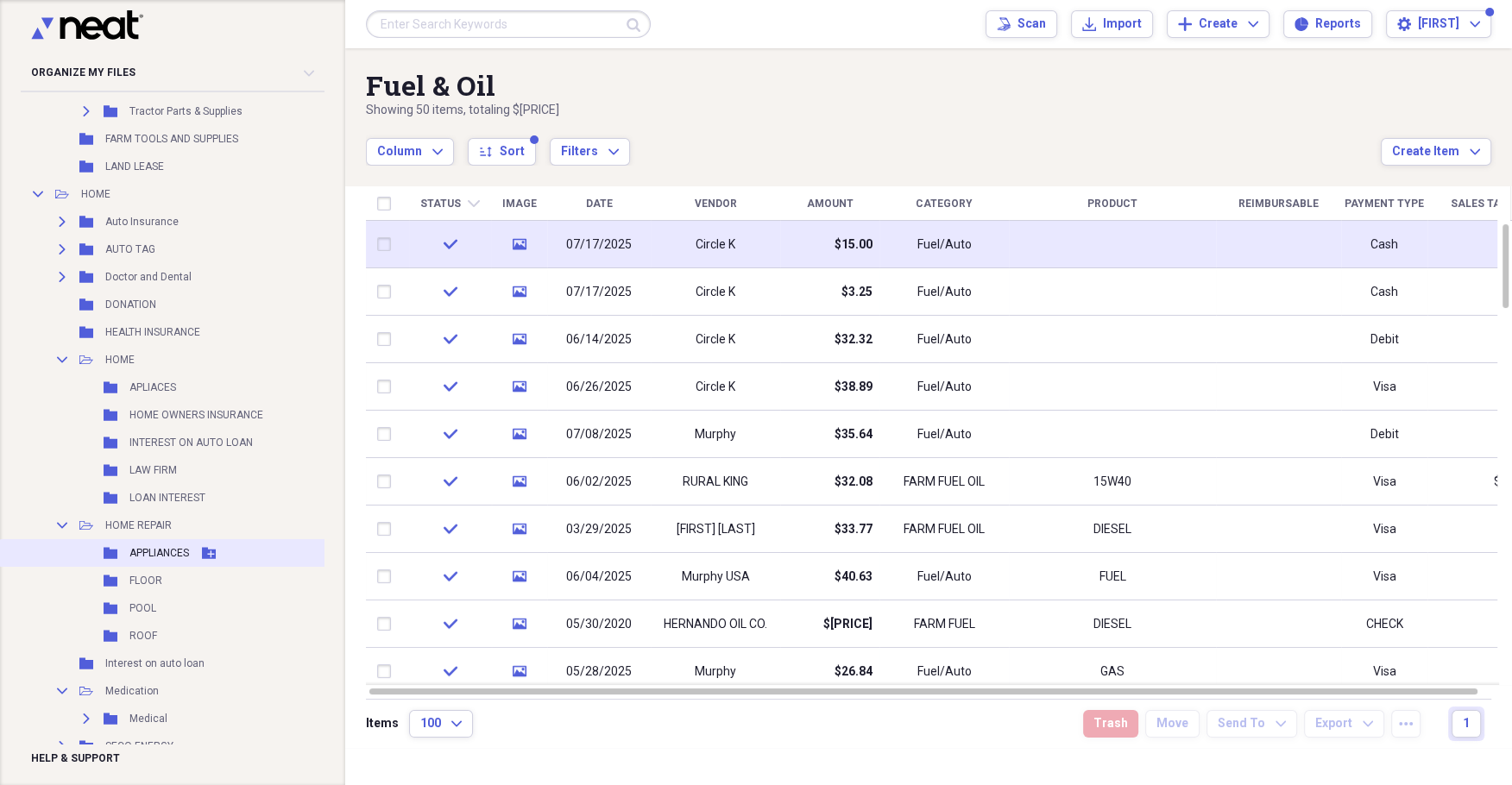 click on "APPLIANCES" at bounding box center (159, 553) 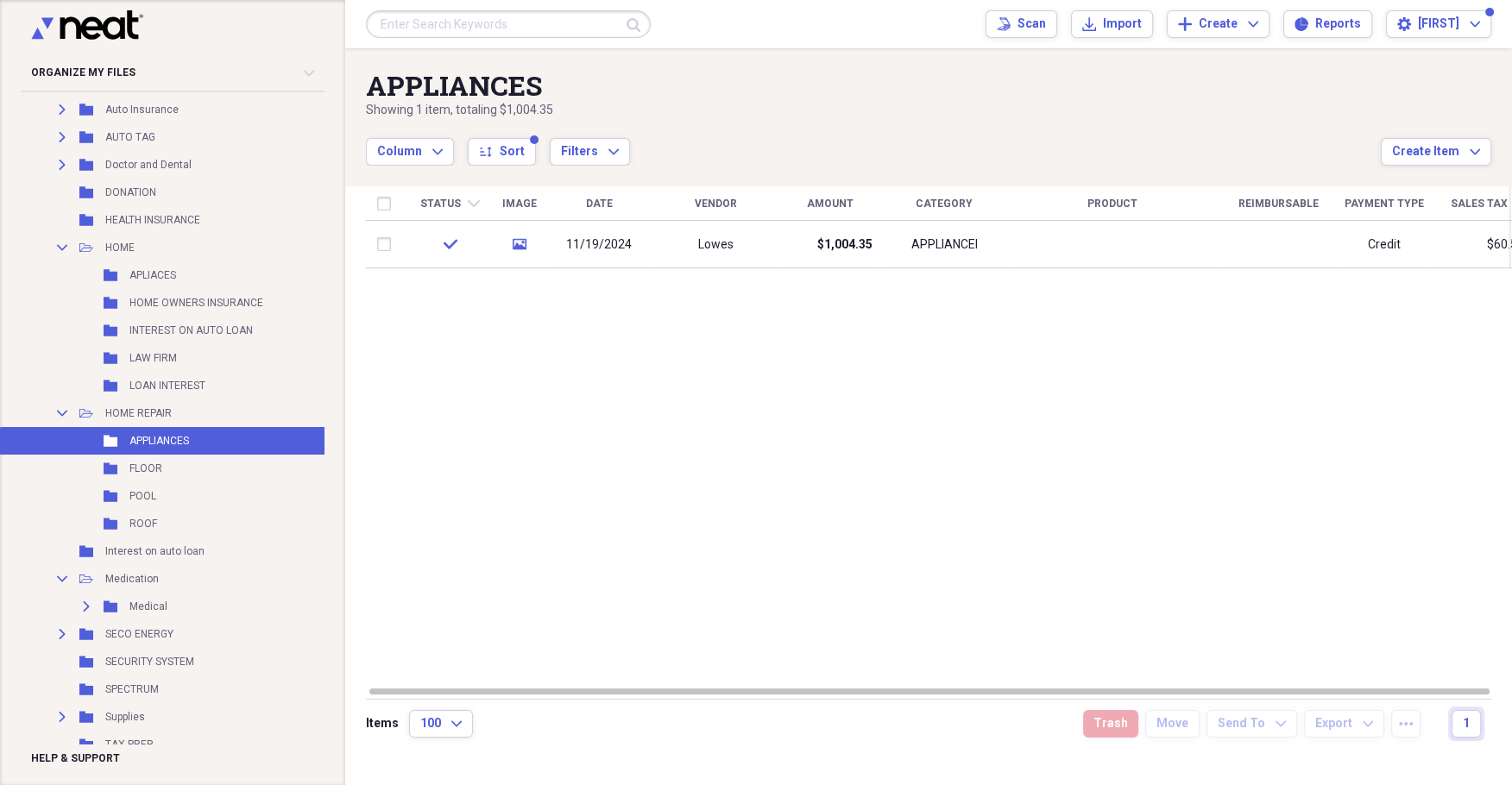 scroll, scrollTop: 1060, scrollLeft: 0, axis: vertical 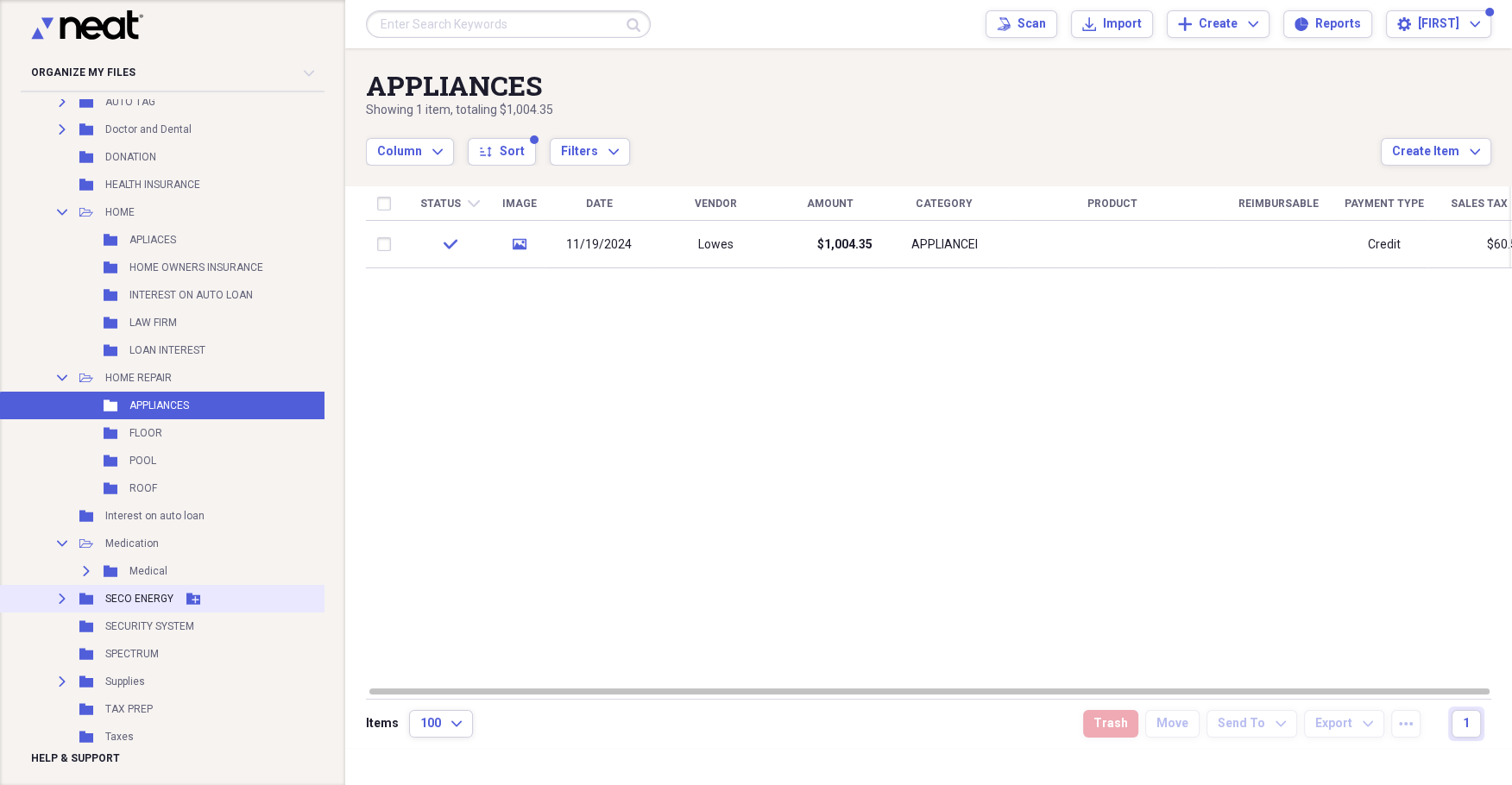 click on "SECO ENERGY" at bounding box center [139, 599] 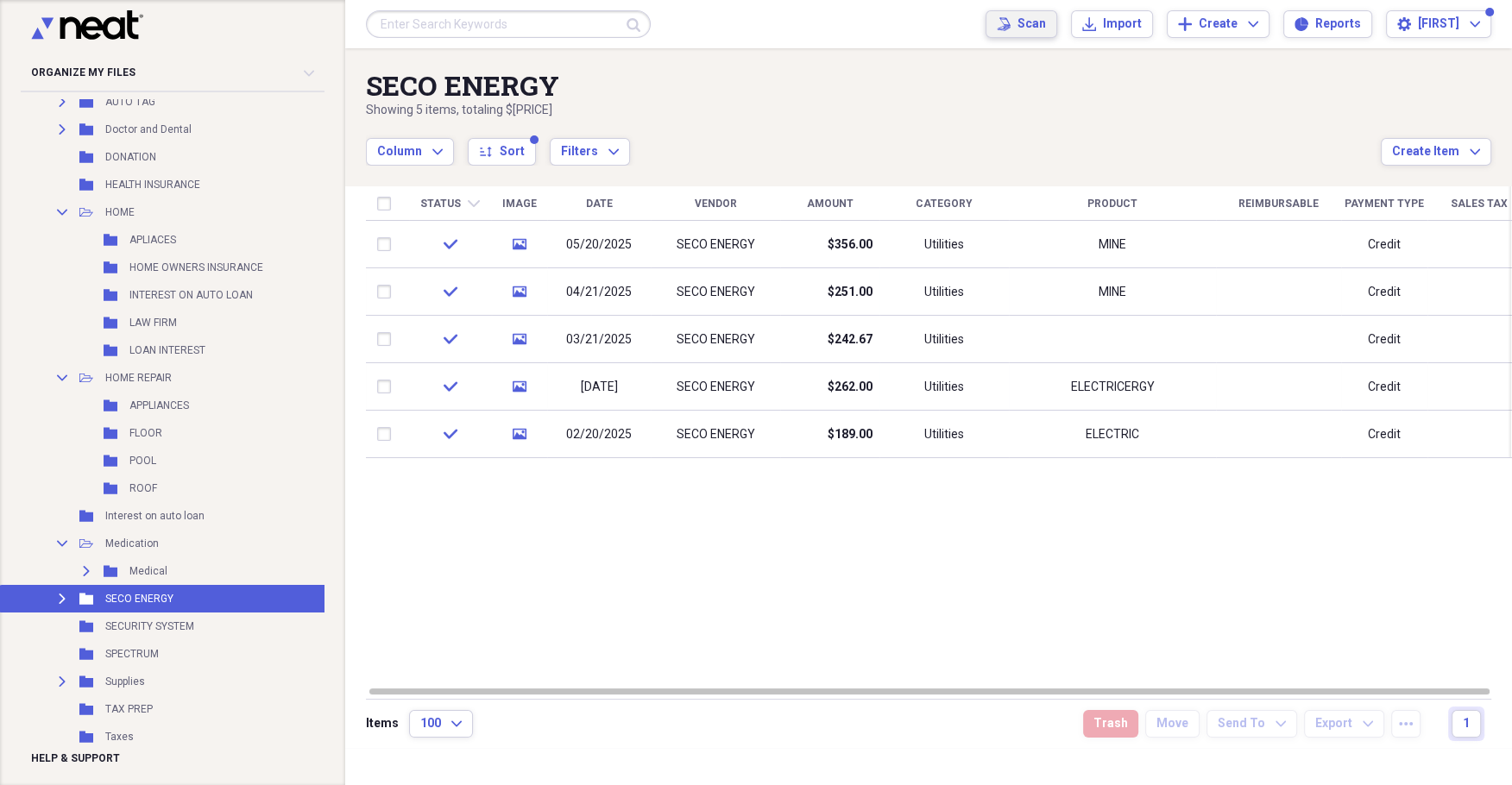 click on "Scan" at bounding box center [1031, 24] 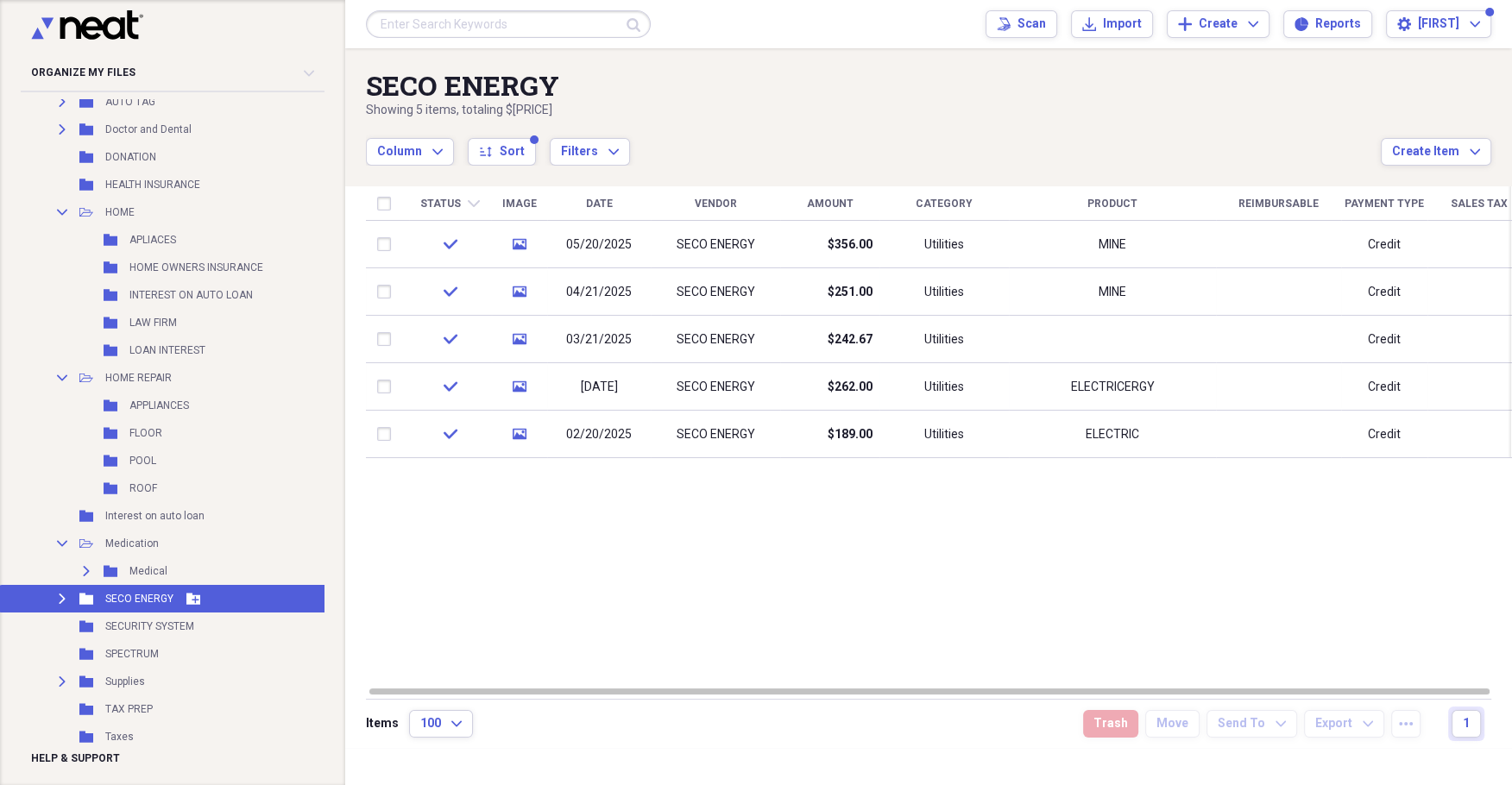 click on "Expand Folder [UTILITY_COMPANY] Add Folder" at bounding box center (163, 599) 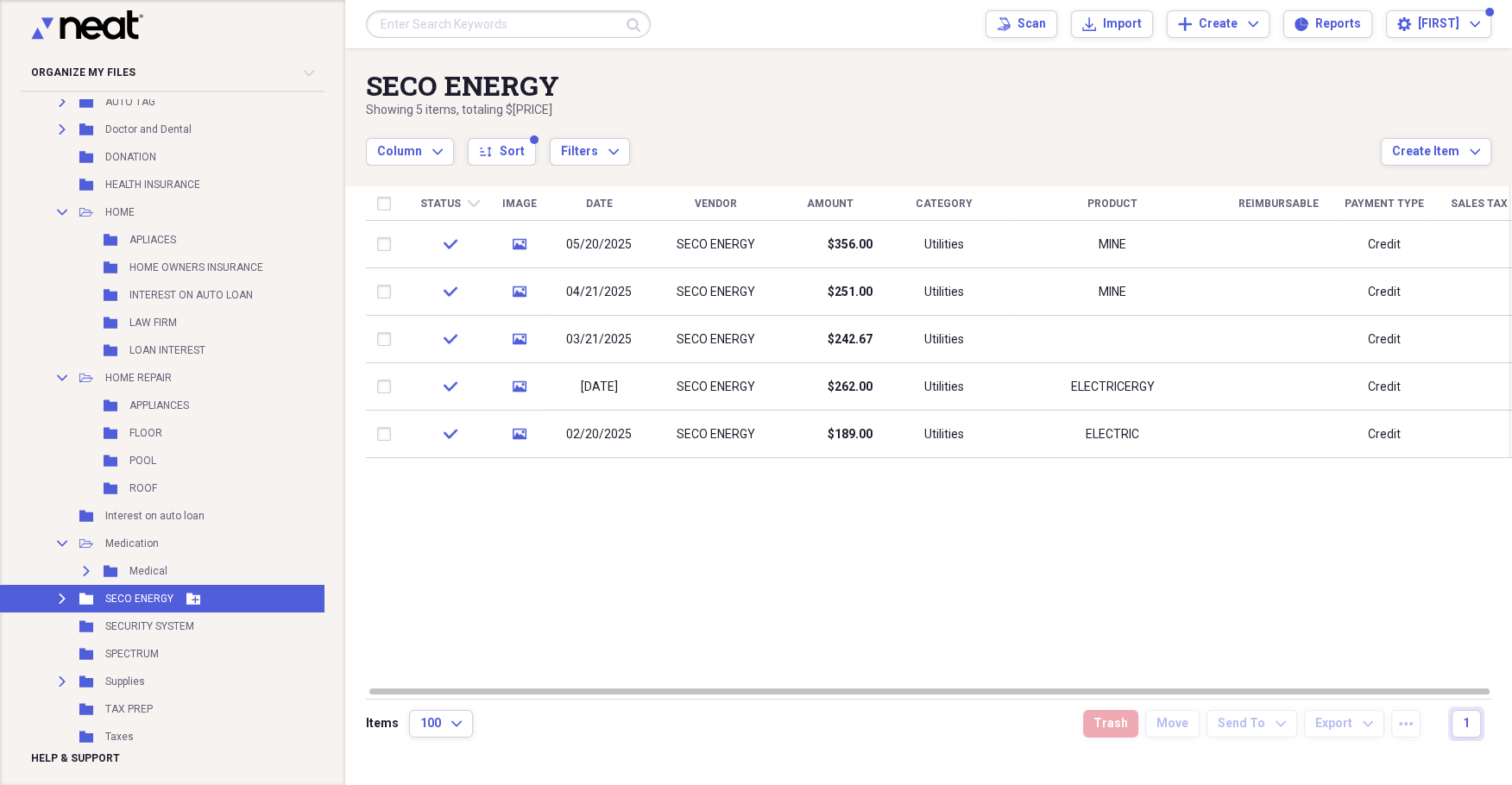click 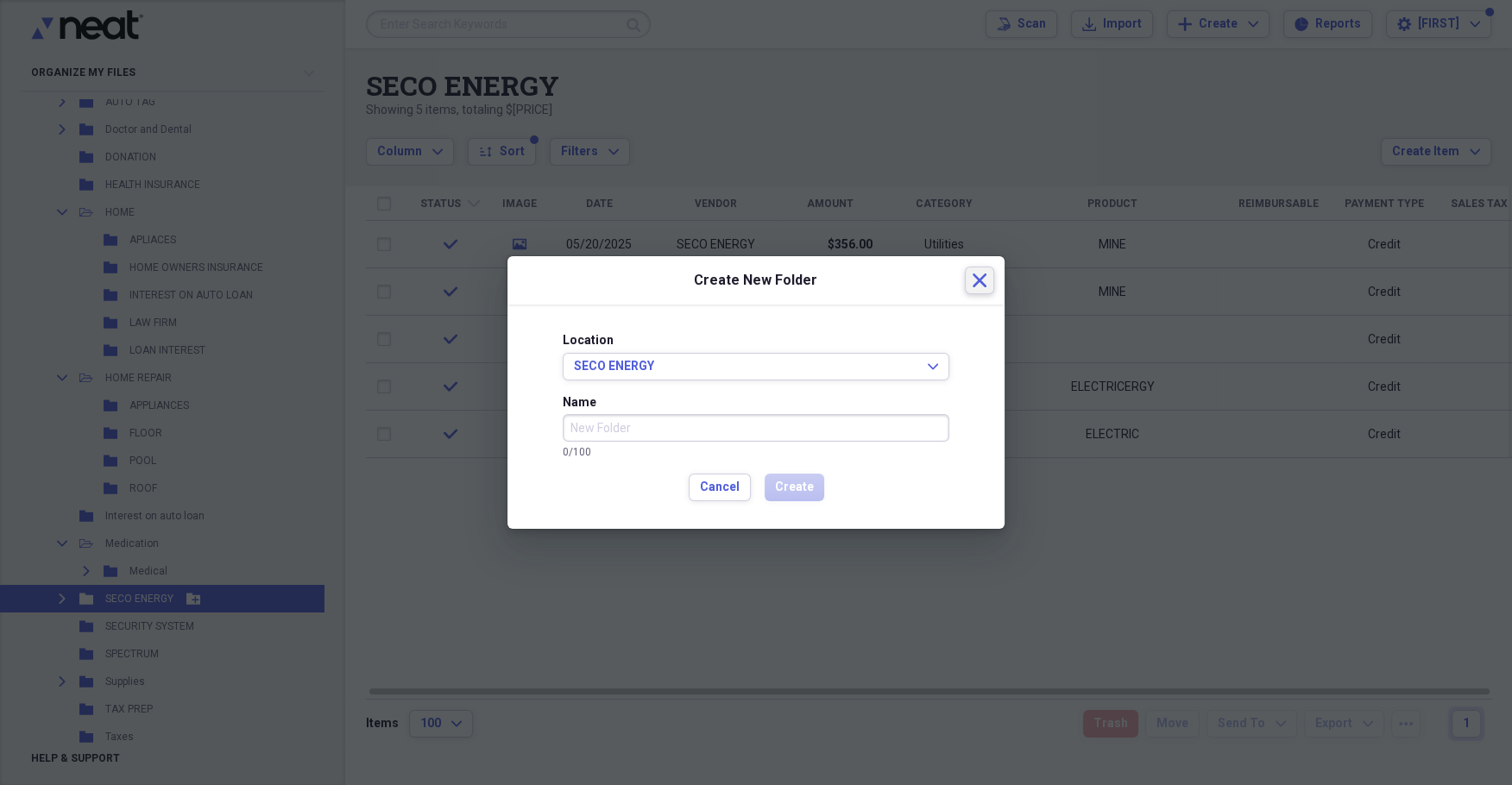 click on "Close" at bounding box center [980, 280] 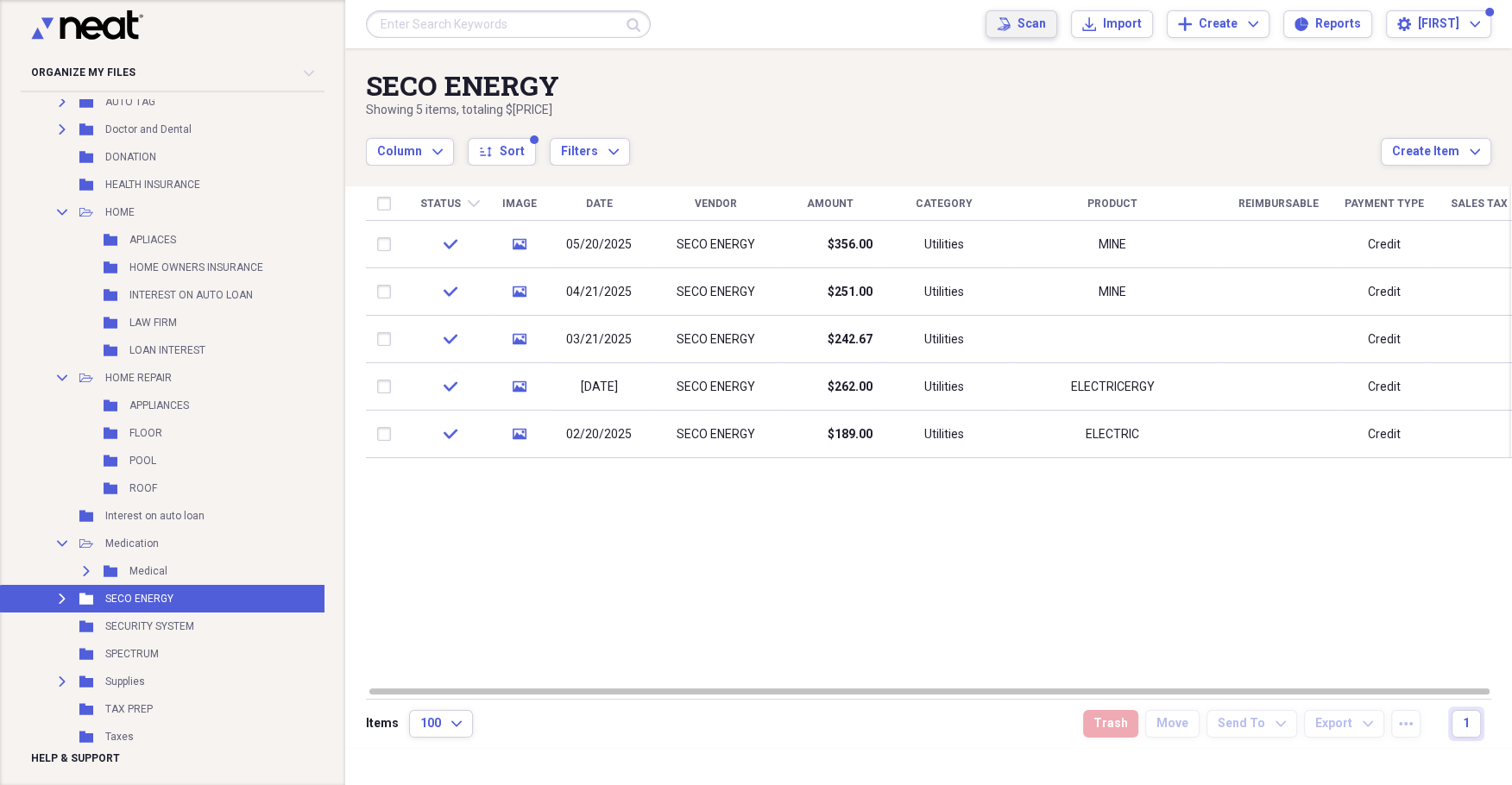 click on "Scan" at bounding box center (1031, 24) 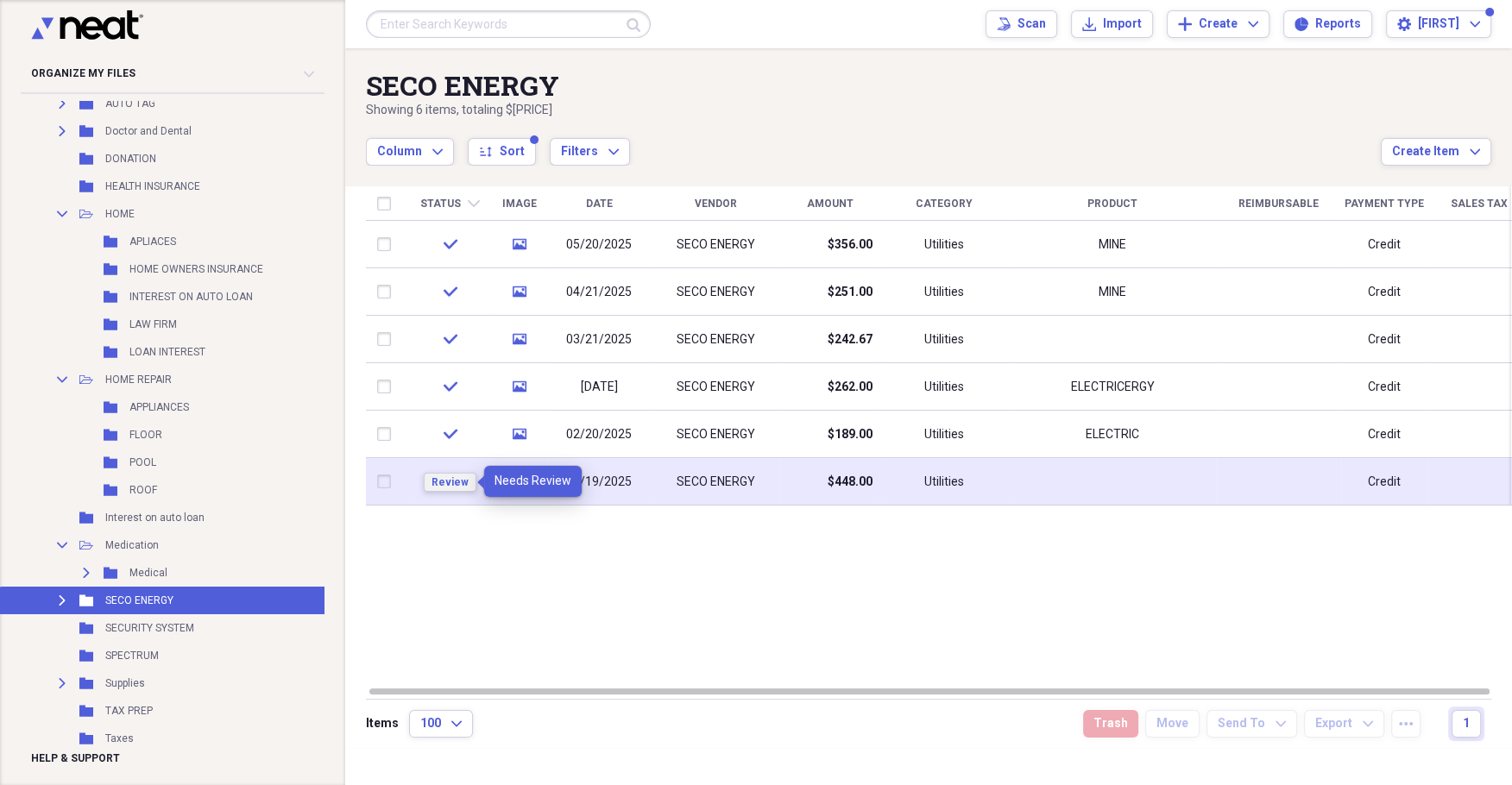 click on "Review" at bounding box center [450, 482] 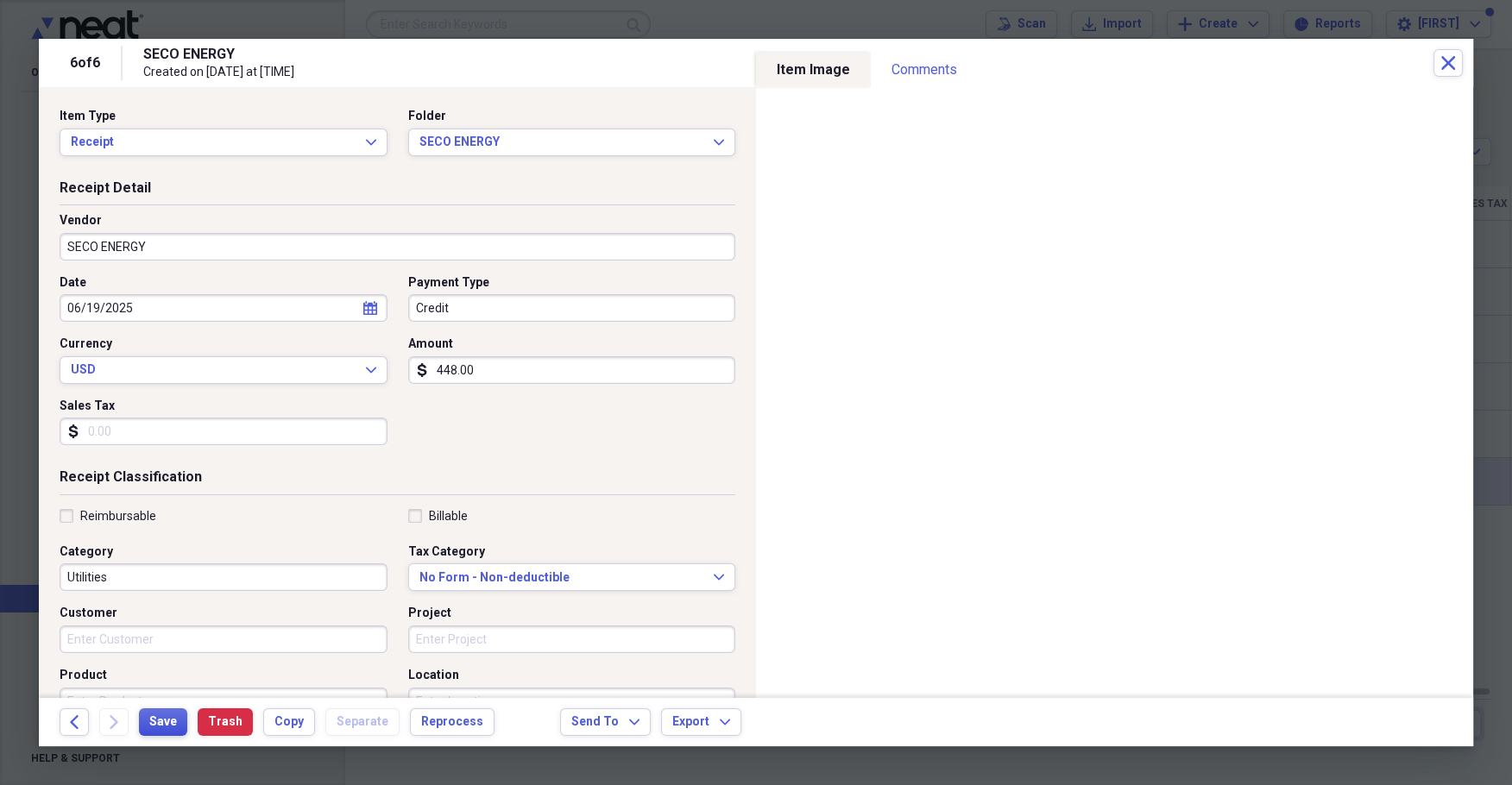 click on "Save" at bounding box center (163, 722) 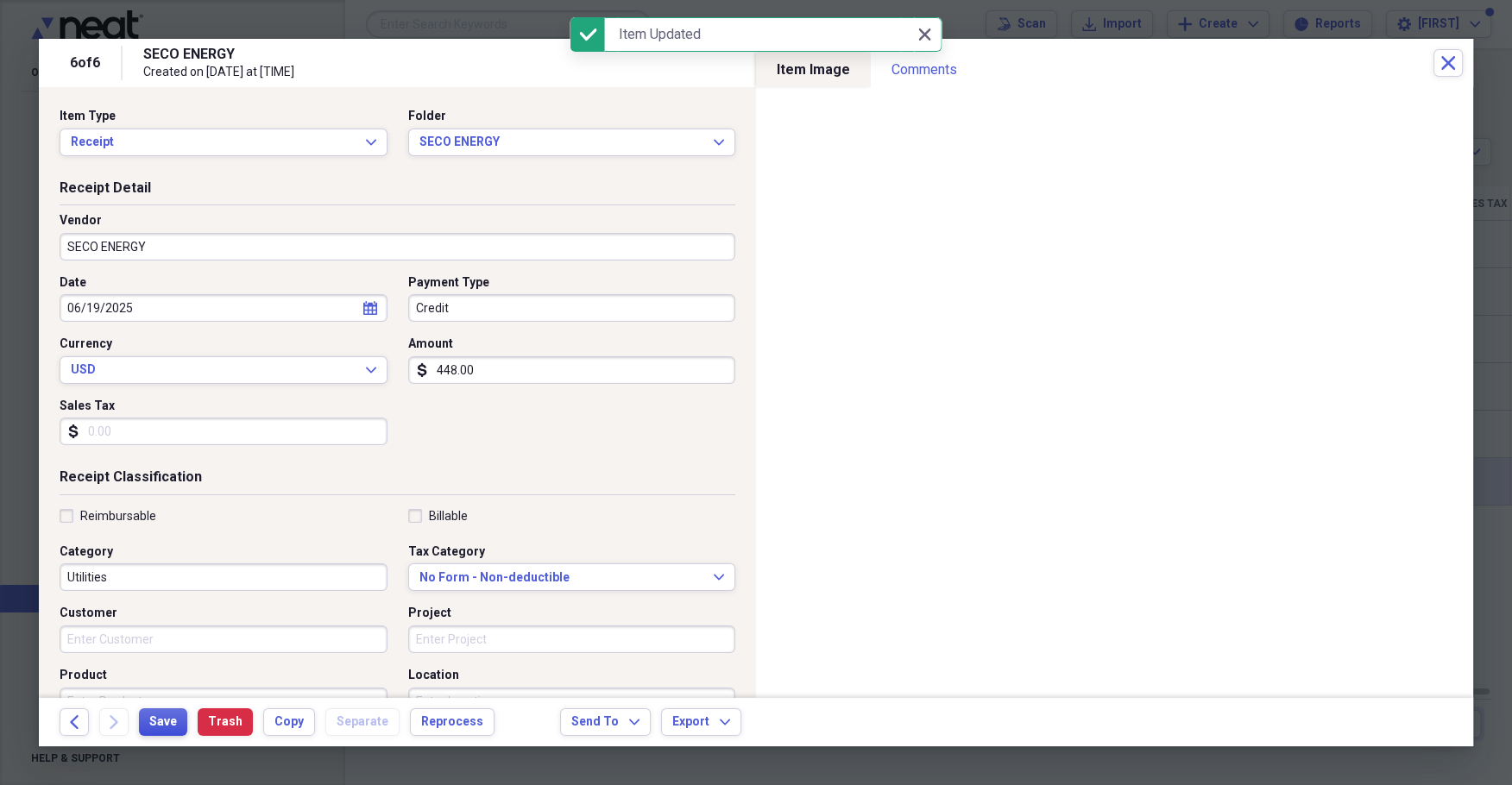 click on "Save" at bounding box center [163, 722] 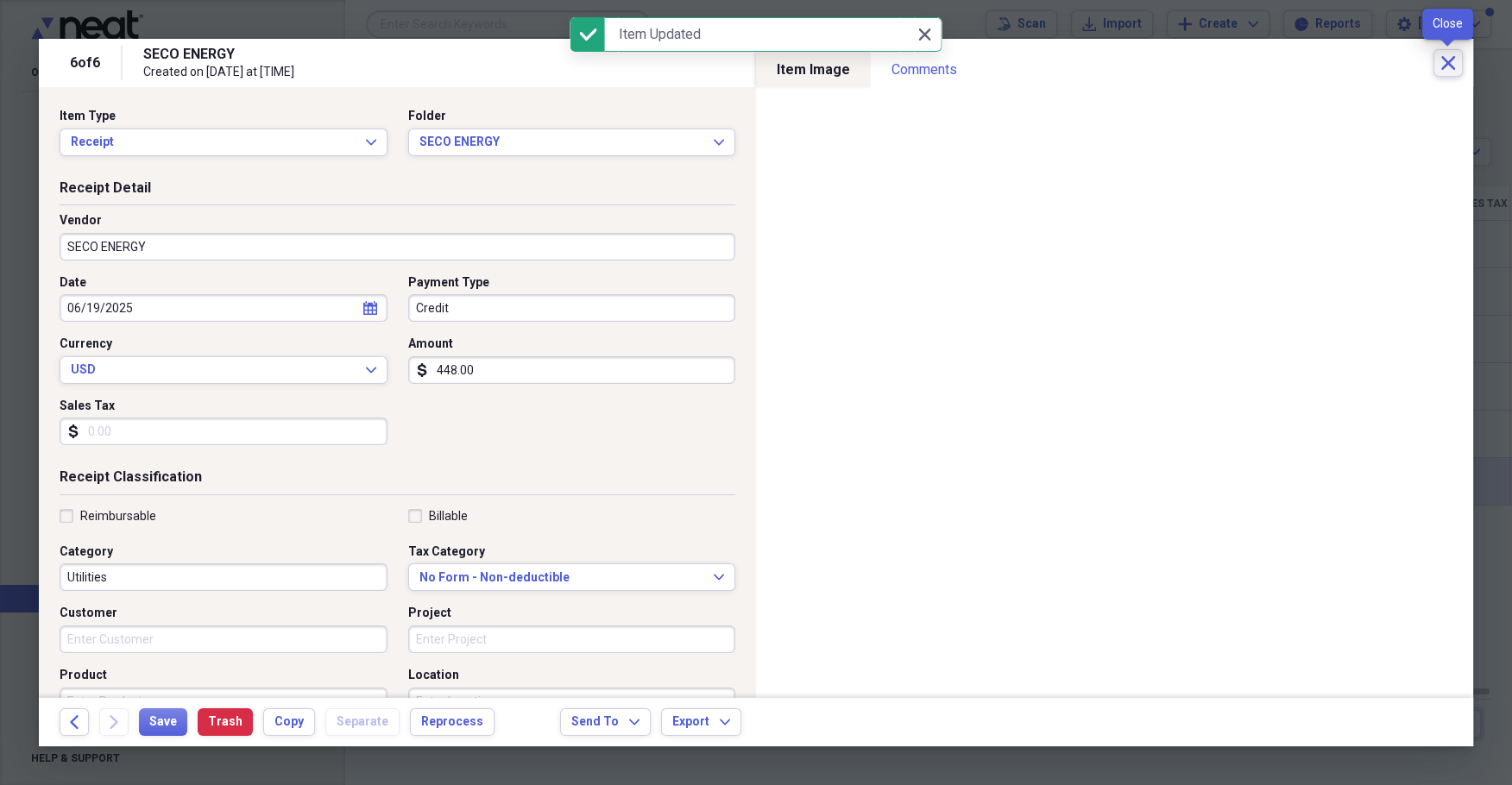 click on "Close" 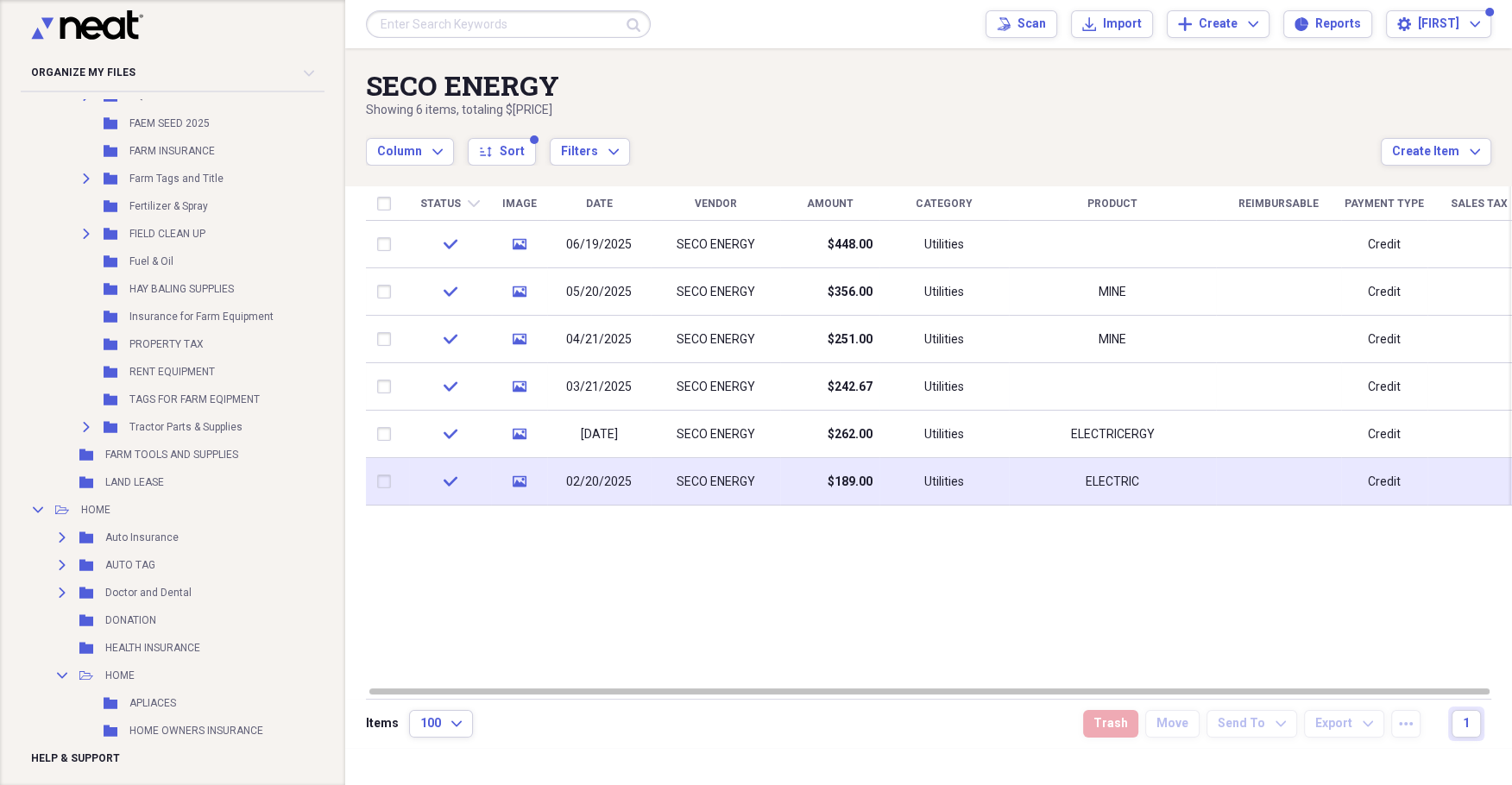 scroll, scrollTop: 576, scrollLeft: 0, axis: vertical 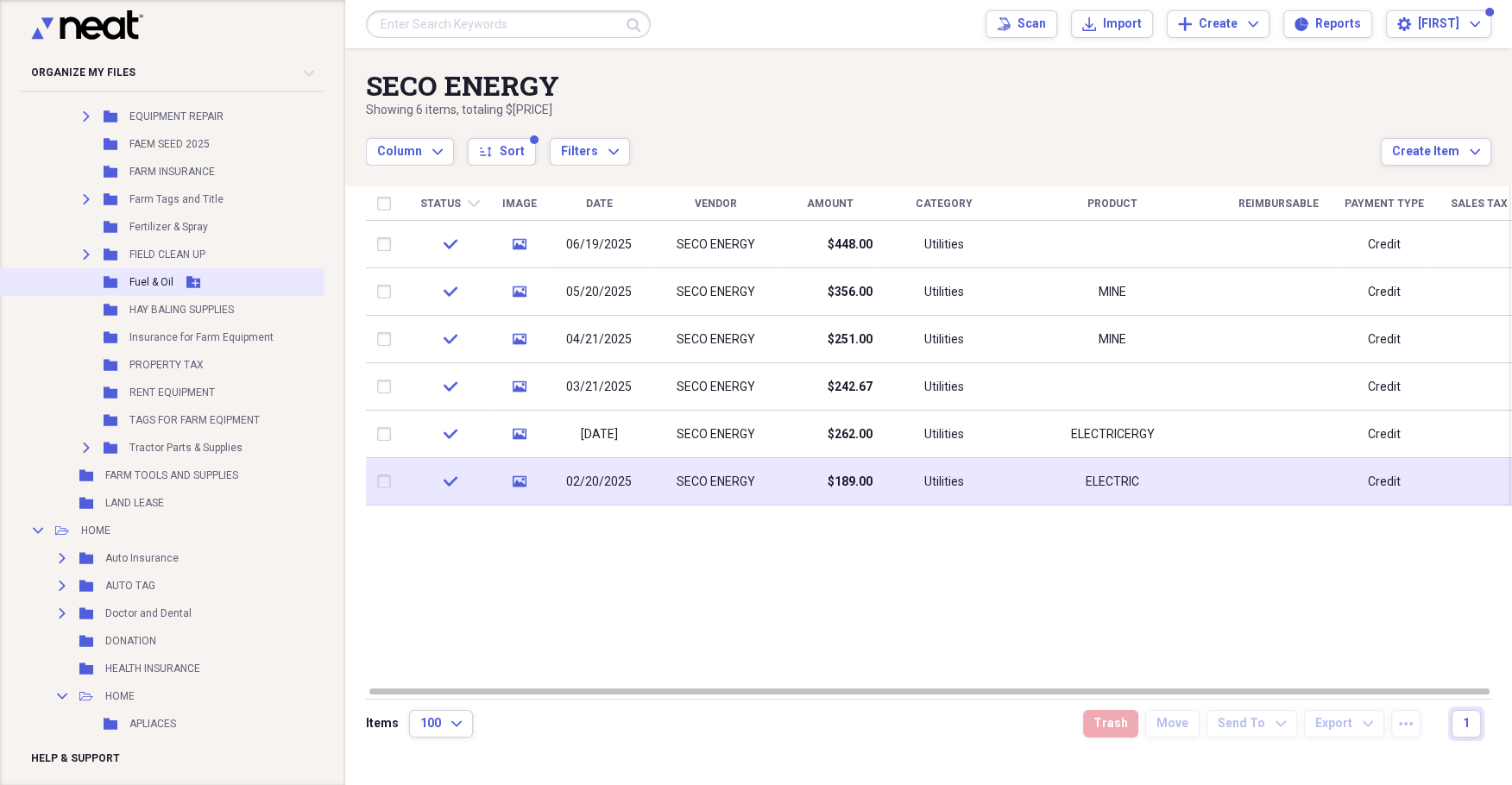 click on "Fuel & Oil" at bounding box center (151, 282) 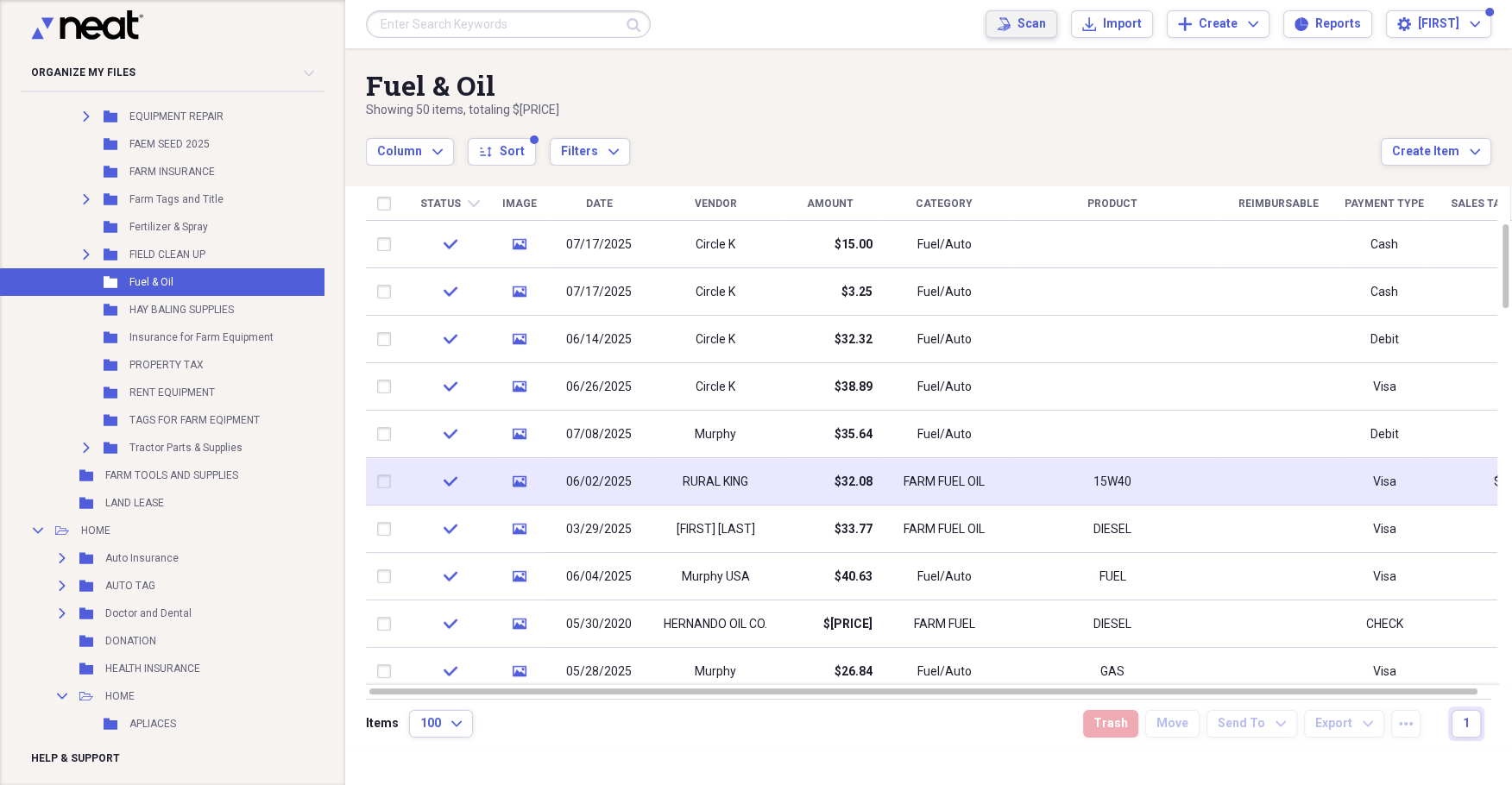 click on "Scan" at bounding box center (1031, 24) 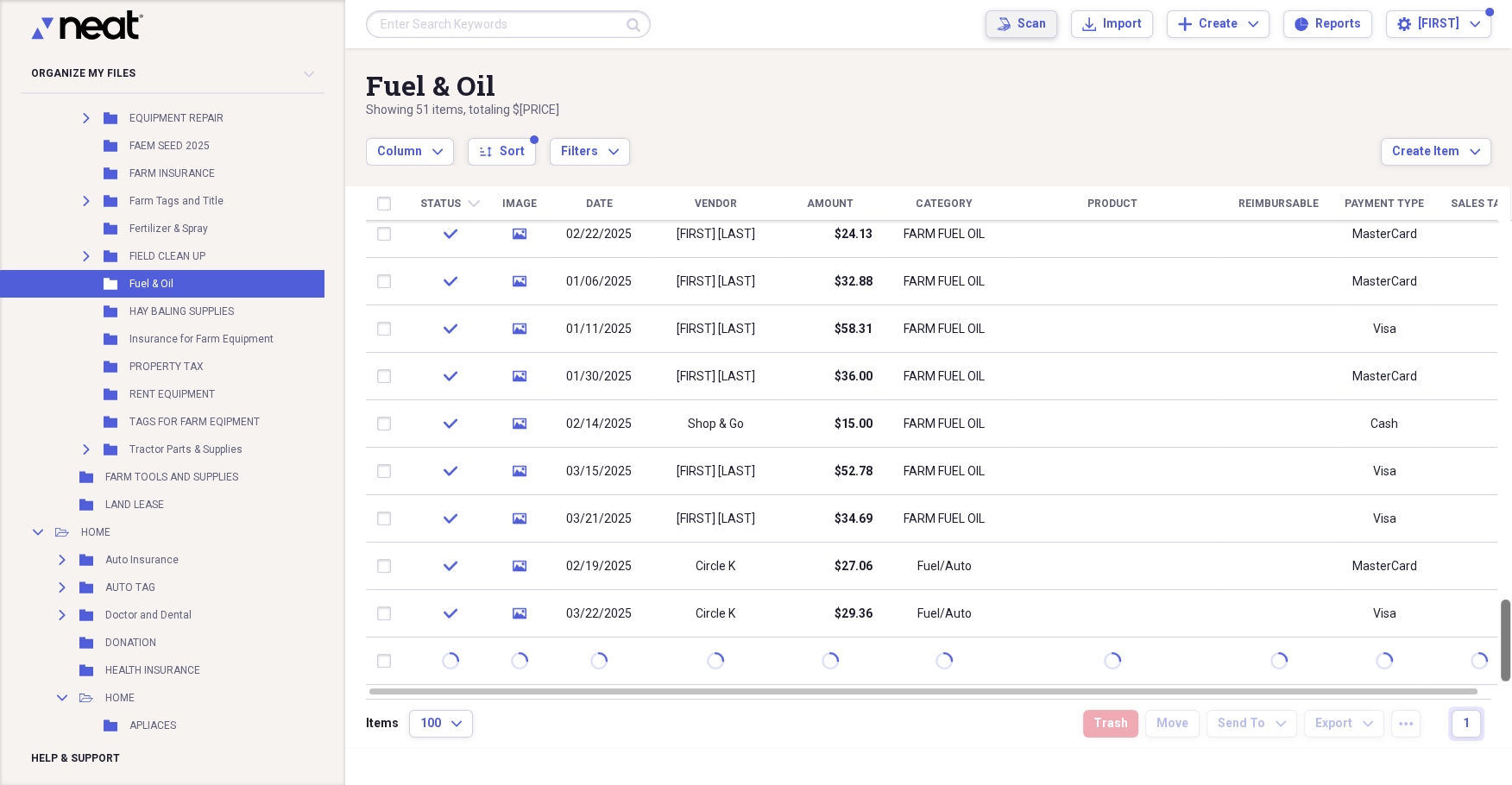 drag, startPoint x: 1500, startPoint y: 287, endPoint x: 1446, endPoint y: 751, distance: 467.1317 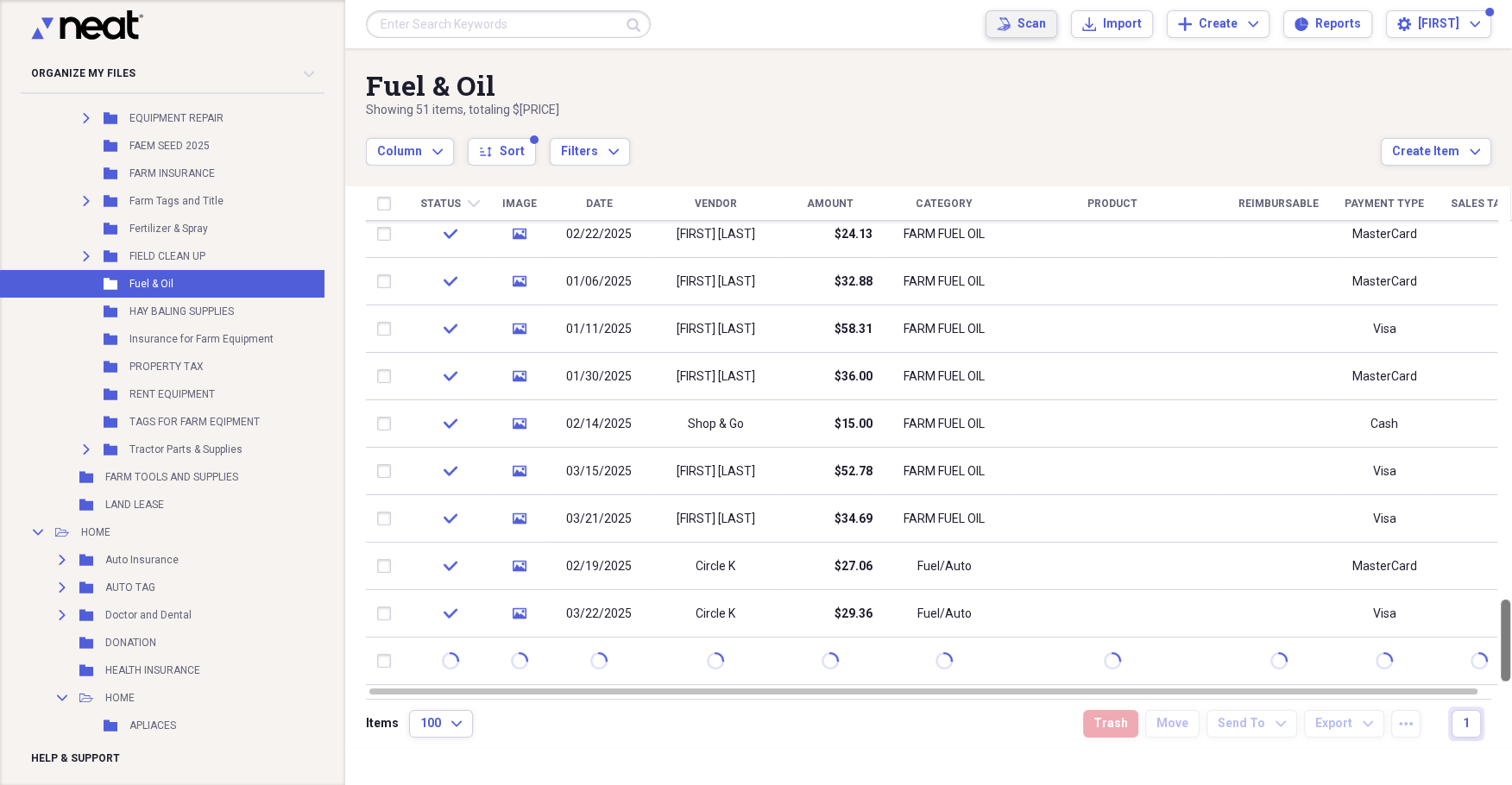 click on "Showing [NUMBER] items , totaling $[PRICE] Column Expand sort Sort Filters Expand Create Item Expand Status chevron-down Image Date Vendor Amount Category Product Reimbursable Payment Type Sales Tax check media [DATE] [MERCHANT] $[PRICE] FARM FUEL OIL DIESEL Cash check media [DATE] [MERCHANT] $[PRICE] FARM FUEL OIL DIESEL Cash check media [DATE] [MERCHANT] $[PRICE] FARM FUEL OIL DIESEL Cash check media [DATE] [MERCHANT] $[PRICE] FARM FUEL OIL DIESEL Cash check media [DATE] [MERCHANT] $[PRICE] FARM FUEL OIL Cash check media [DATE] [MERCHANT] $[PRICE] FARM FUEL OIL Cash check media [DATE] [MERCHANT] $[PRICE] Fuel/Auto [CARD_TYPE] check media [DATE] [MERCHANT] $[PRICE] Fuel/Auto [PAYMENT_TYPE] check media [DATE] [MERCHANT] $[PRICE] FARM FUEL OIL [CARD_TYPE] check media [DATE] [MERCHANT] $[PRICE] Fuel/Auto [PAYMENT_TYPE] check media [DATE] [MERCHANT] $[PRICE]" at bounding box center [929, 392] 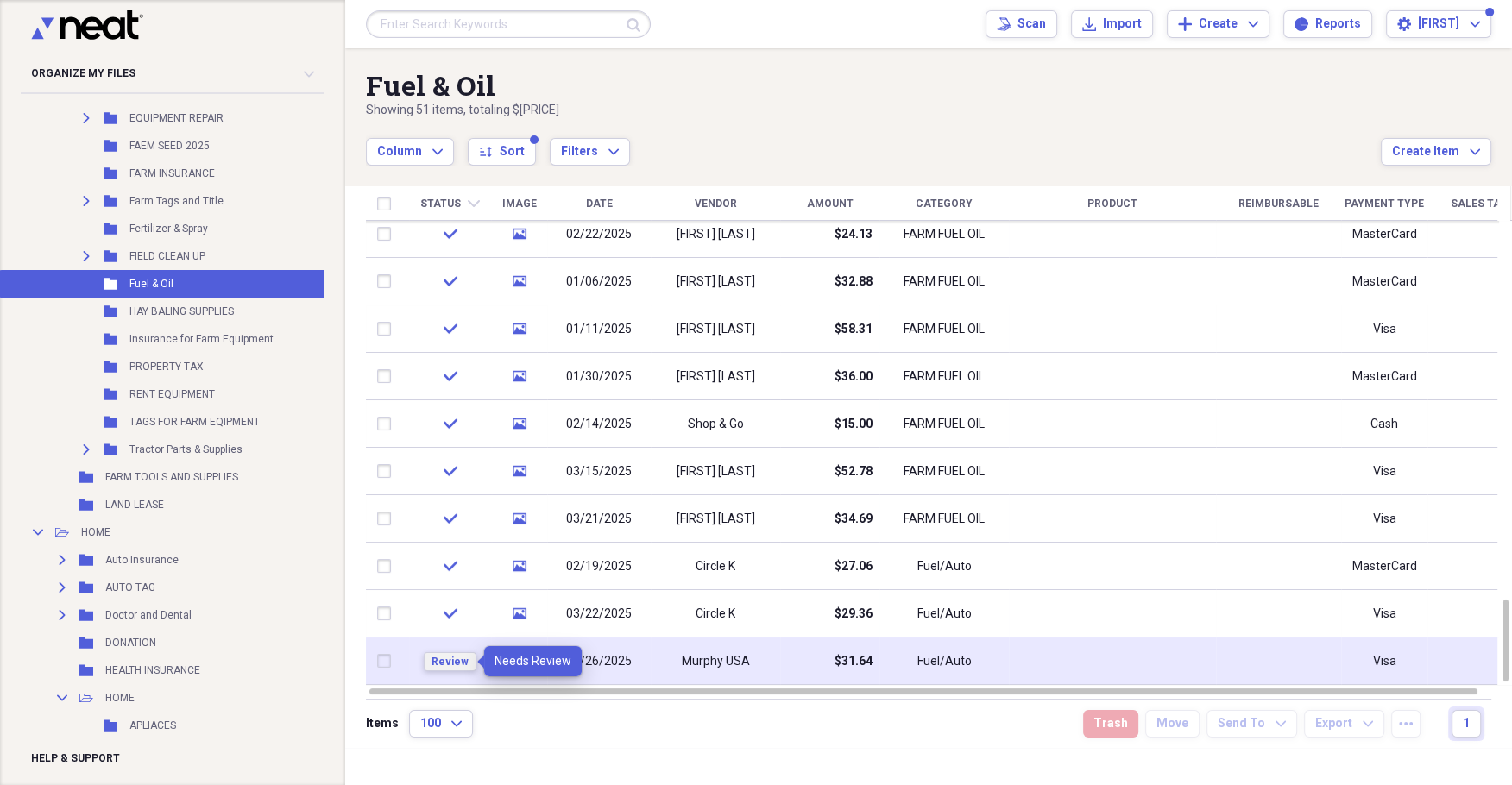 click on "Review" at bounding box center [450, 662] 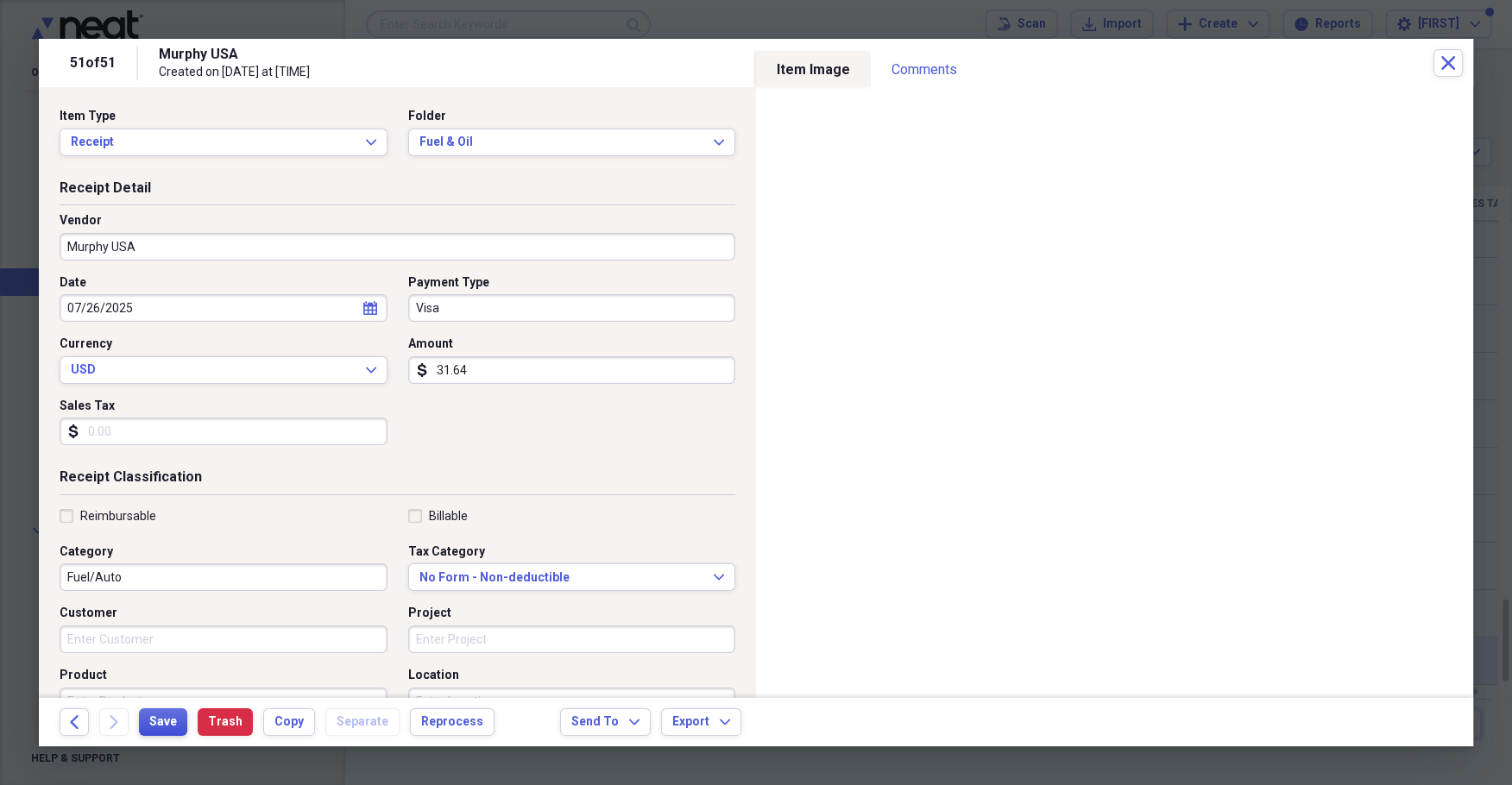 drag, startPoint x: 150, startPoint y: 719, endPoint x: 172, endPoint y: 725, distance: 22.80351 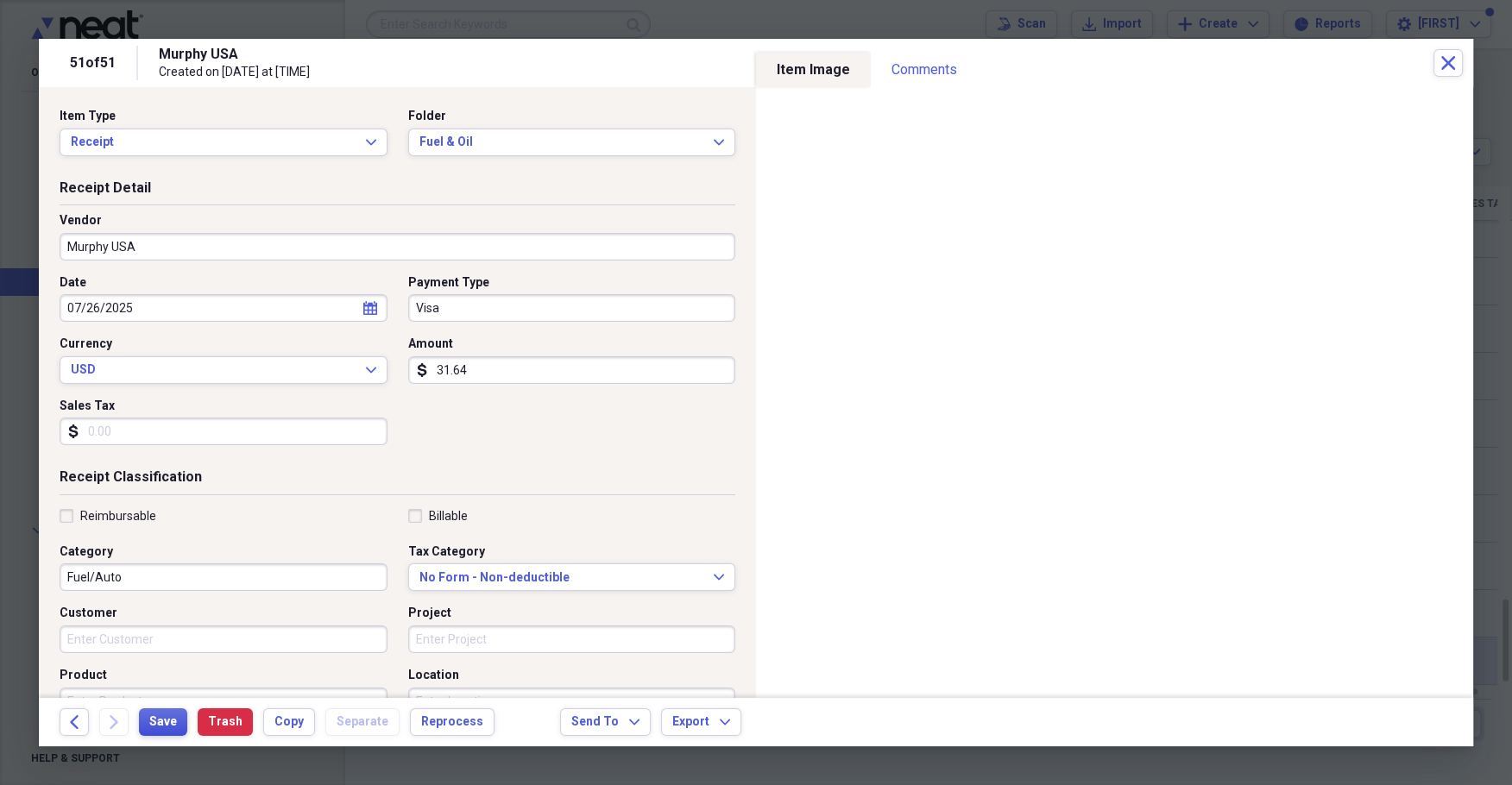 drag, startPoint x: 148, startPoint y: 721, endPoint x: 158, endPoint y: 722, distance: 10.049876 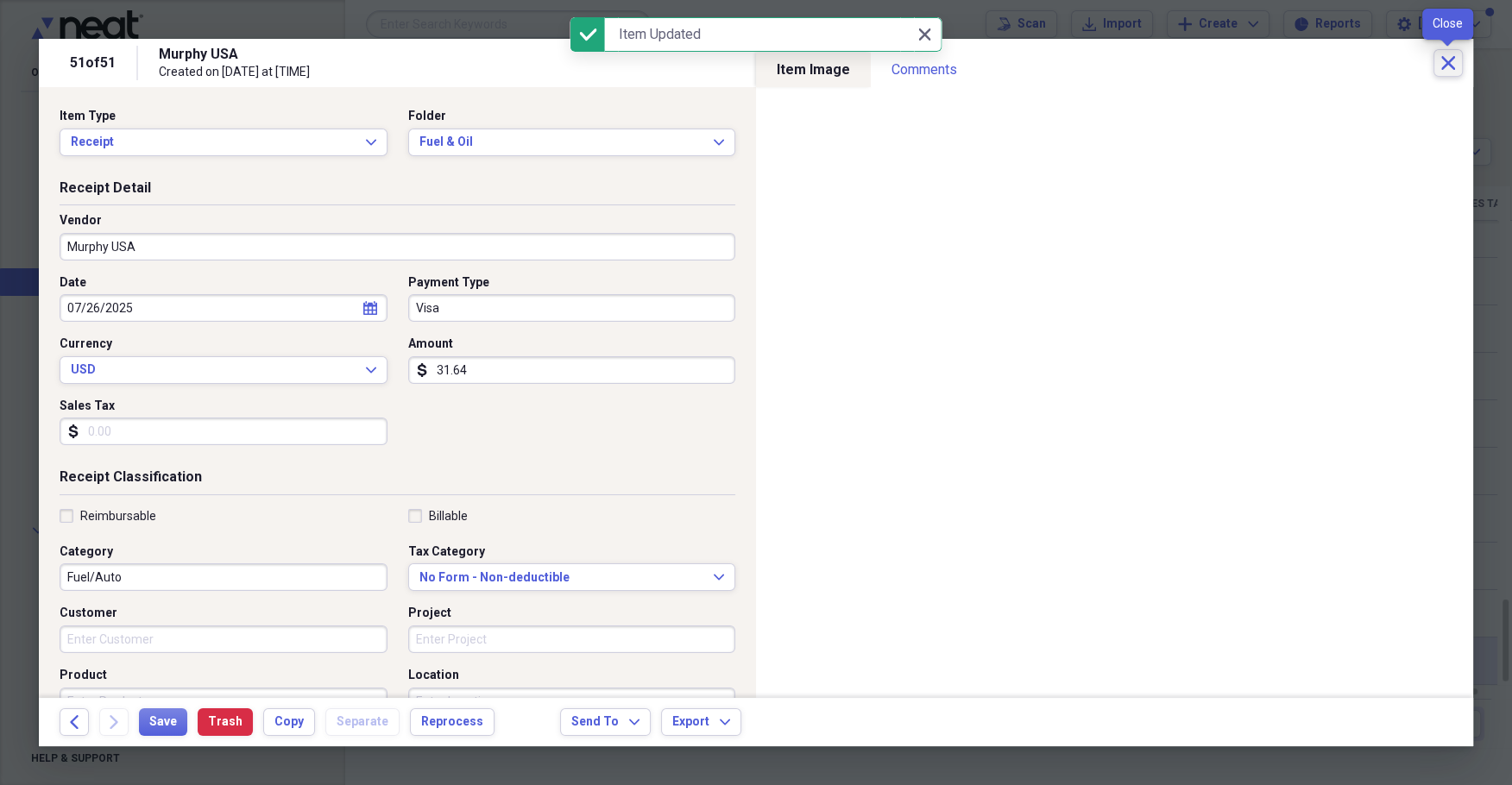 click 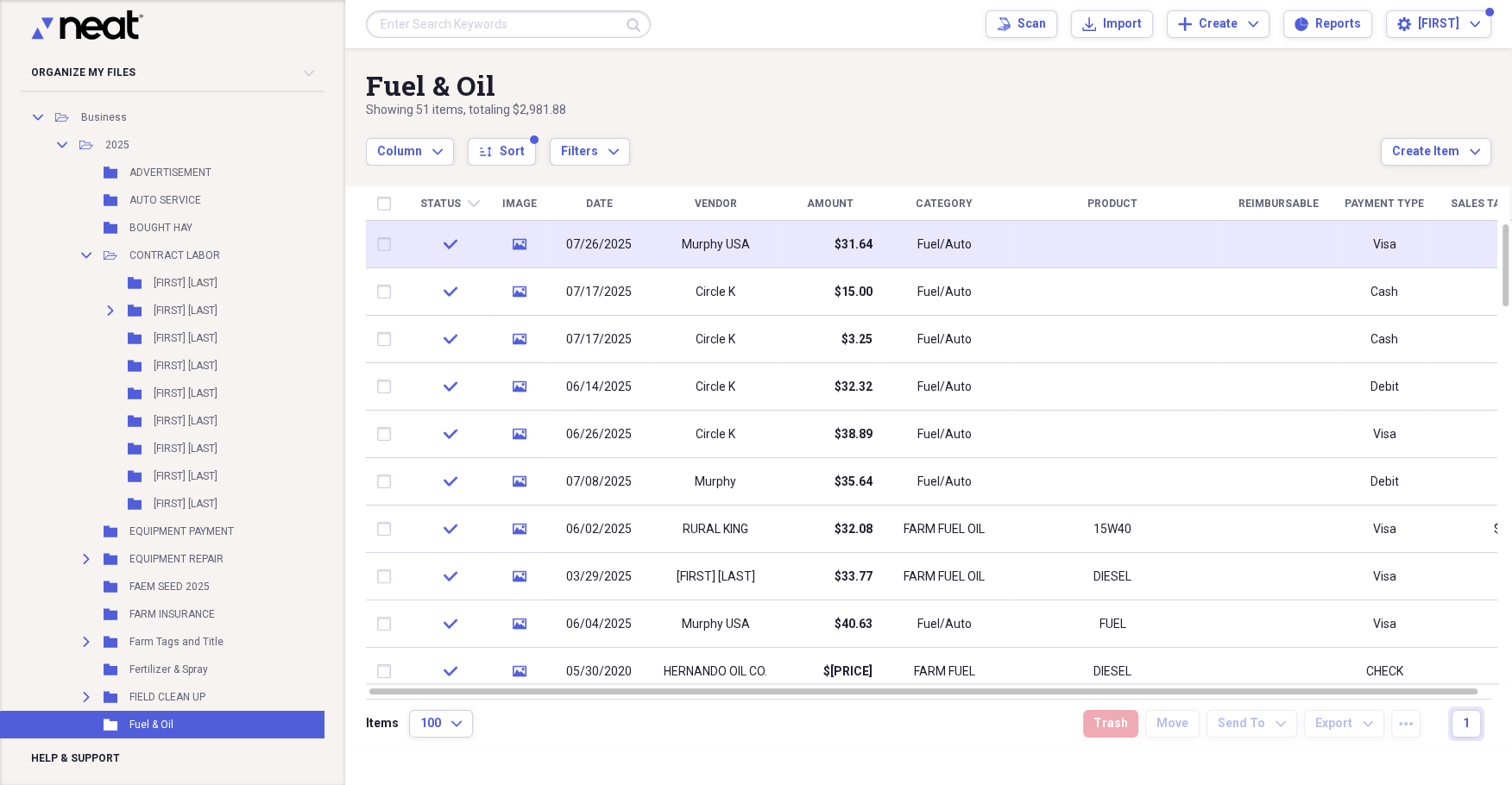 scroll, scrollTop: 112, scrollLeft: 0, axis: vertical 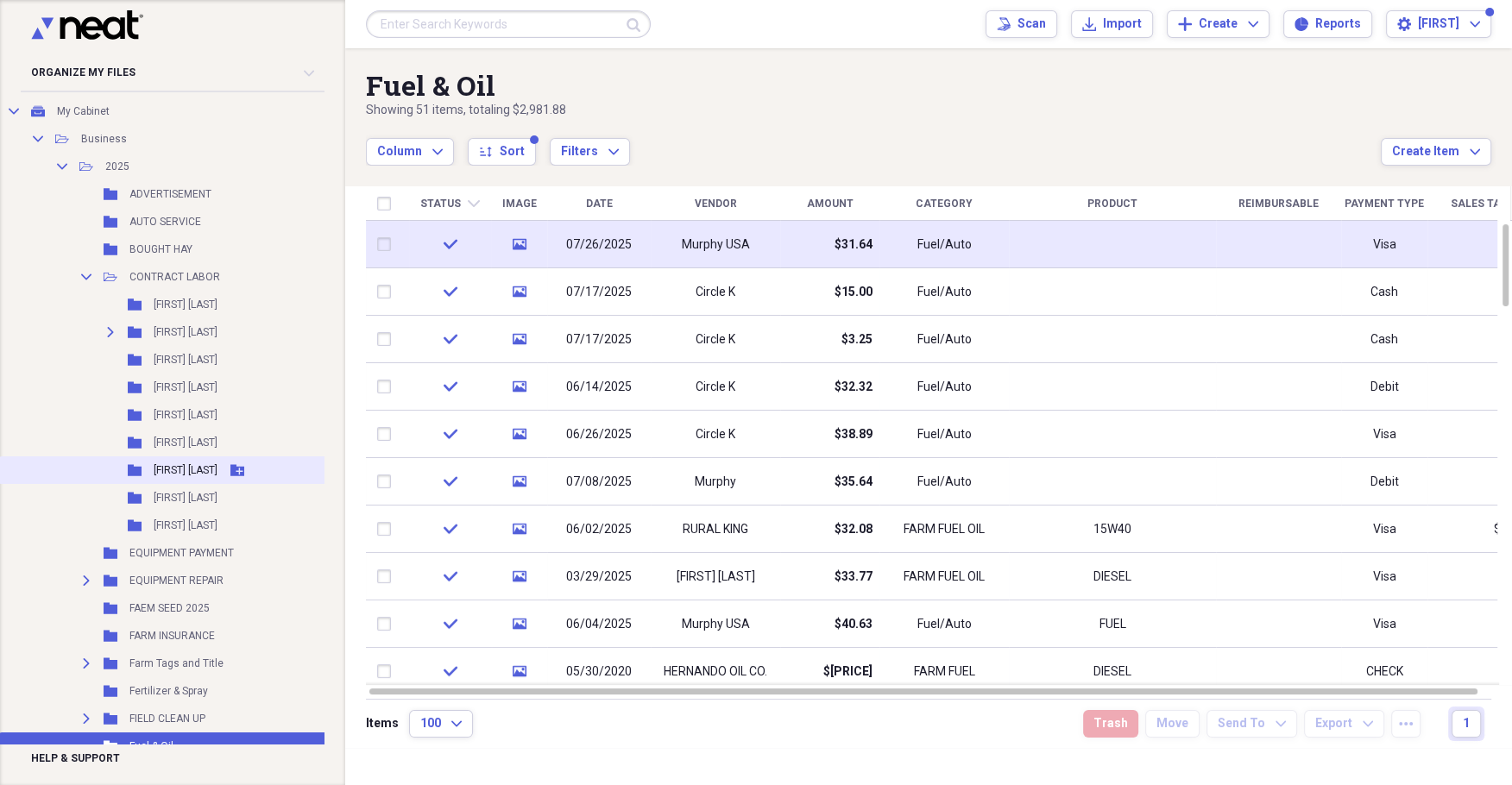 click on "[FIRST] [LAST]" at bounding box center (186, 470) 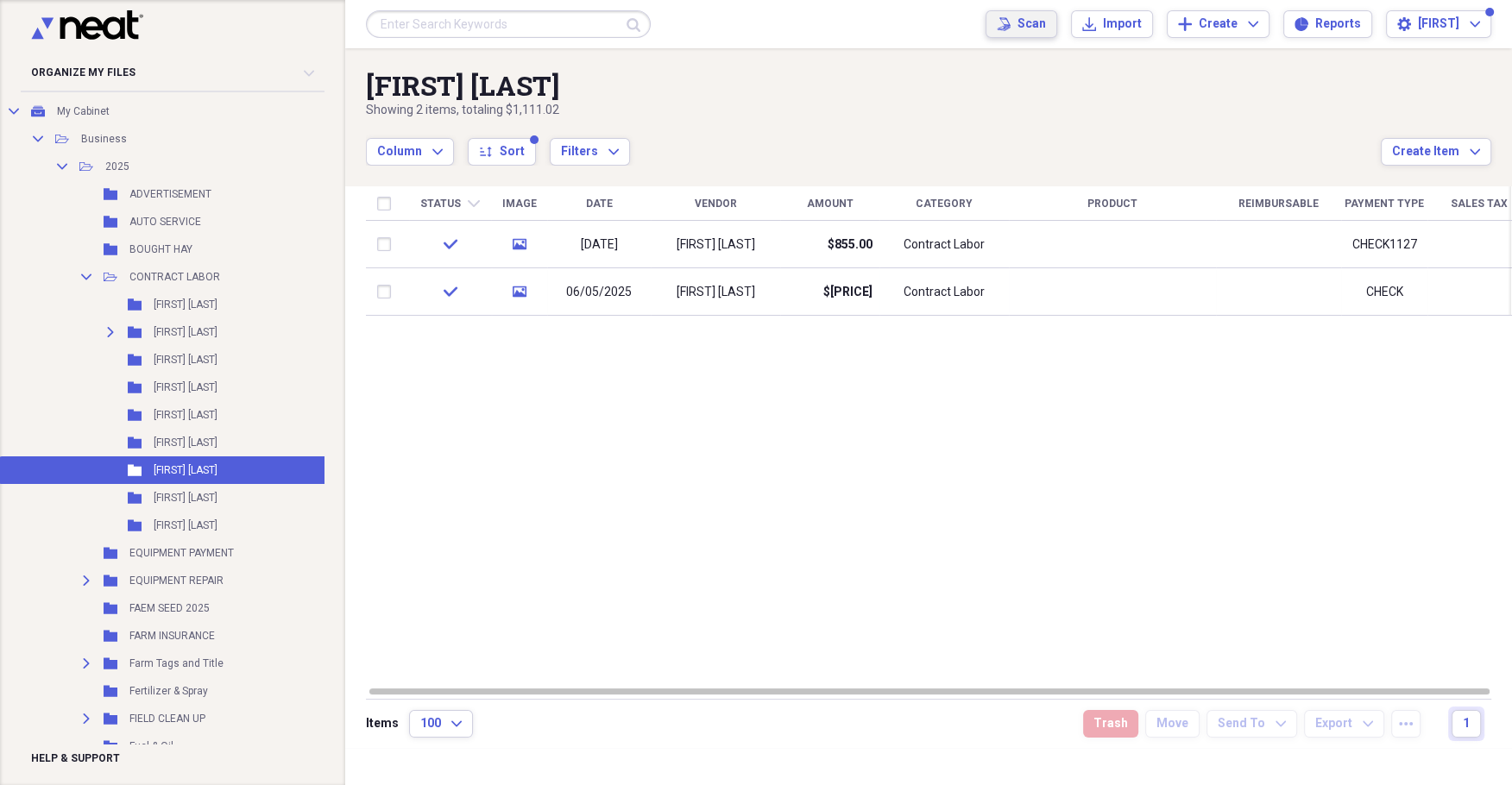 click on "Scan Scan" at bounding box center (1021, 24) 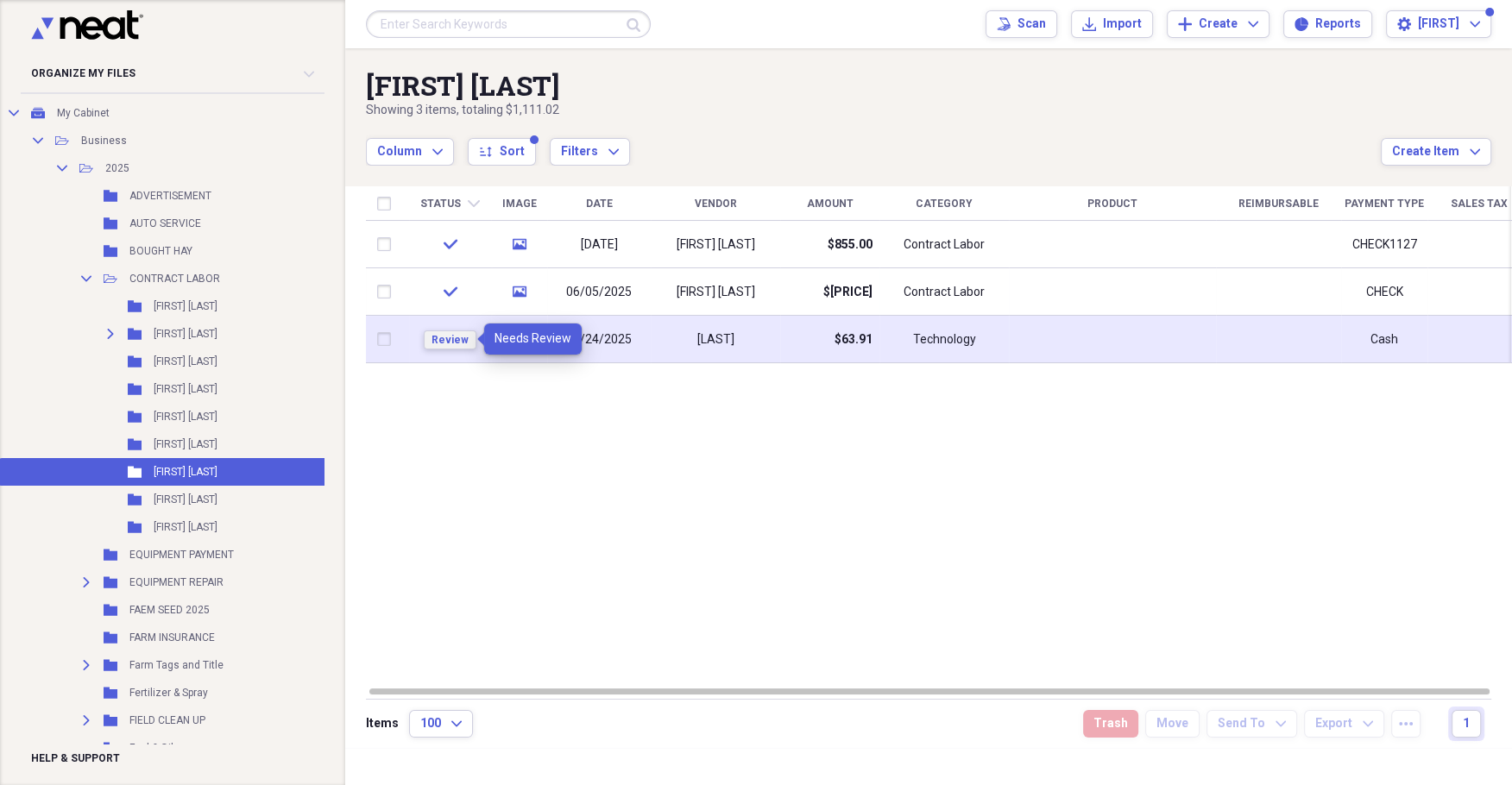 click on "Review" at bounding box center [450, 340] 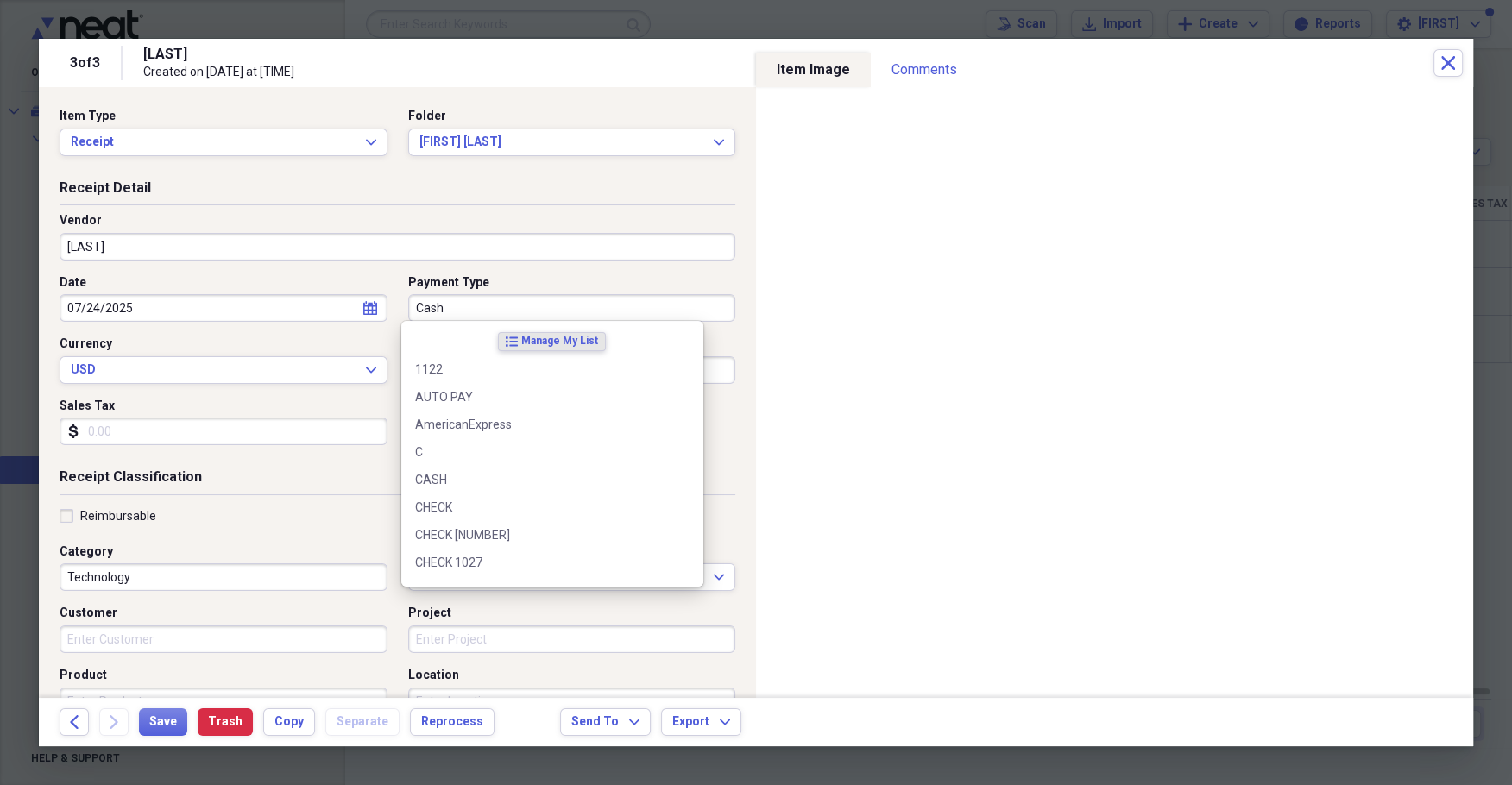 click on "Cash" at bounding box center [572, 308] 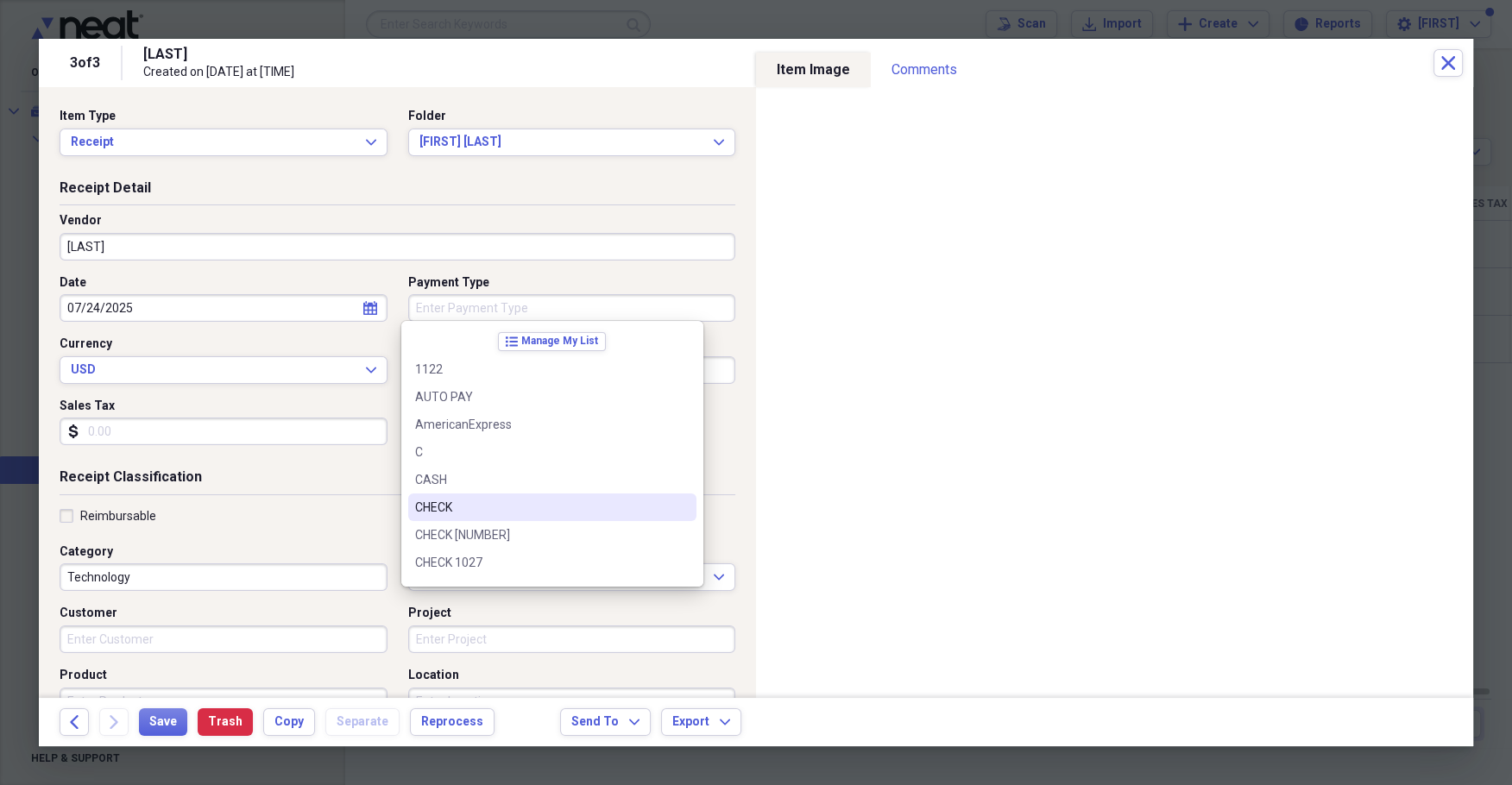 click on "CHECK" at bounding box center [542, 507] 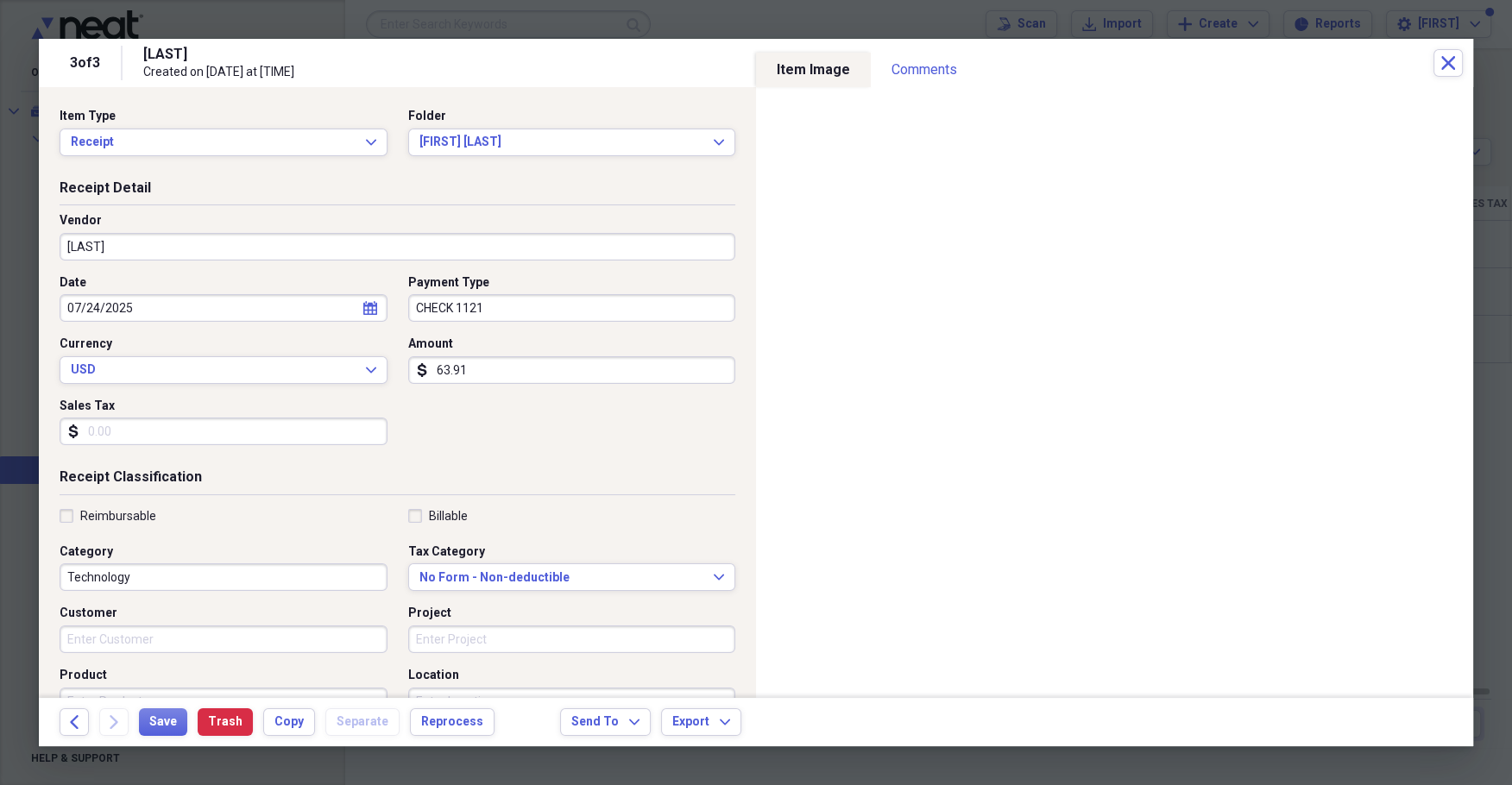 type on "CHECK 1121" 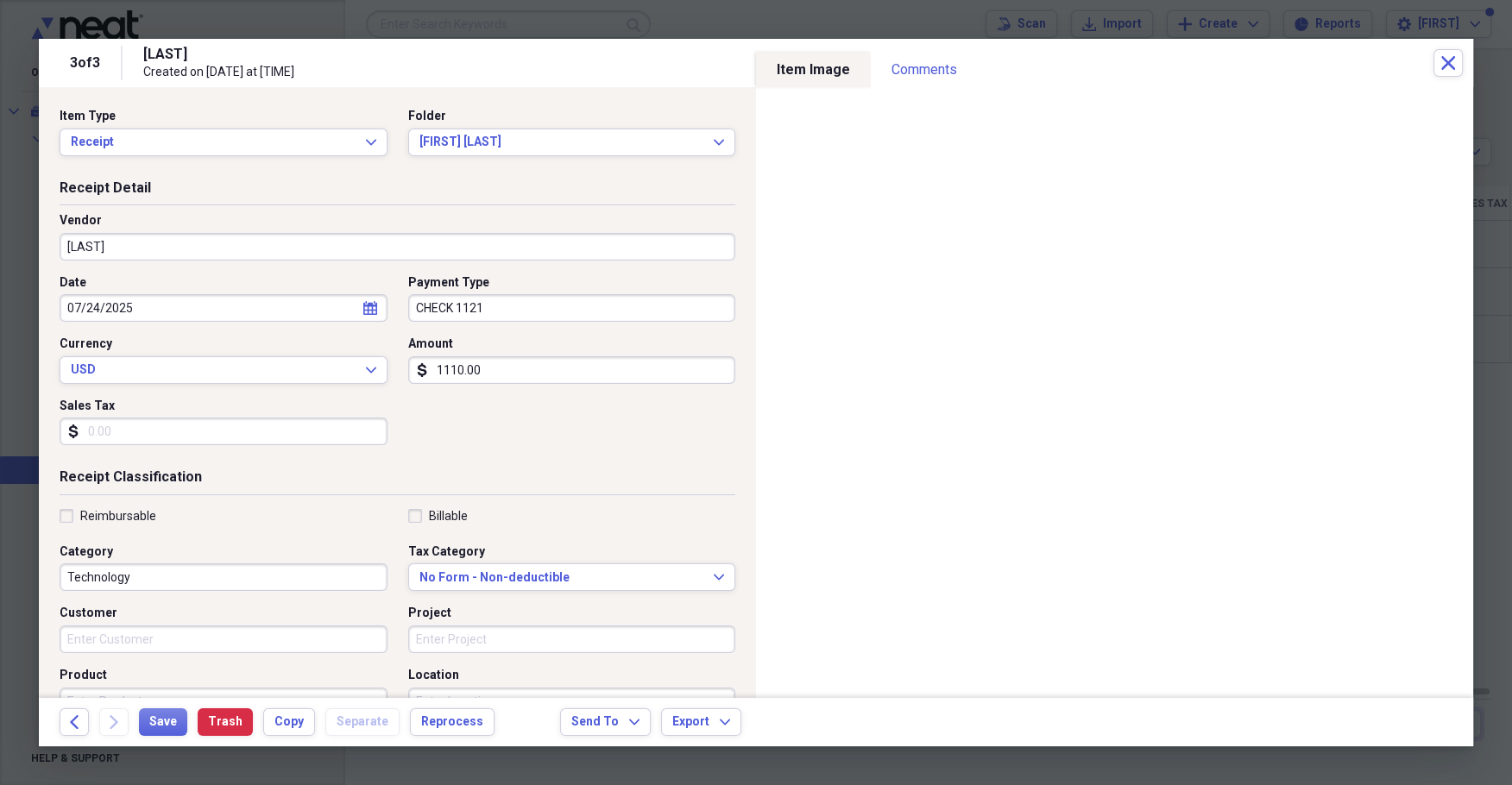 type on "1110.00" 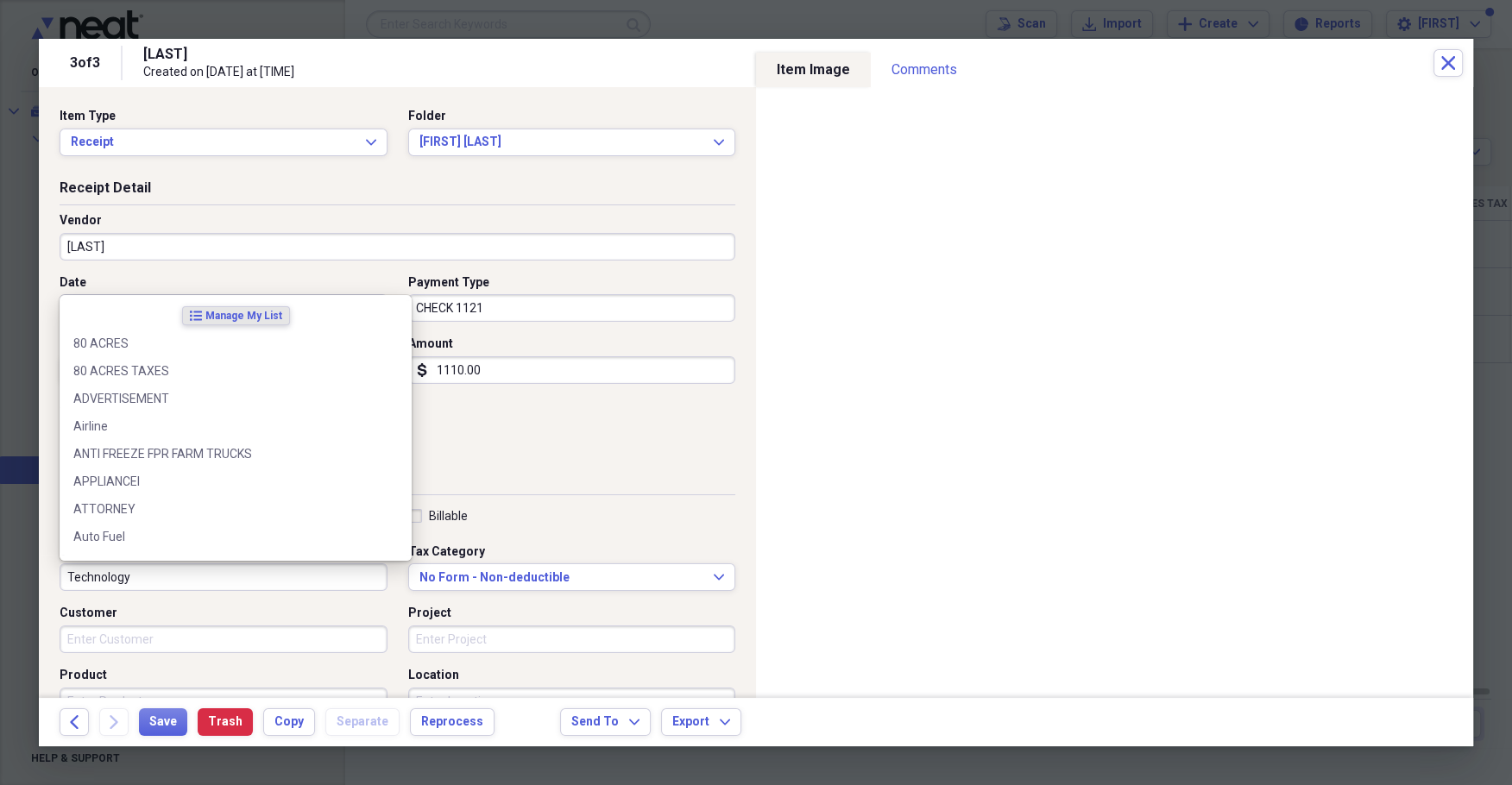 click on "Technology" at bounding box center (224, 577) 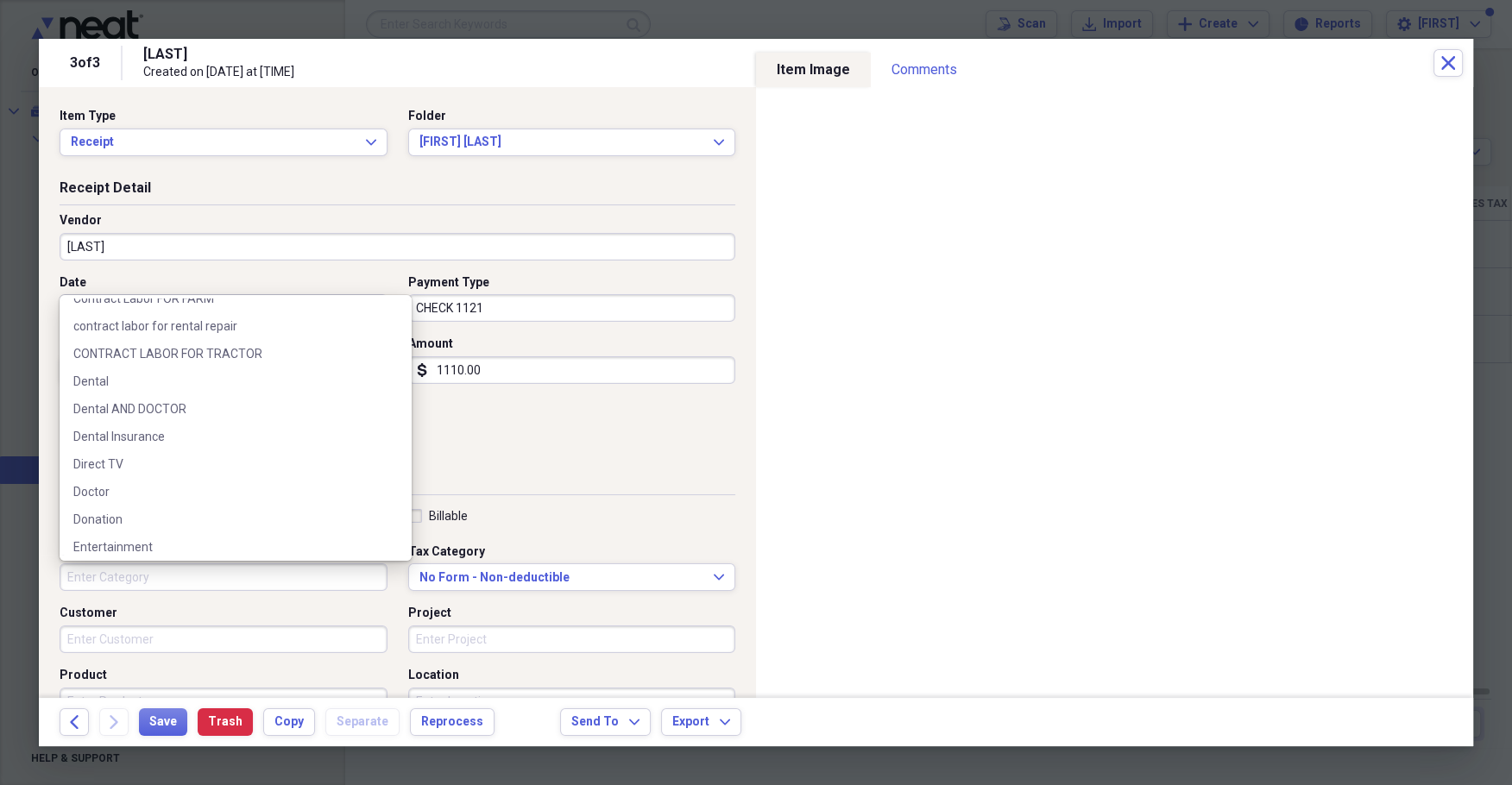 scroll, scrollTop: 659, scrollLeft: 0, axis: vertical 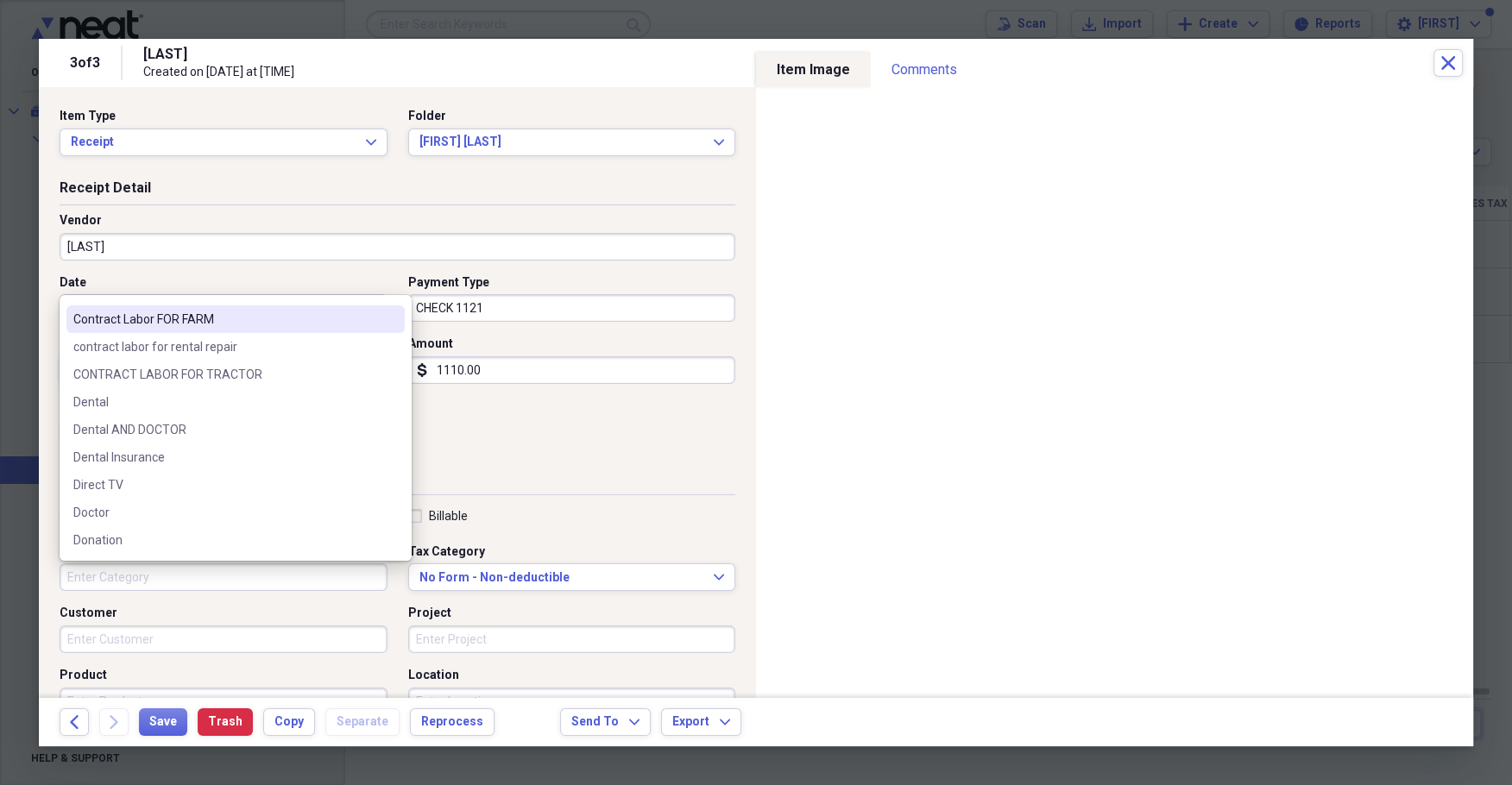 click on "Contract Labor FOR FARM" at bounding box center [225, 319] 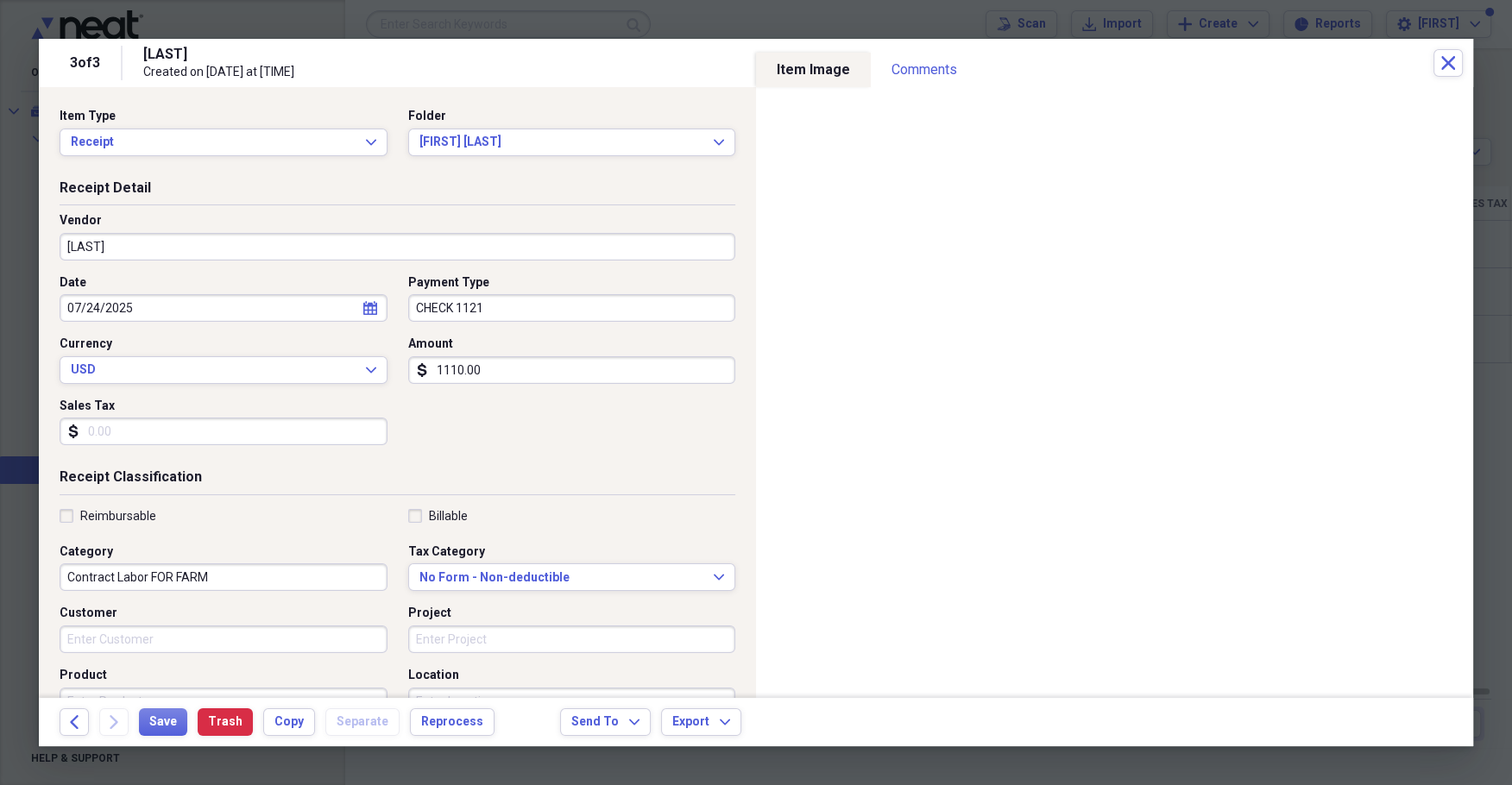 click on "[LAST]" at bounding box center [397, 247] 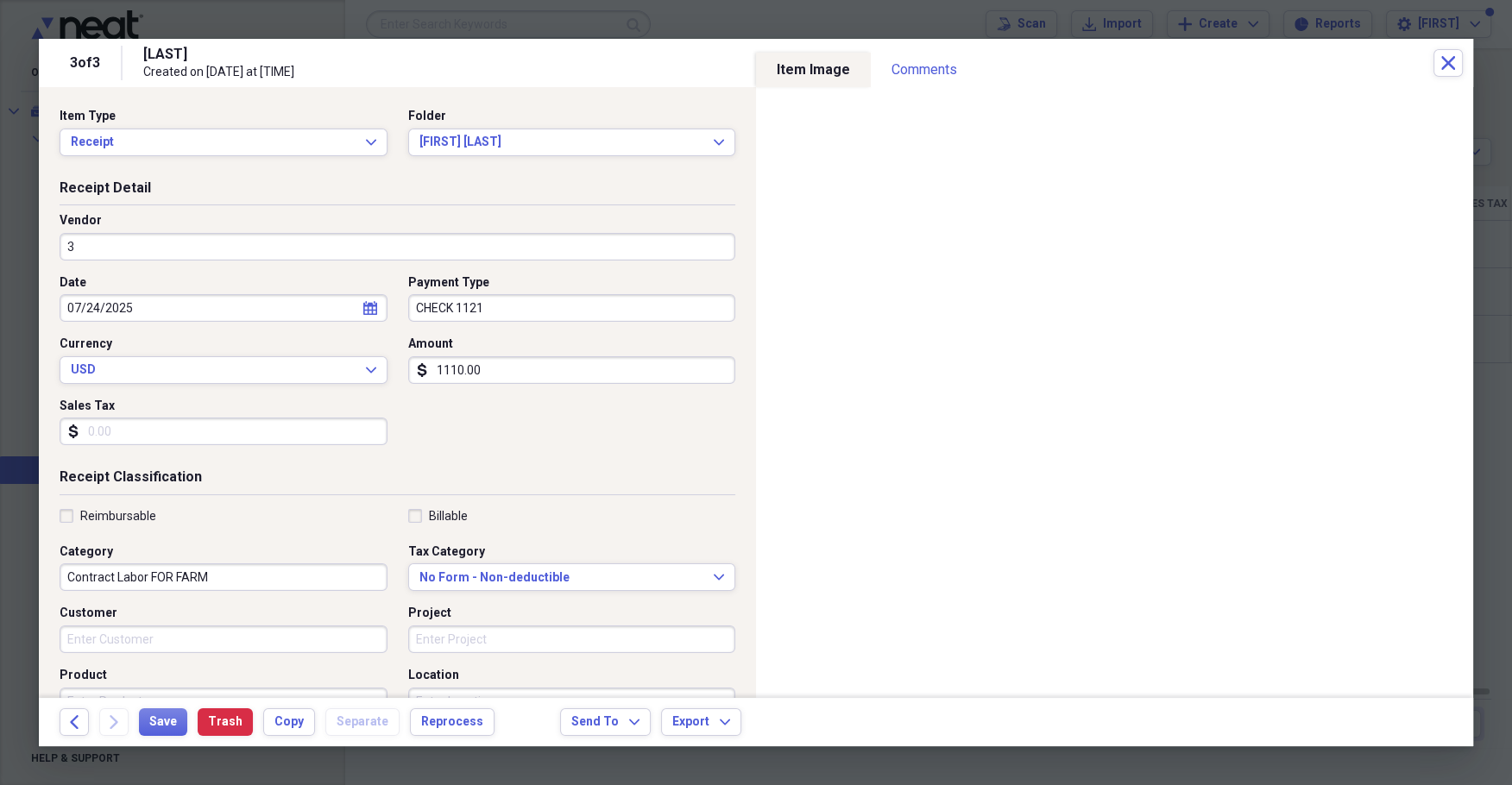 type on "3" 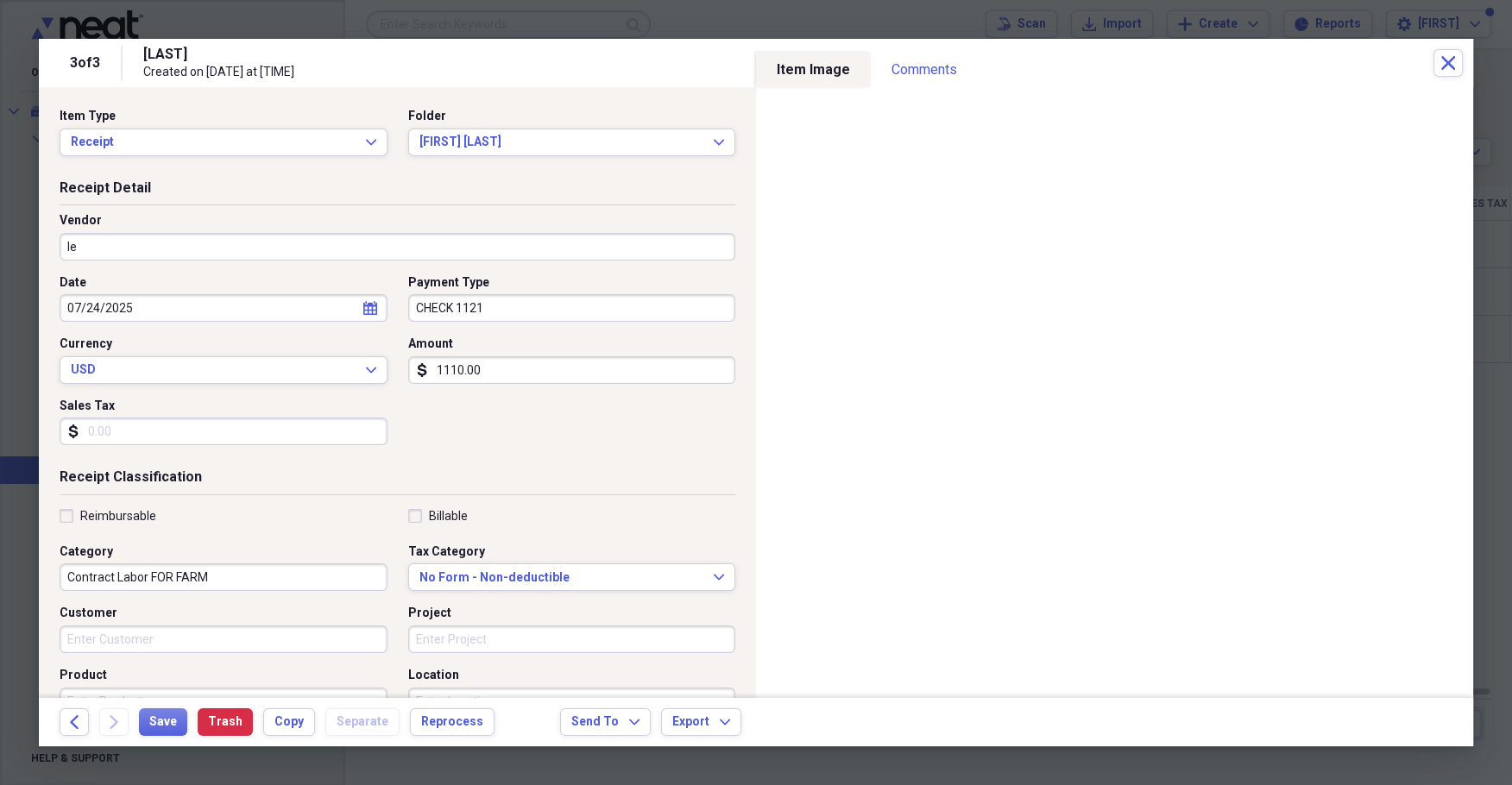 type on "l" 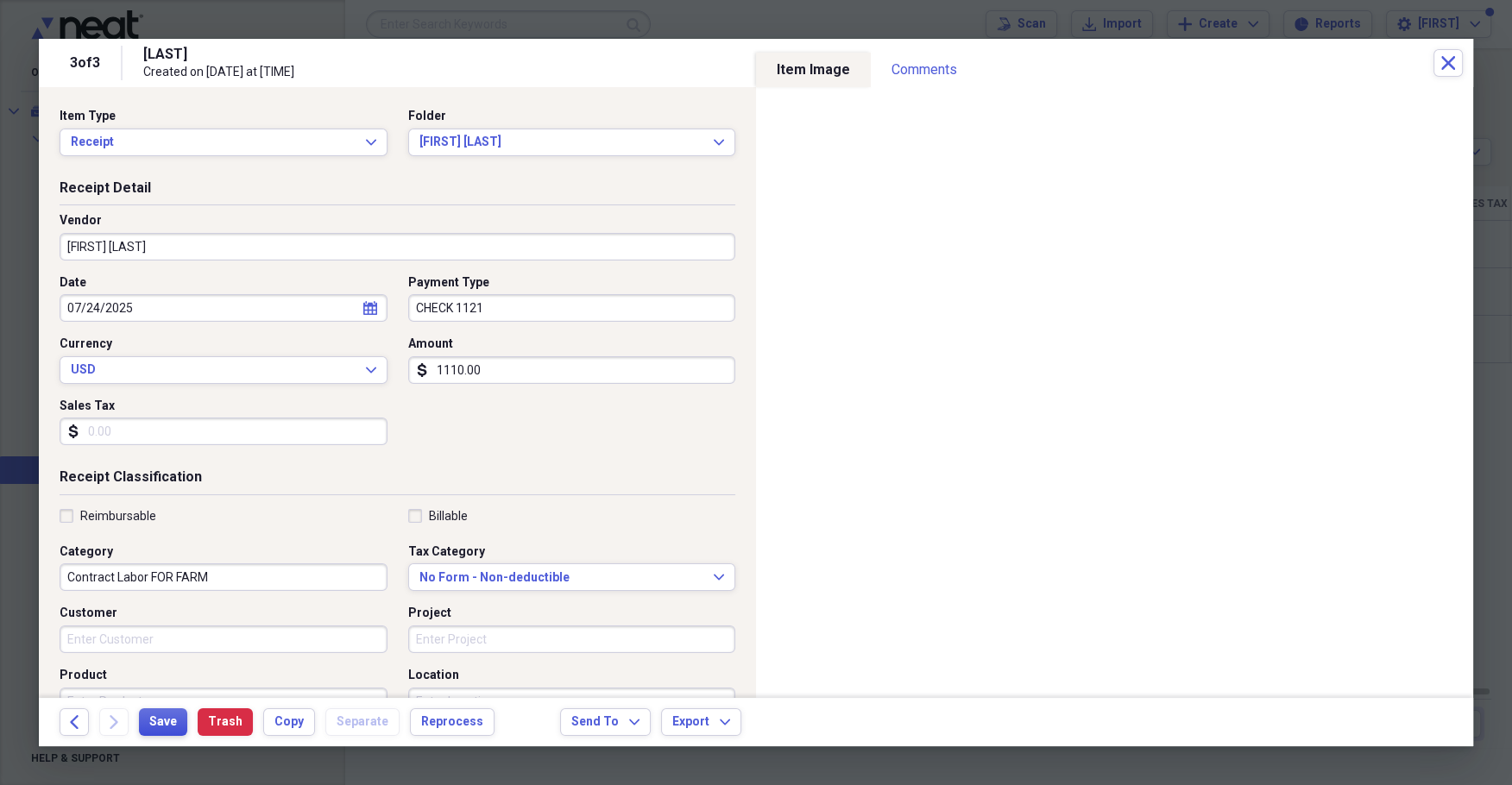 type on "[FIRST] [LAST]" 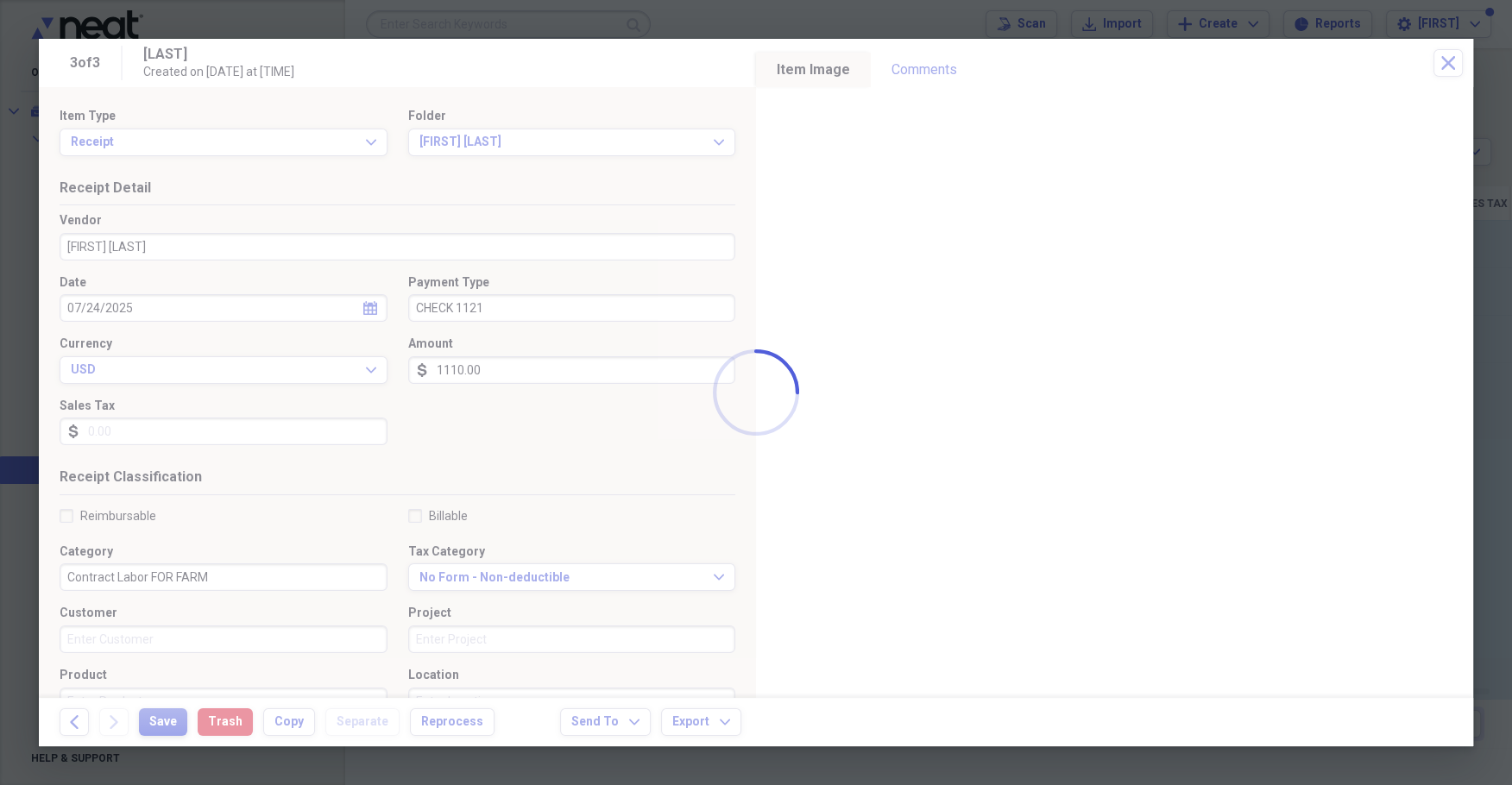 type 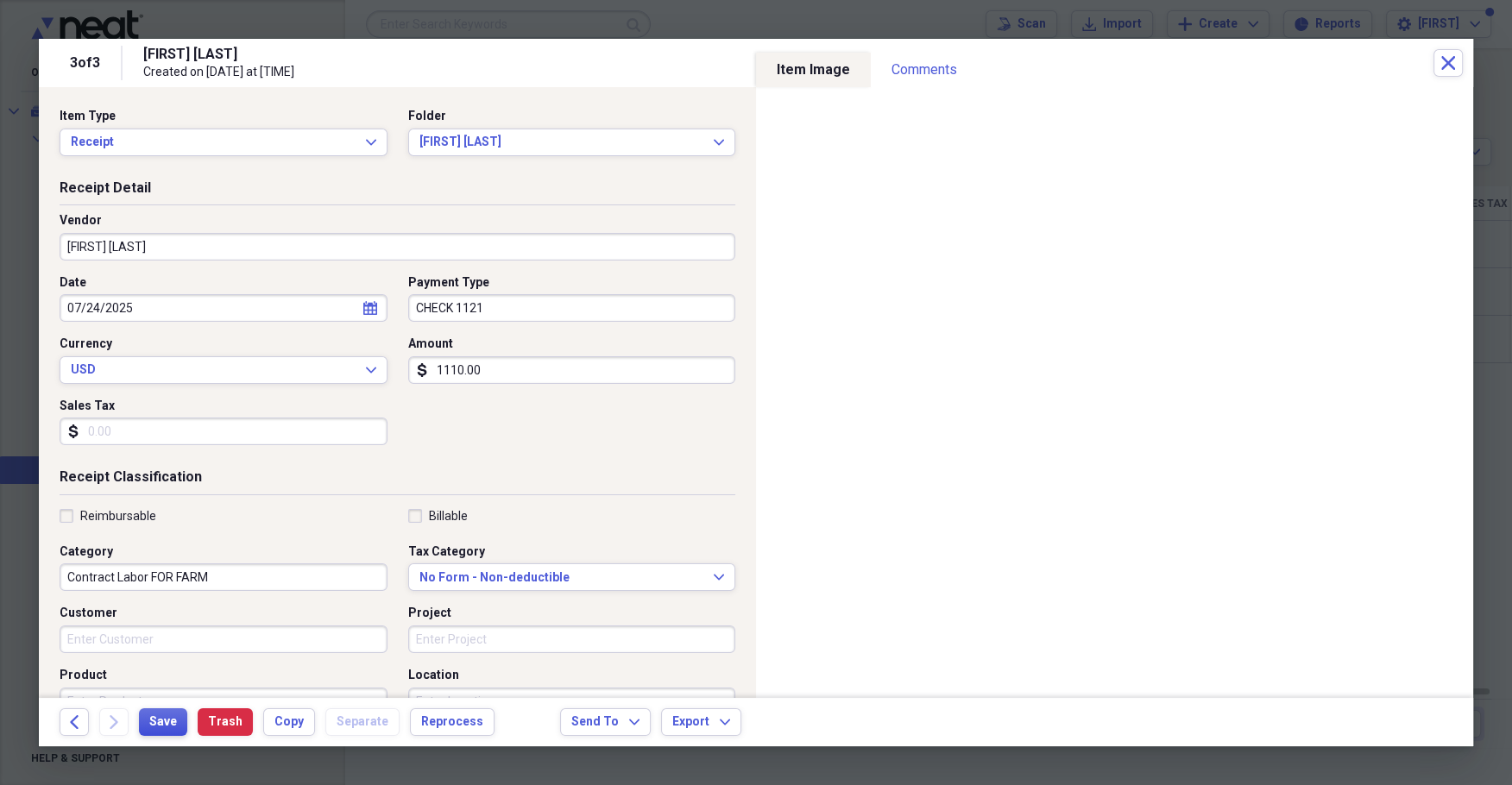 click on "Save" at bounding box center [163, 722] 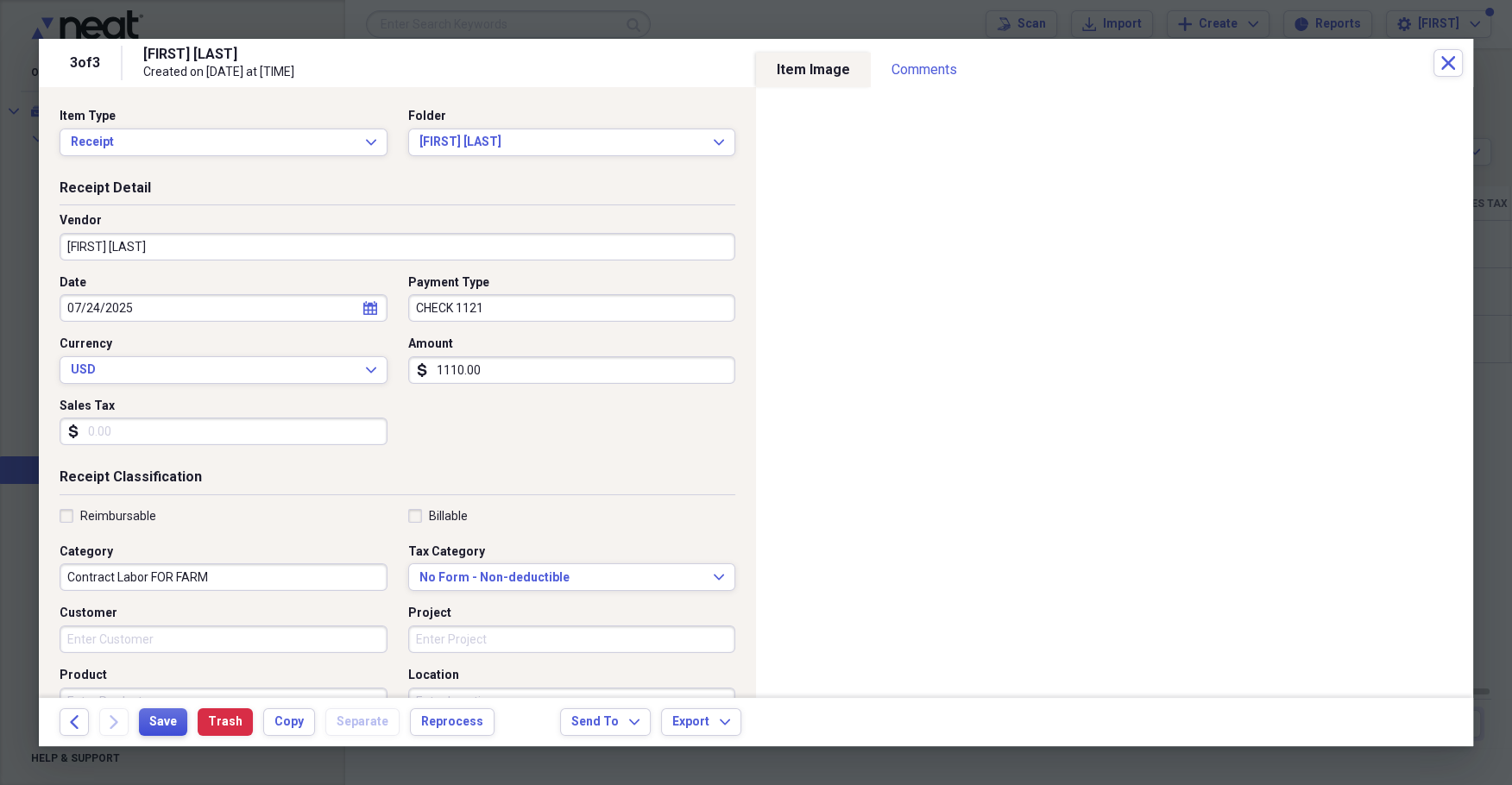 click on "Save" at bounding box center (163, 722) 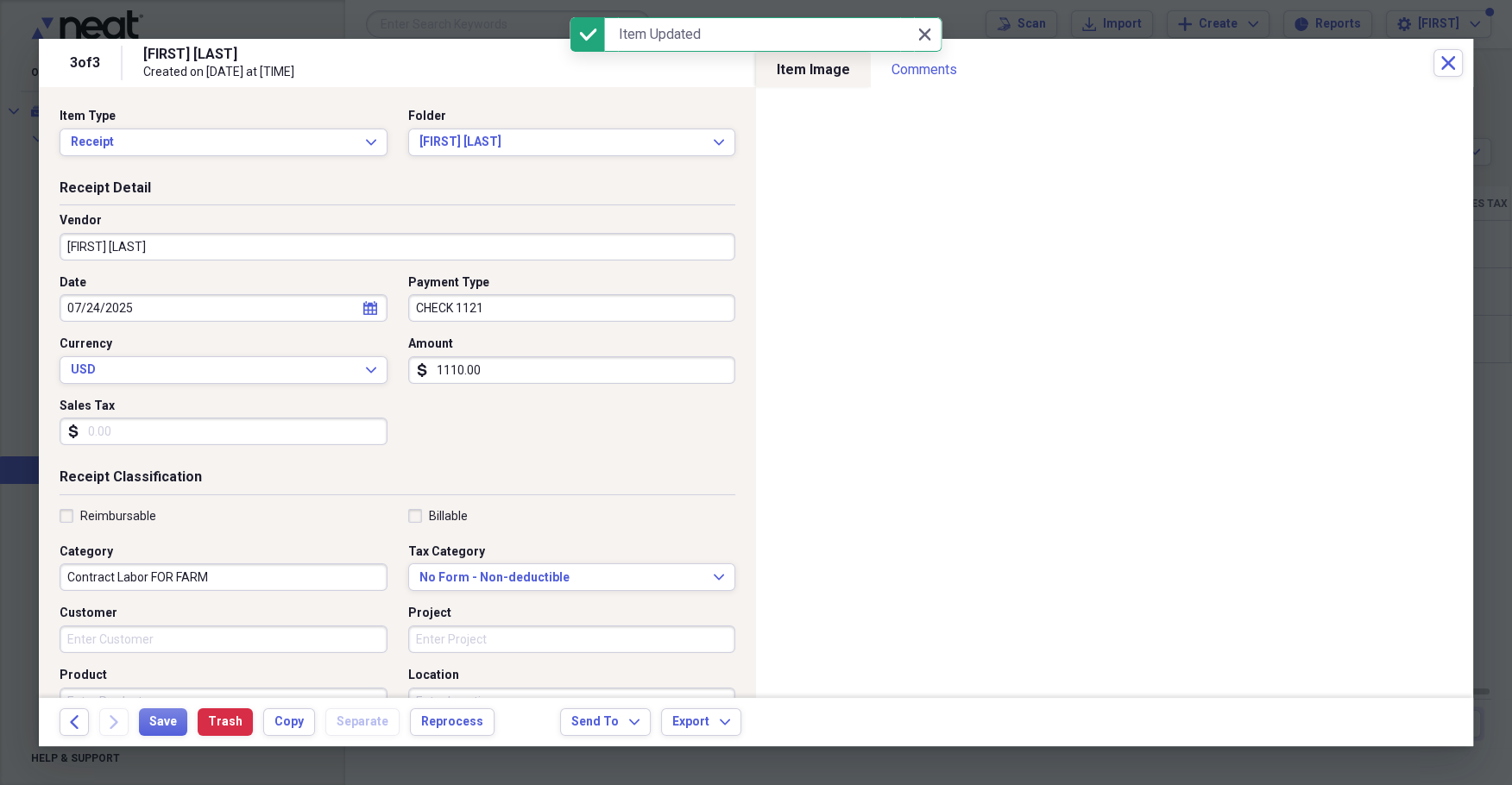 click at bounding box center (756, 392) 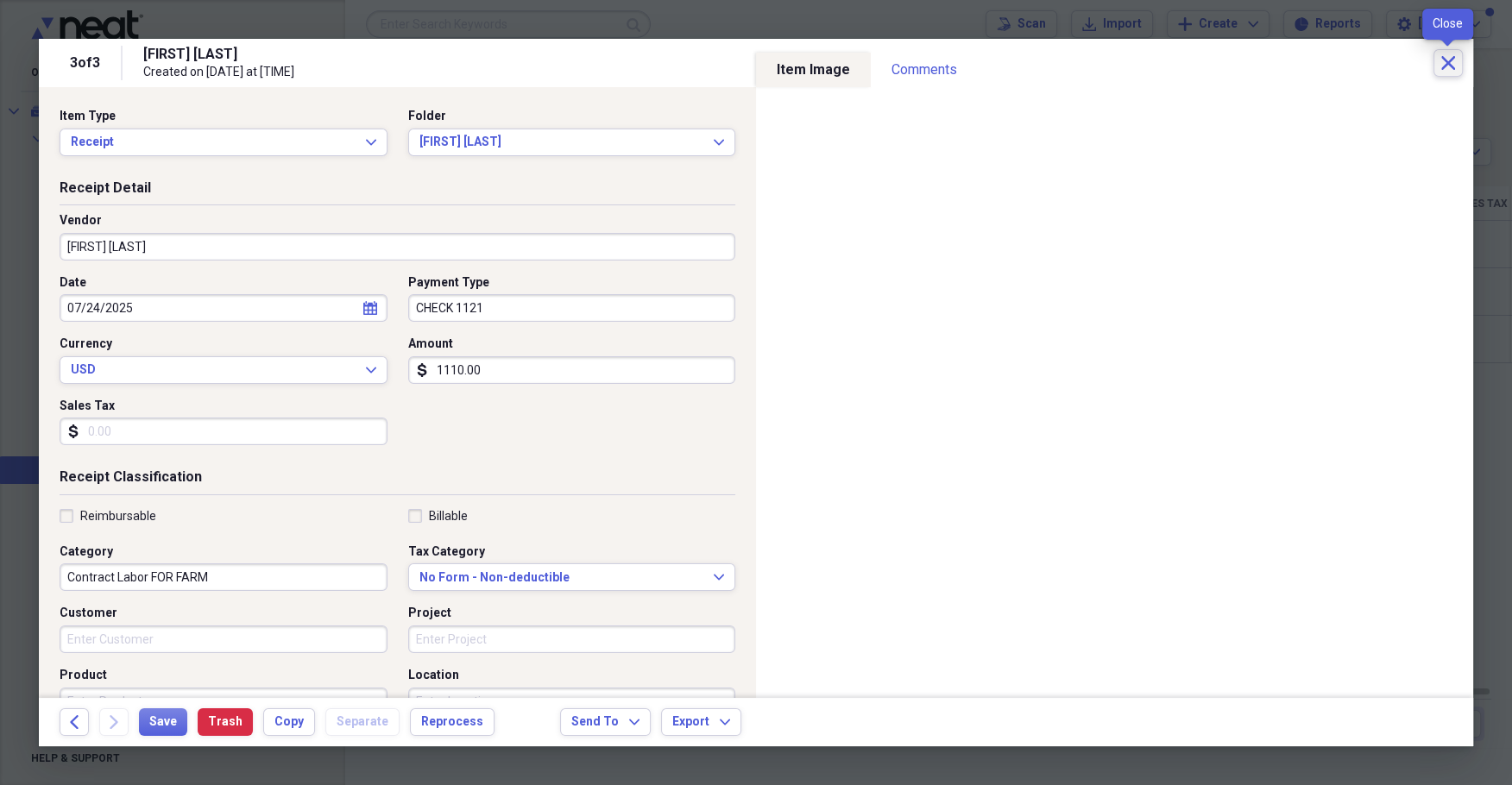 type 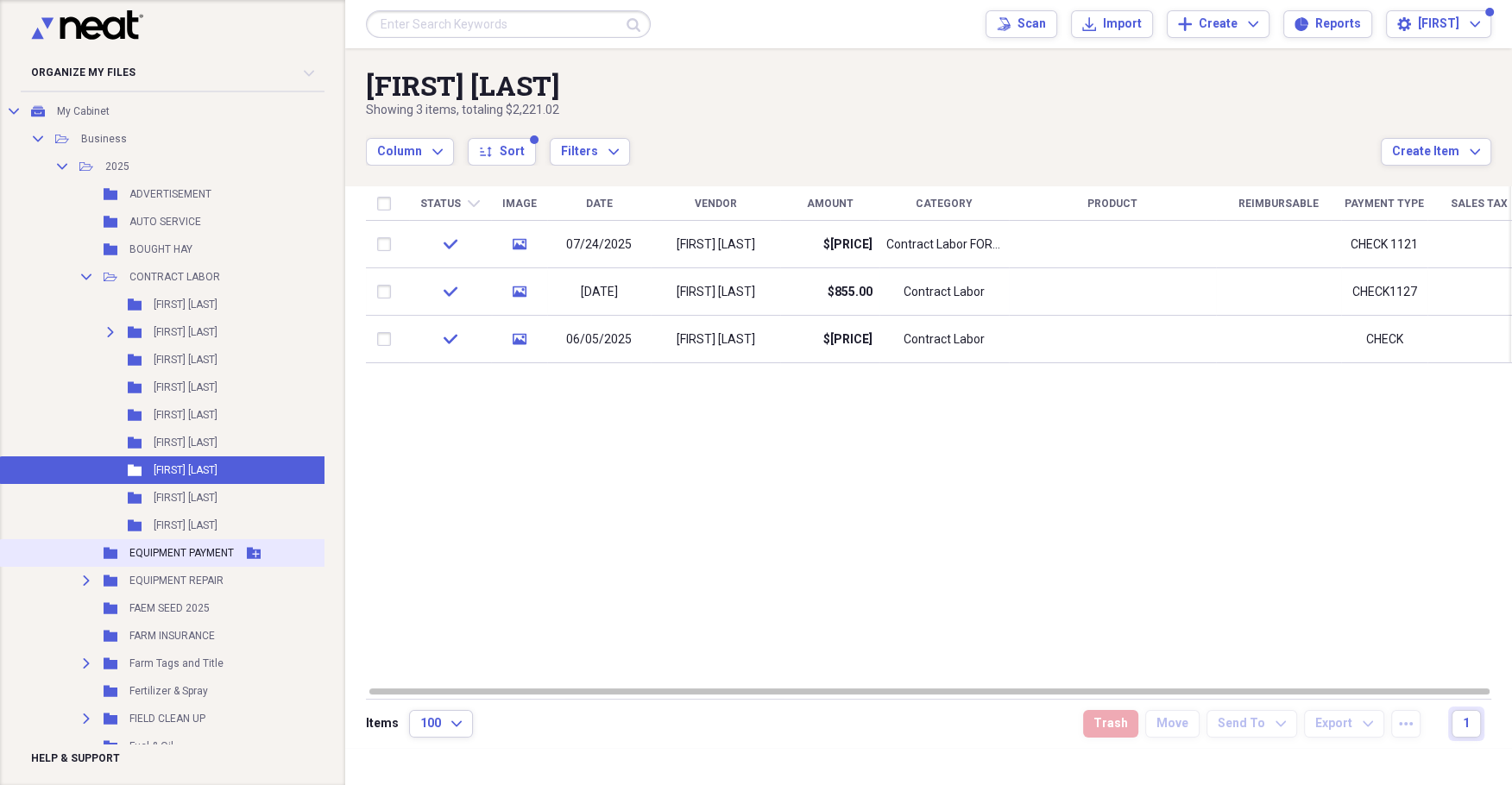 click on "EQUIPMENT PAYMENT" at bounding box center (181, 553) 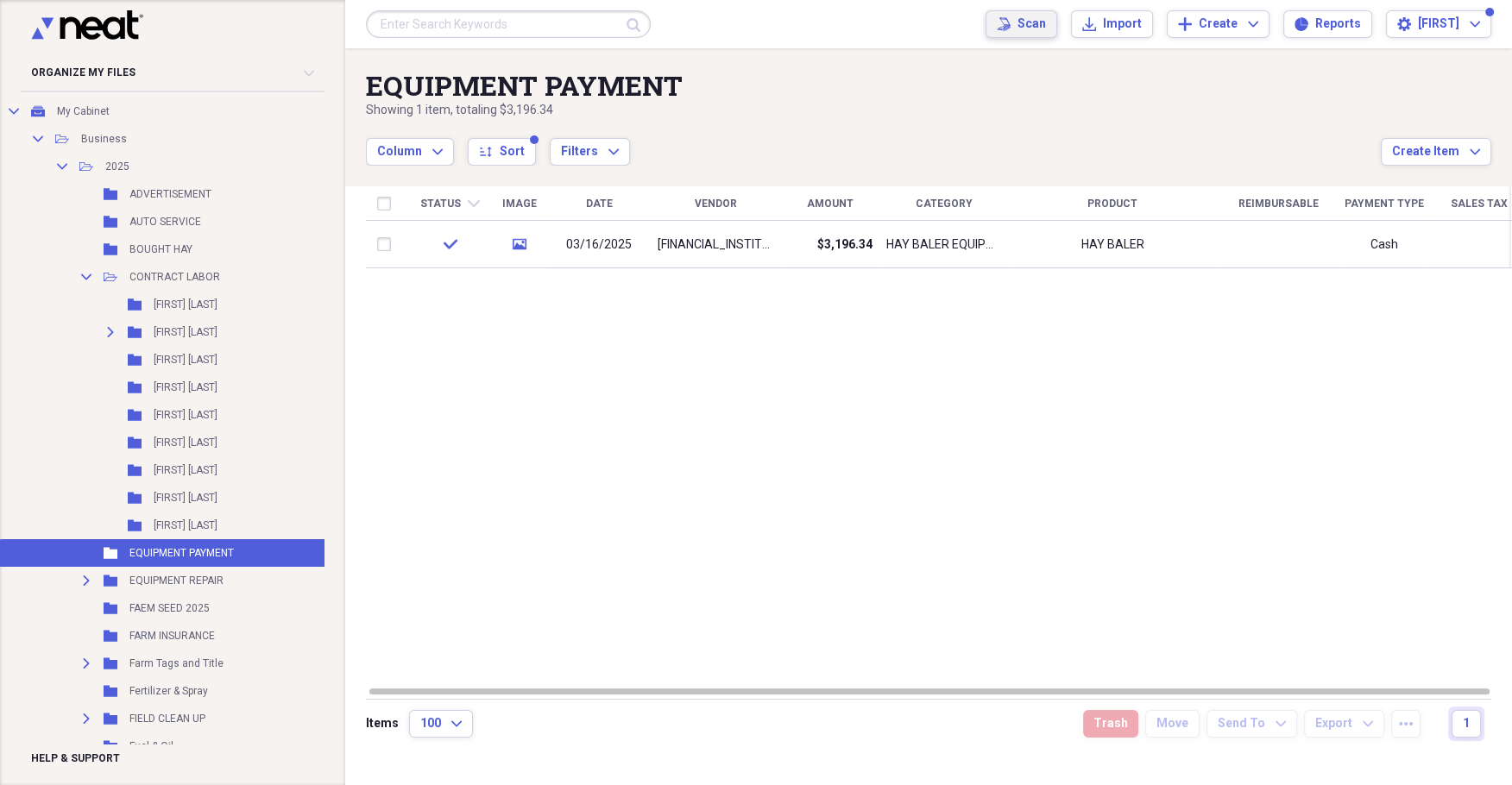 click on "Scan" at bounding box center (1031, 24) 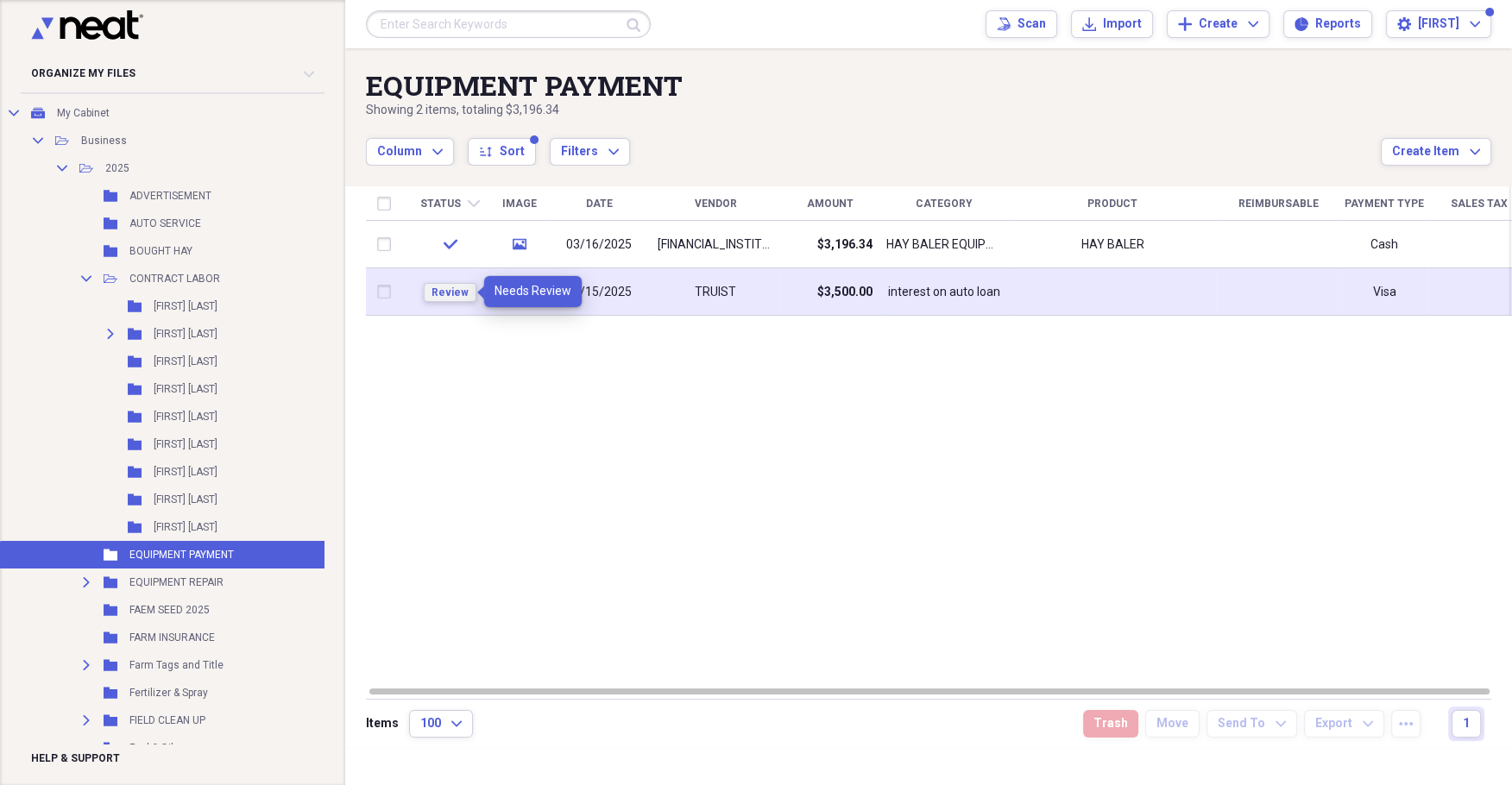 type 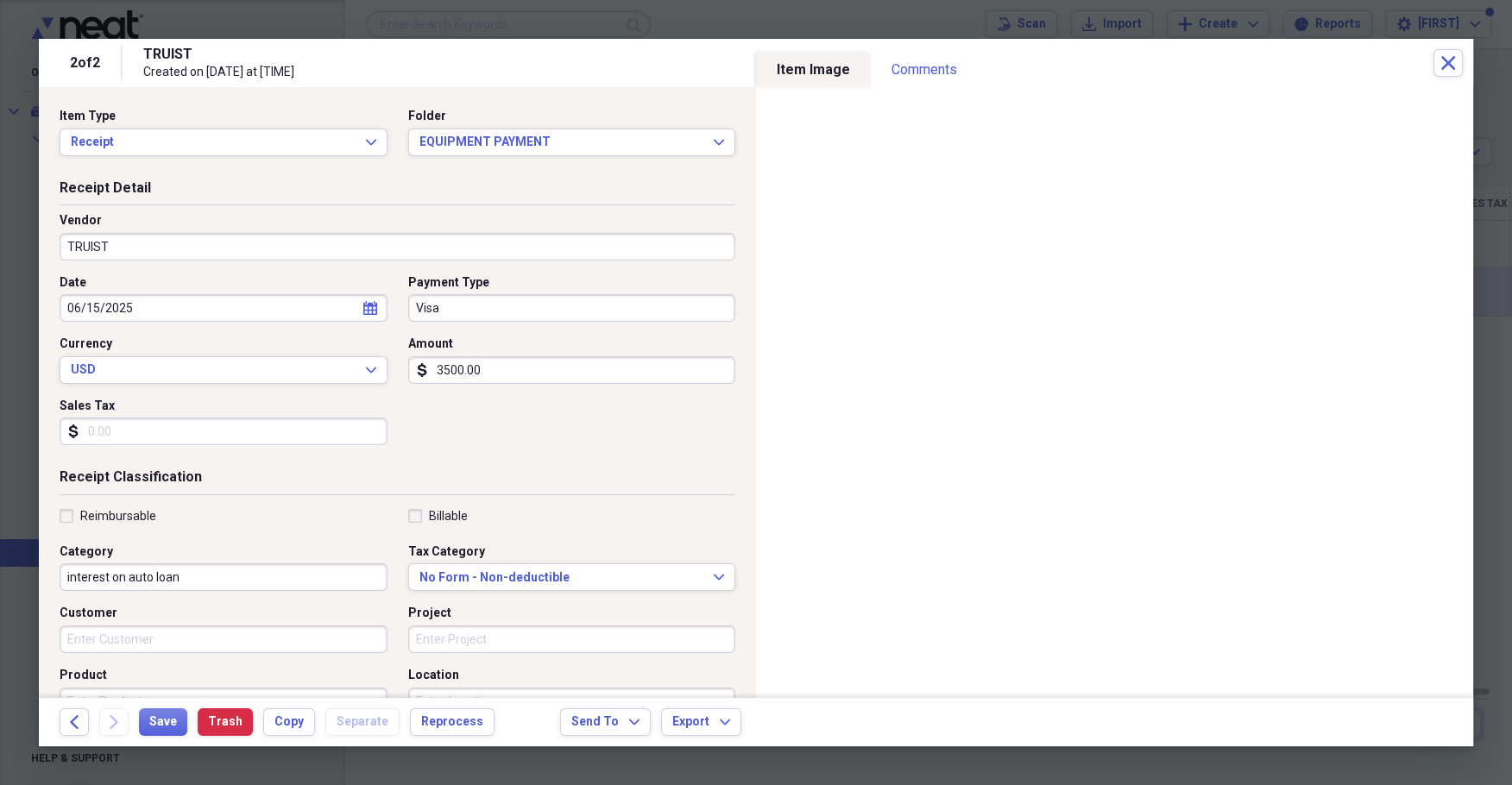 click on "3500.00" at bounding box center [572, 370] 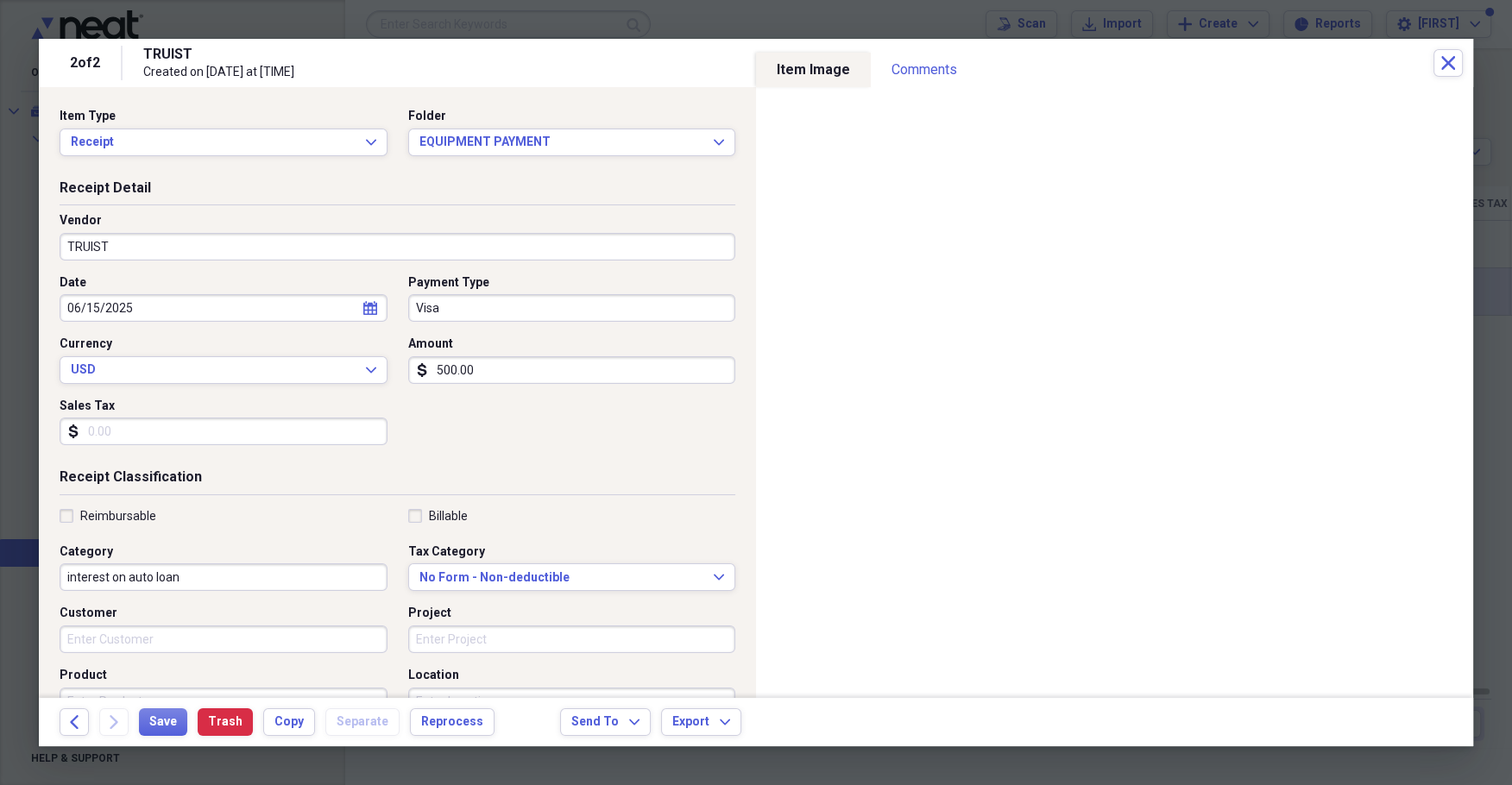 type on "500.00" 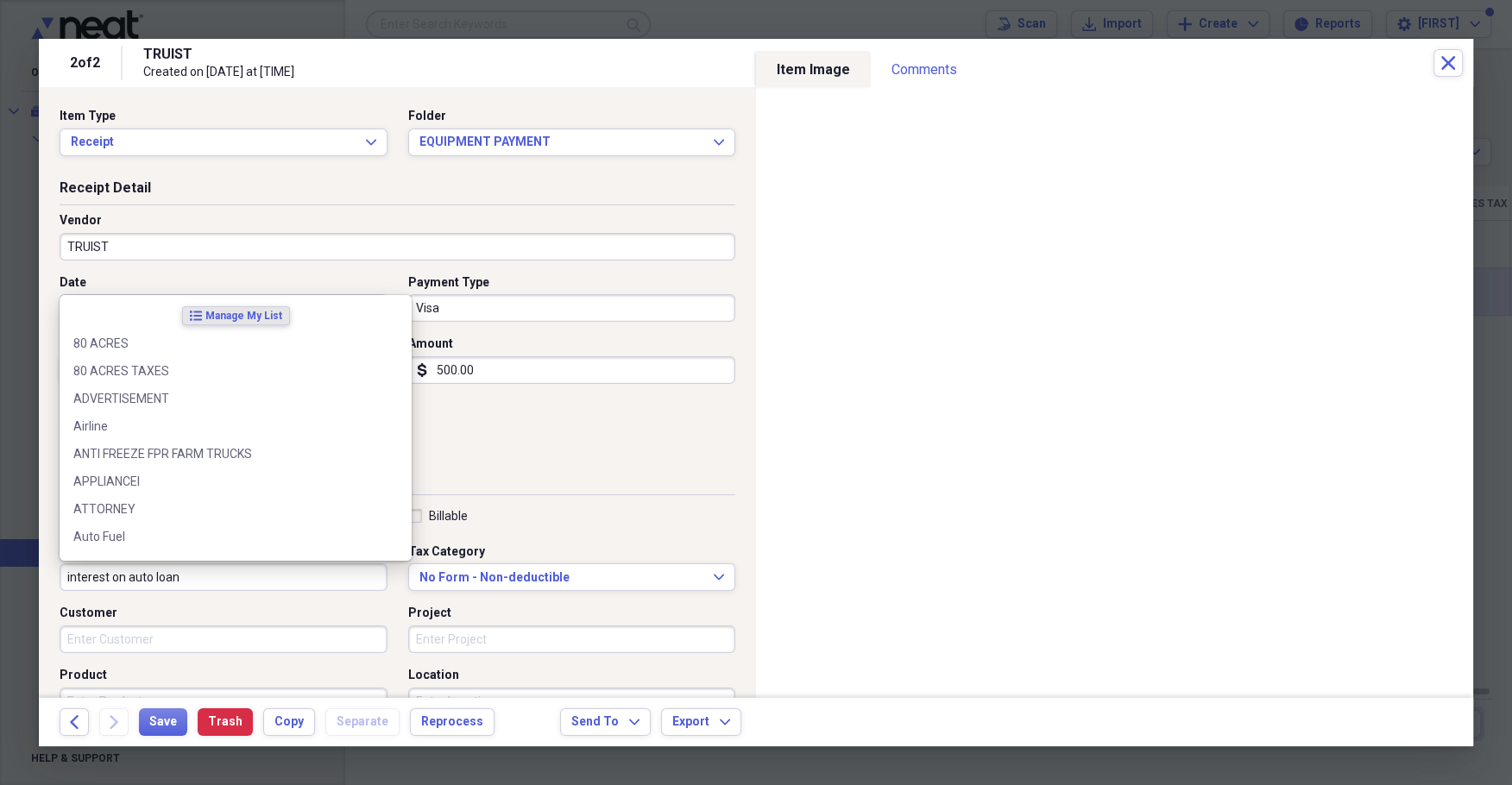 click on "interest on auto loan" at bounding box center (224, 577) 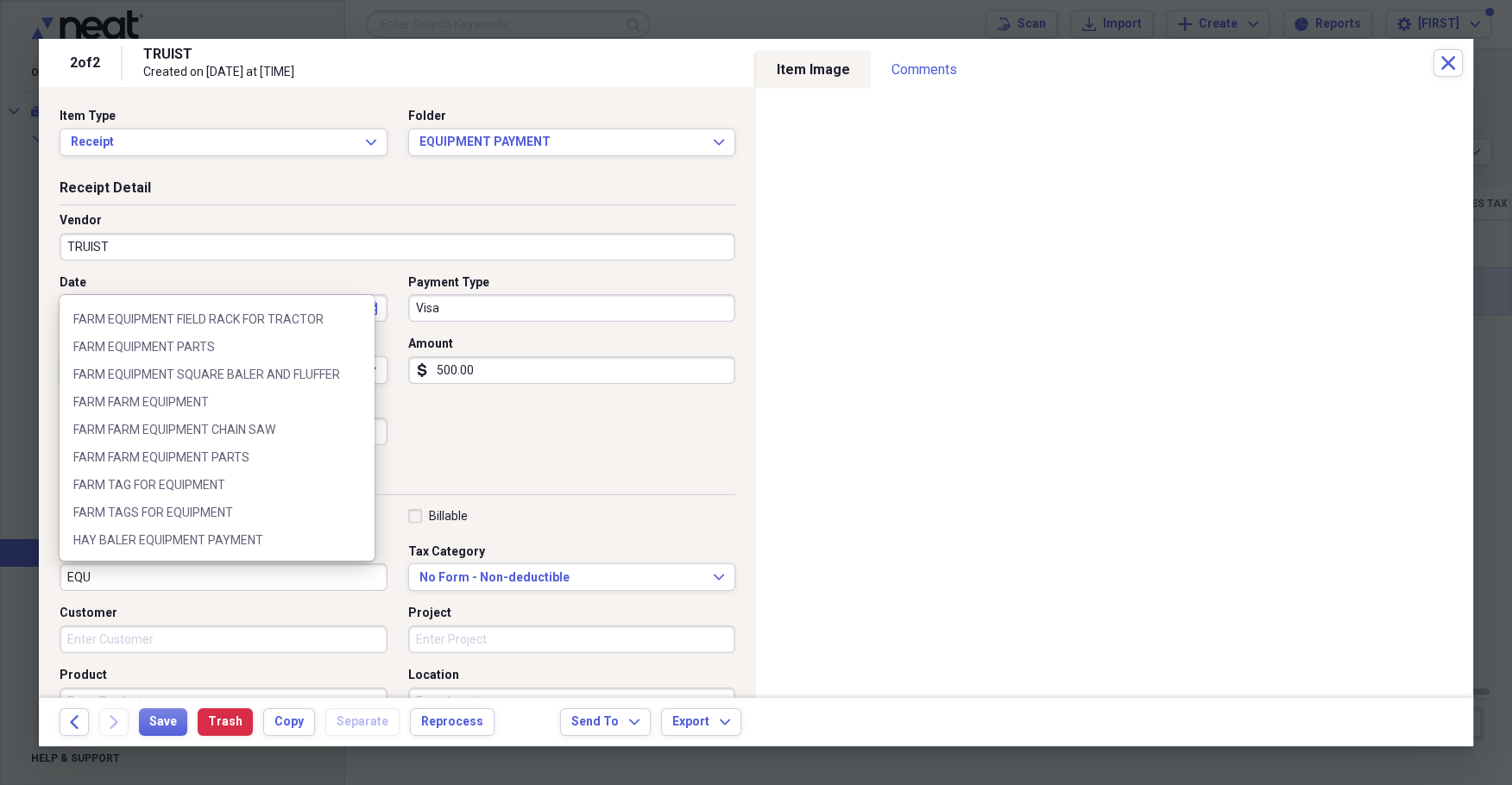 scroll, scrollTop: 193, scrollLeft: 0, axis: vertical 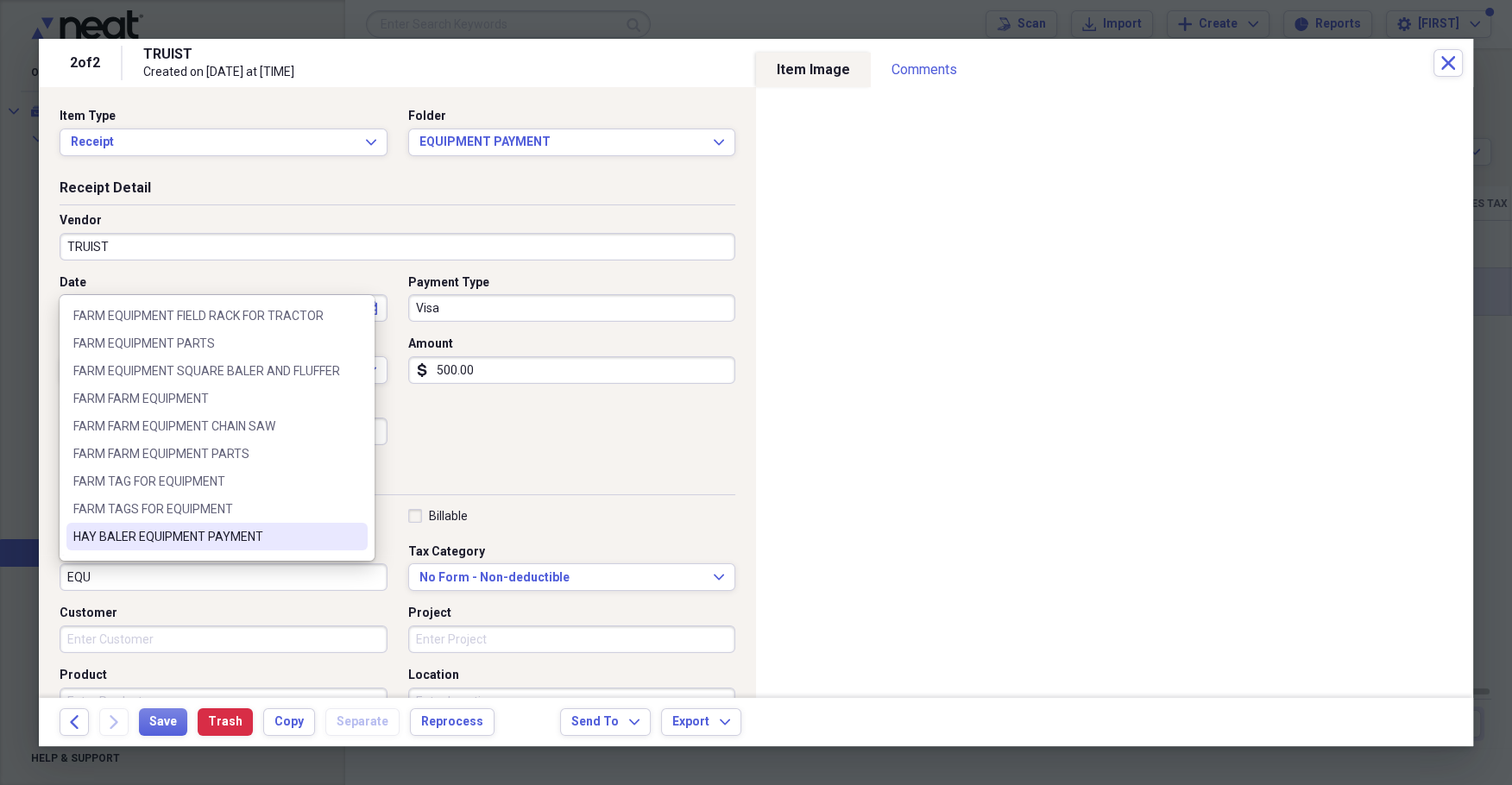 click on "HAY BALER  EQUIPMENT PAYMENT" at bounding box center (206, 537) 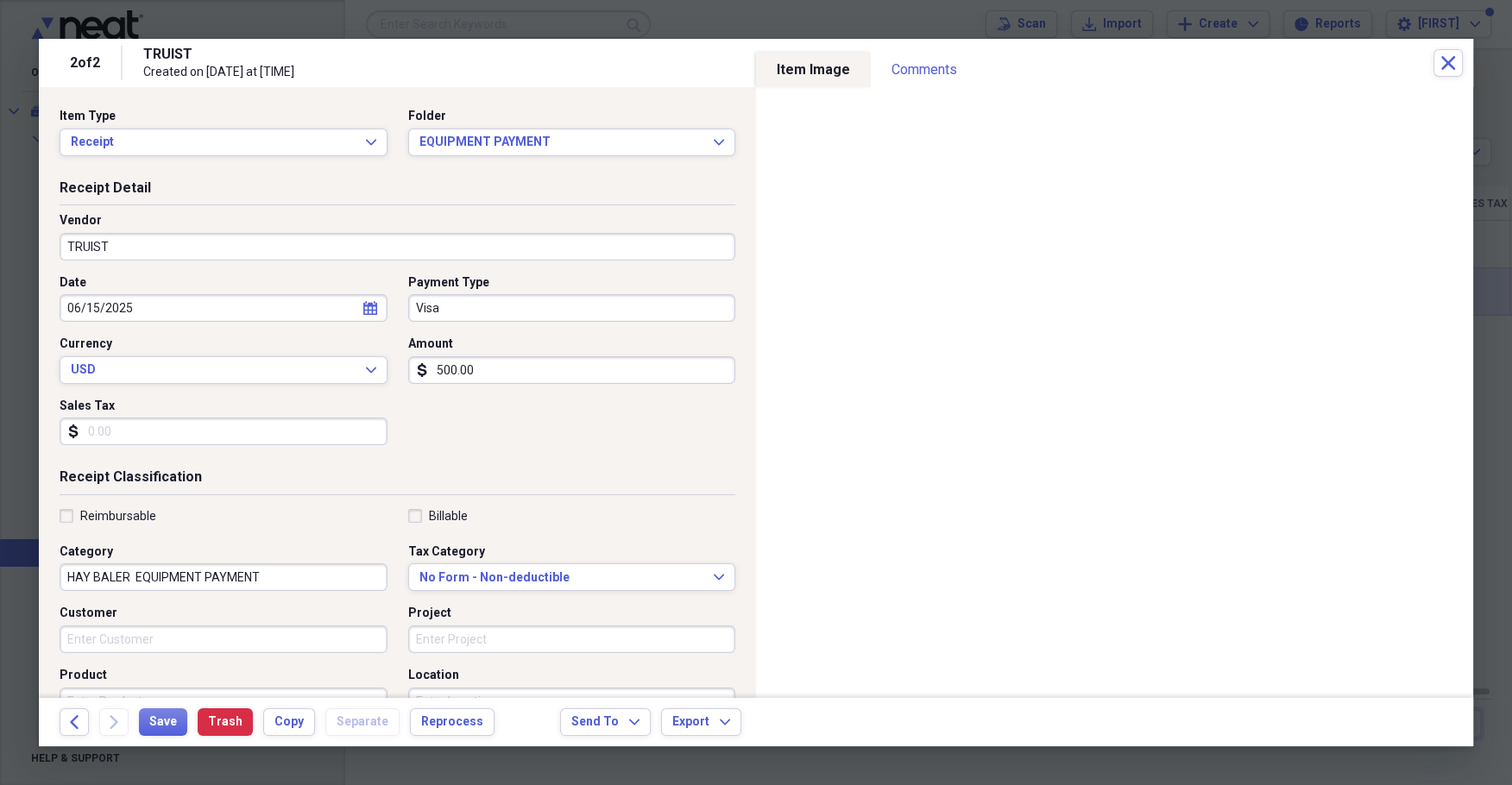 click on "HAY BALER  EQUIPMENT PAYMENT" at bounding box center (224, 577) 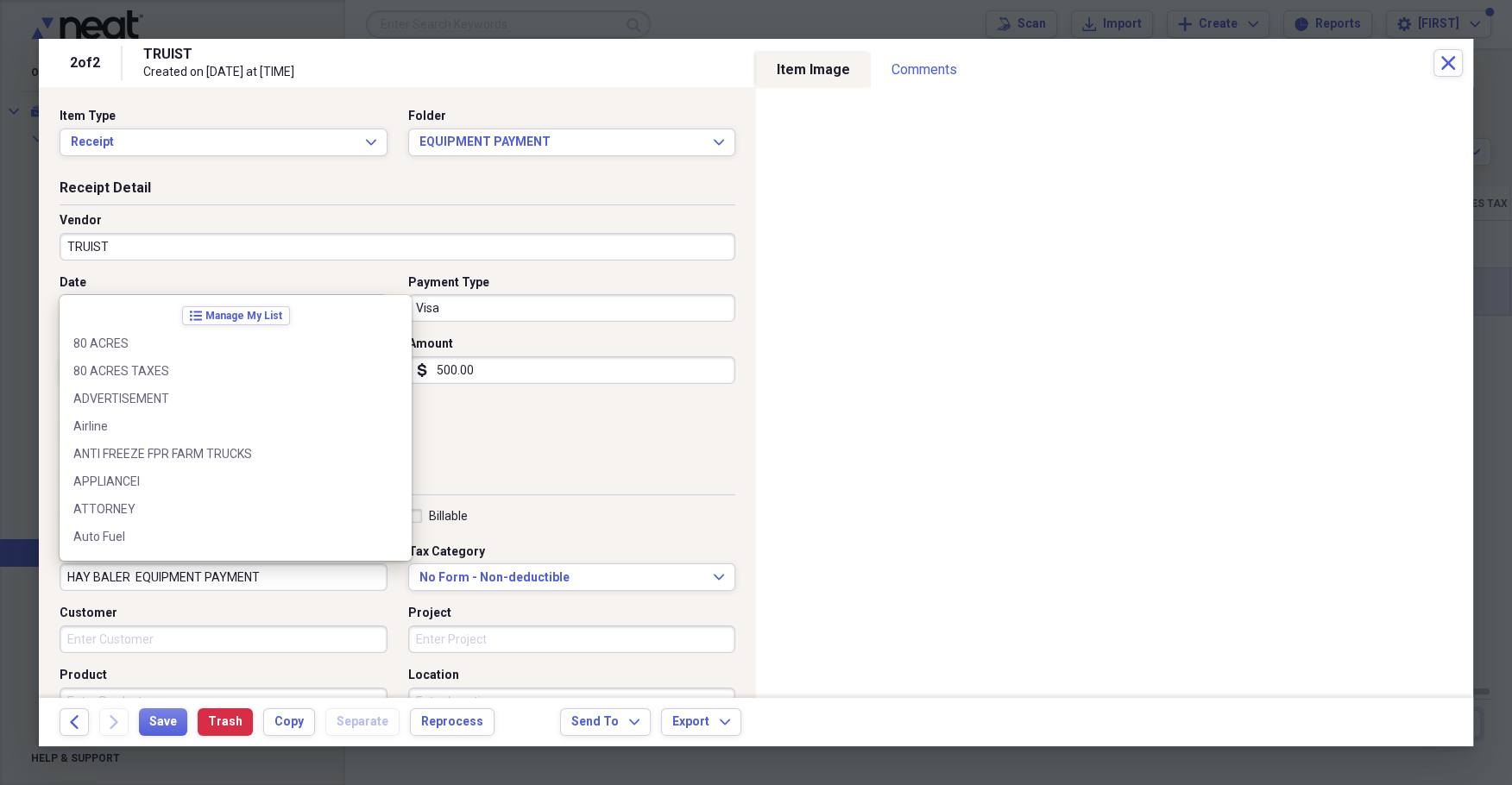scroll, scrollTop: 2421, scrollLeft: 0, axis: vertical 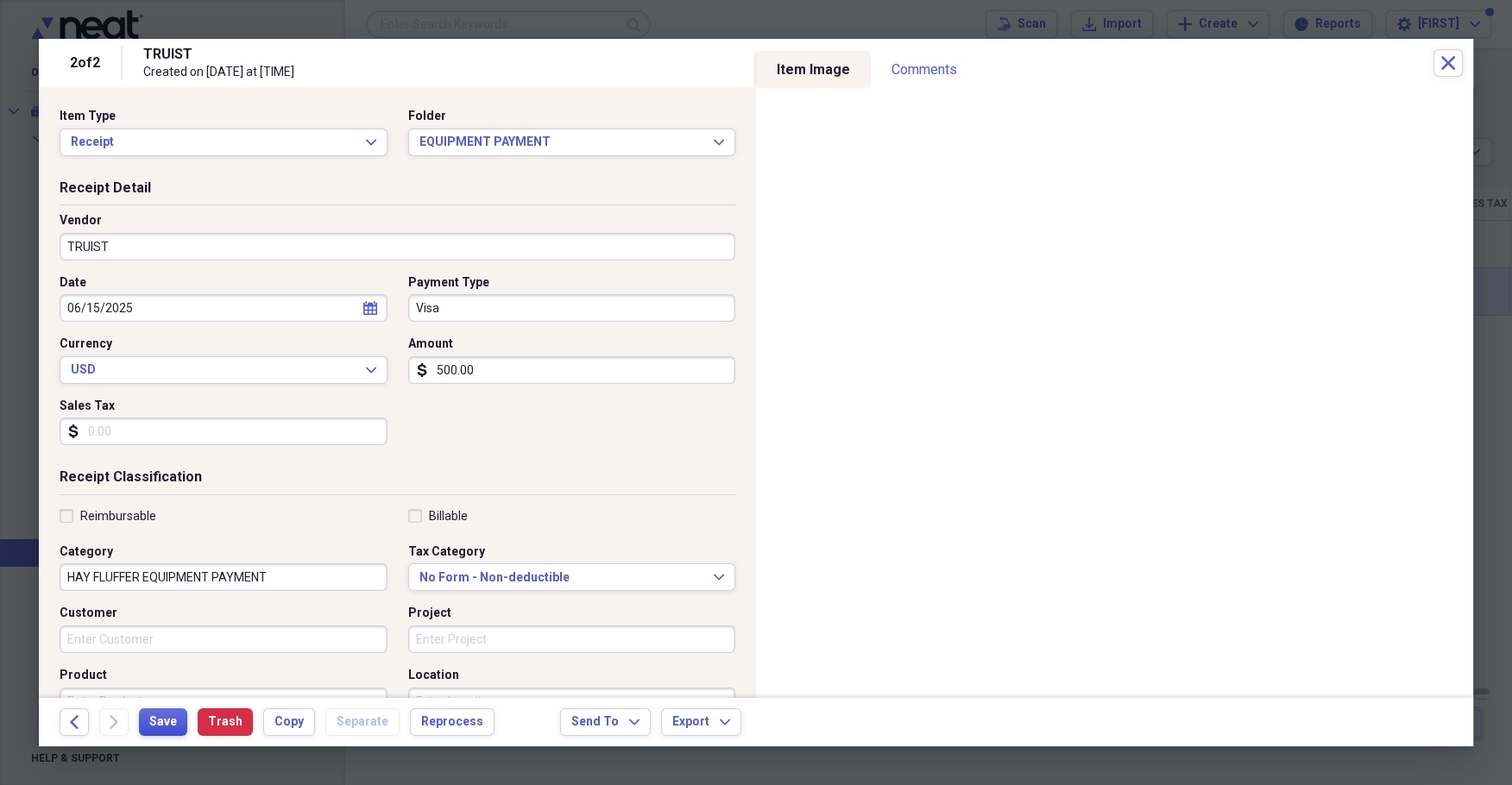 type on "HAY FLUFFER EQUIPMENT PAYMENT" 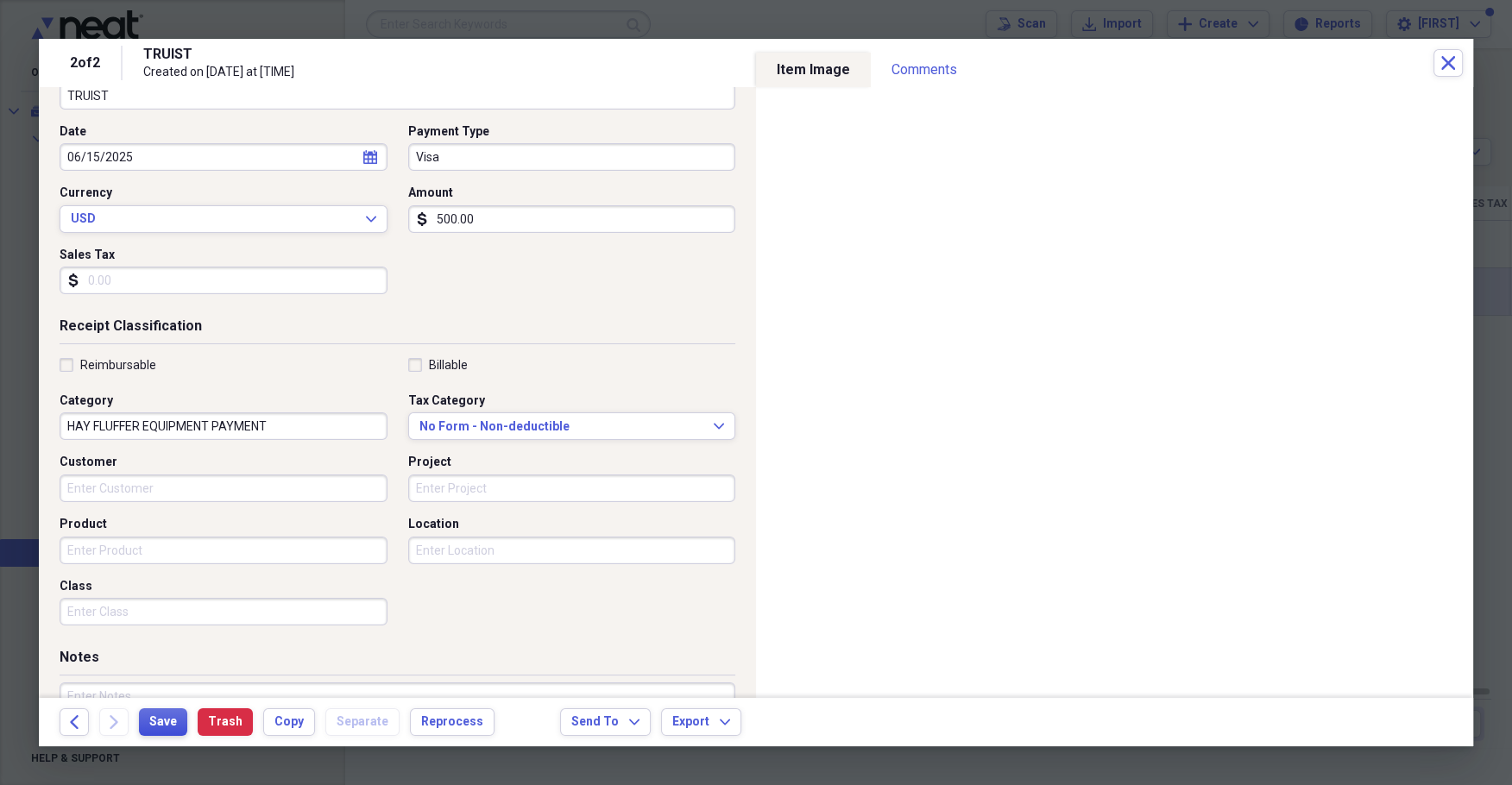 scroll, scrollTop: 153, scrollLeft: 0, axis: vertical 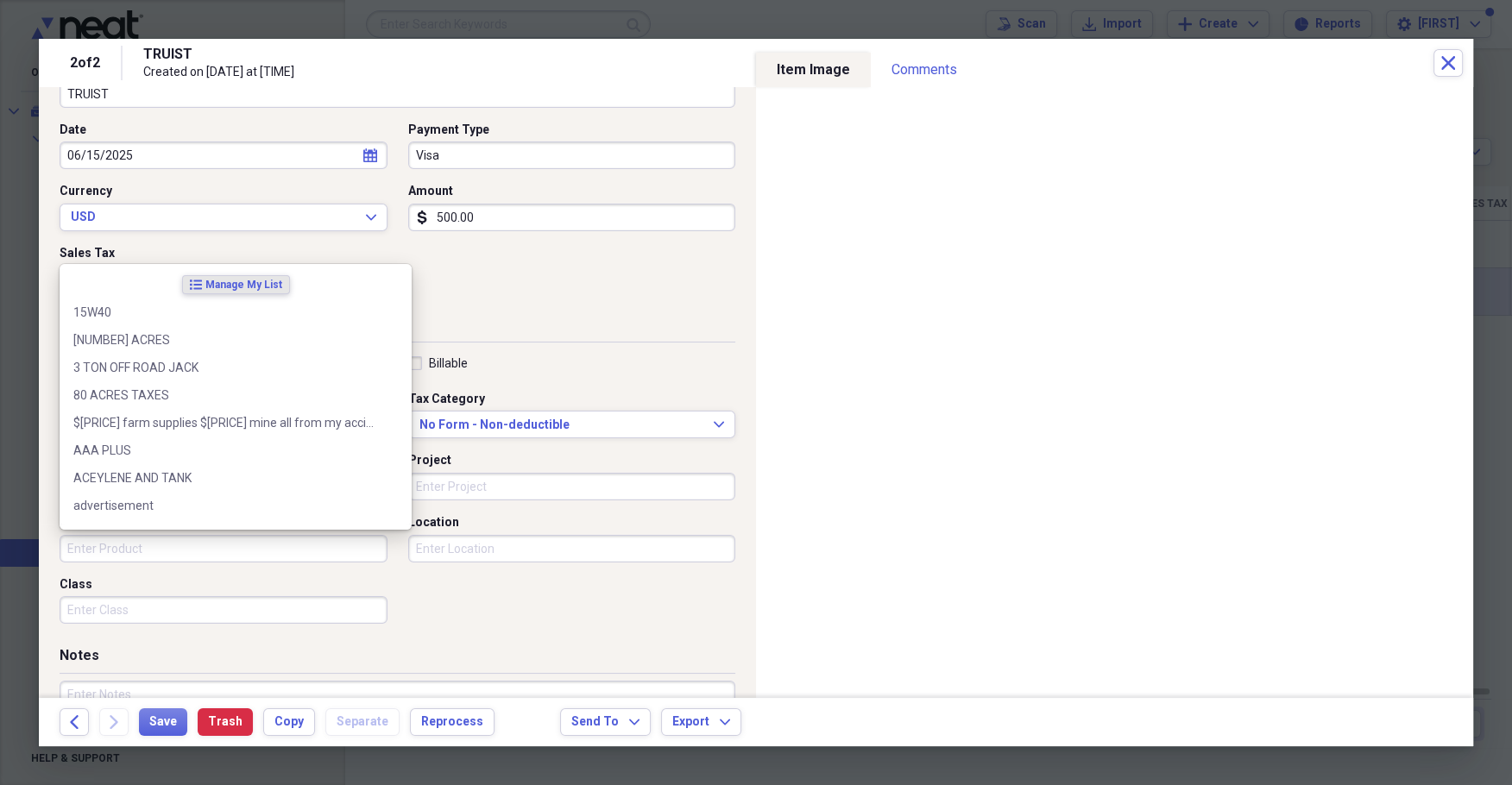 drag, startPoint x: 64, startPoint y: 547, endPoint x: 120, endPoint y: 600, distance: 77.103826 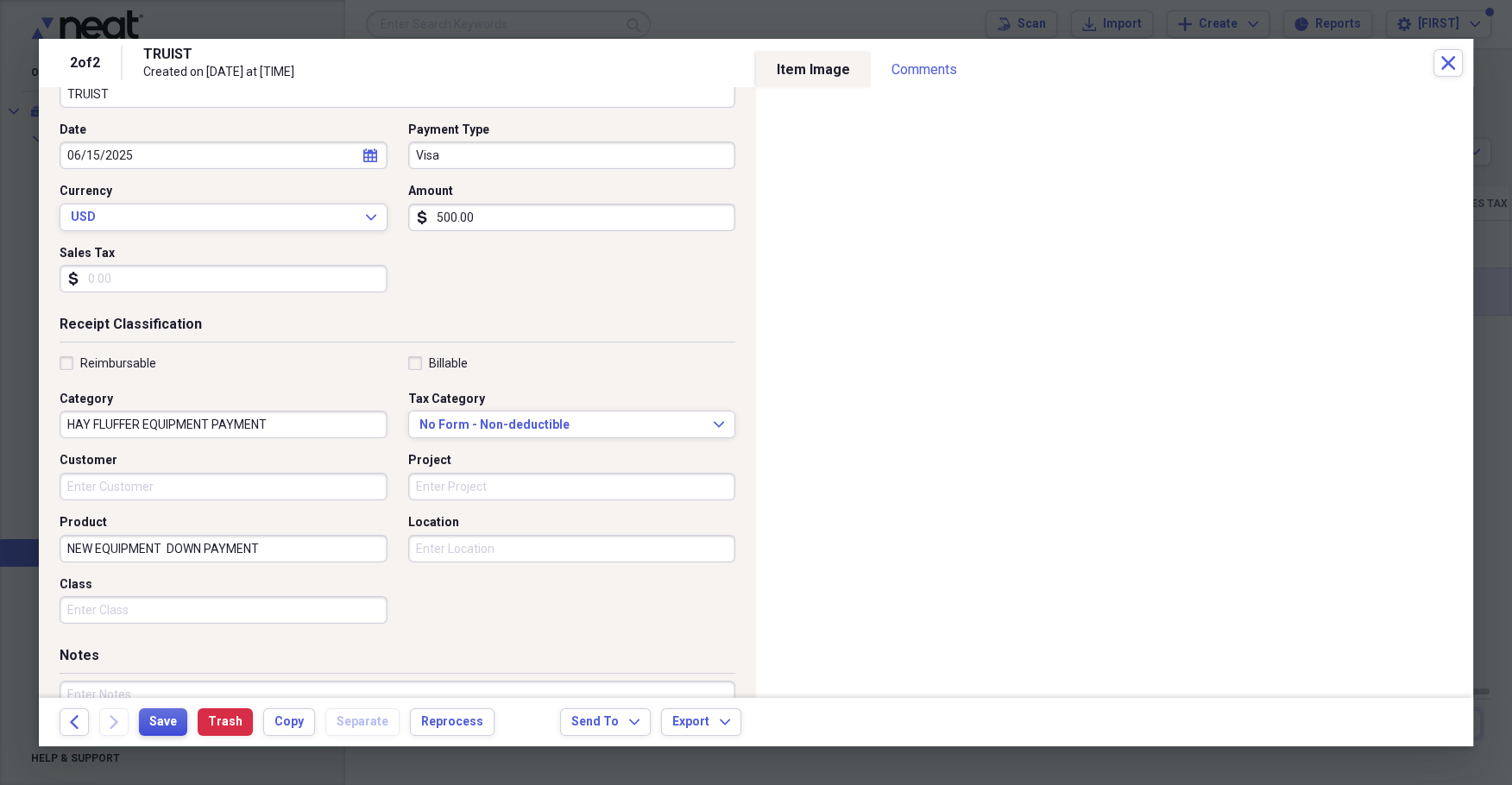type on "NEW EQUIPMENT  DOWN PAYMENT" 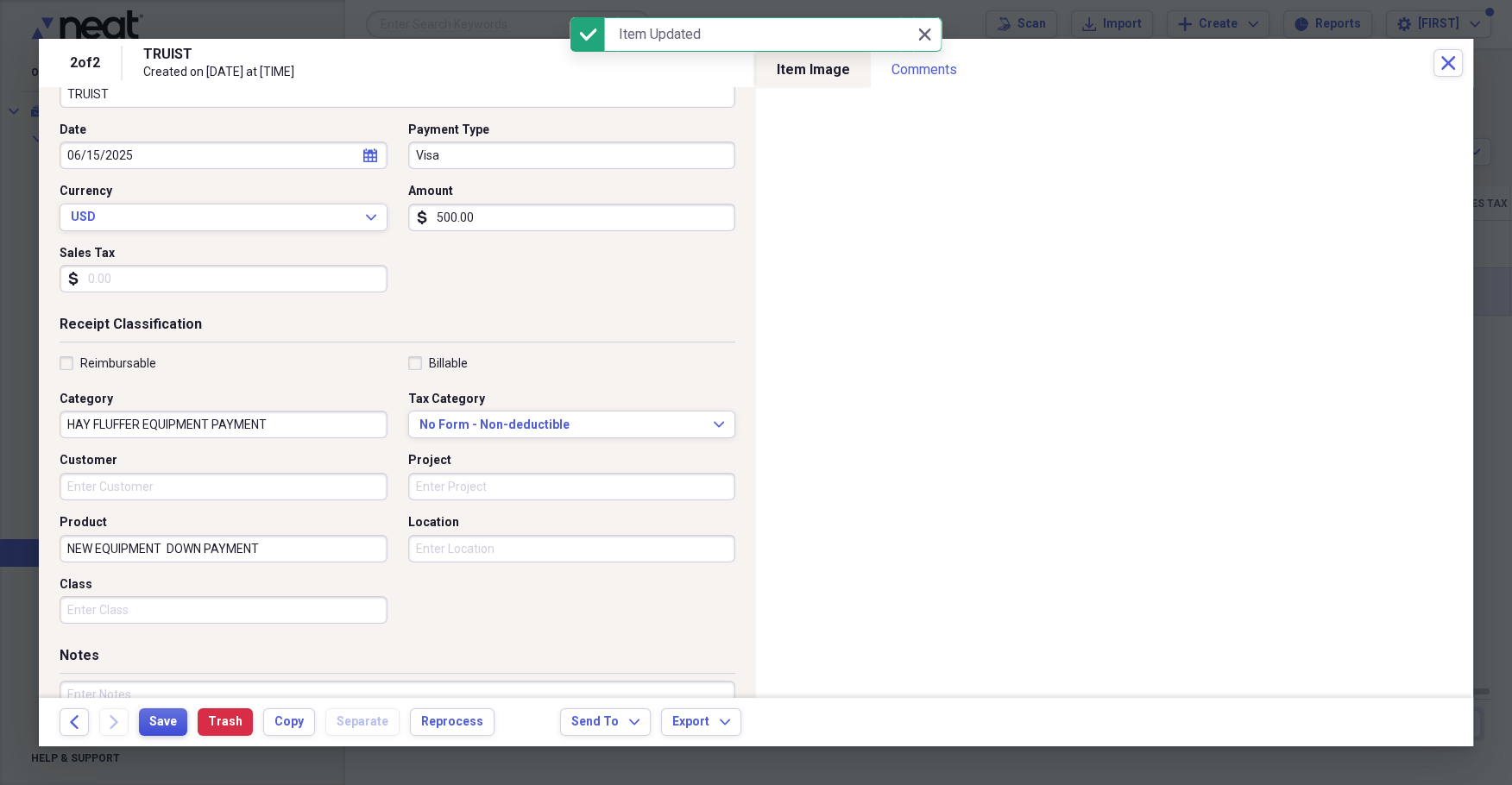 click on "Save" at bounding box center (163, 722) 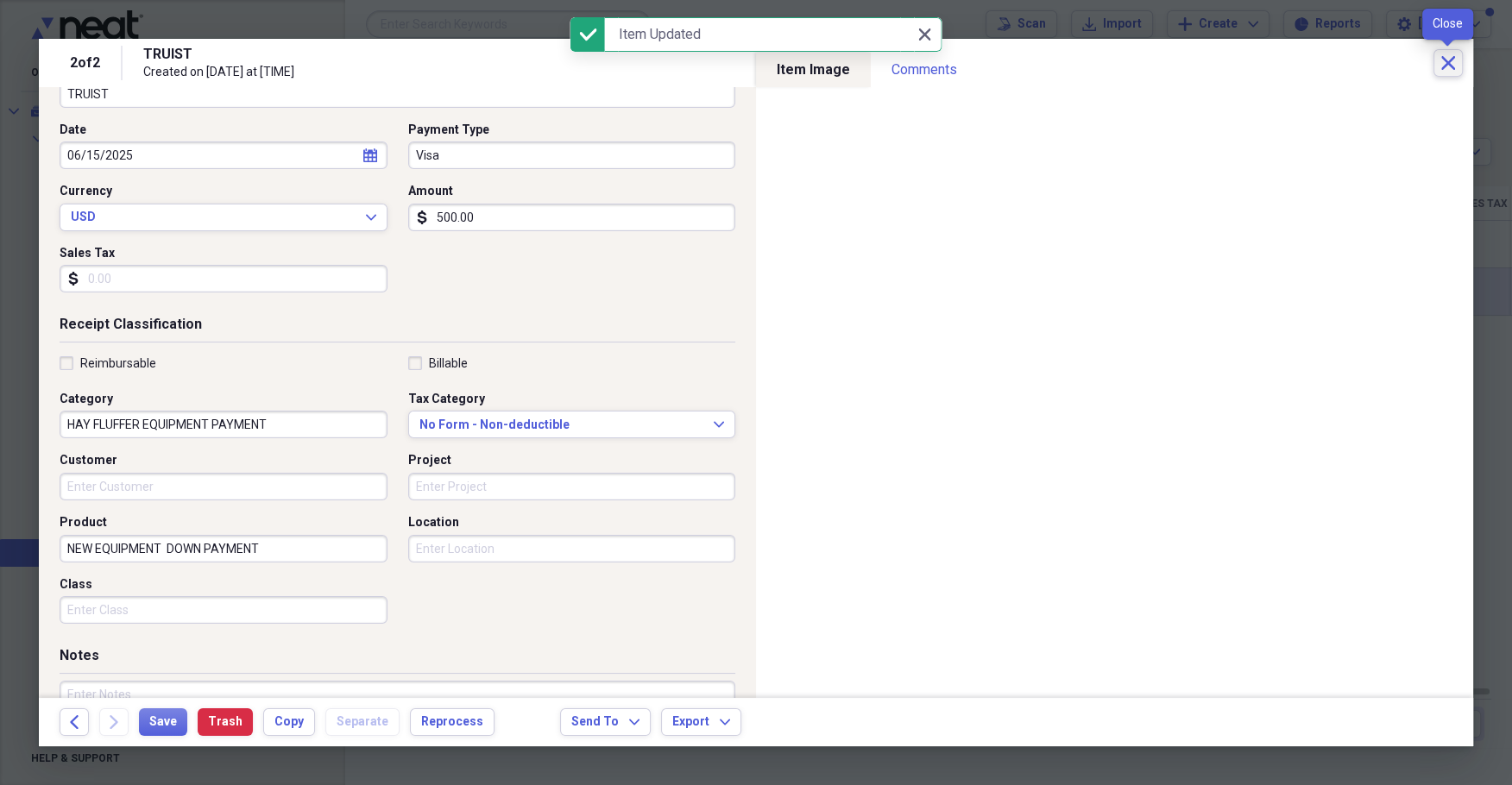 click 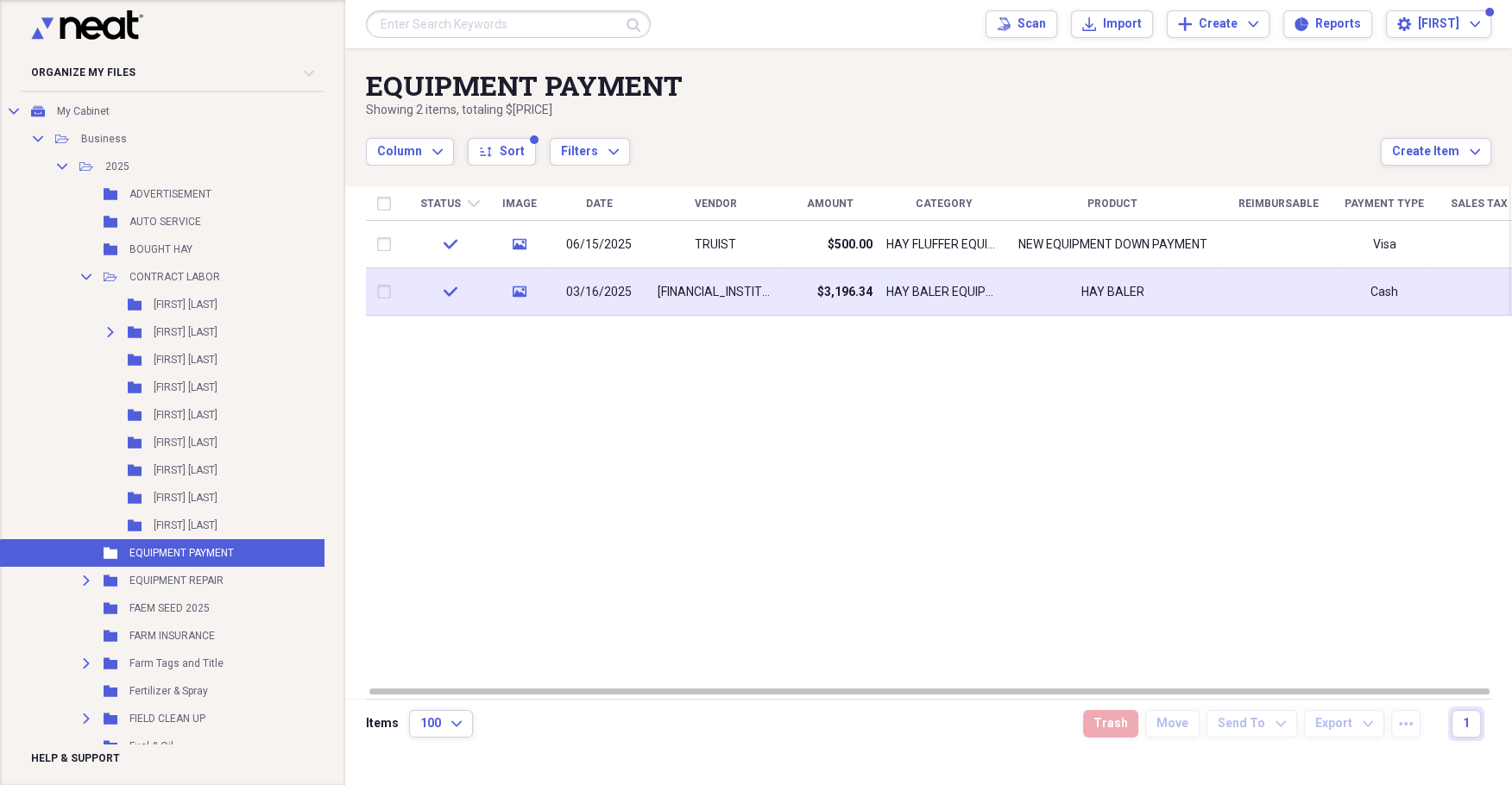 click on "Cash" at bounding box center [1384, 292] 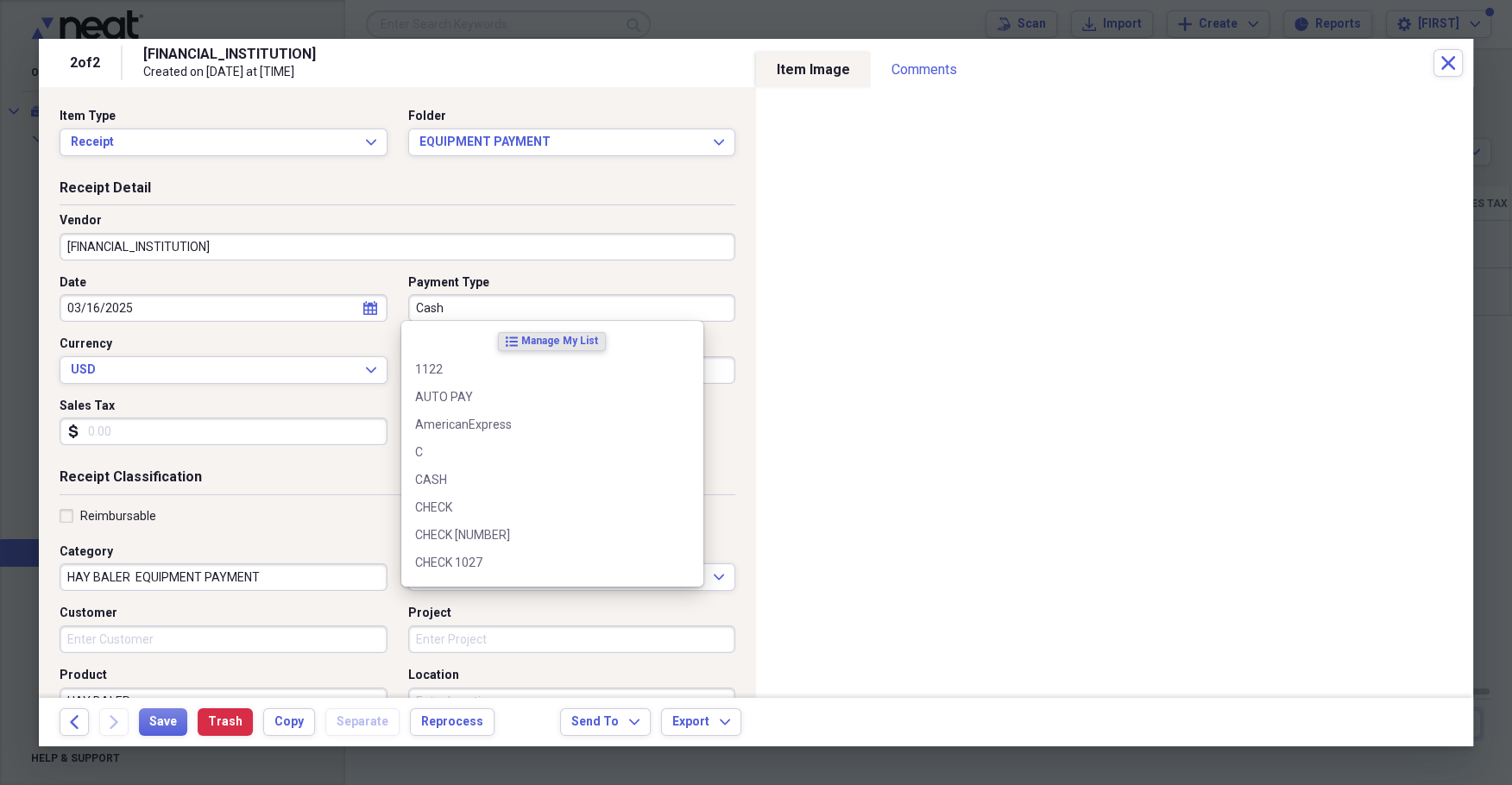 click on "Cash" at bounding box center [572, 308] 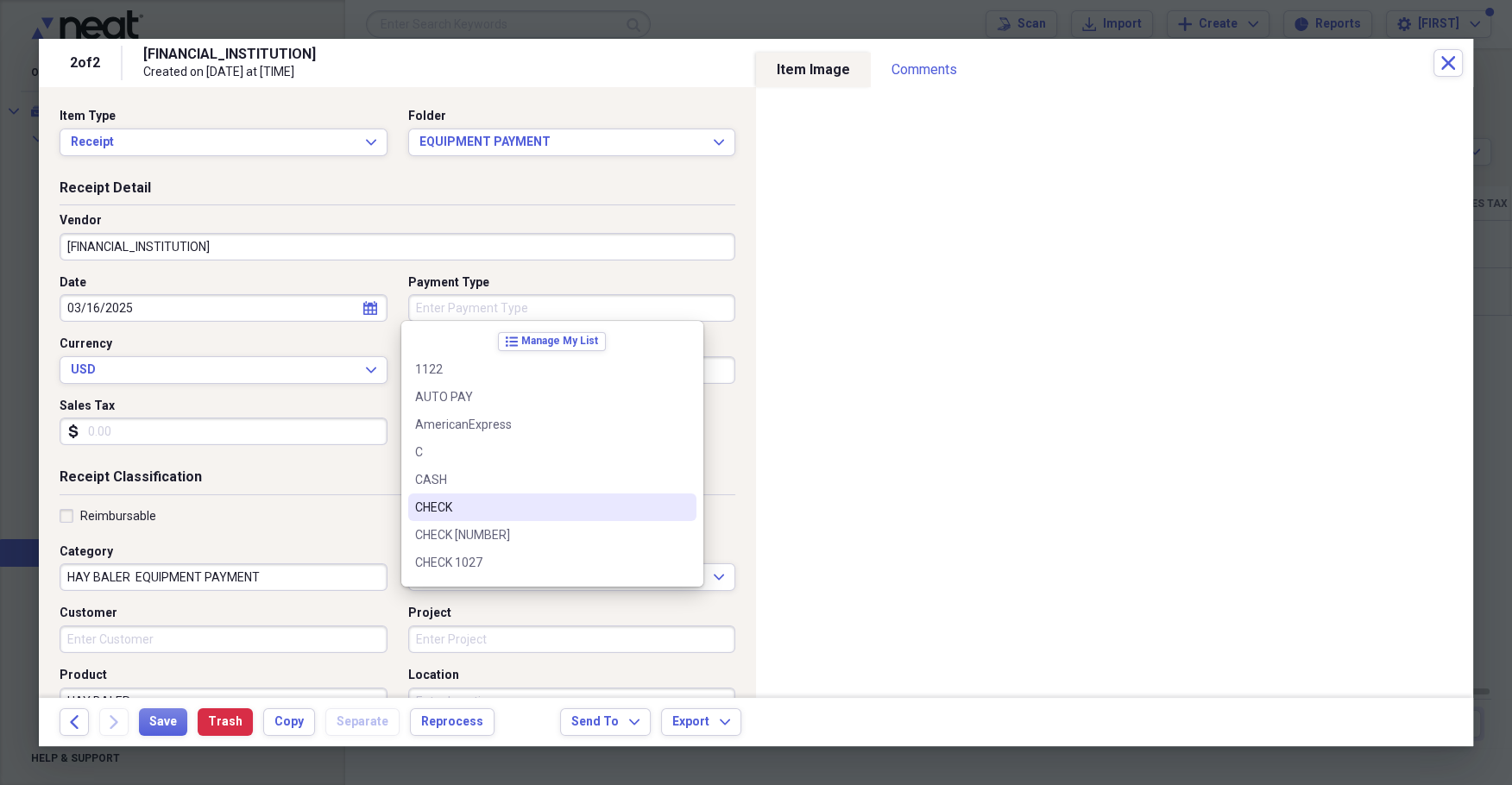 click on "CHECK" at bounding box center [542, 507] 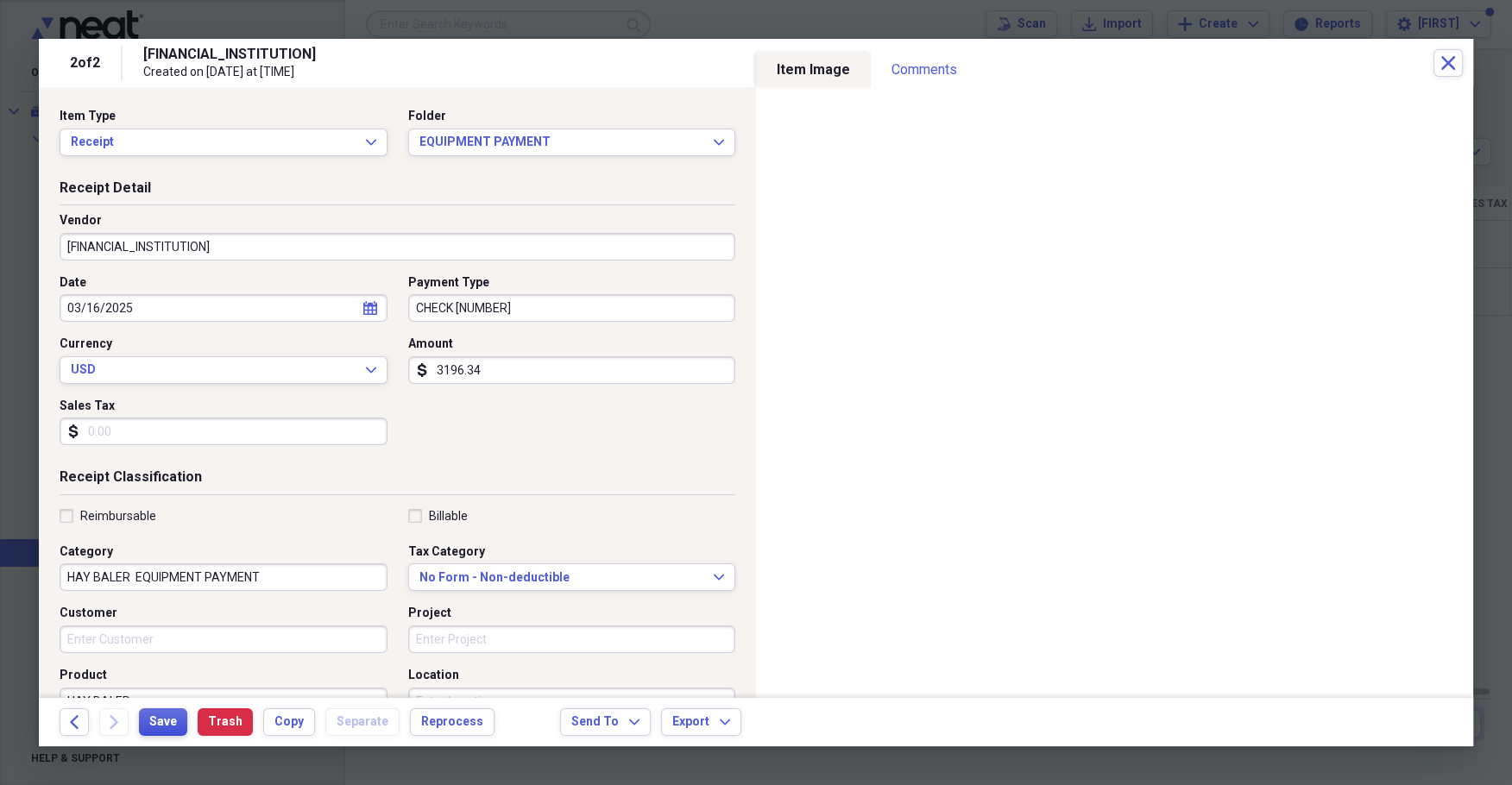 type on "CHECK [NUMBER]" 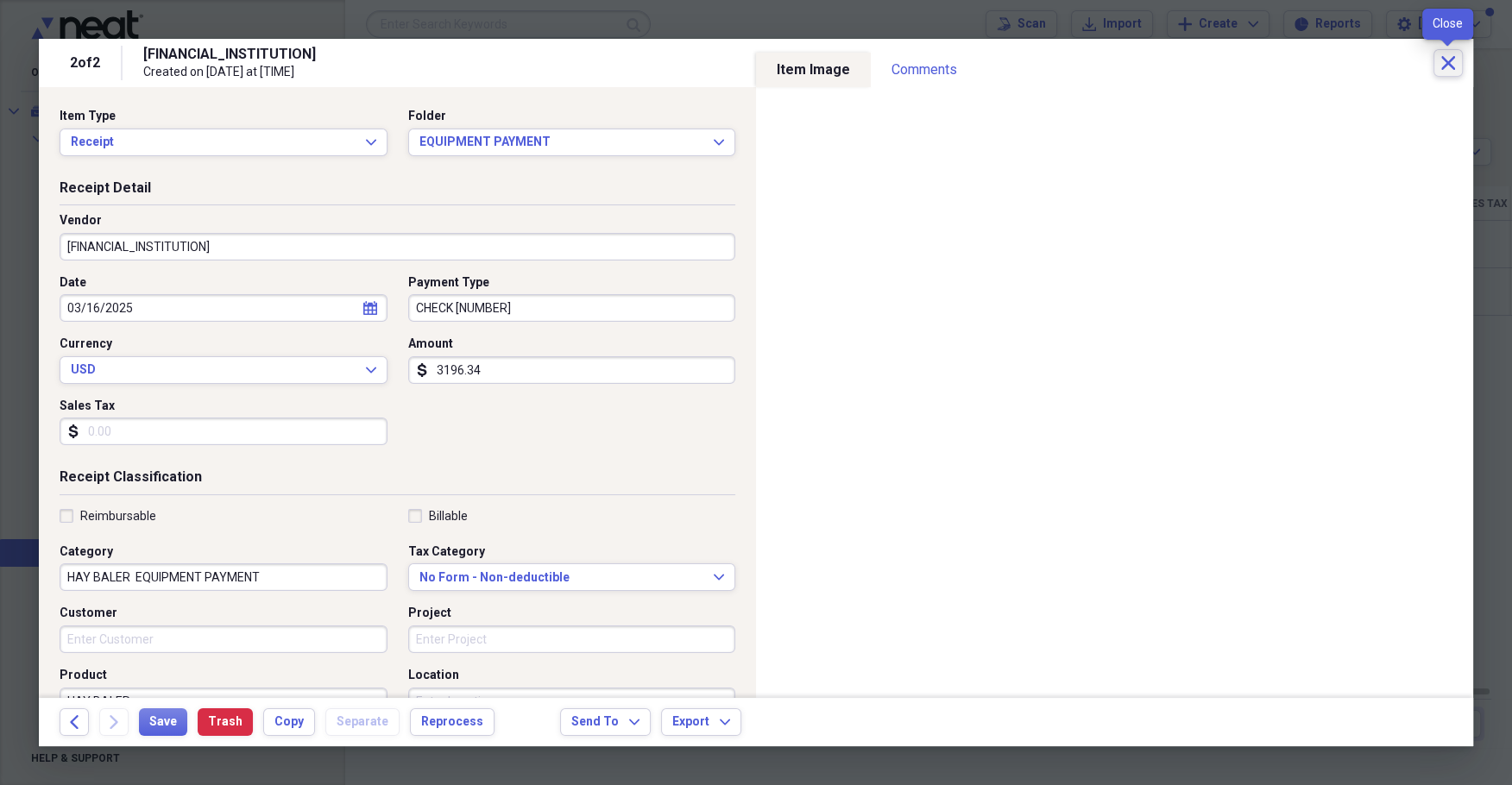 click 